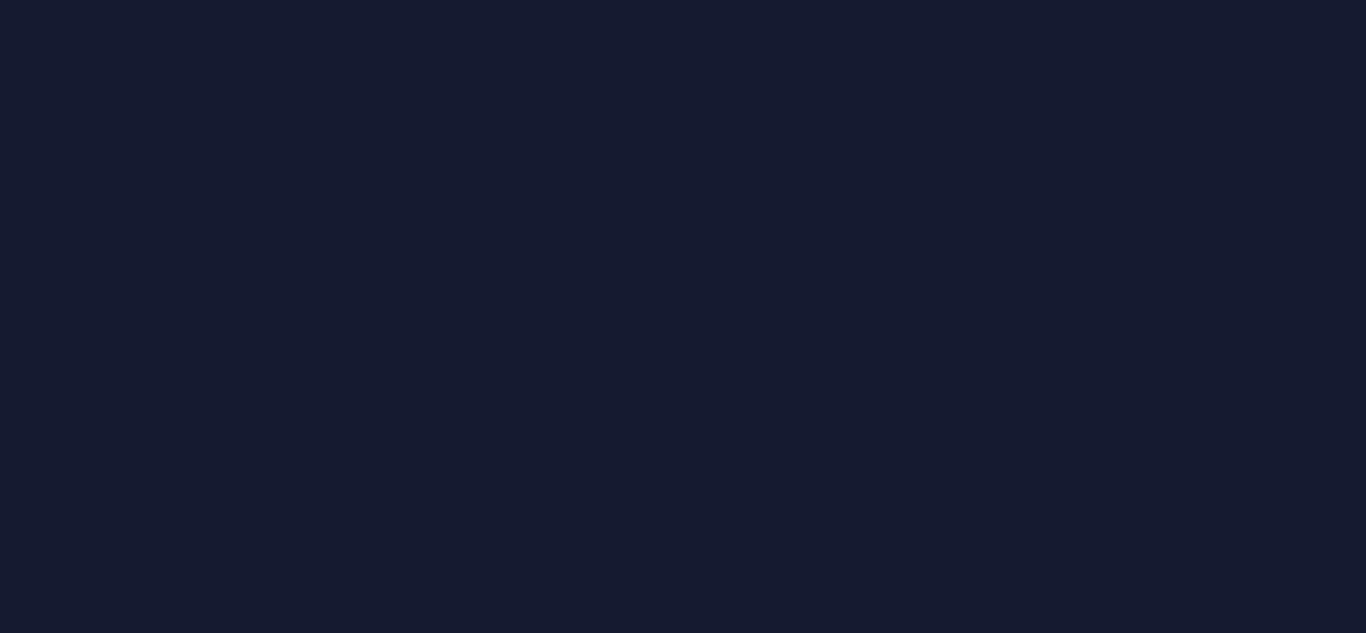 scroll, scrollTop: 0, scrollLeft: 0, axis: both 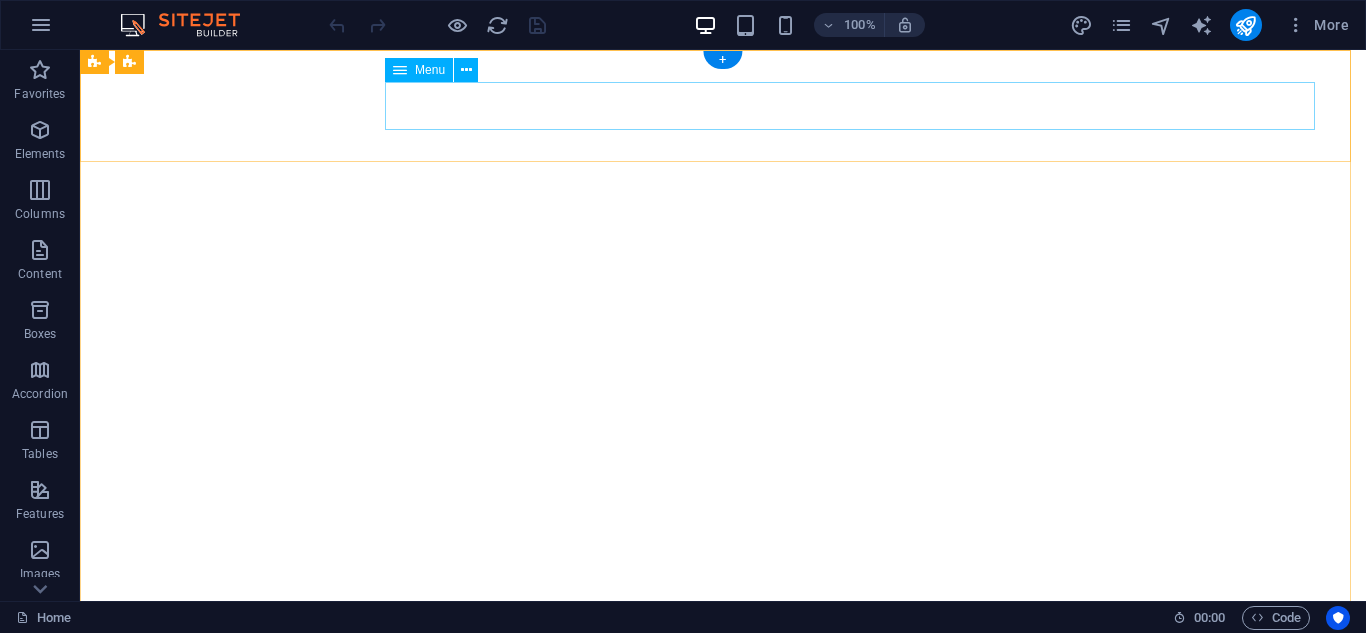 click on "About Us Our Team Our Strengths Projects Contact Us" at bounding box center (723, 1036) 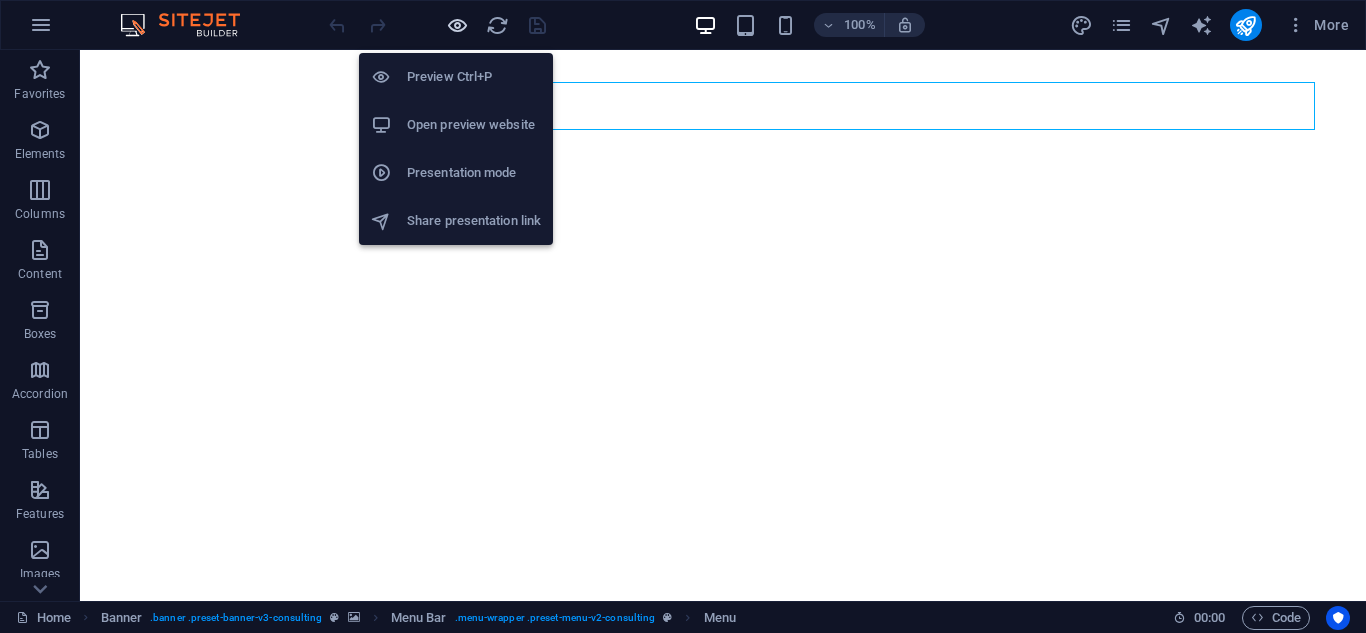 click at bounding box center [457, 25] 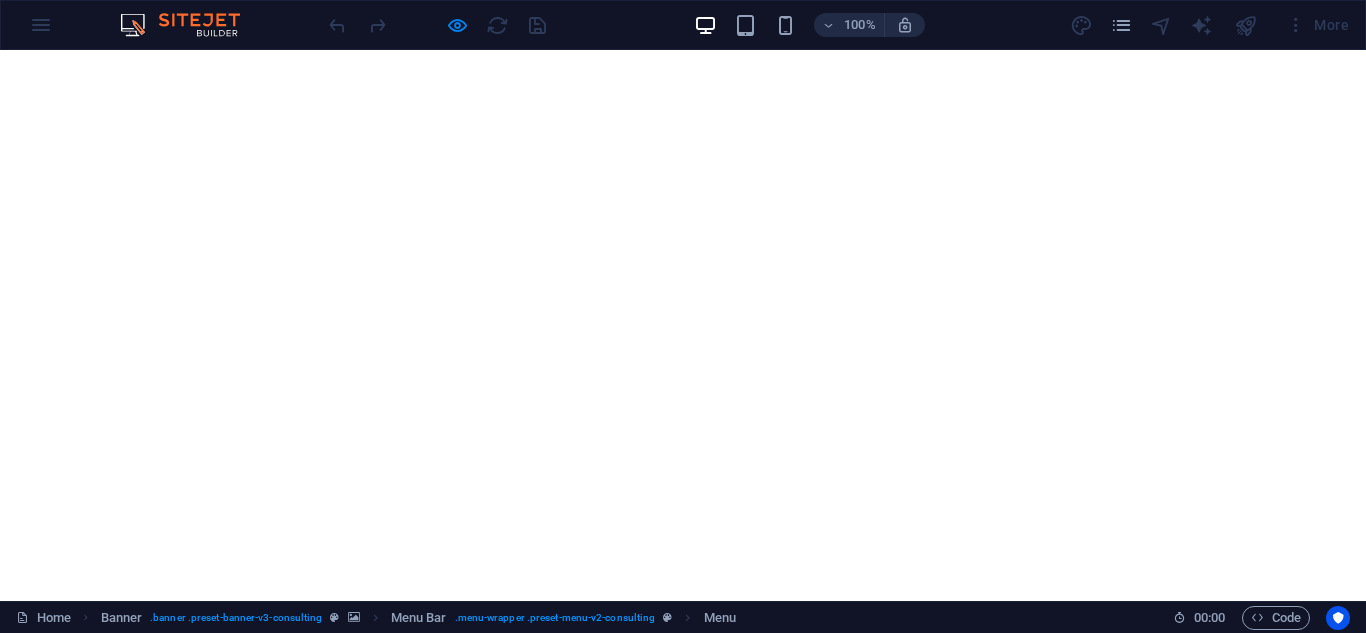 click on "About Us" at bounding box center (413, 1036) 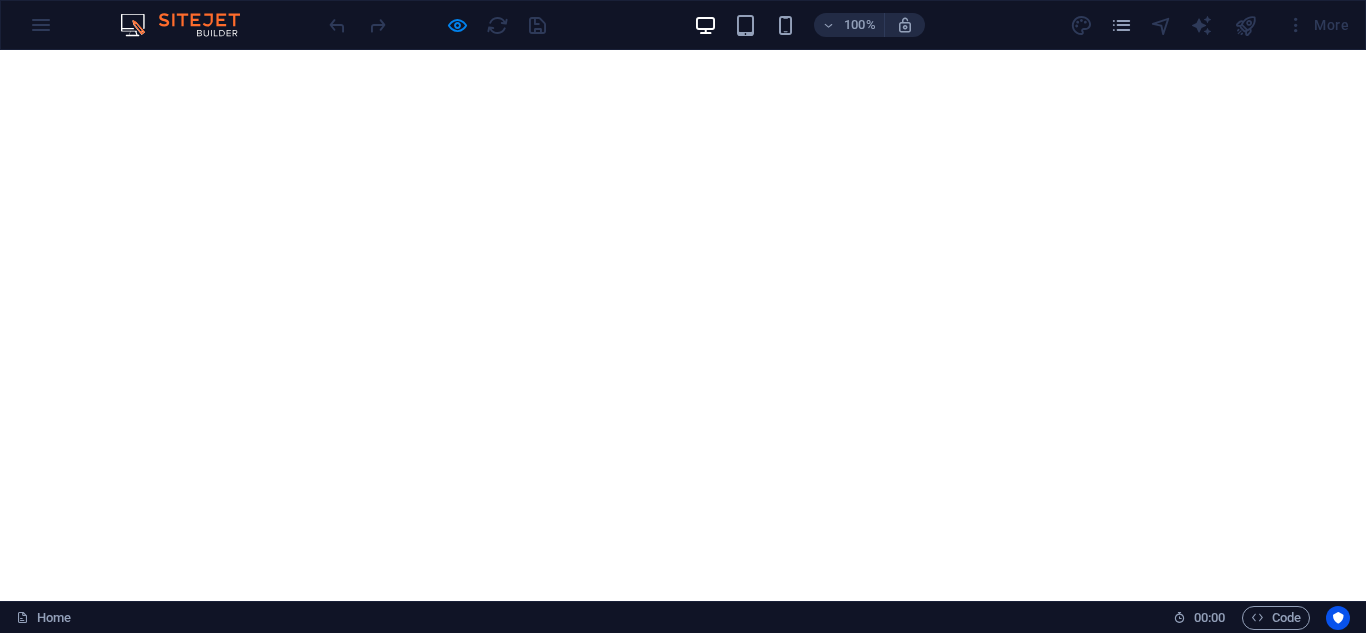scroll, scrollTop: 0, scrollLeft: 0, axis: both 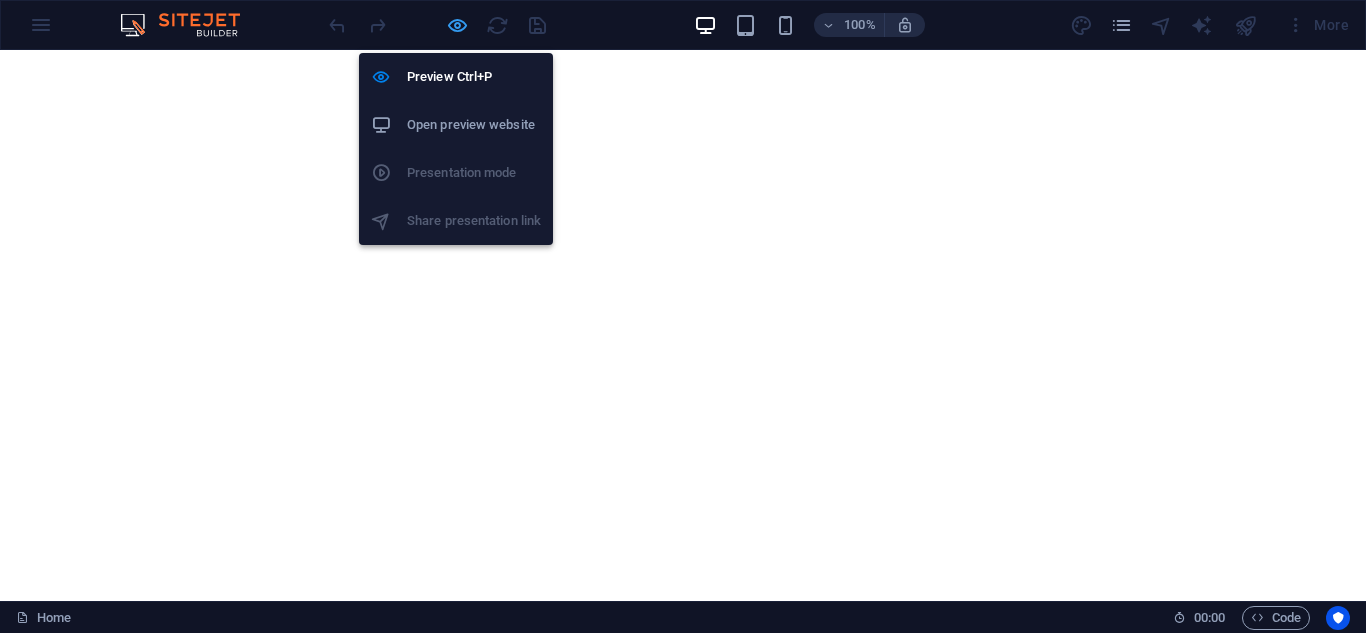 click at bounding box center (457, 25) 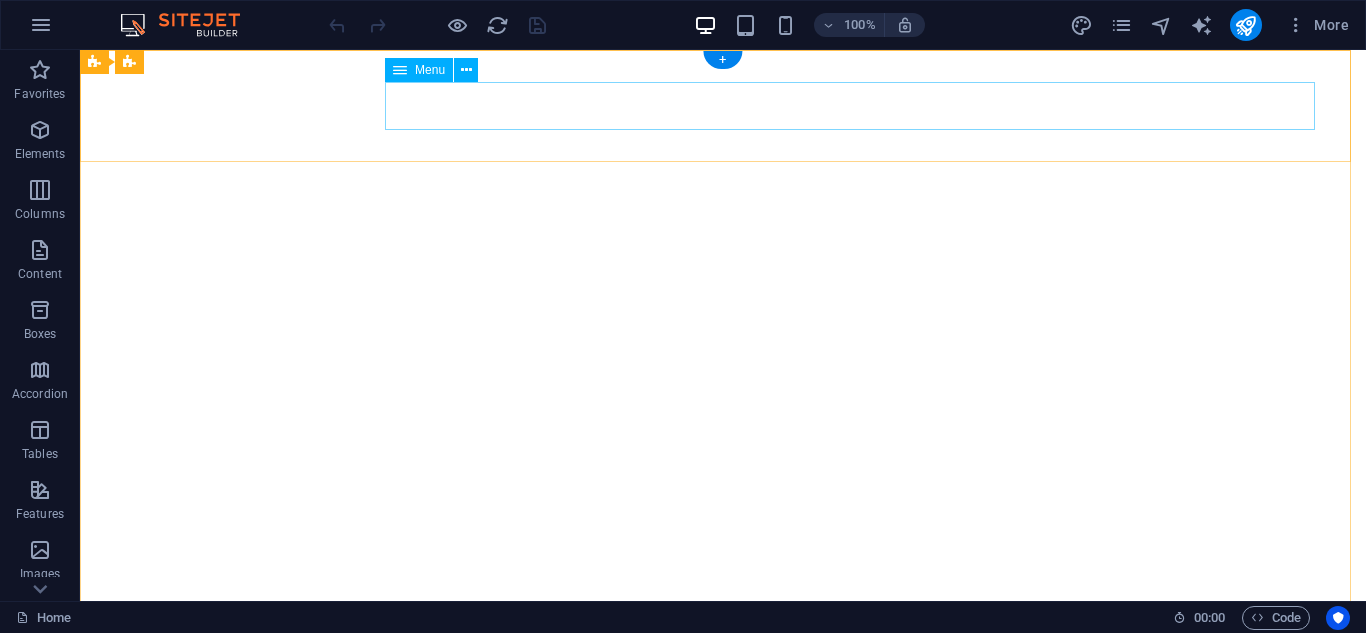 click on "About Us Our Team Our Strengths Projects Contact Us" at bounding box center (723, 1036) 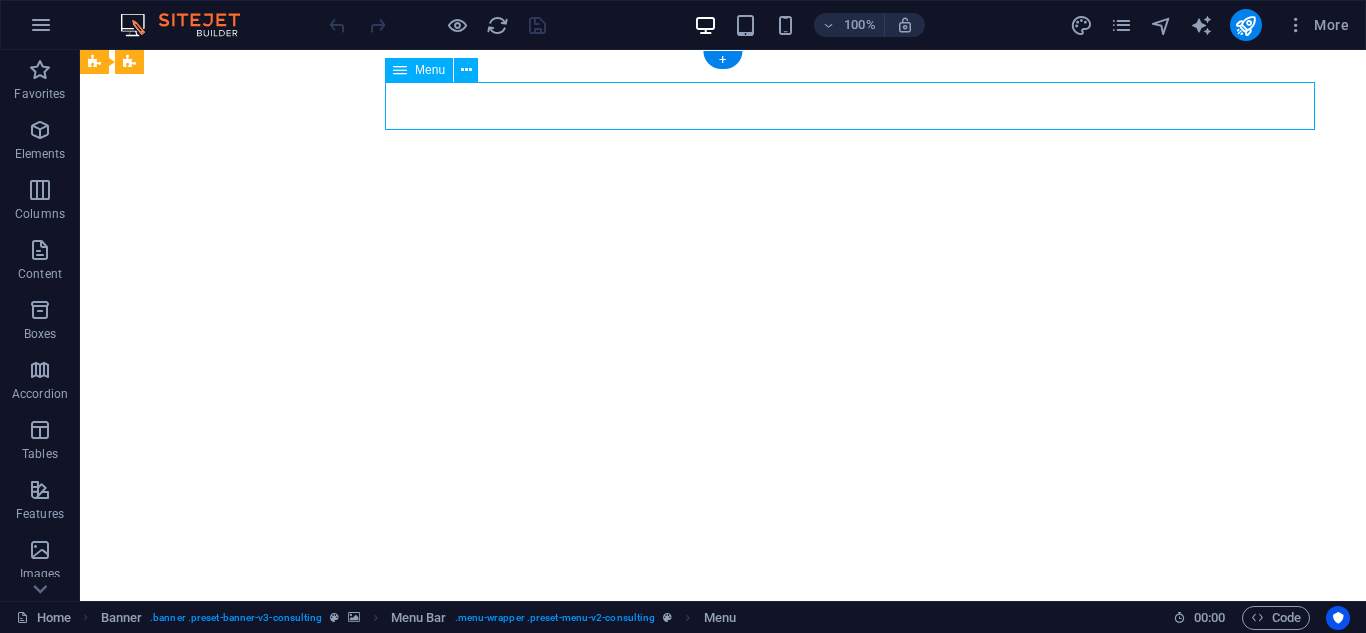click on "About Us Our Team Our Strengths Projects Contact Us" at bounding box center [723, 1036] 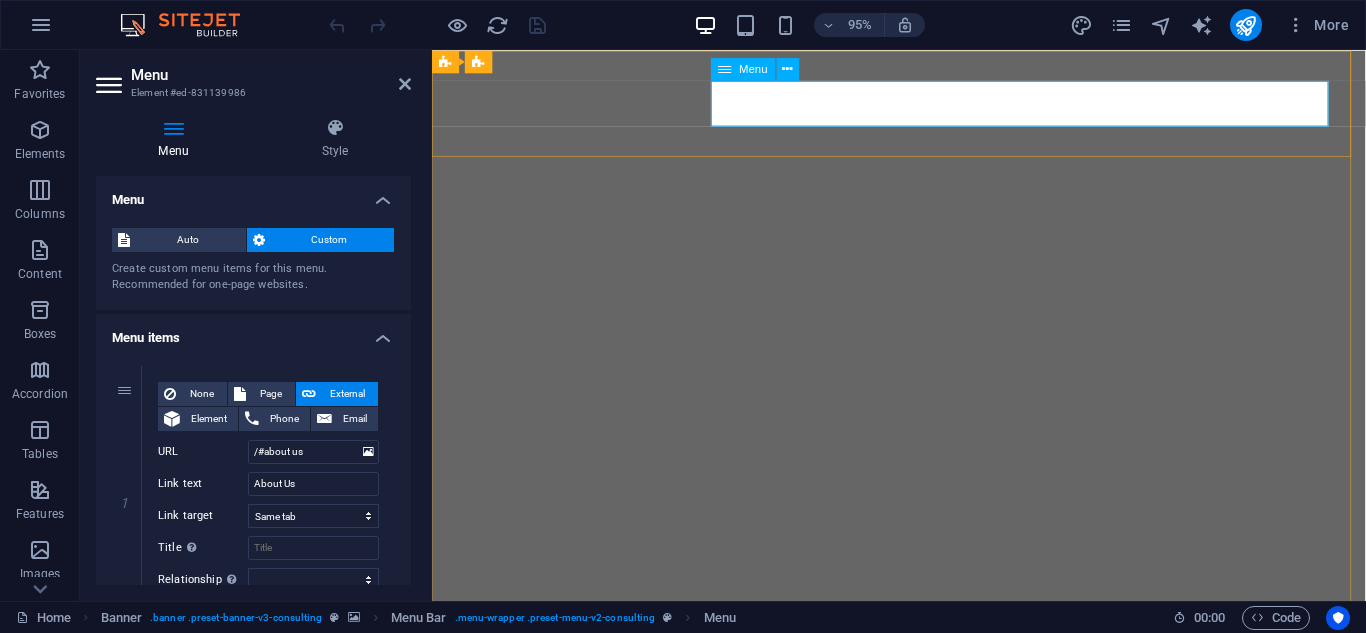 click on "About Us Our Team Our Strengths Projects Contact Us" at bounding box center (923, 1036) 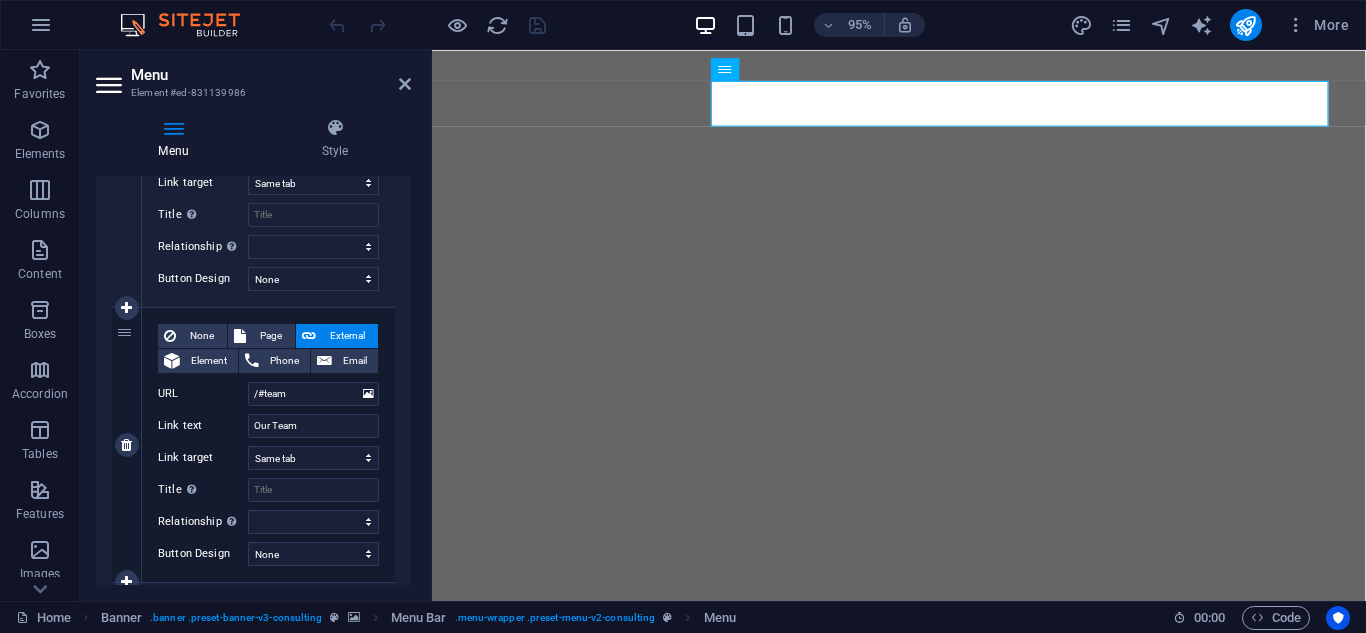 scroll, scrollTop: 300, scrollLeft: 0, axis: vertical 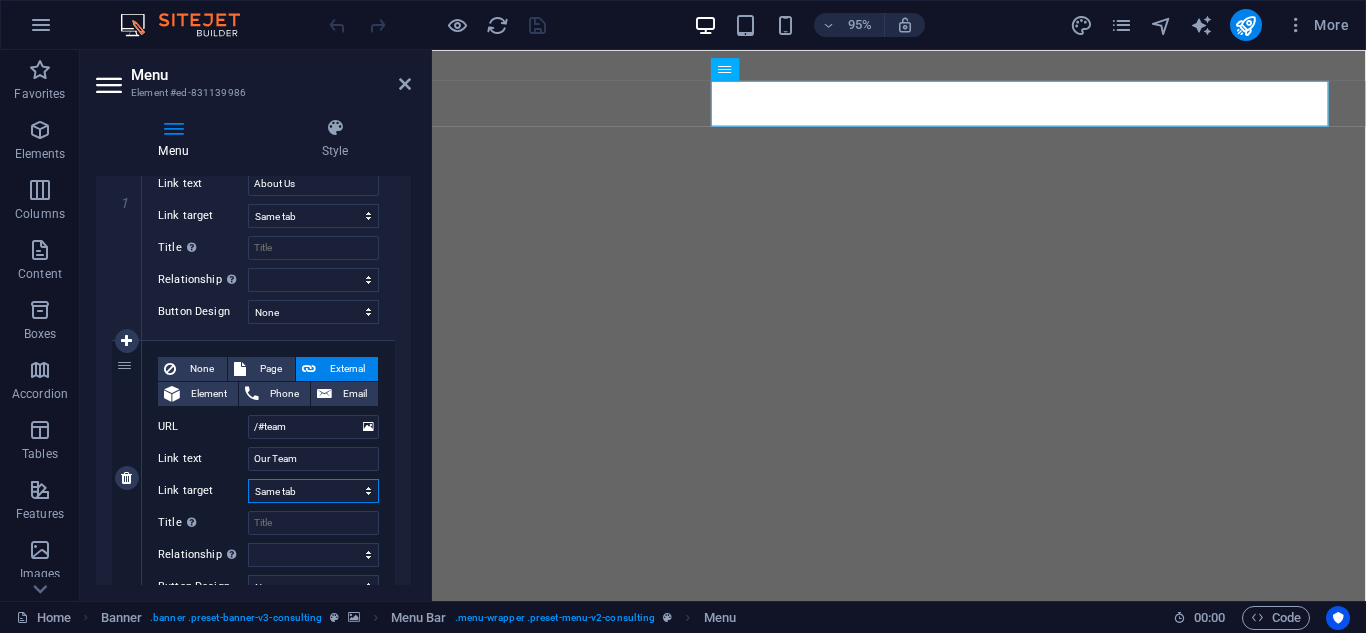 click on "New tab Same tab Overlay" at bounding box center (313, 491) 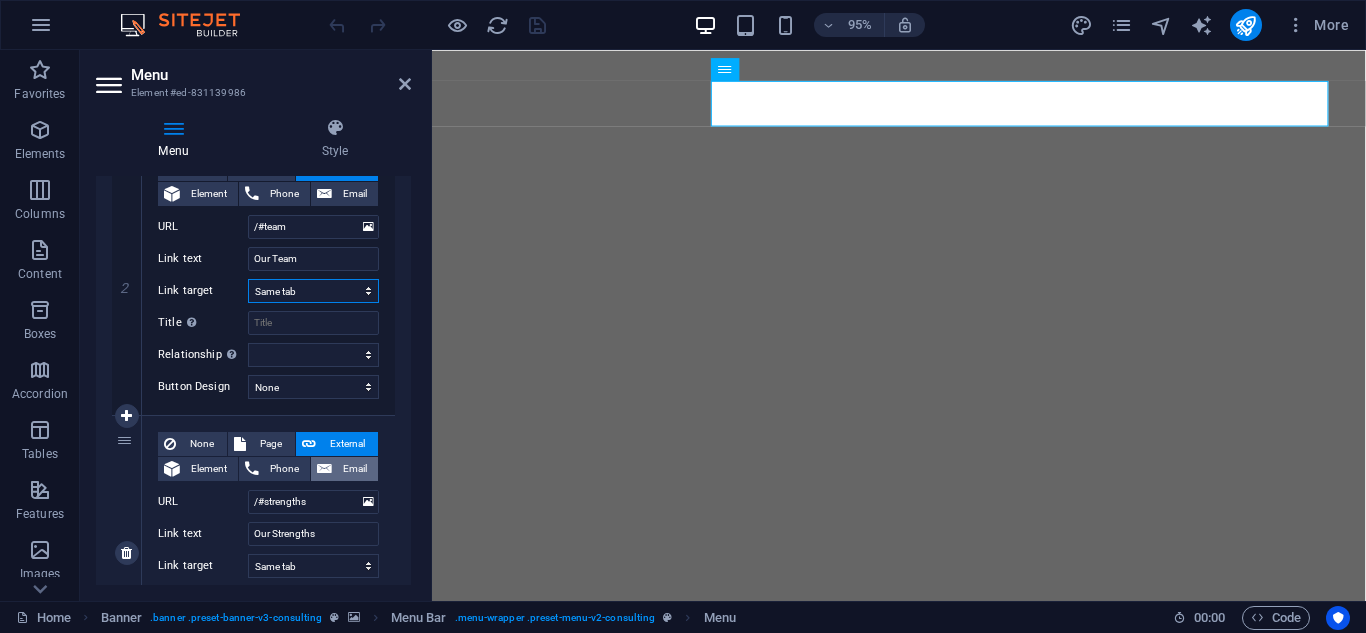 scroll, scrollTop: 400, scrollLeft: 0, axis: vertical 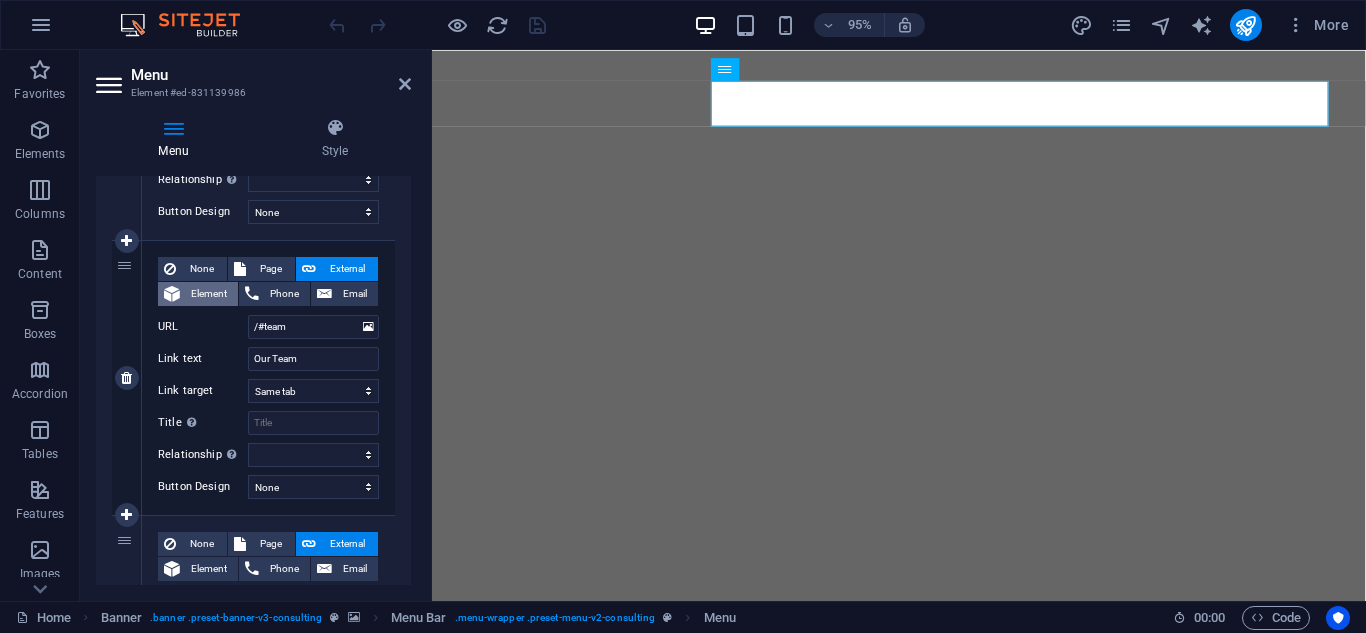click on "Element" at bounding box center [209, 294] 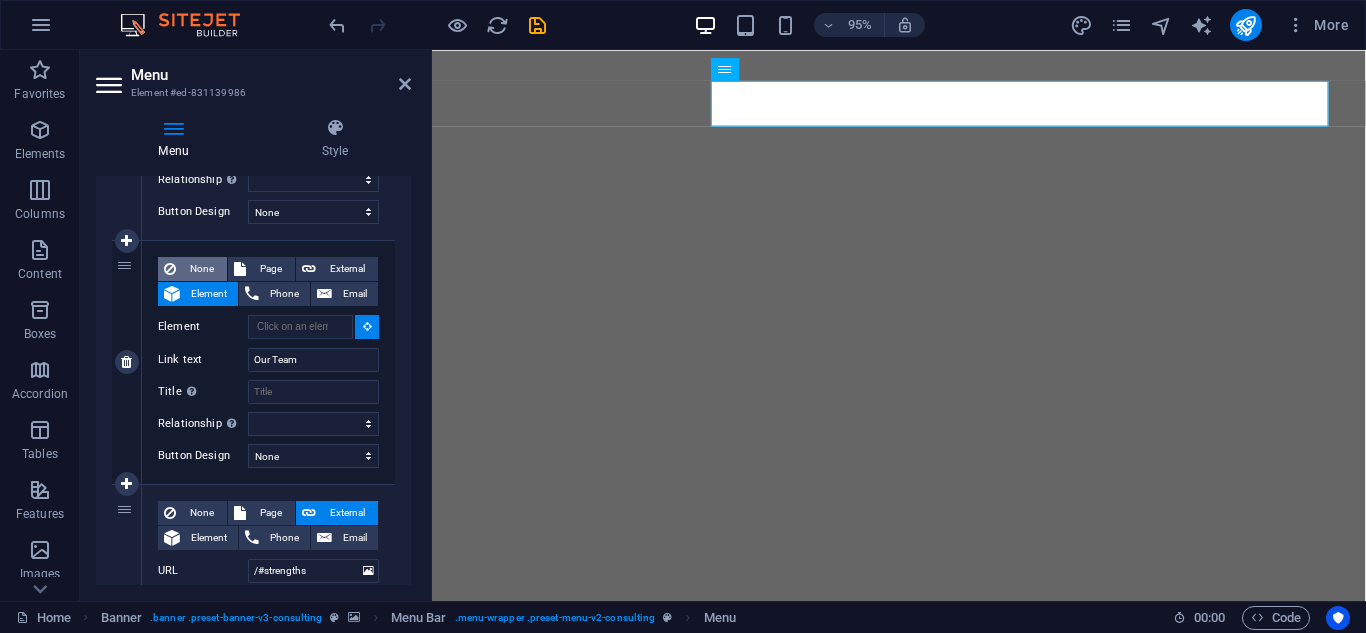 click on "None" at bounding box center (201, 269) 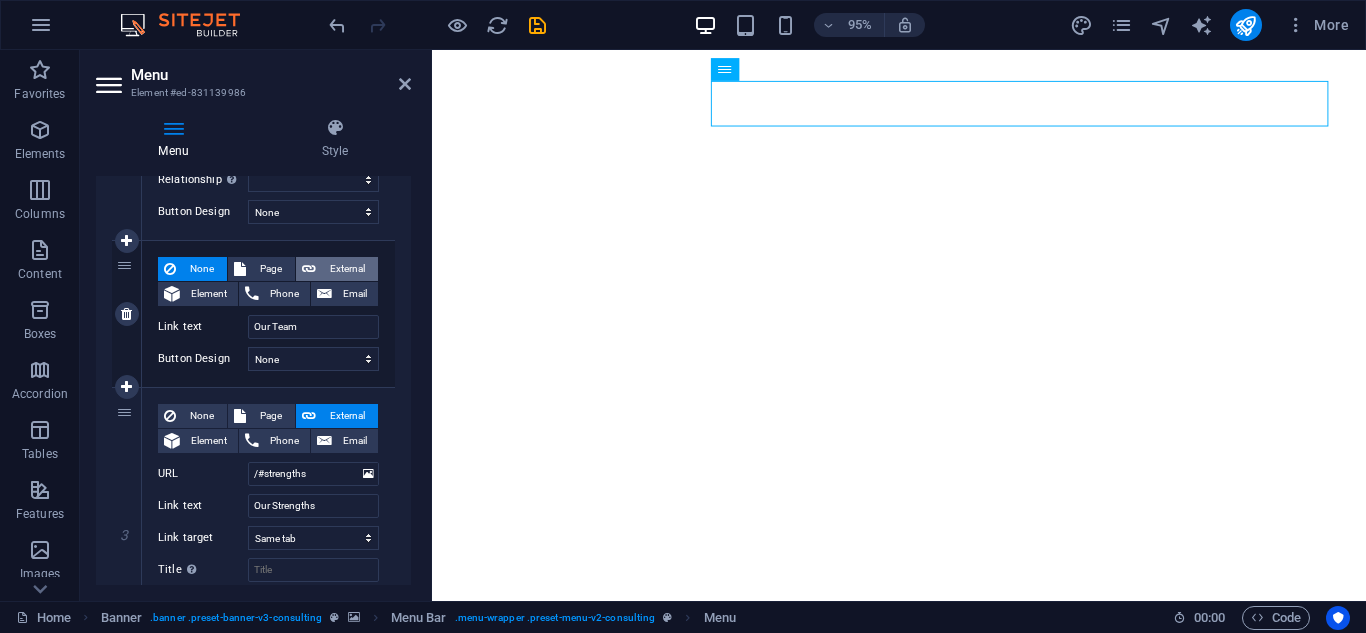 click on "External" at bounding box center (347, 269) 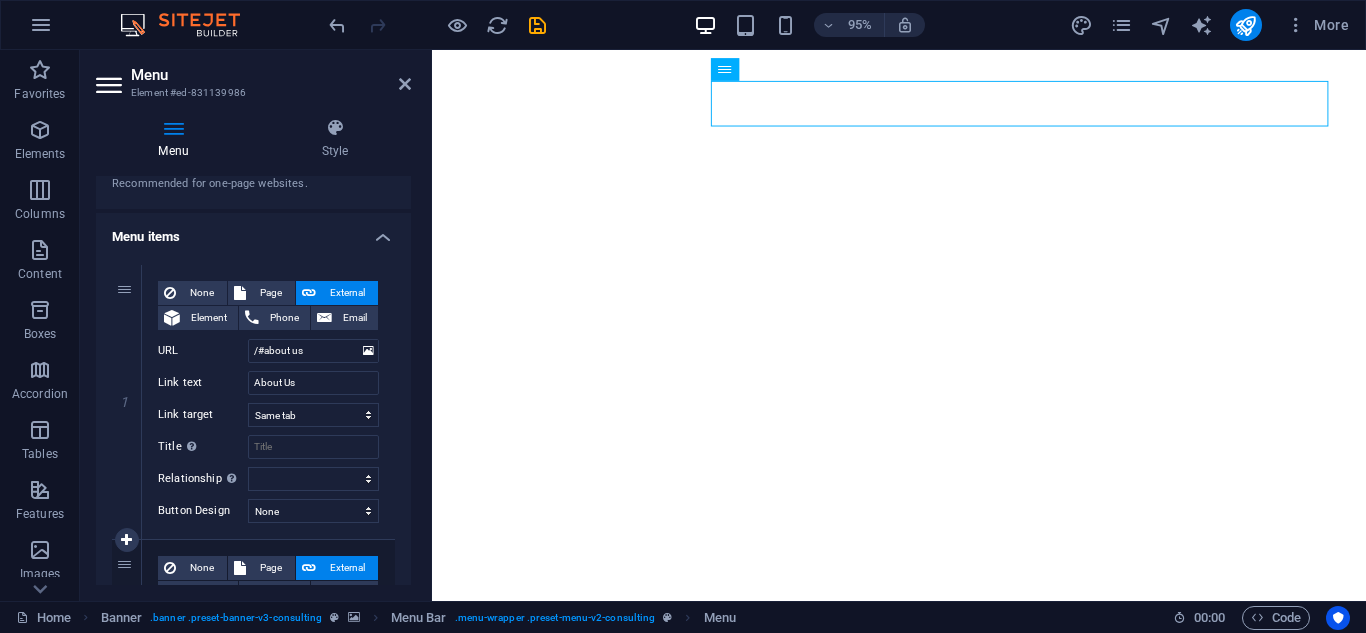 scroll, scrollTop: 100, scrollLeft: 0, axis: vertical 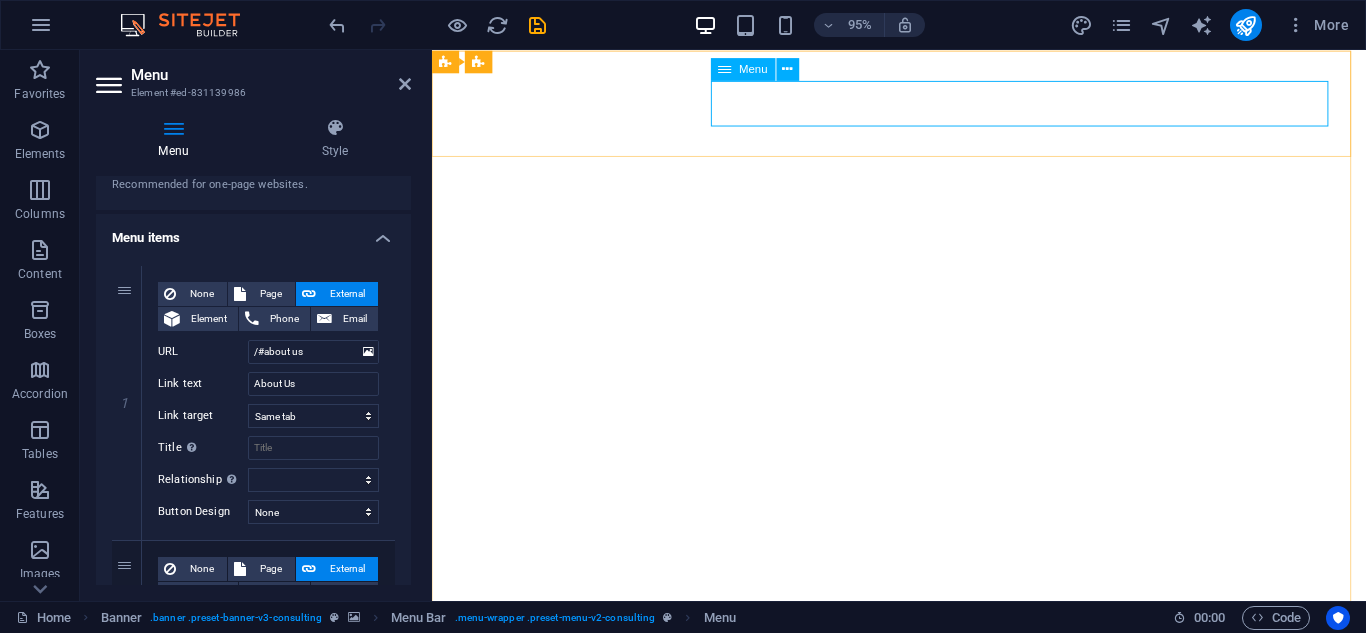click on "About Us Our Team Our Strengths Projects Contact Us" at bounding box center [923, 1036] 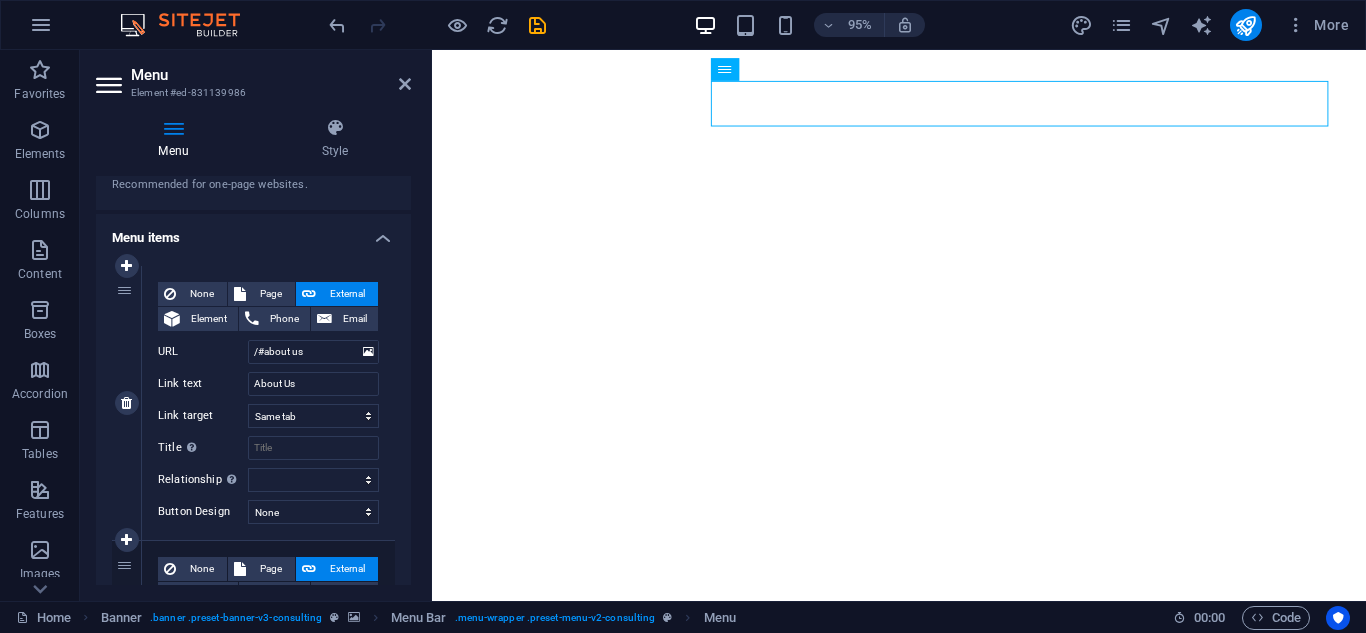 click on "External" at bounding box center [347, 294] 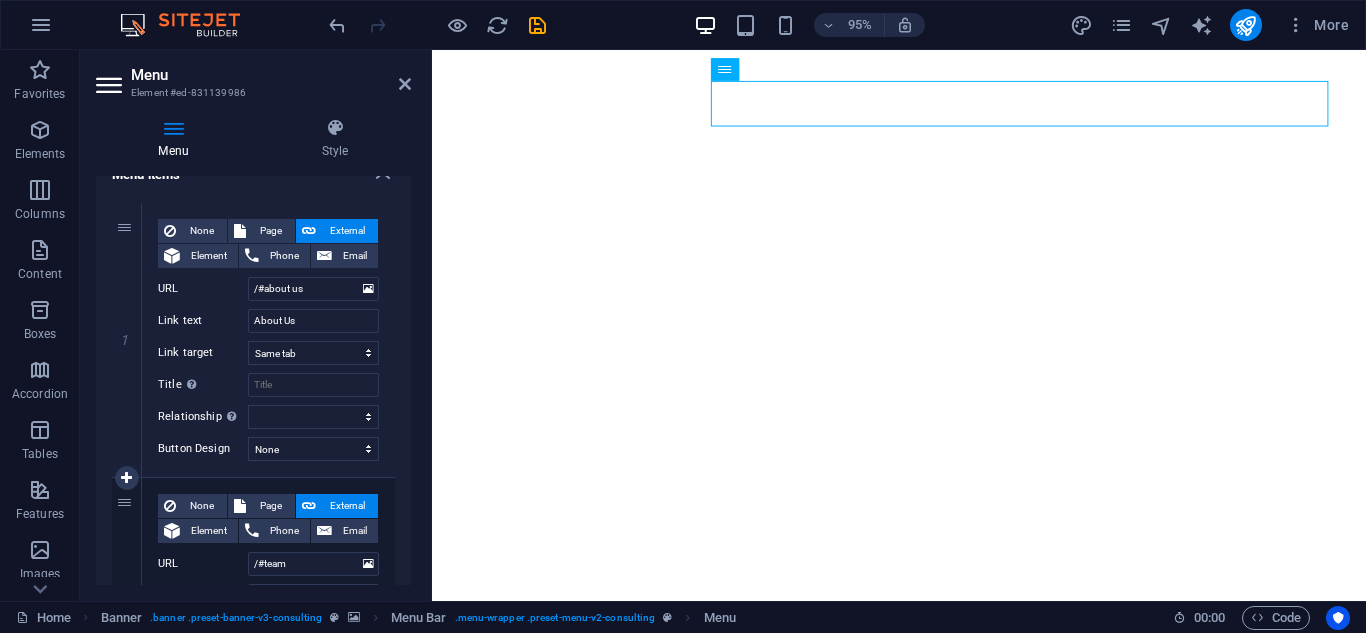 scroll, scrollTop: 0, scrollLeft: 0, axis: both 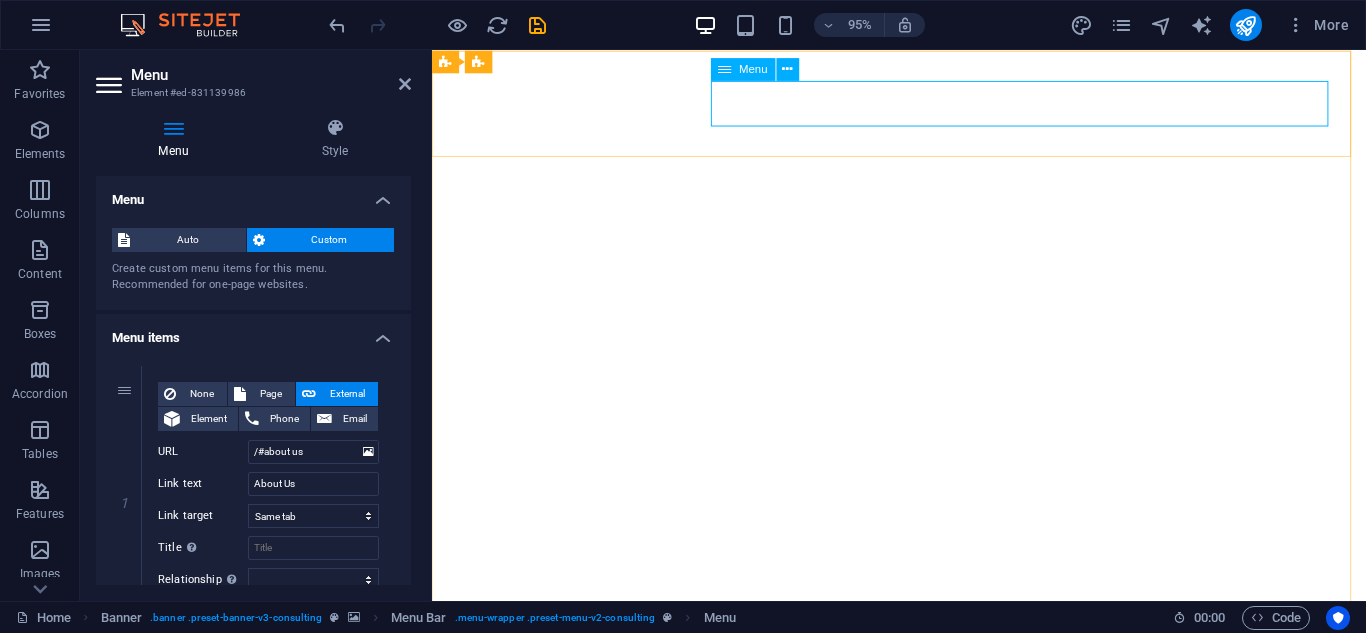click on "About Us Our Team Our Strengths Projects Contact Us" at bounding box center [923, 1036] 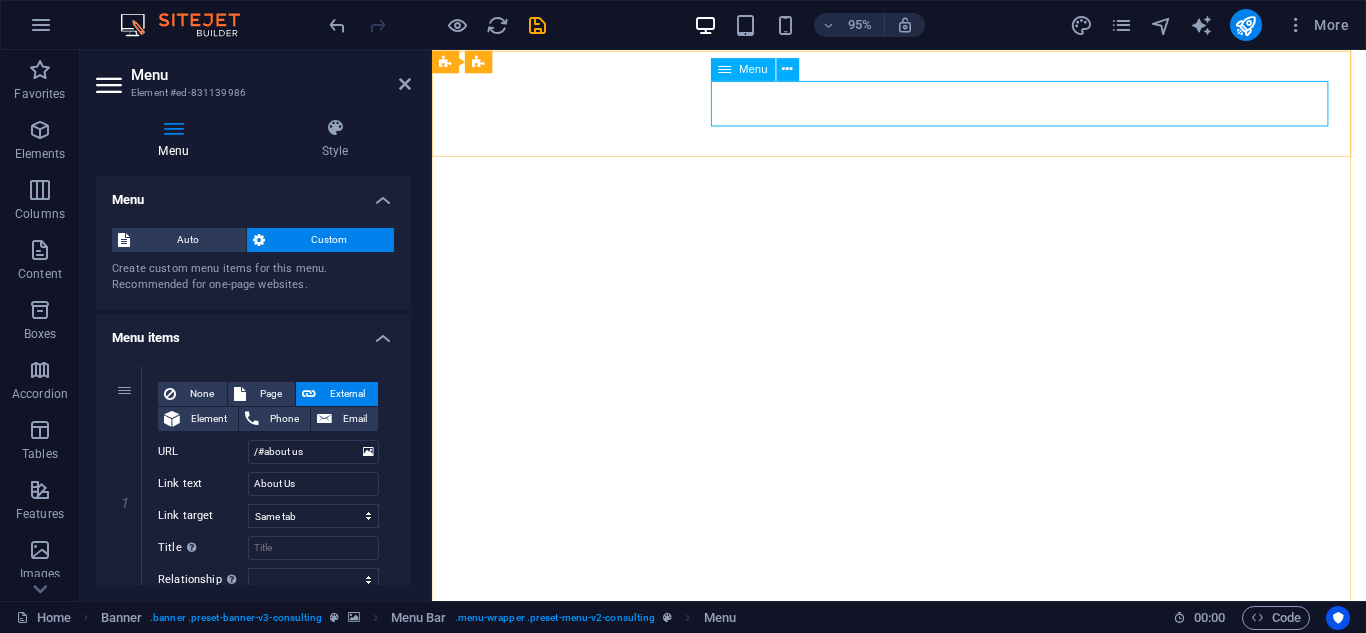 click on "About Us Our Team Our Strengths Projects Contact Us" at bounding box center [923, 1036] 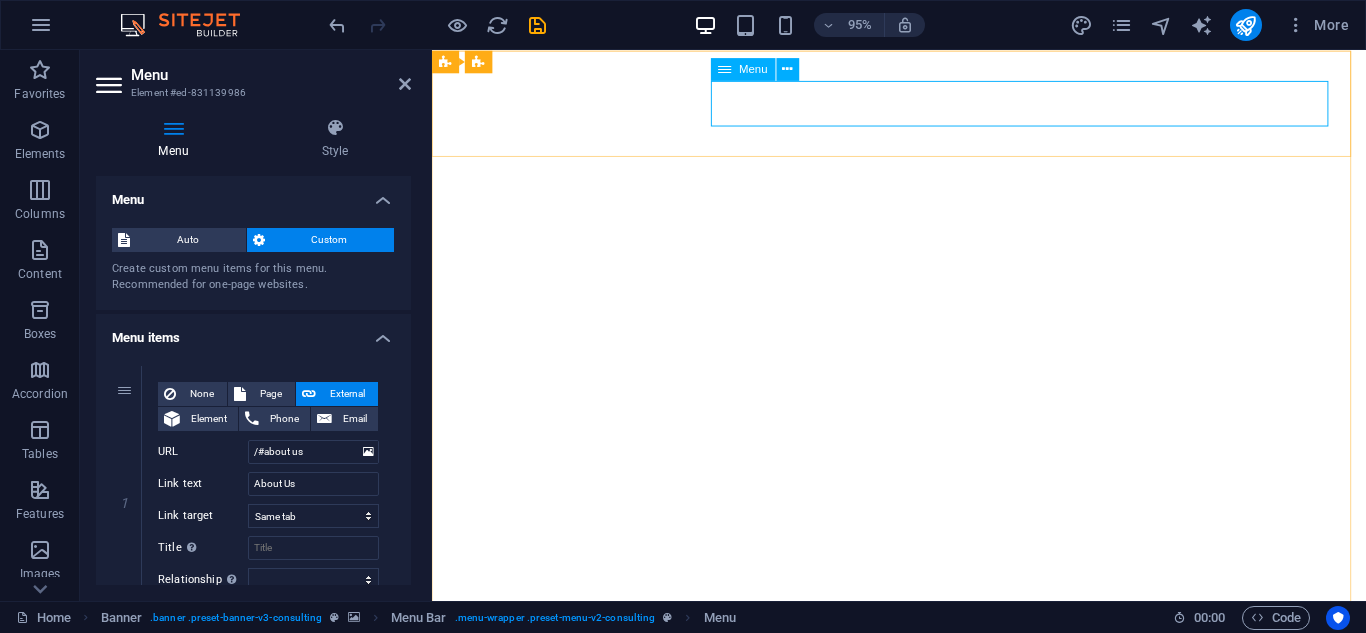 click on "About Us Our Team Our Strengths Projects Contact Us" at bounding box center [923, 1036] 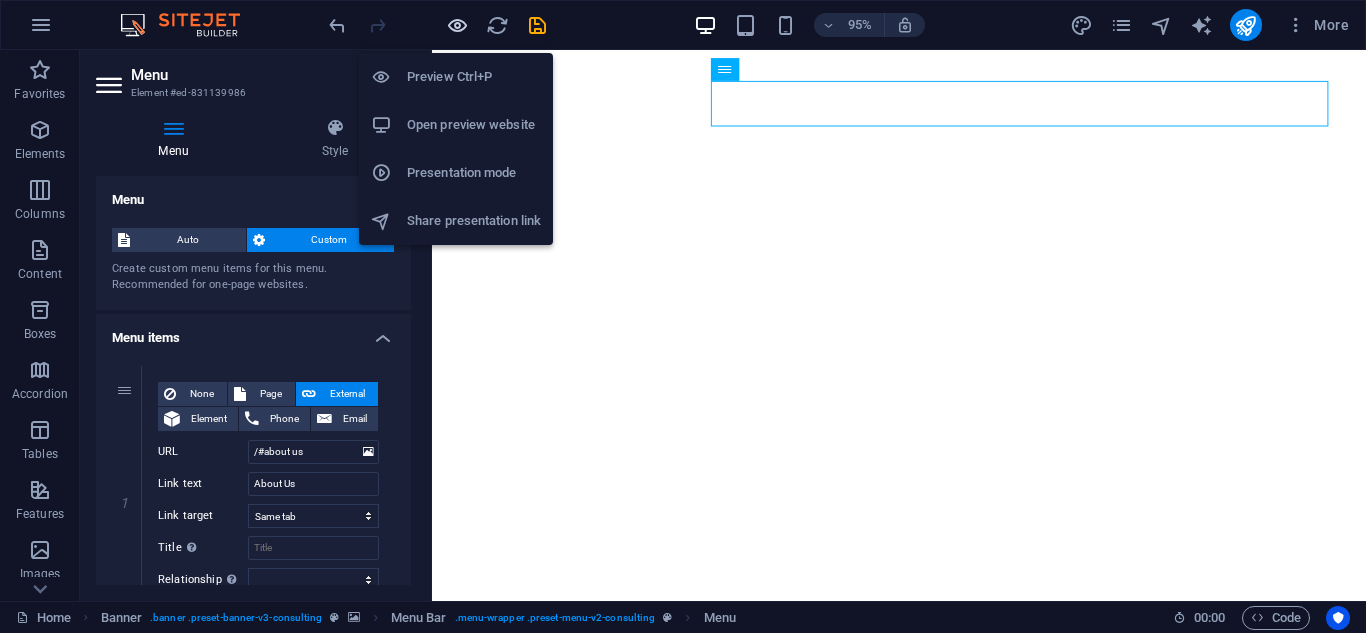 click at bounding box center (457, 25) 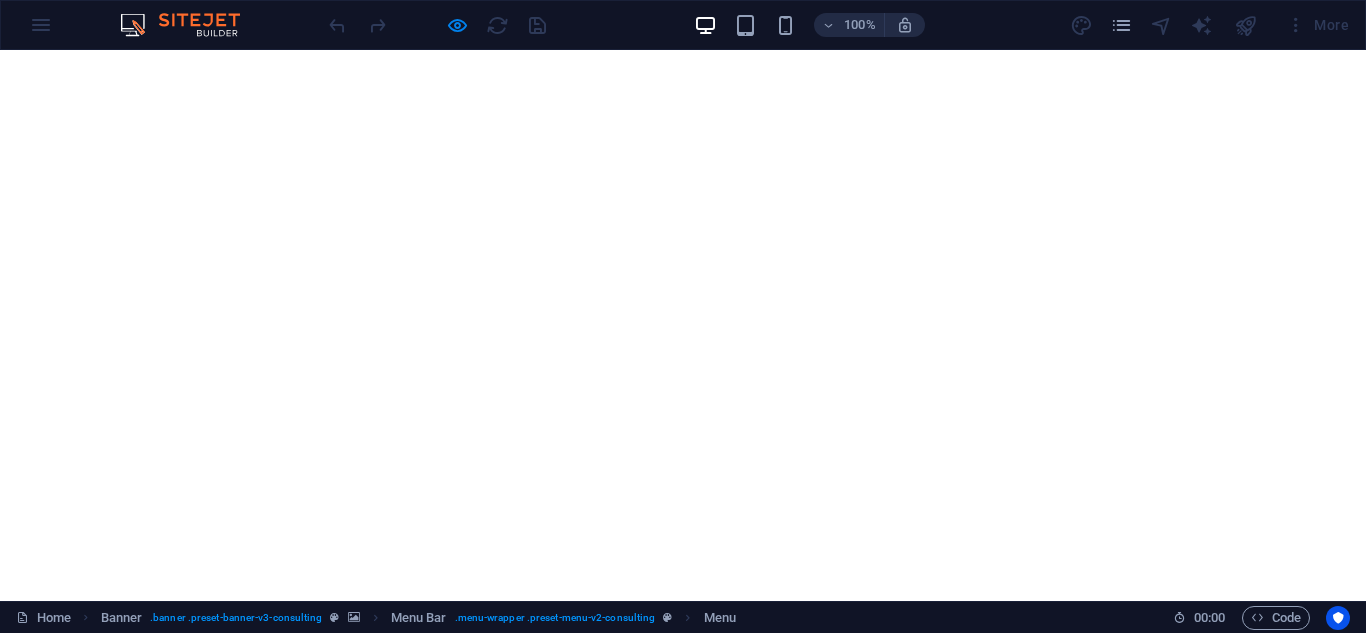 click on "Our Team" at bounding box center (539, 1036) 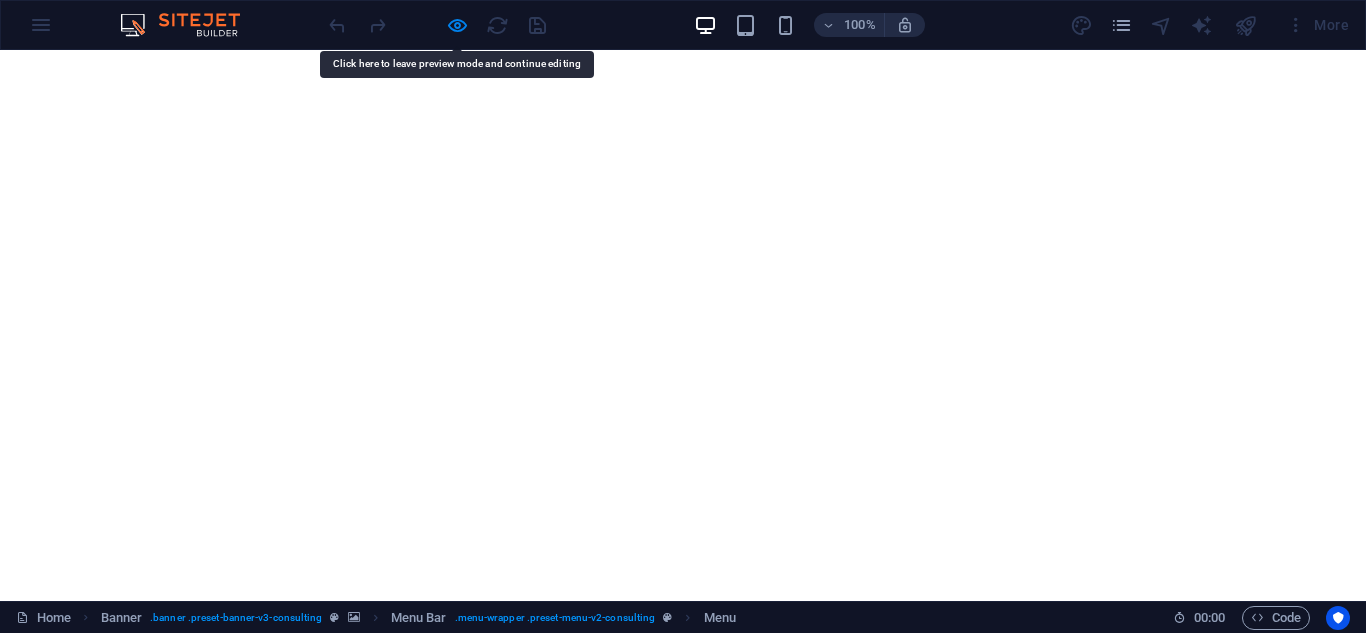 click on "Contact Us" at bounding box center (946, 1036) 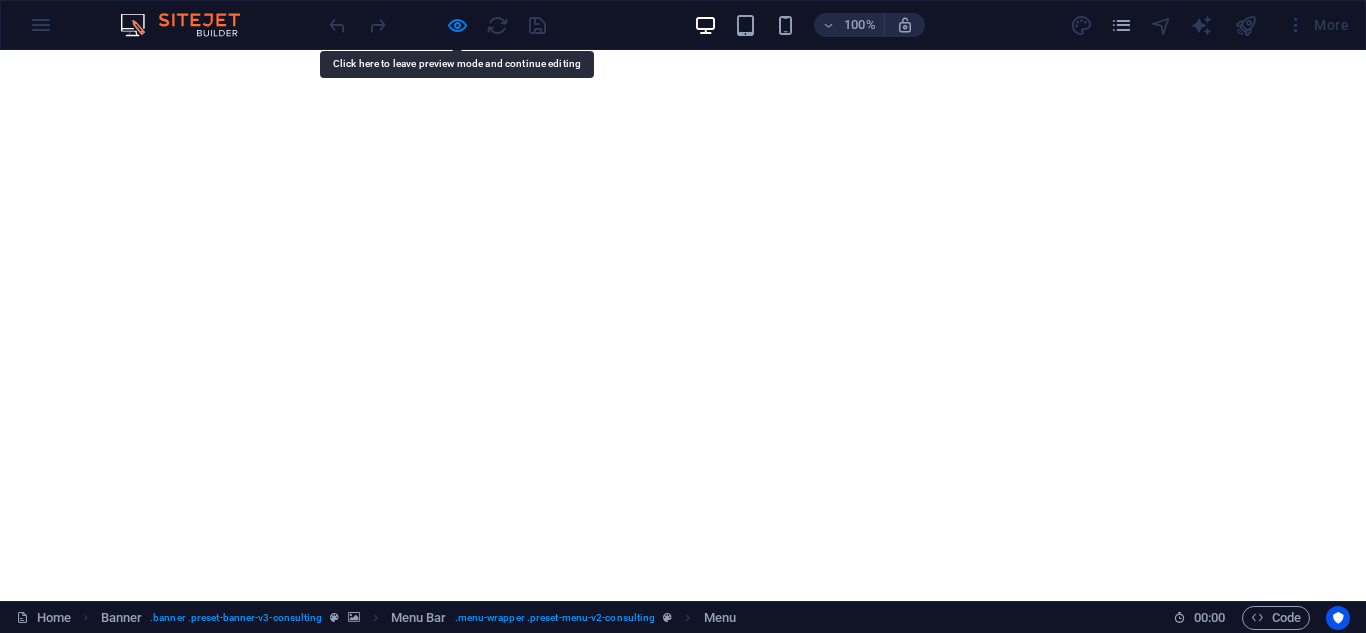 click on "About Us" at bounding box center [413, 1036] 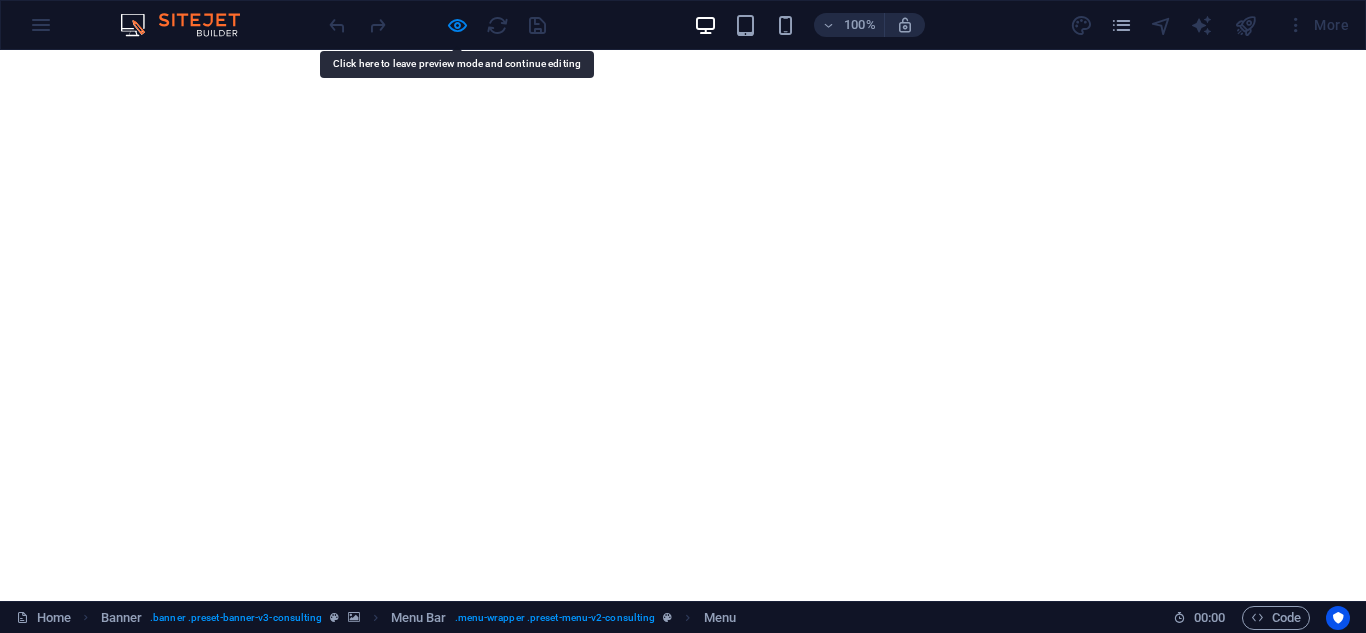 click on "About Us" at bounding box center [413, 1036] 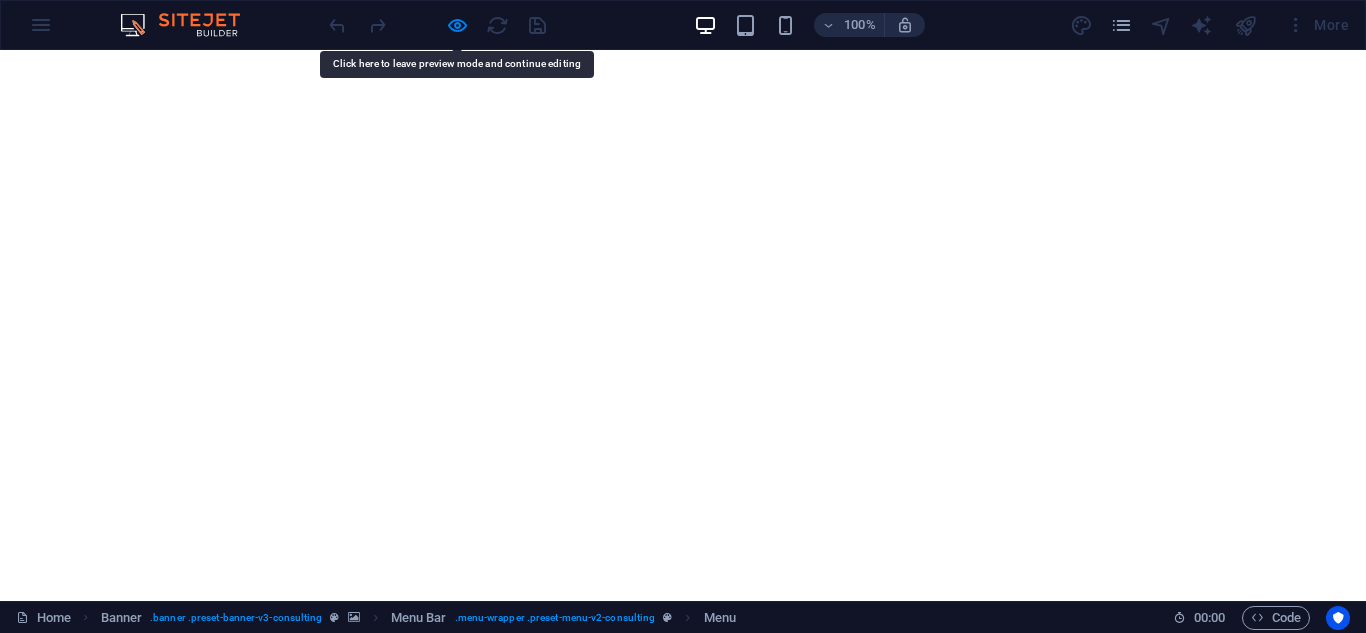 scroll, scrollTop: 200, scrollLeft: 0, axis: vertical 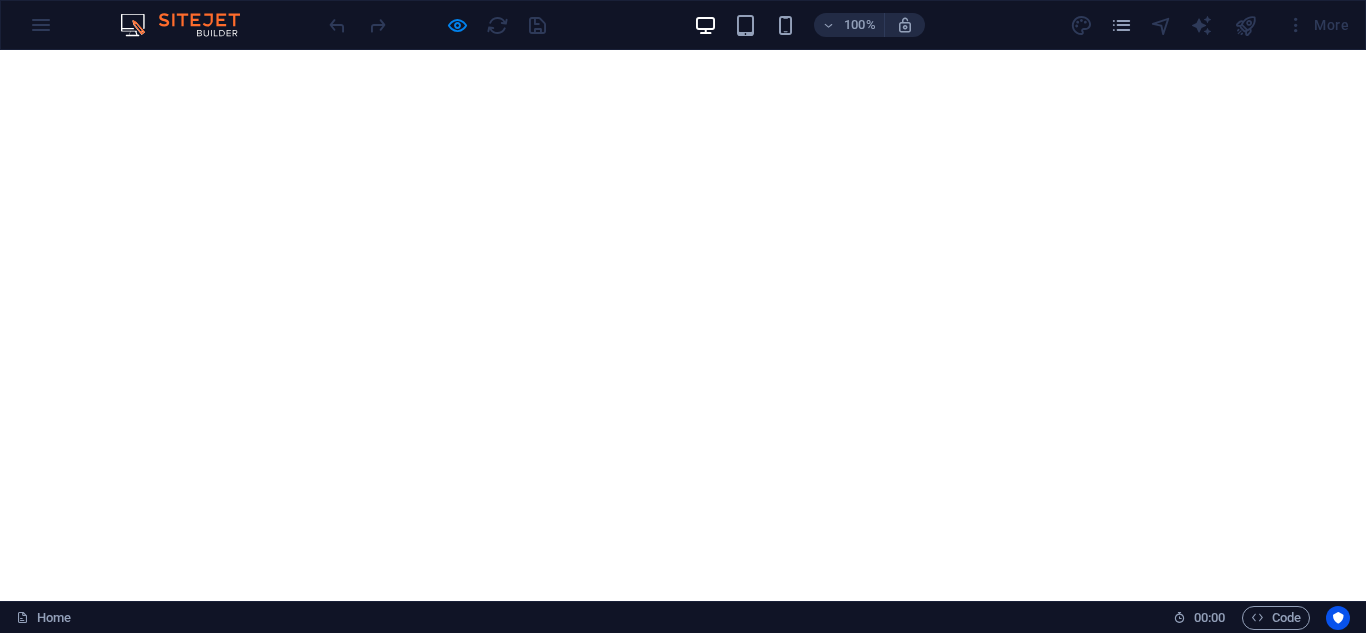 click on "LEARN MORE" at bounding box center [683, 986] 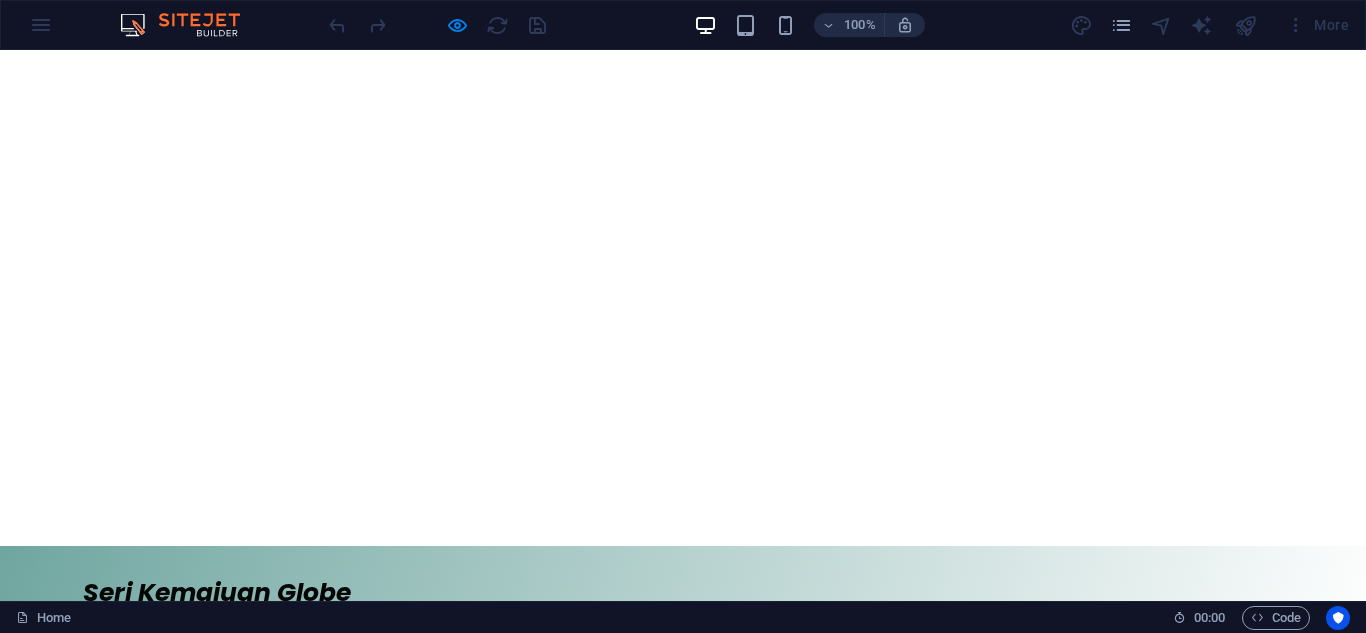scroll, scrollTop: 0, scrollLeft: 0, axis: both 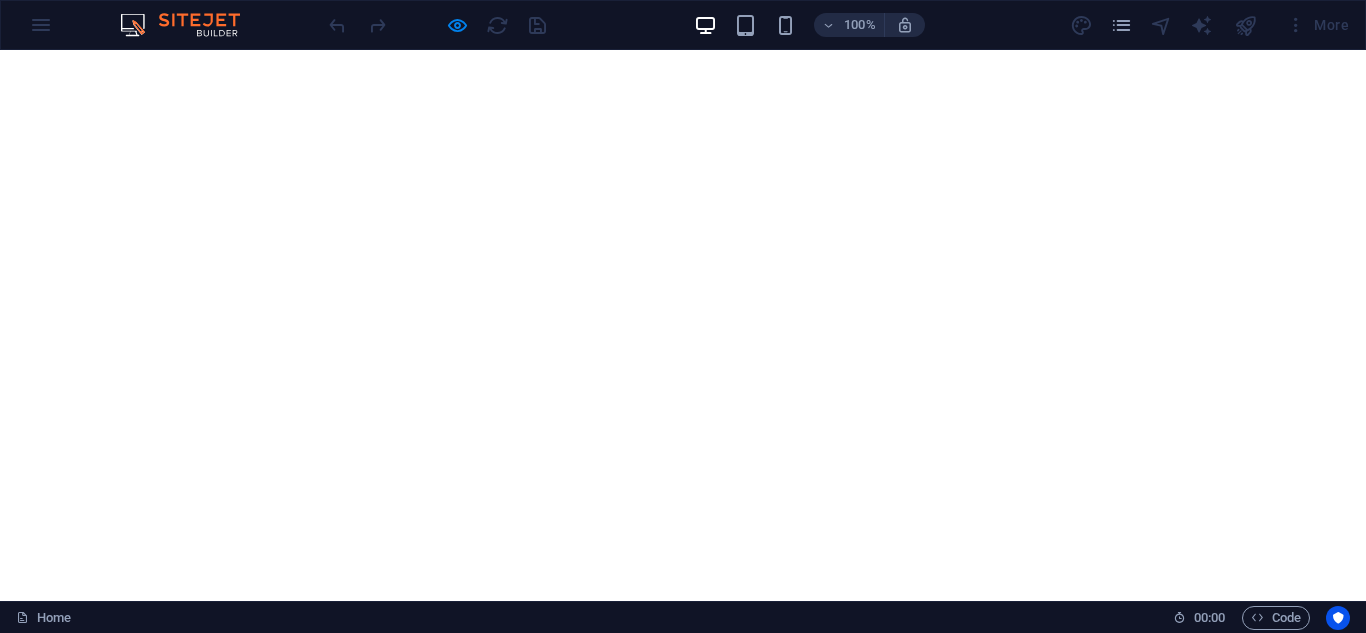 click on "Our Team" at bounding box center (539, 1036) 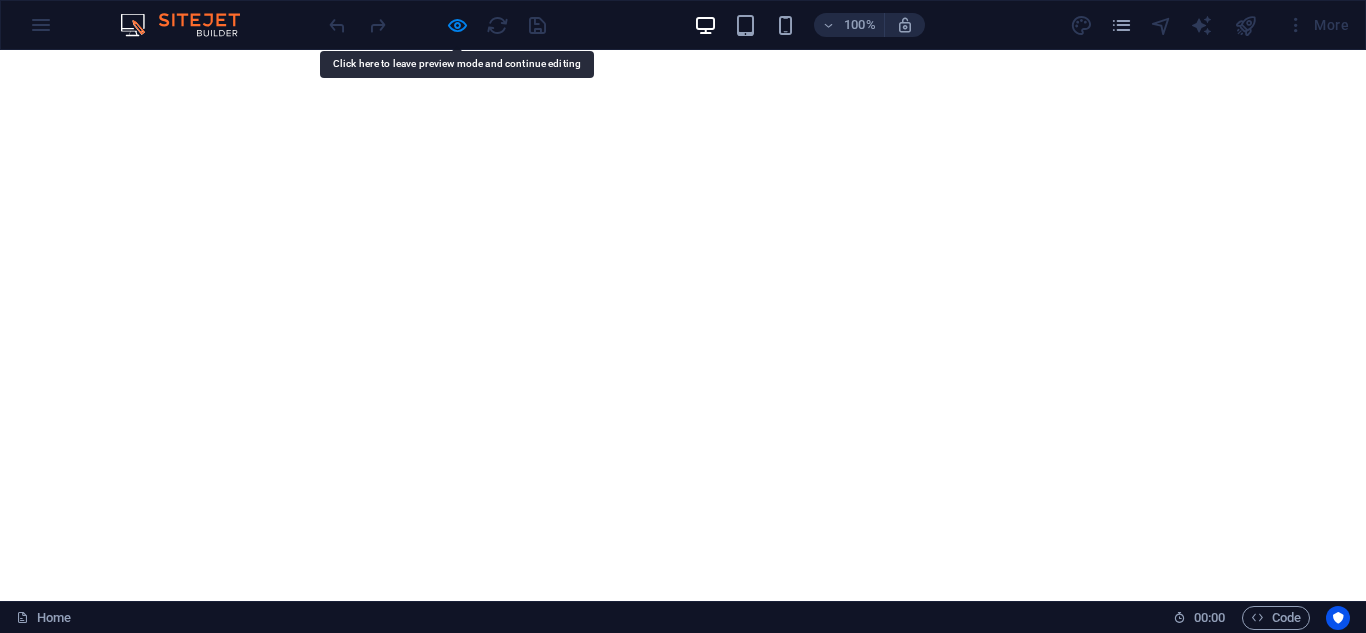 click on "Our Team" at bounding box center [539, 1036] 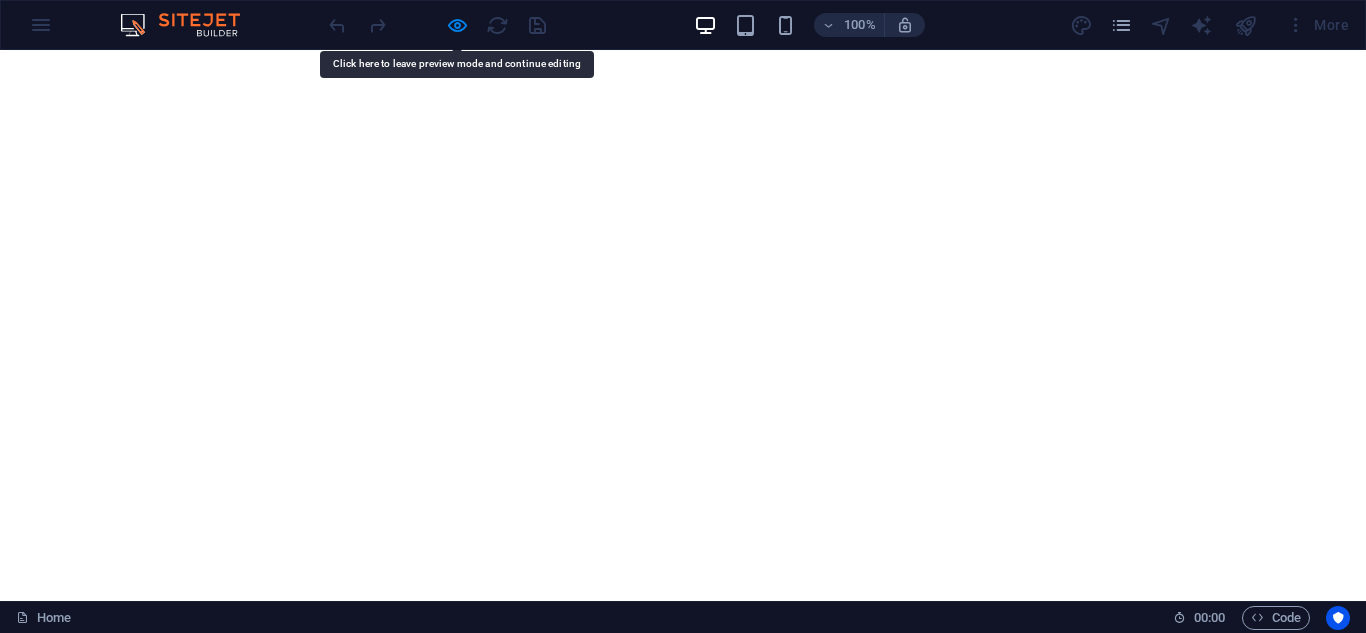 click on "Our Team" at bounding box center [539, 1036] 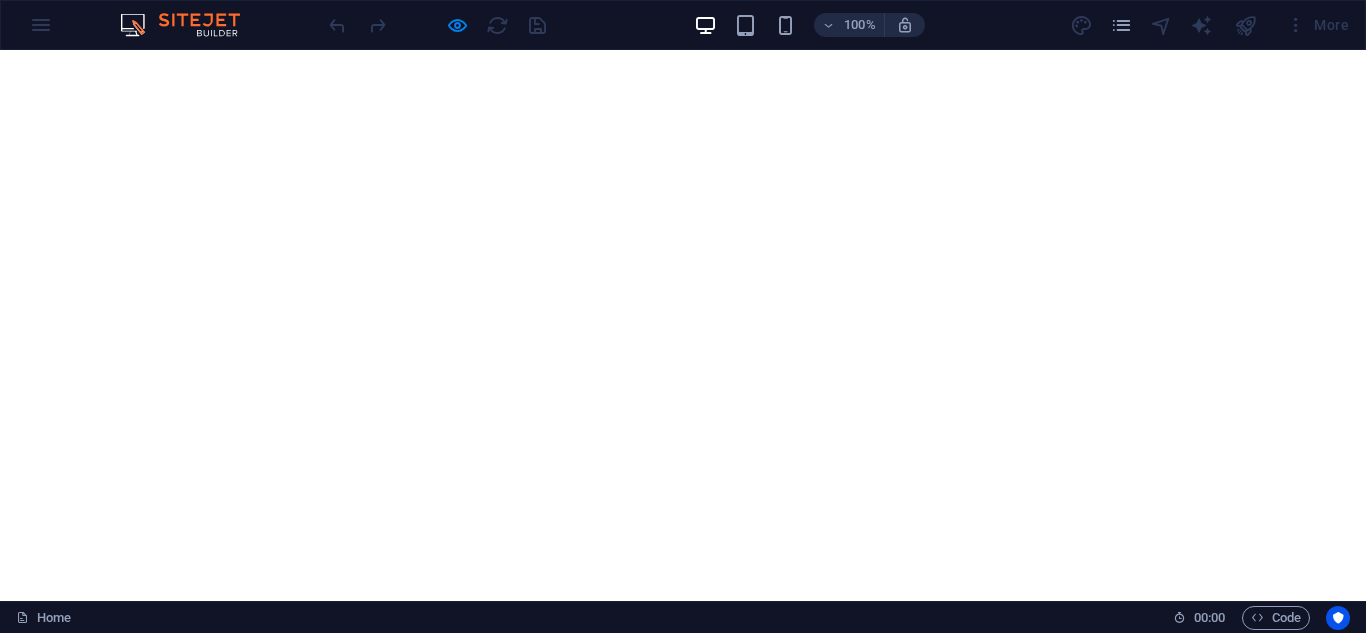 click on "Projects" at bounding box center (819, 1036) 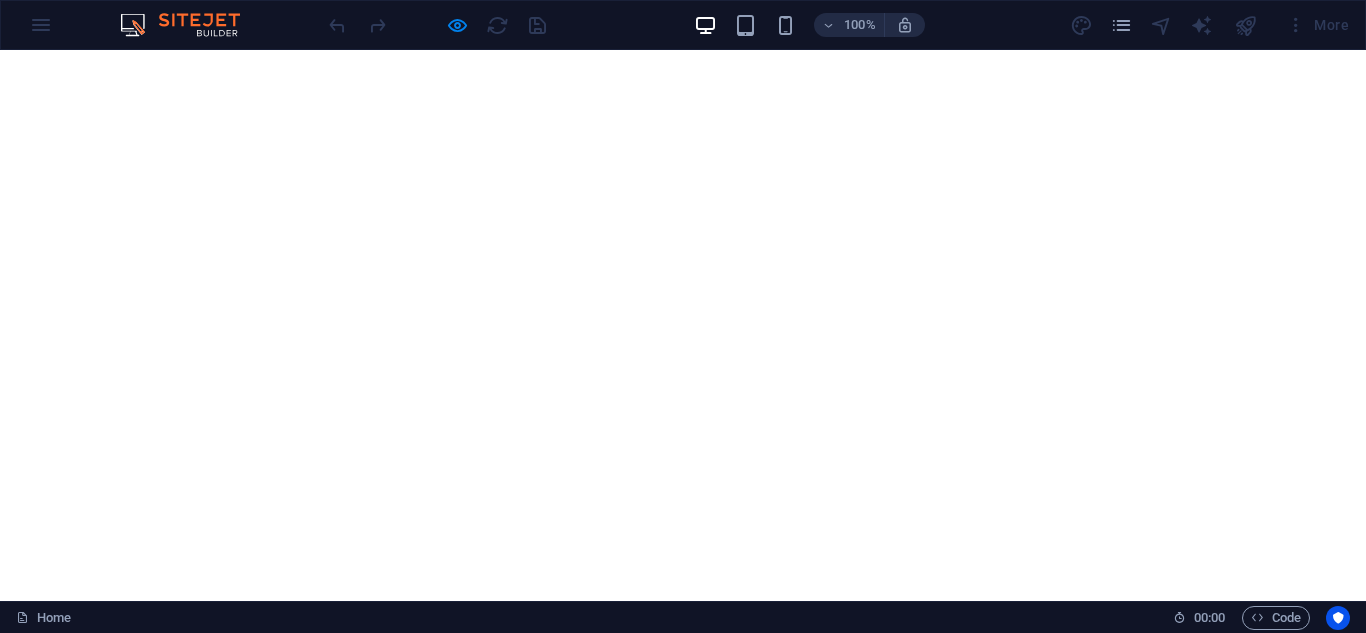 click on "Projects" at bounding box center (819, 1036) 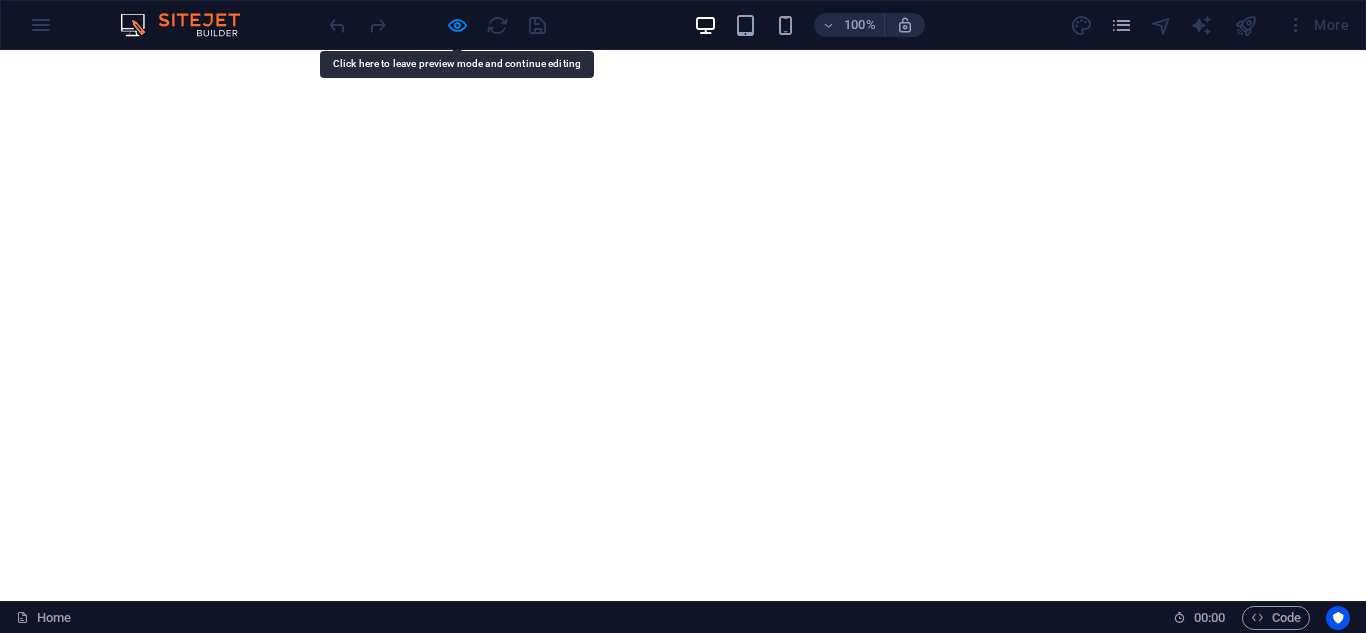 click on "Projects" at bounding box center (819, 1036) 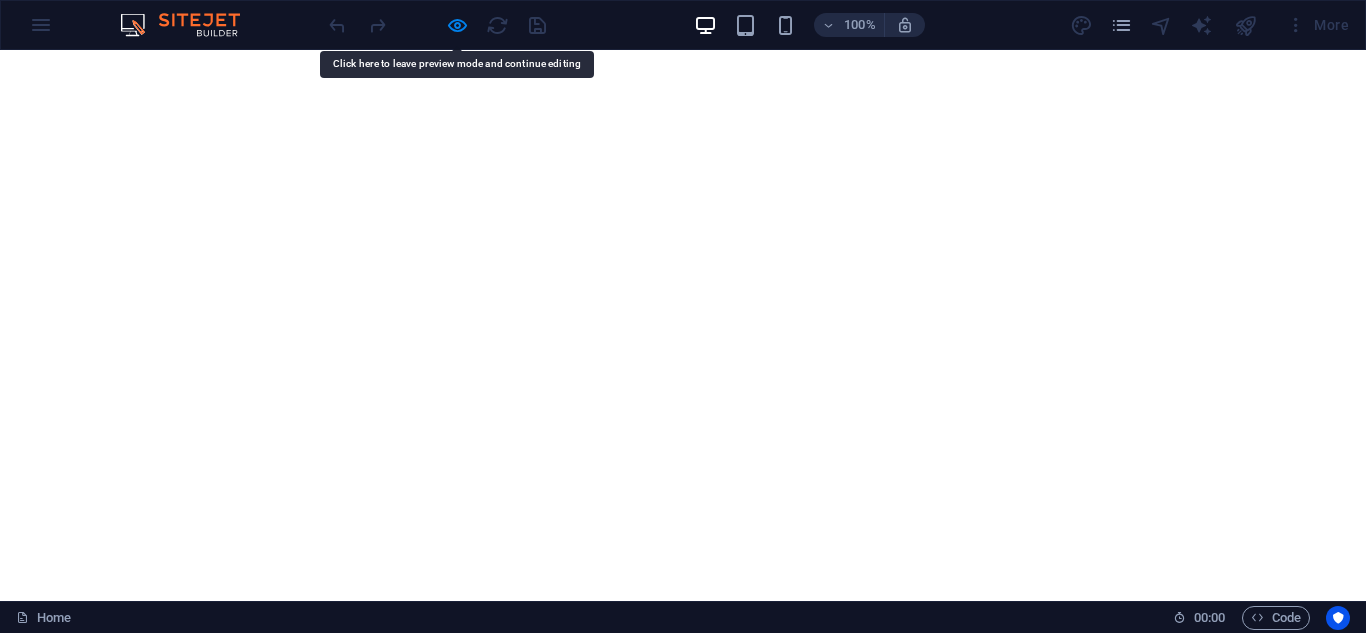 click on "Our Strengths" at bounding box center [682, 1036] 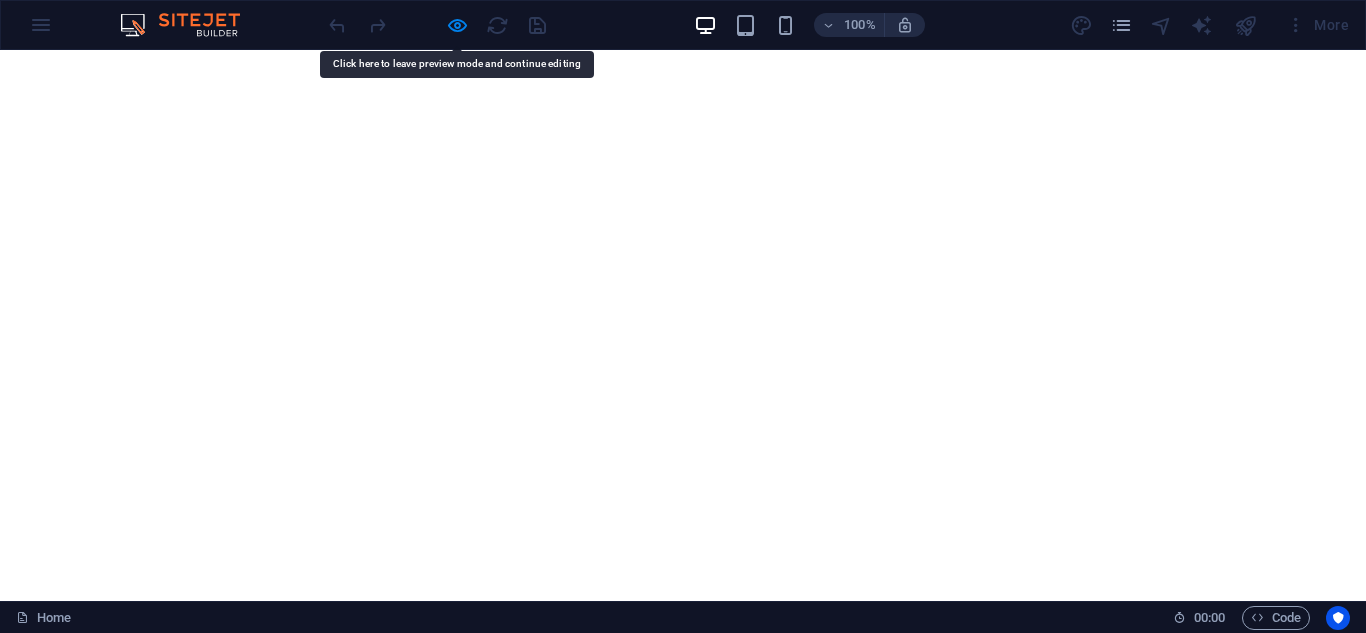 click on "About Us" at bounding box center [413, 1036] 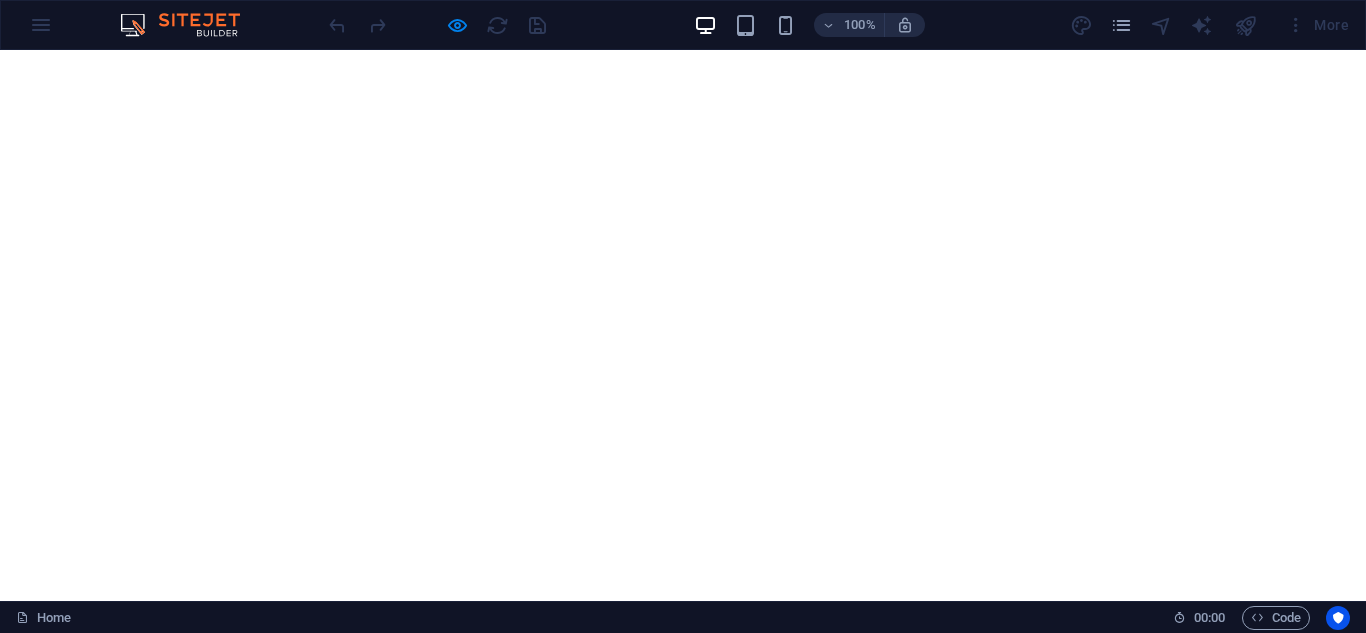 click on "Our Team" at bounding box center (539, 1036) 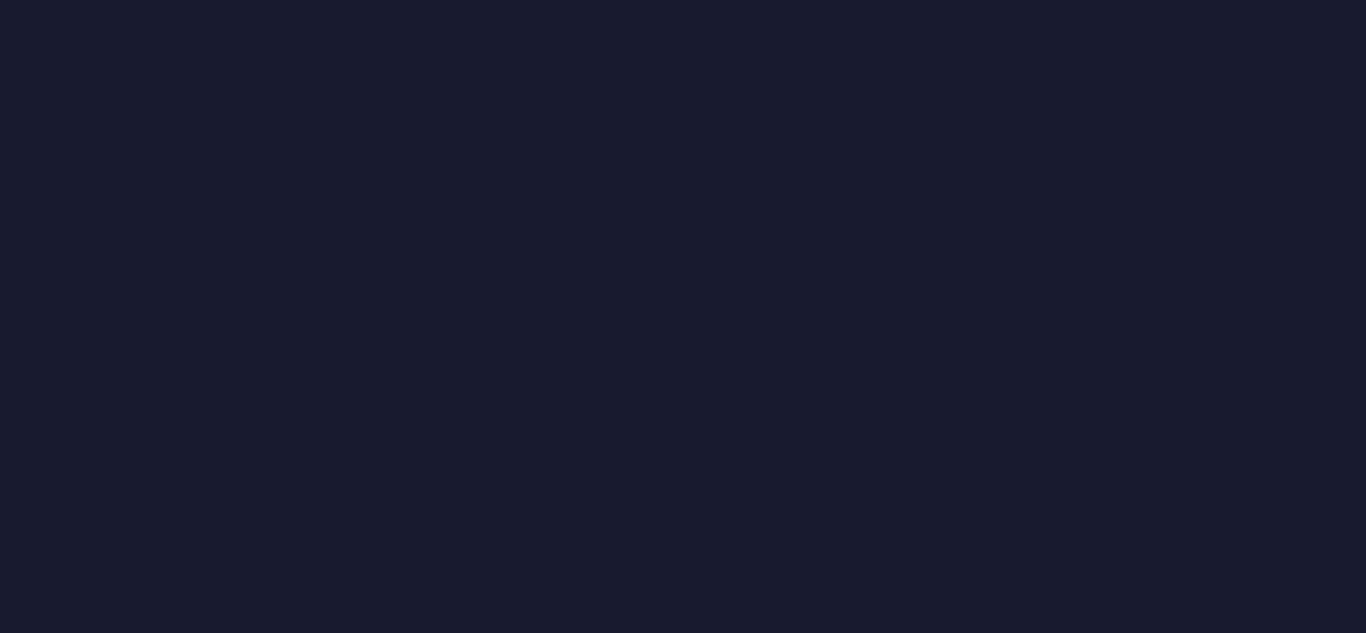 scroll, scrollTop: 0, scrollLeft: 0, axis: both 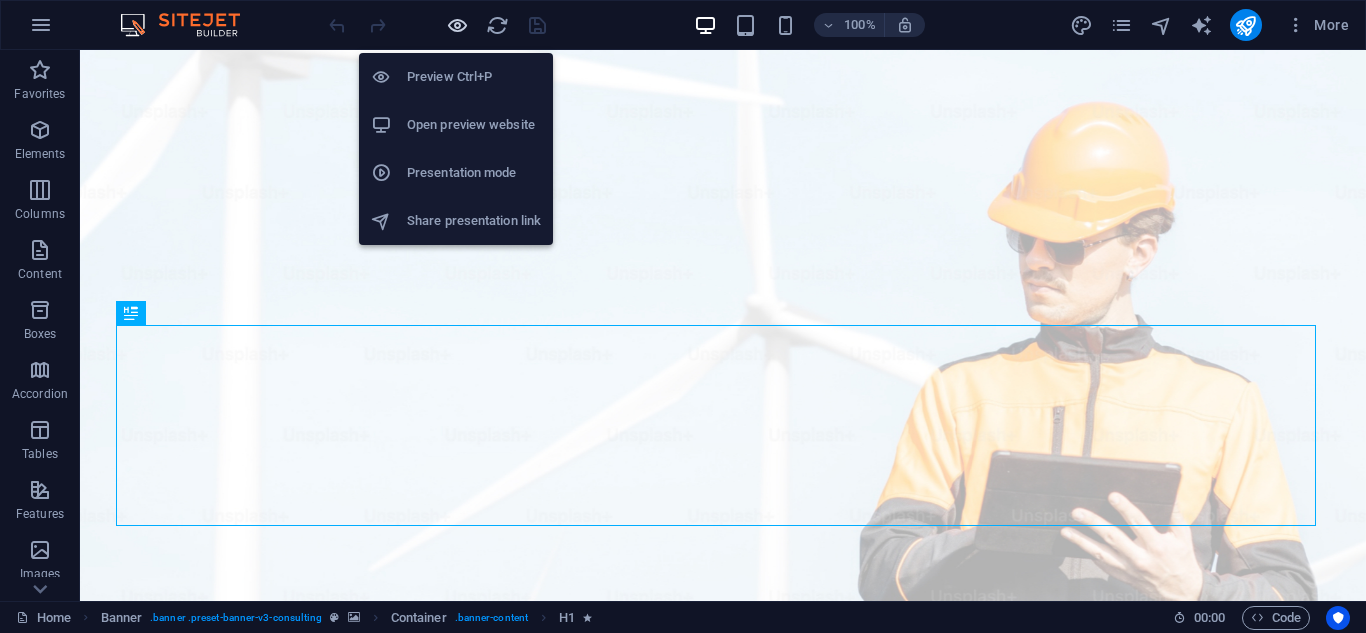click at bounding box center (457, 25) 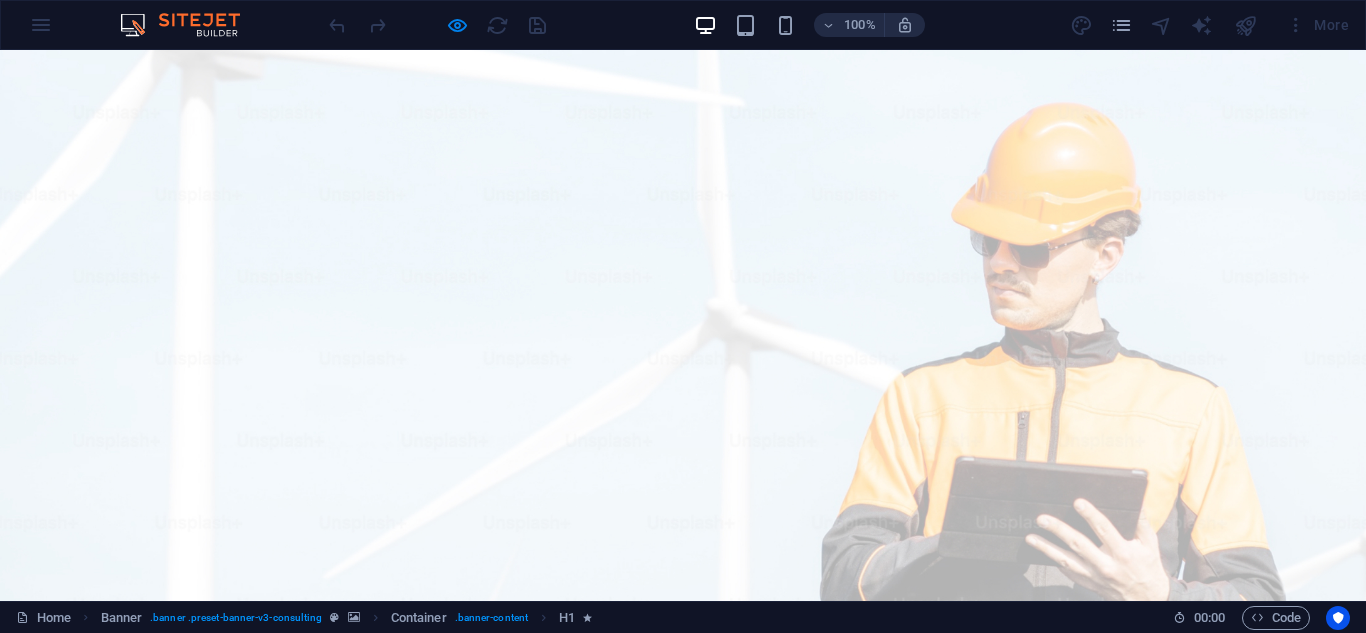 click on "Our Strengths" at bounding box center (683, 1036) 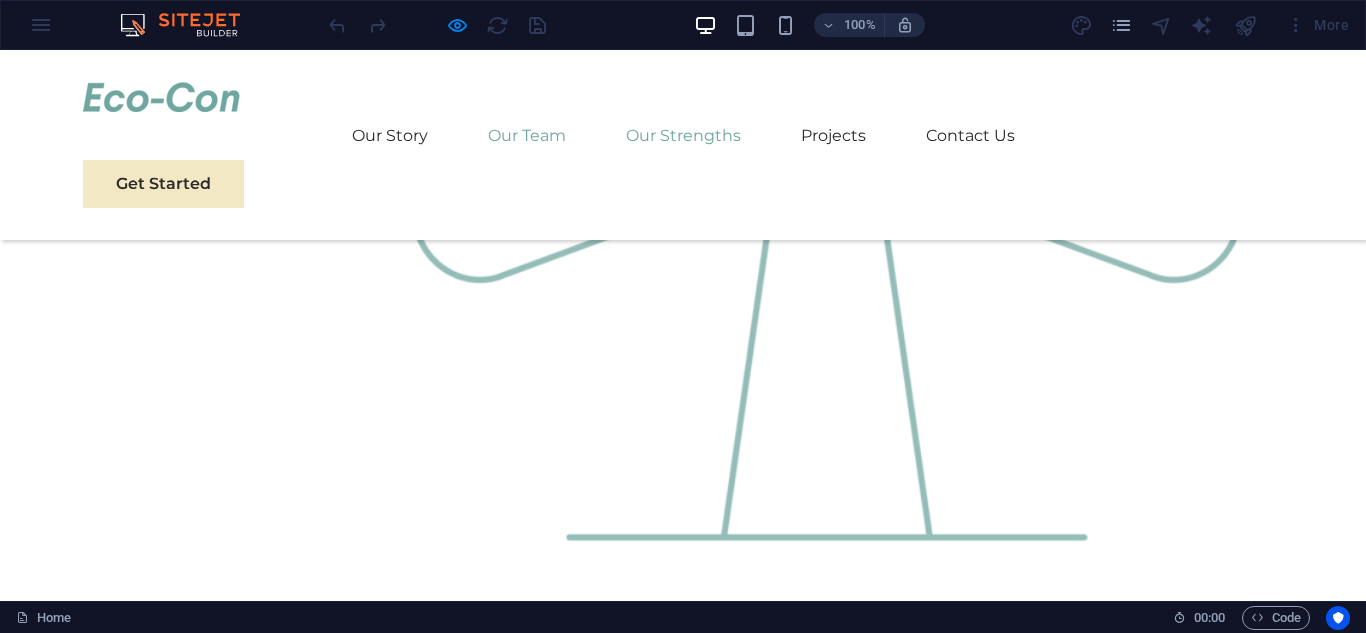 click on "Our Team" at bounding box center [527, 136] 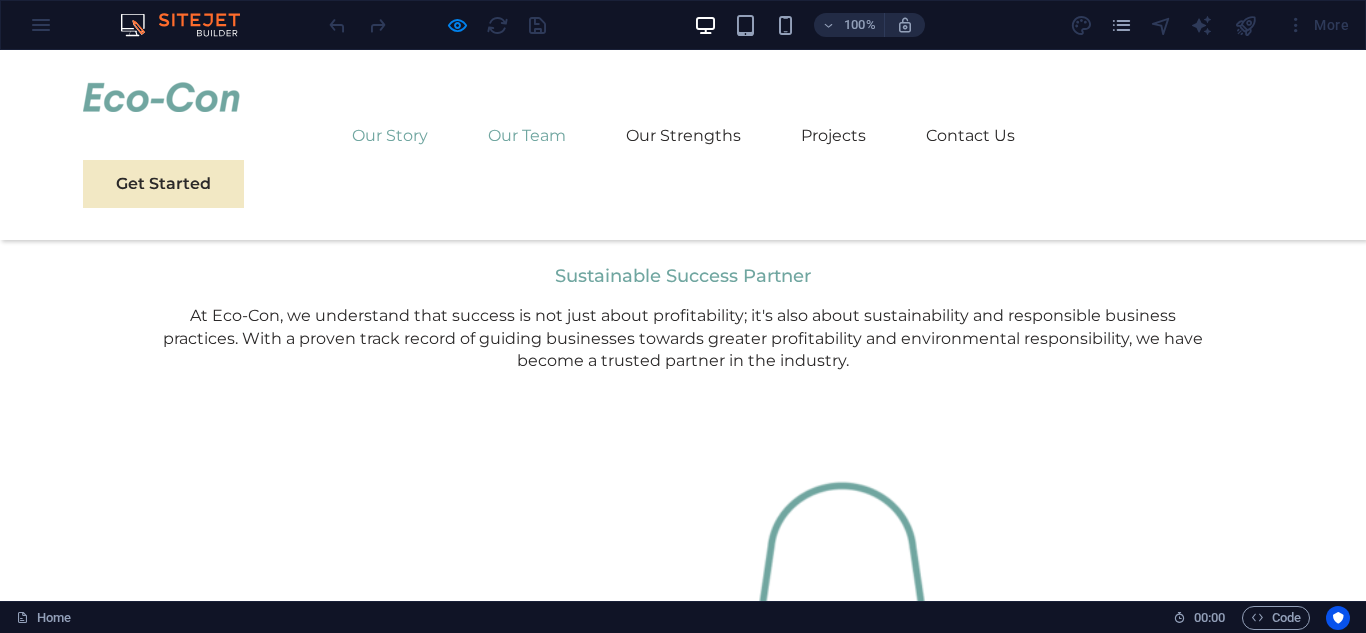 click on "Our Story" at bounding box center (390, 136) 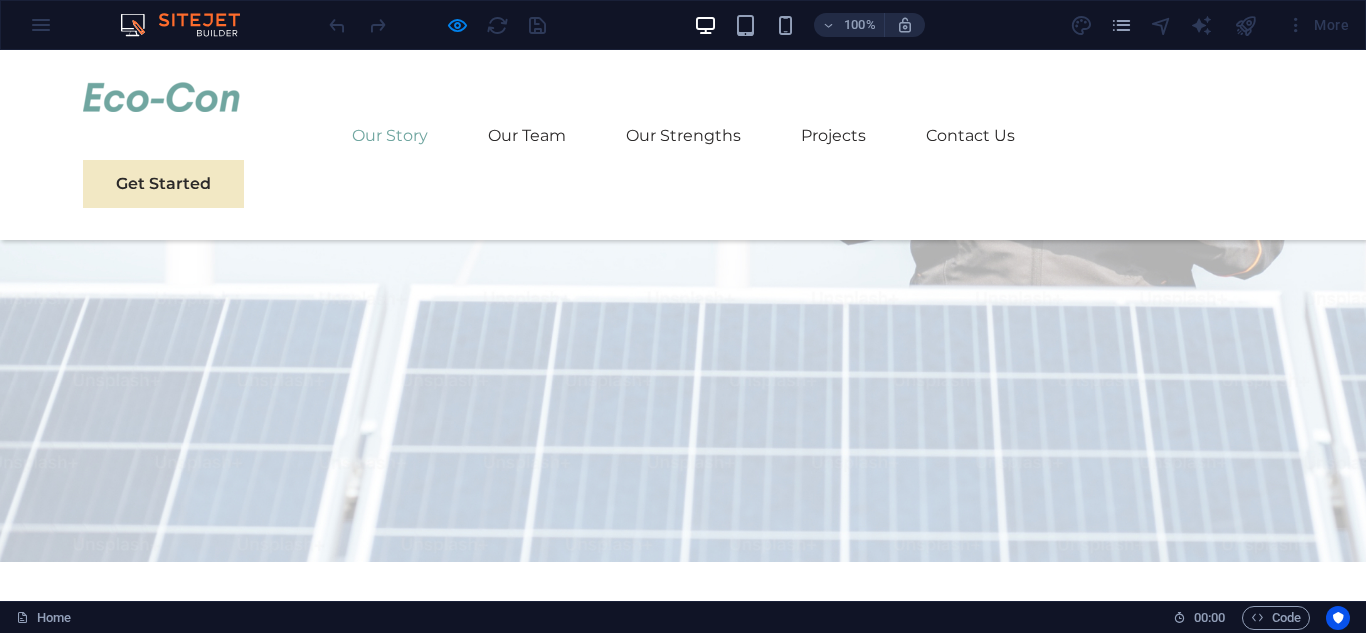 click on "Our Story" at bounding box center (390, 136) 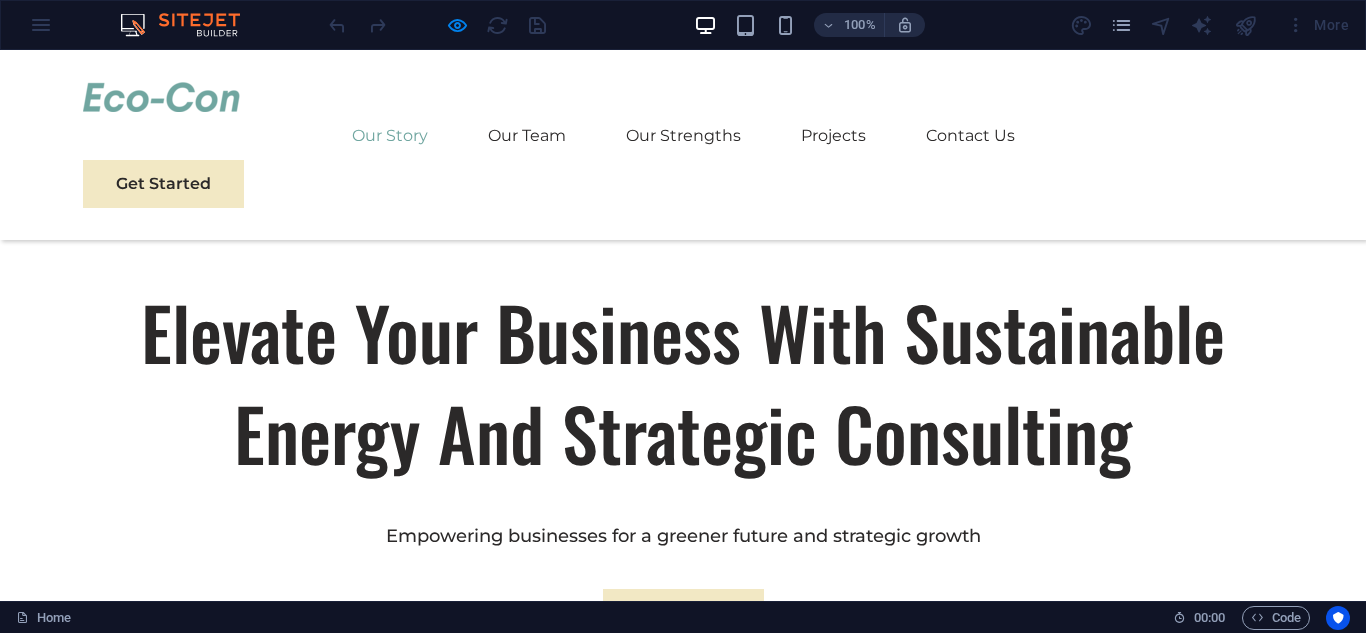 scroll, scrollTop: 788, scrollLeft: 0, axis: vertical 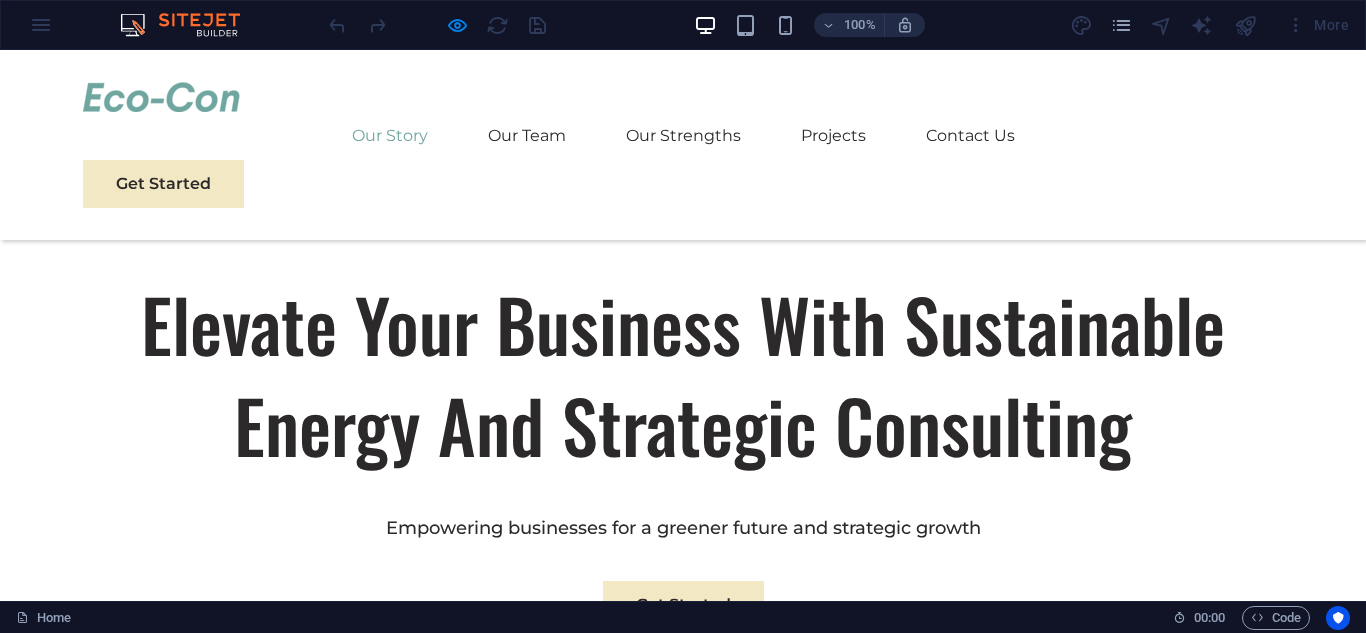 click on "Our Story" at bounding box center [390, 136] 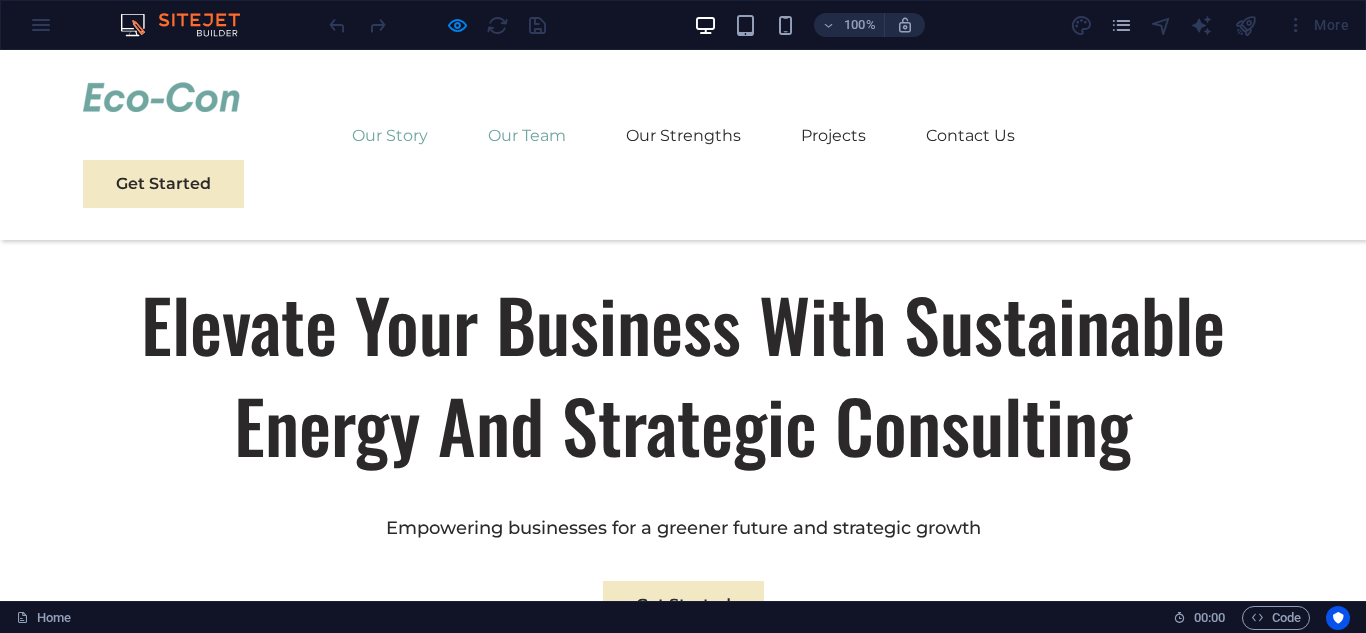 click on "Our Team" at bounding box center (527, 136) 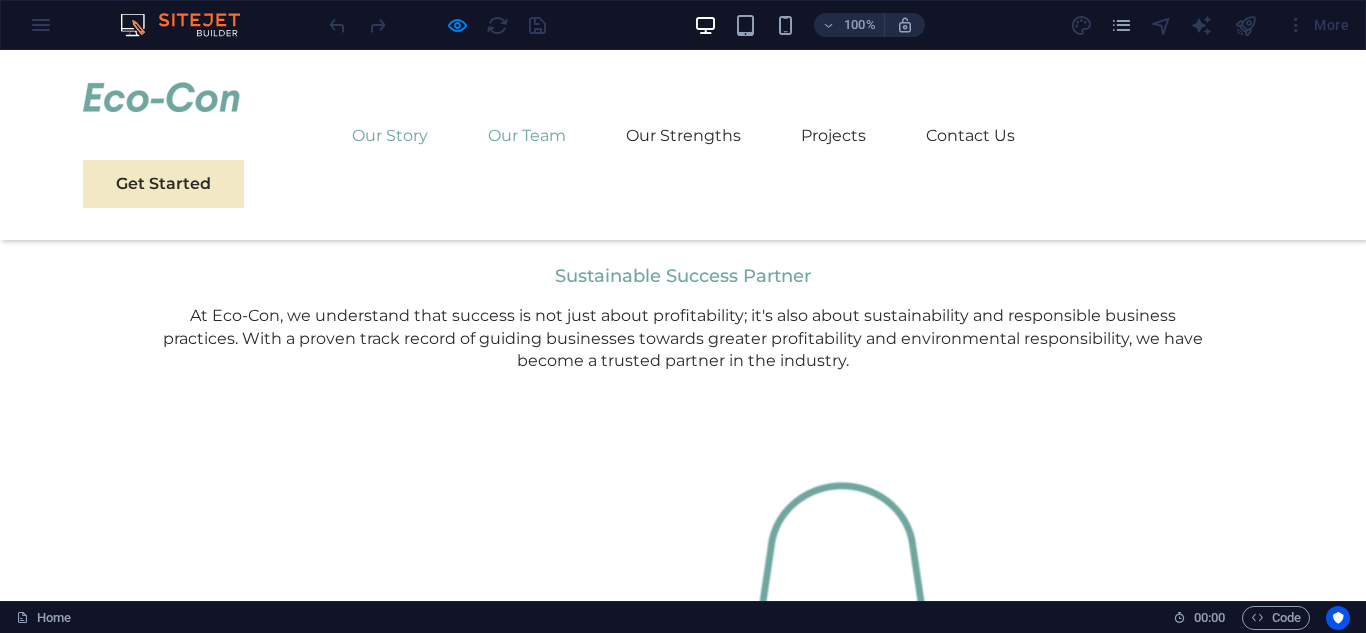 click on "Our Story" at bounding box center (390, 136) 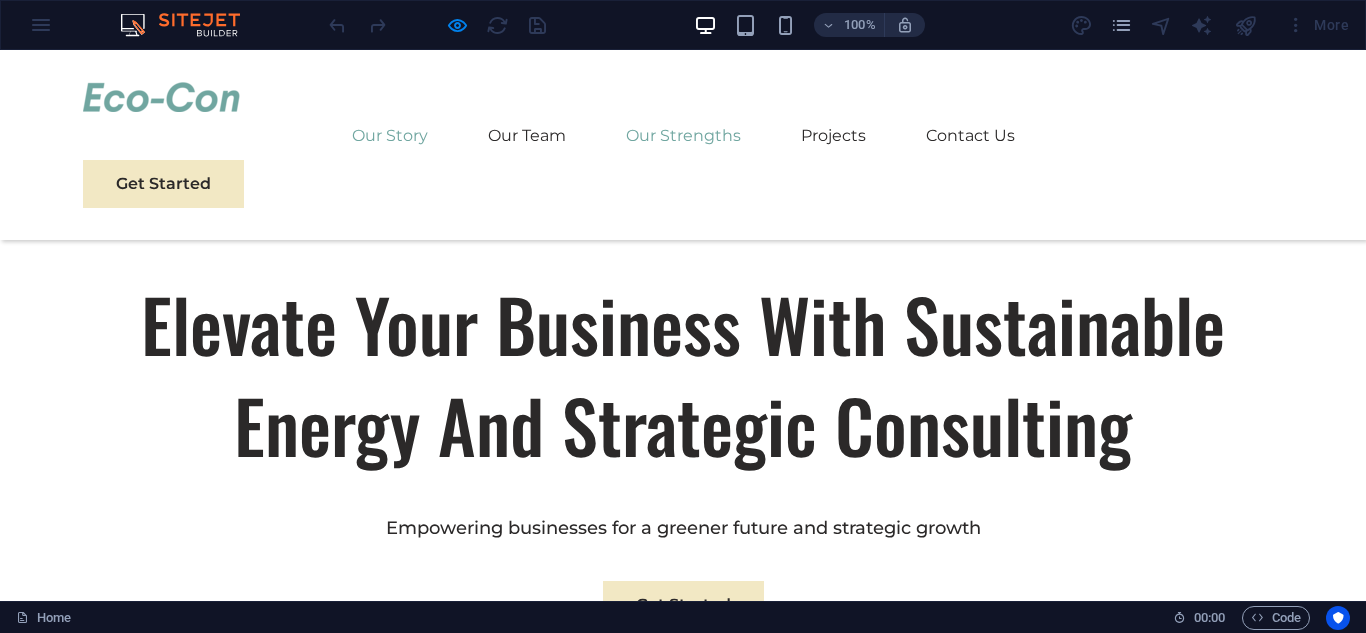 click on "Our Strengths" at bounding box center (683, 136) 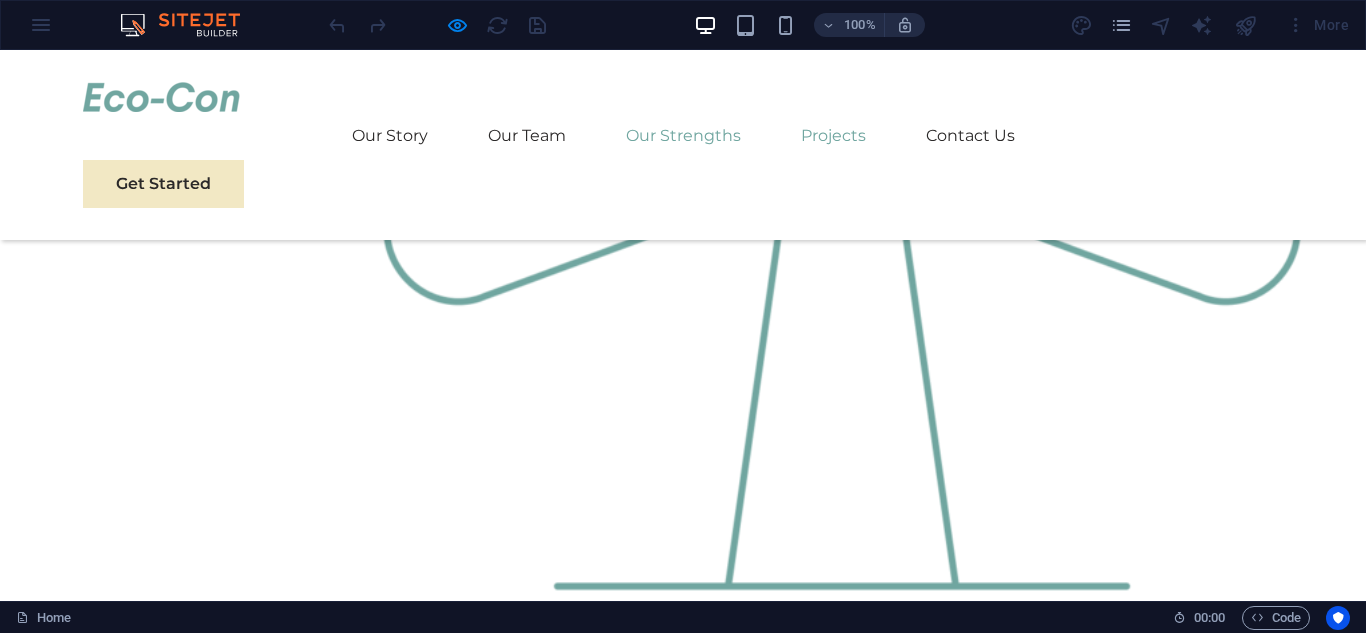 click on "Projects" at bounding box center (833, 136) 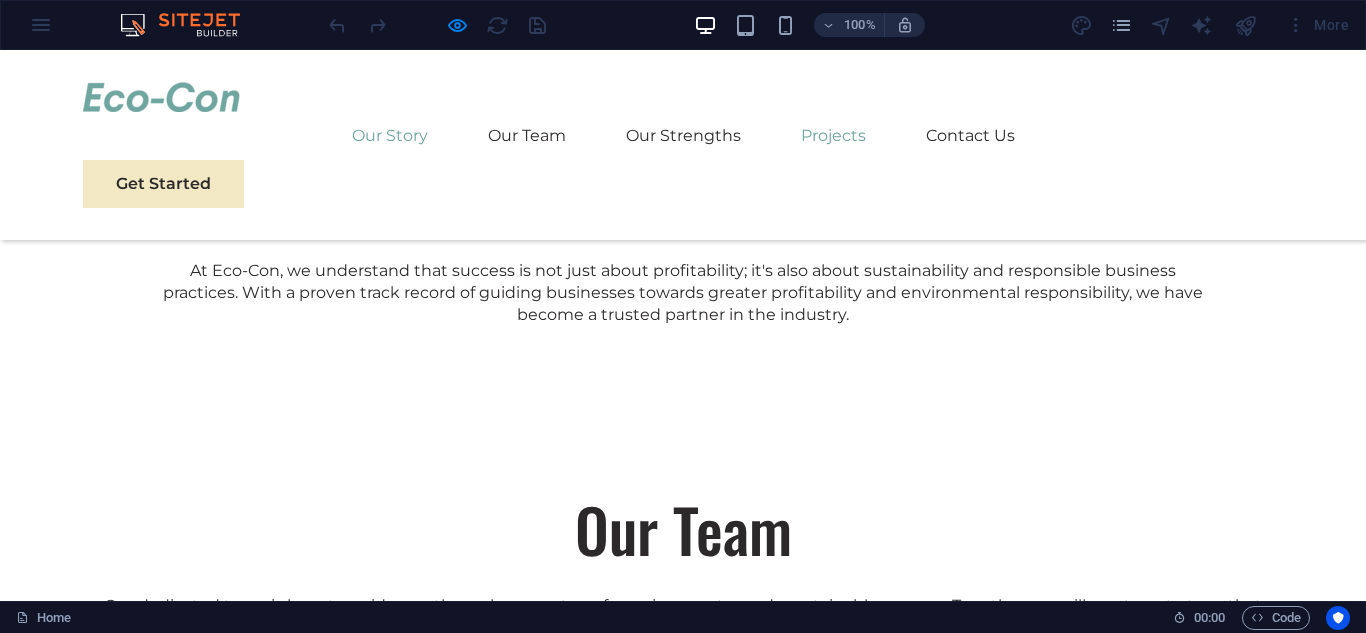 click on "Our Story" at bounding box center [390, 136] 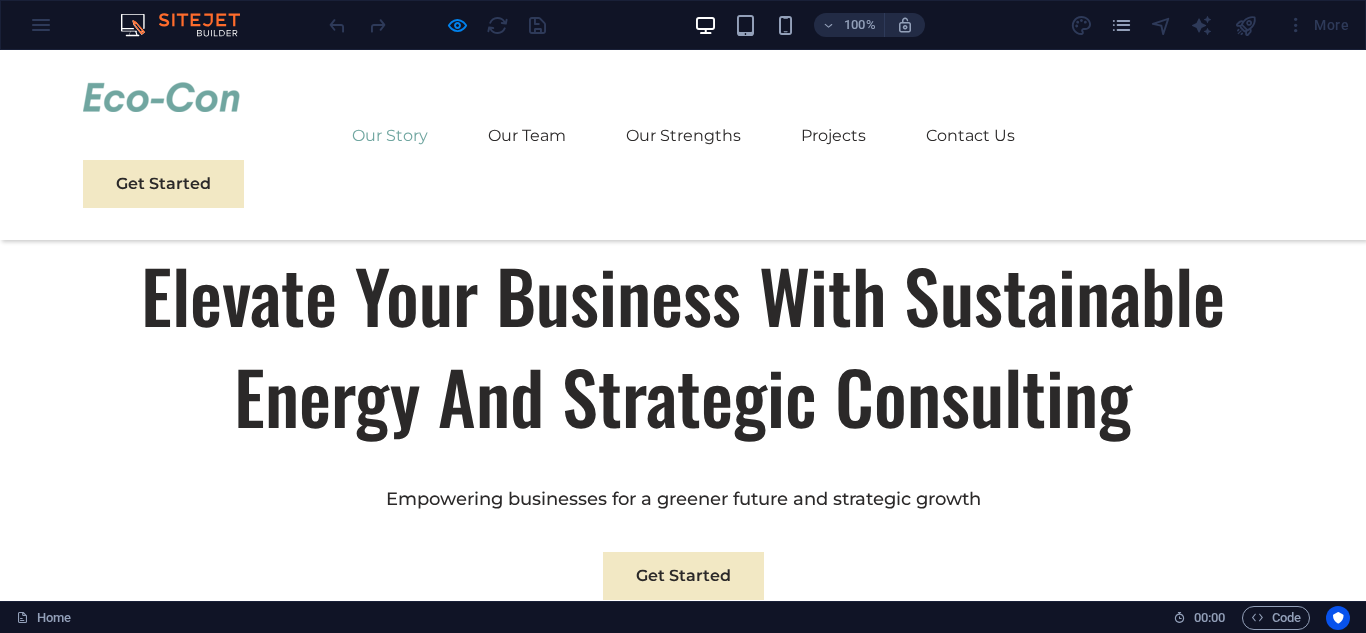 scroll, scrollTop: 788, scrollLeft: 0, axis: vertical 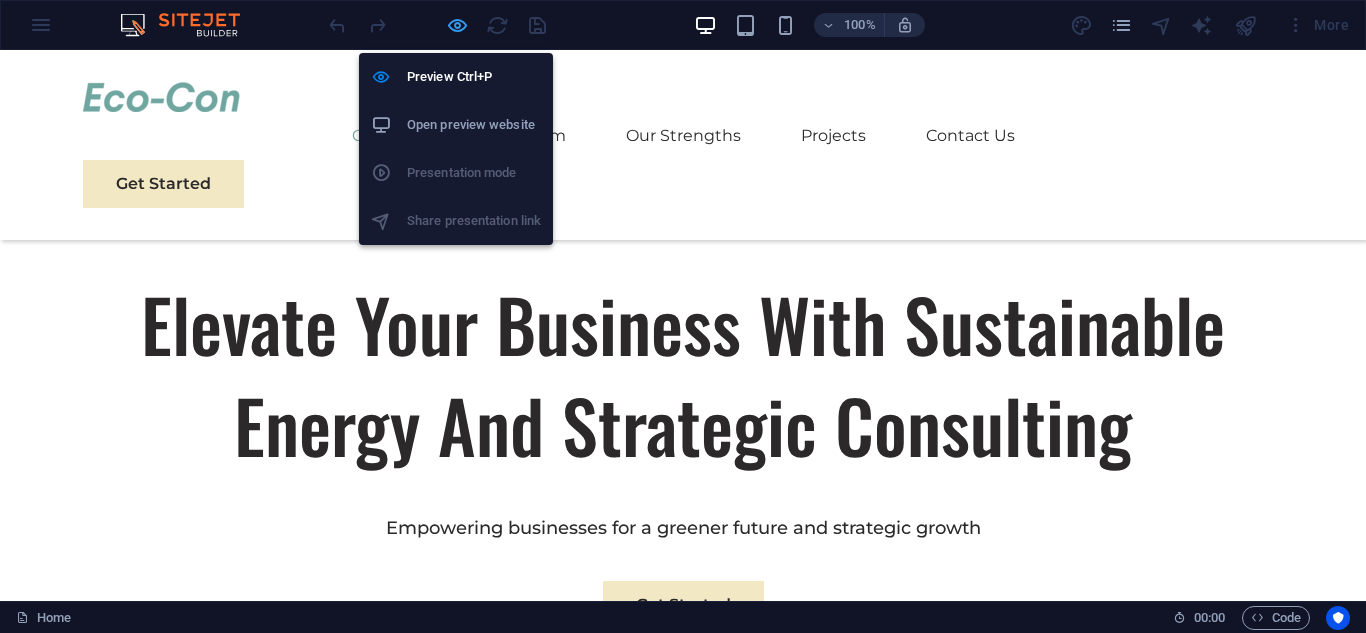 click at bounding box center [457, 25] 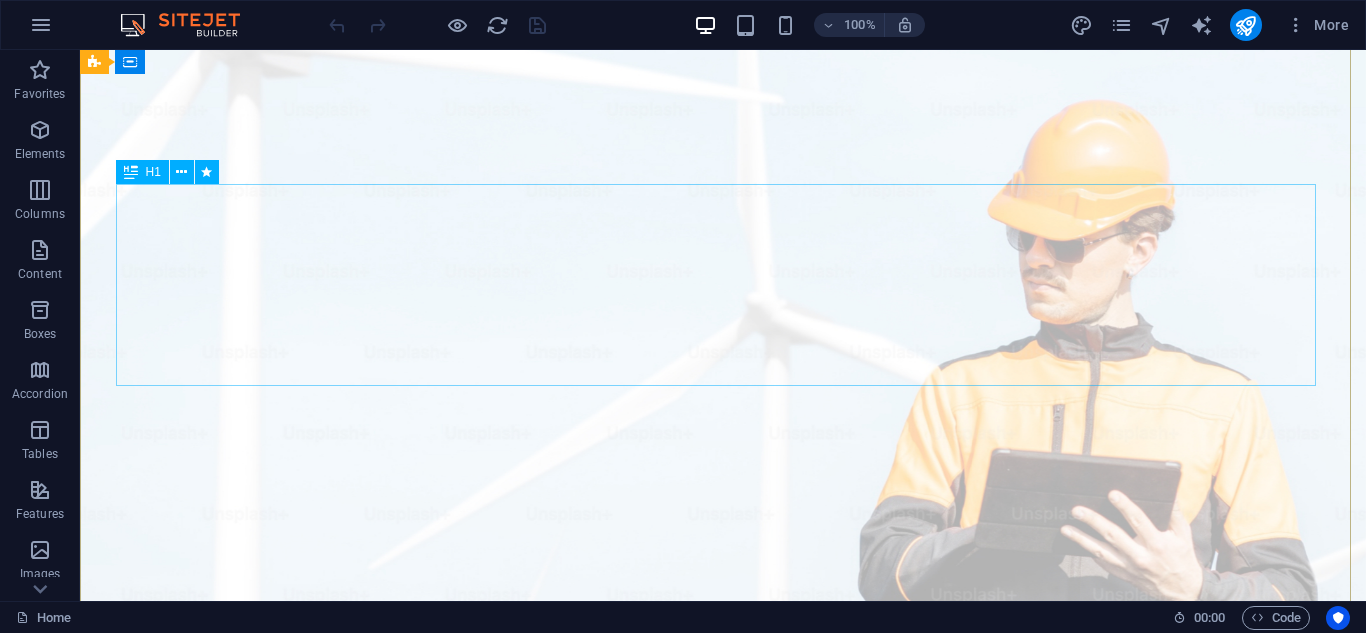 scroll, scrollTop: 0, scrollLeft: 0, axis: both 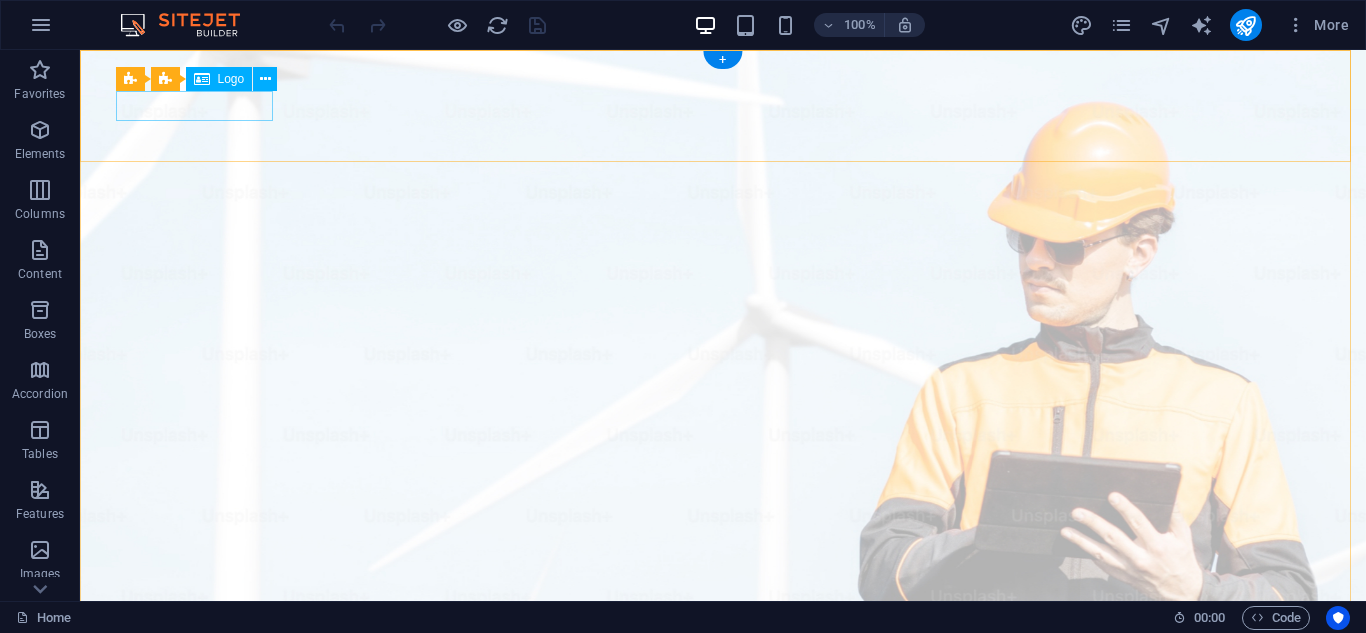 click at bounding box center (723, 997) 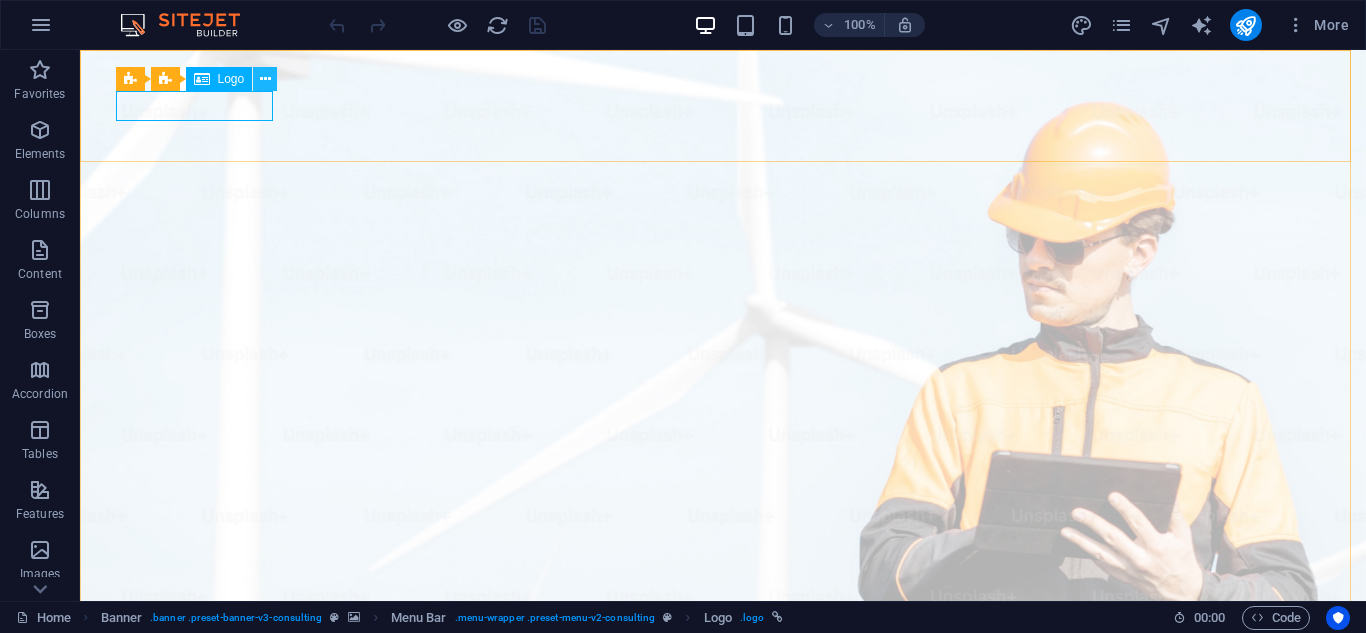 click at bounding box center [265, 79] 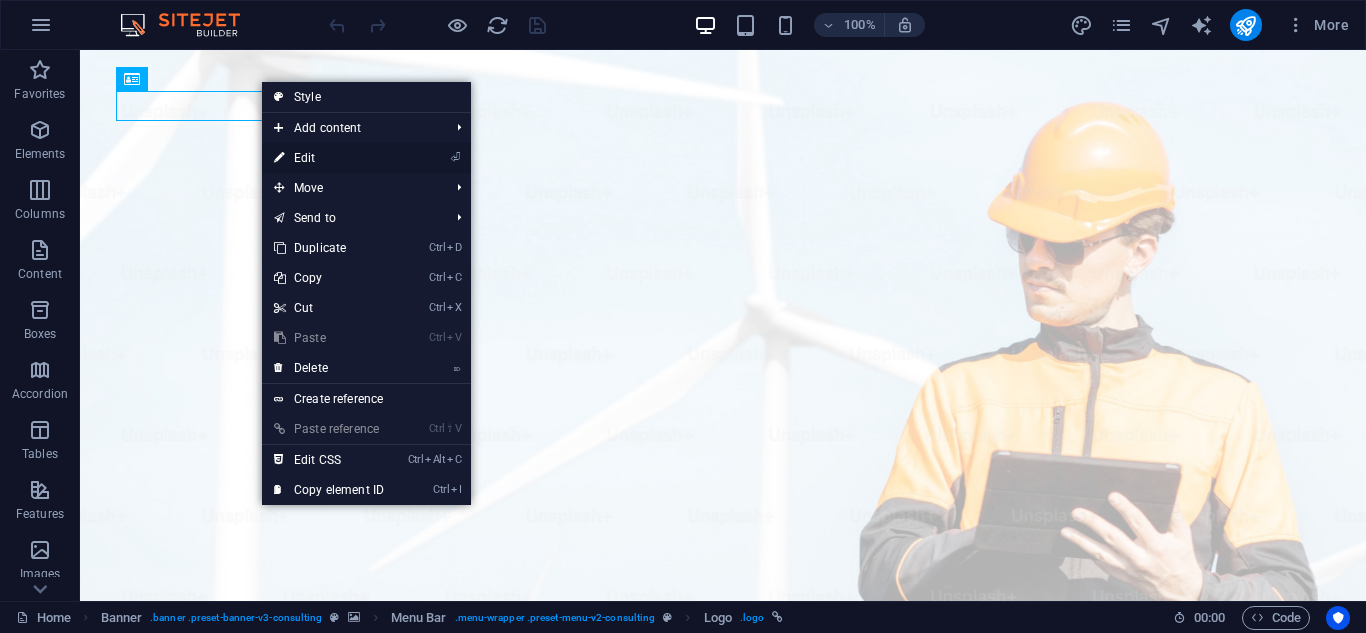 click on "⏎  Edit" at bounding box center [329, 158] 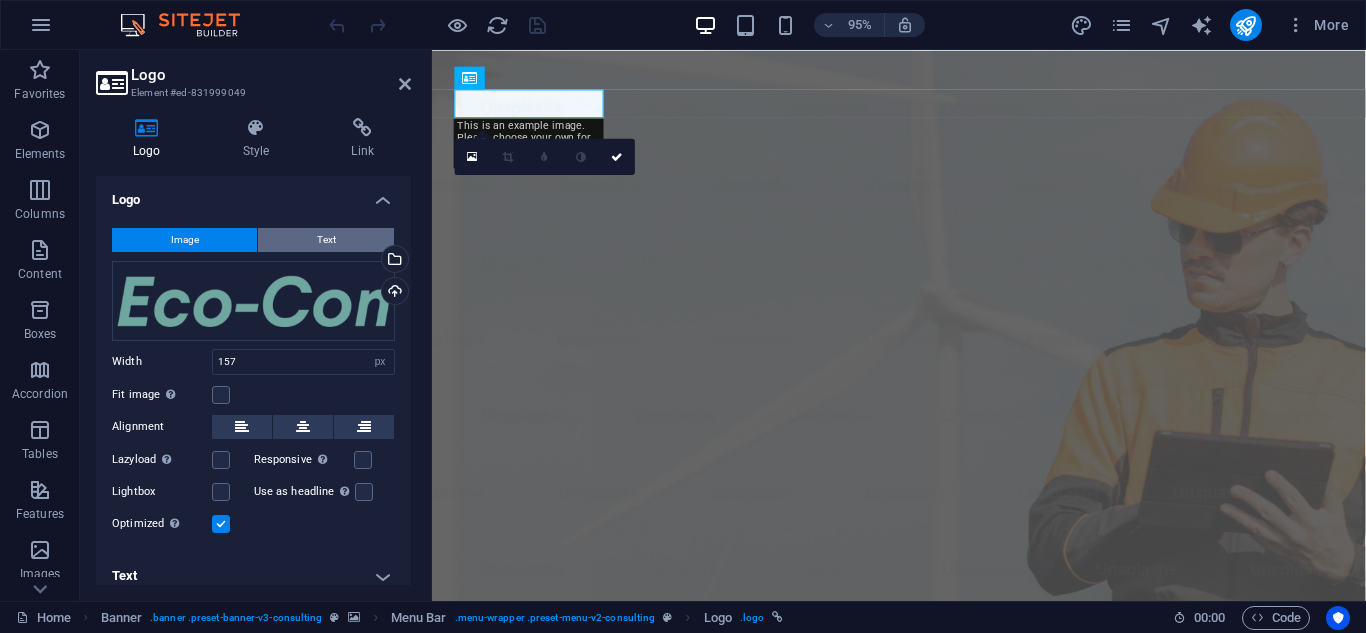 click on "Text" at bounding box center [326, 240] 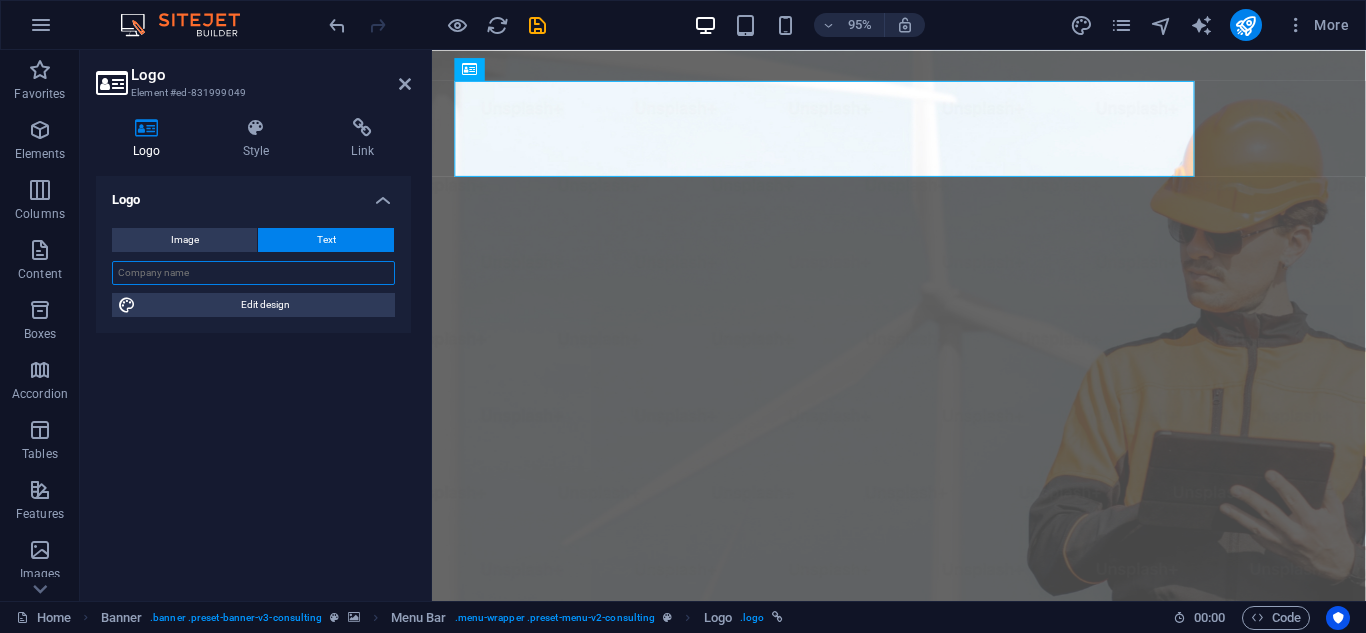 click at bounding box center [253, 273] 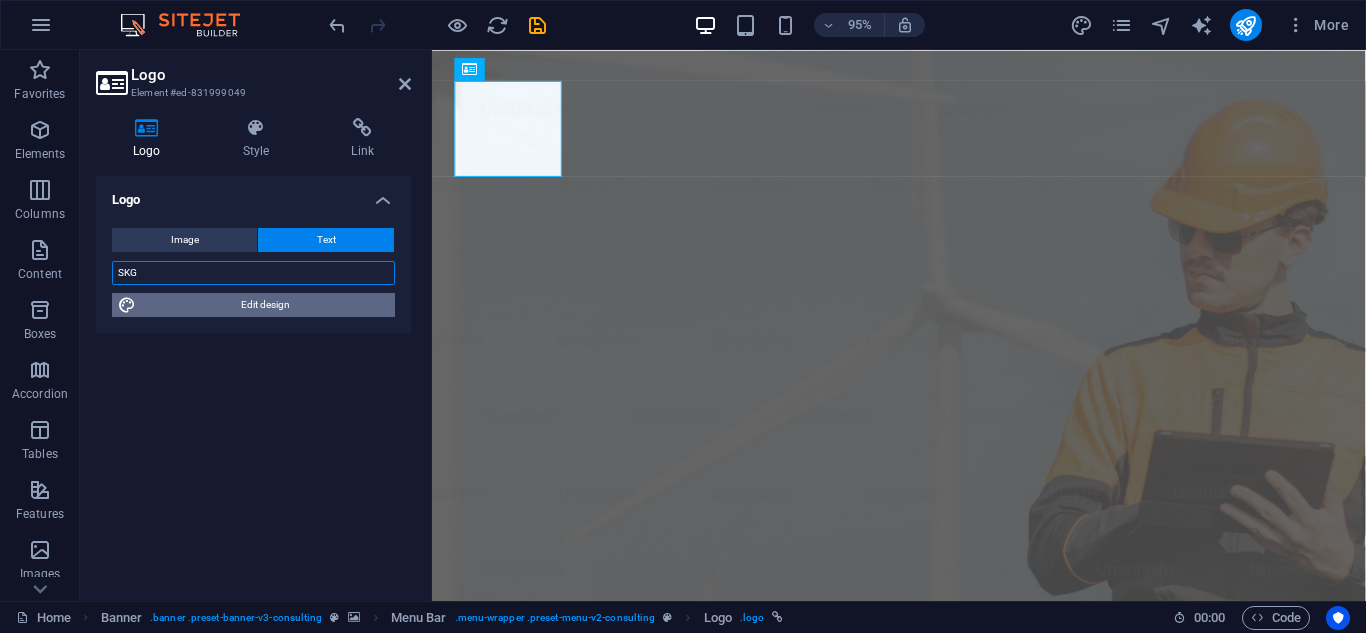 type on "SKG" 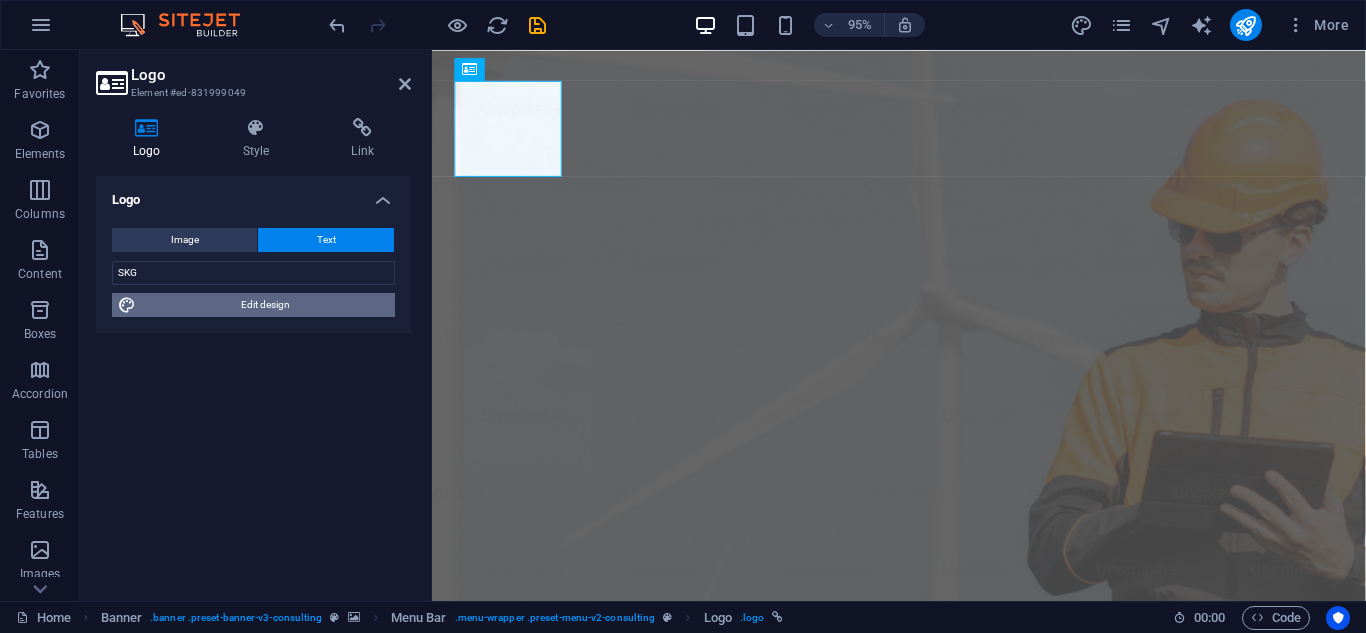 click on "Edit design" at bounding box center (265, 305) 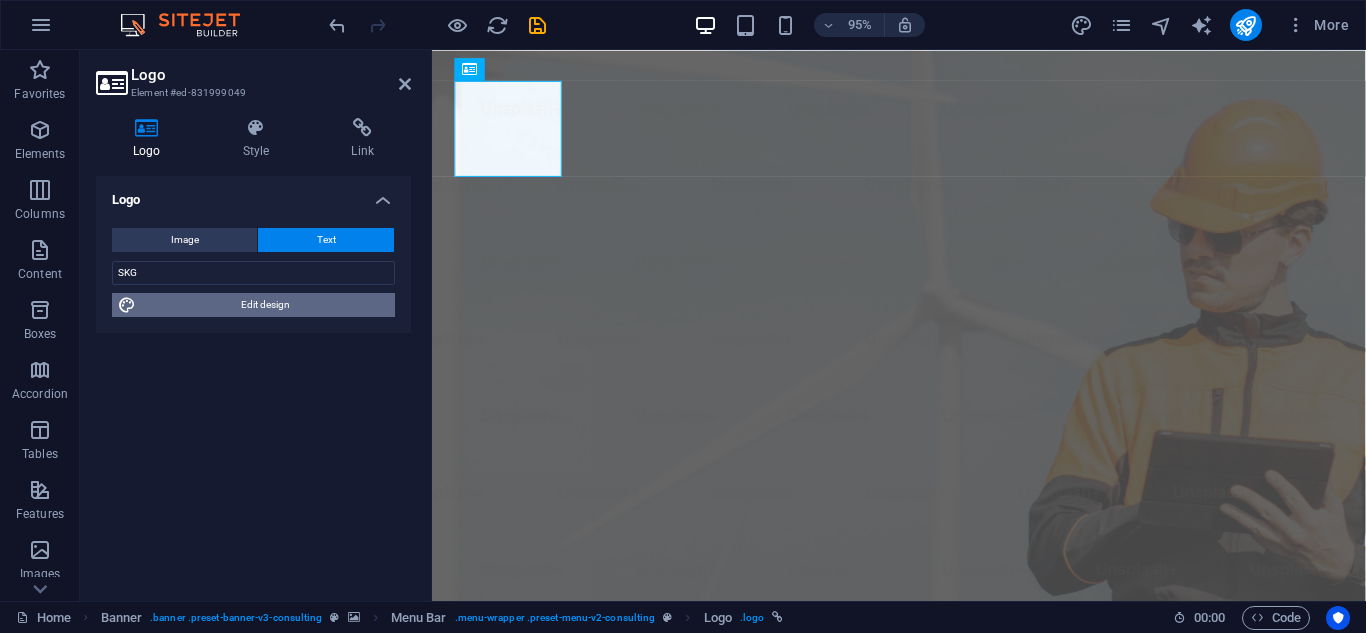 select on "px" 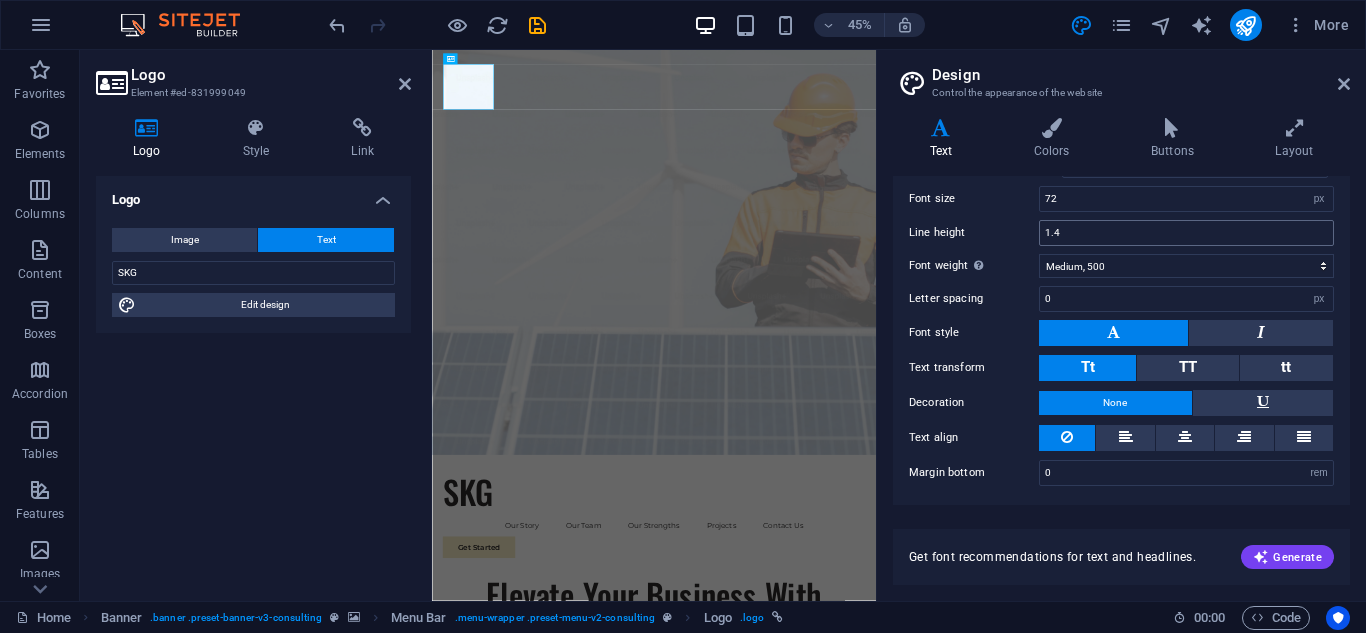 scroll, scrollTop: 196, scrollLeft: 0, axis: vertical 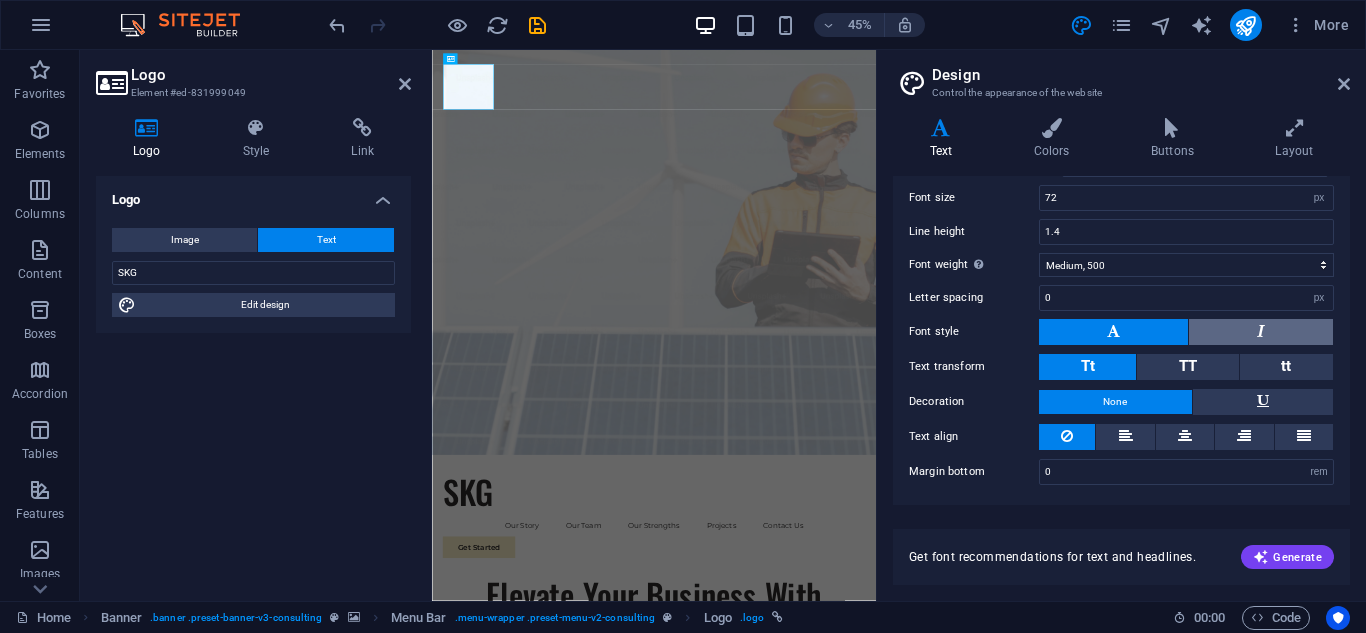click at bounding box center [1261, 332] 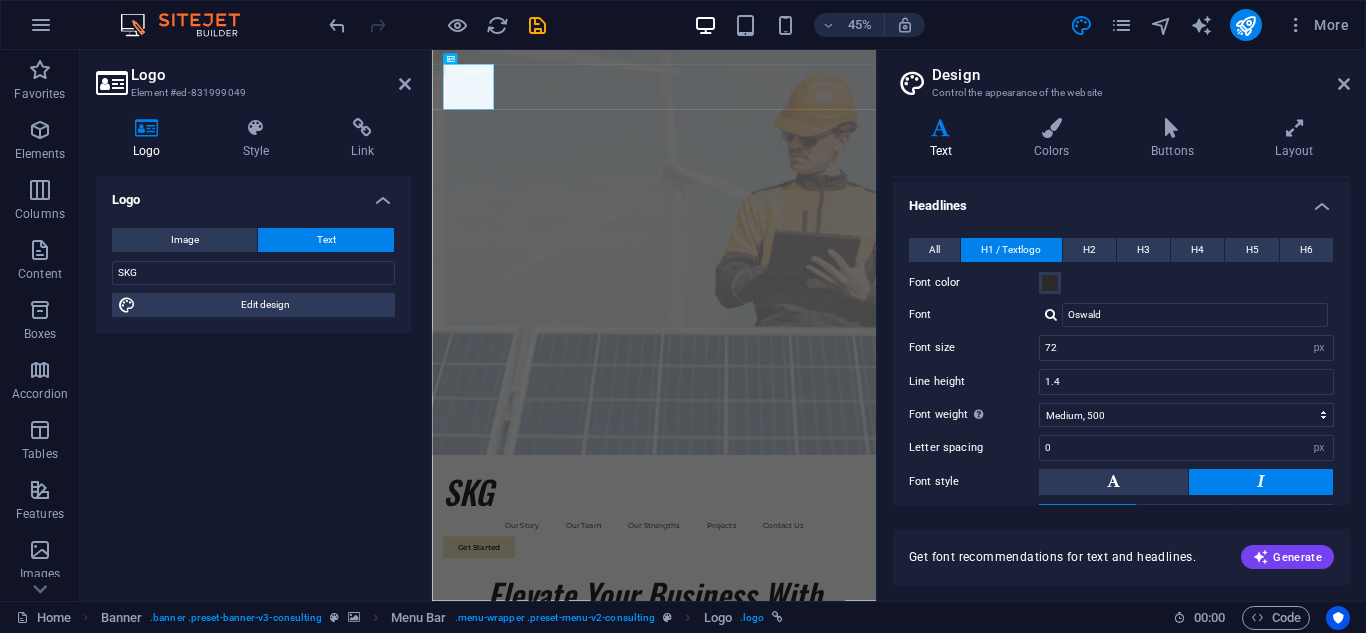 scroll, scrollTop: 0, scrollLeft: 0, axis: both 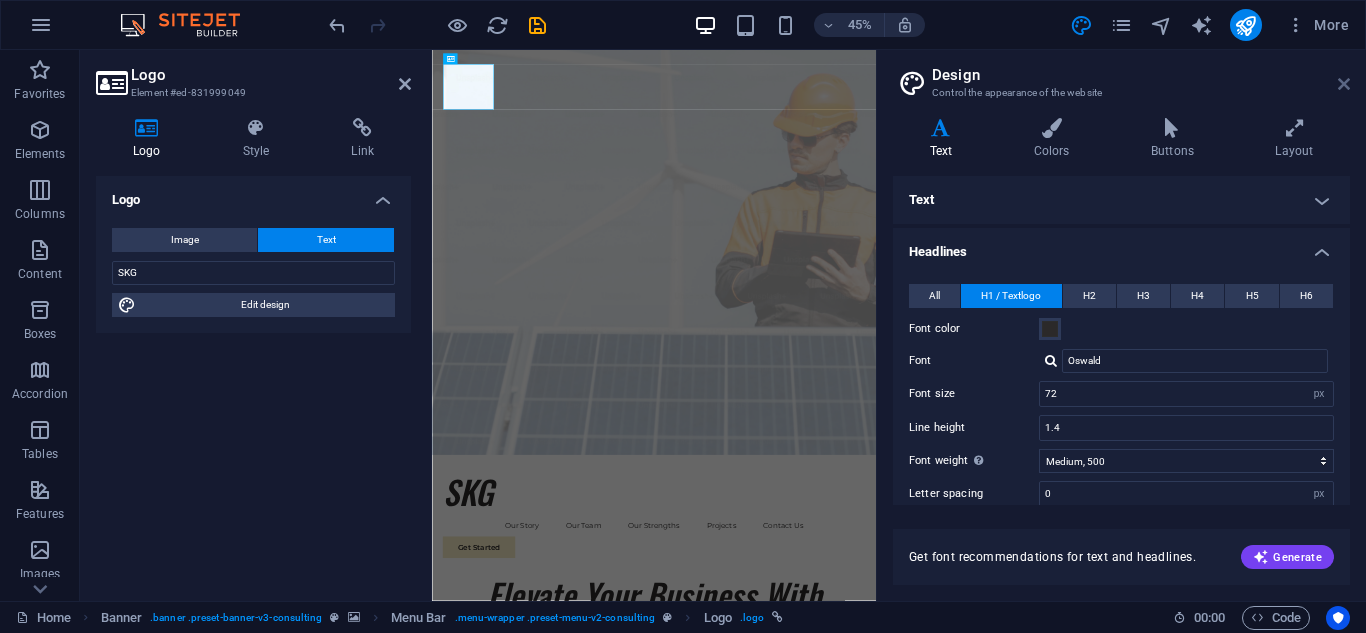 click at bounding box center [1344, 84] 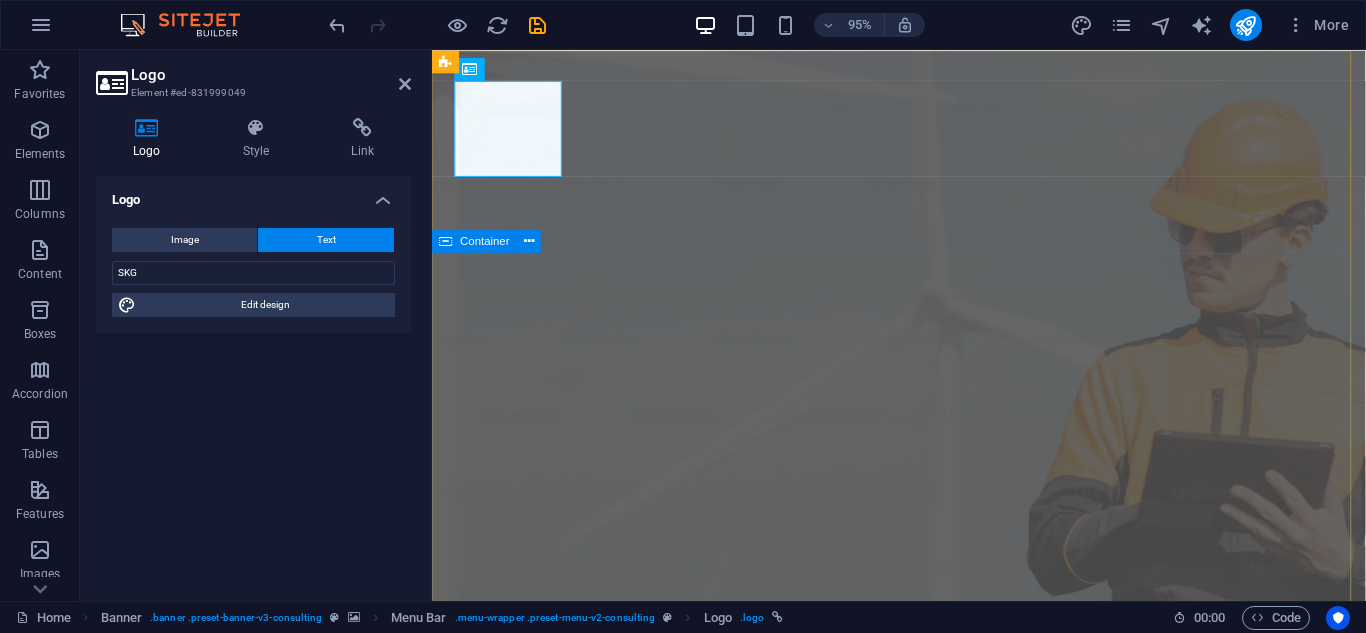 click on "Elevate Your Business With Sustainable Energy And Strategic Consulting Empowering businesses for a greener future and strategic growth Get Started" at bounding box center (923, 1493) 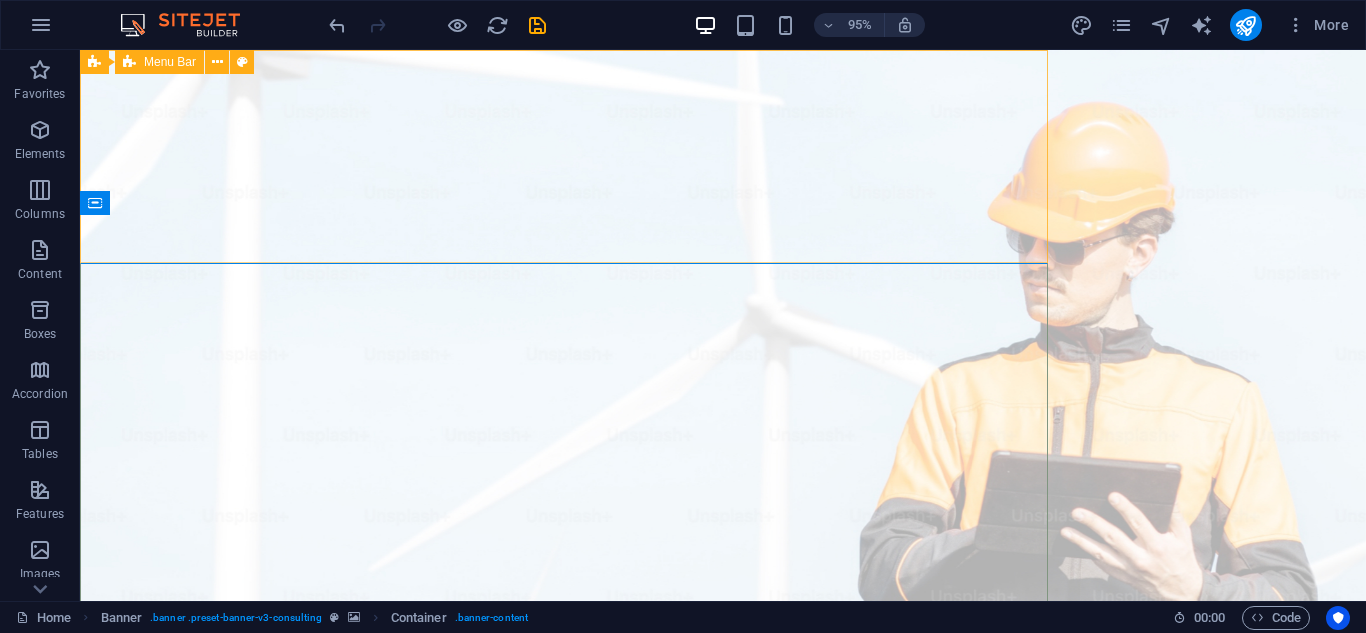 click on "SKG Our Story Our Team Our Strengths Projects Contact Us Get Started" at bounding box center (723, 1080) 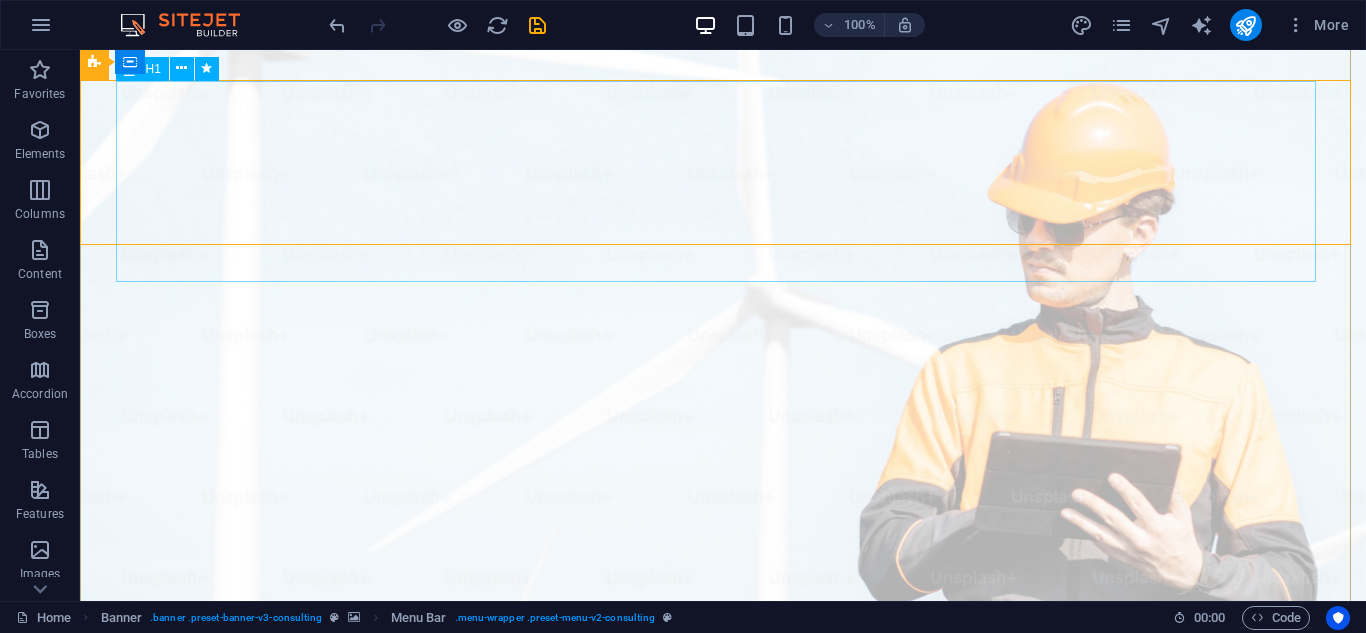scroll, scrollTop: 0, scrollLeft: 0, axis: both 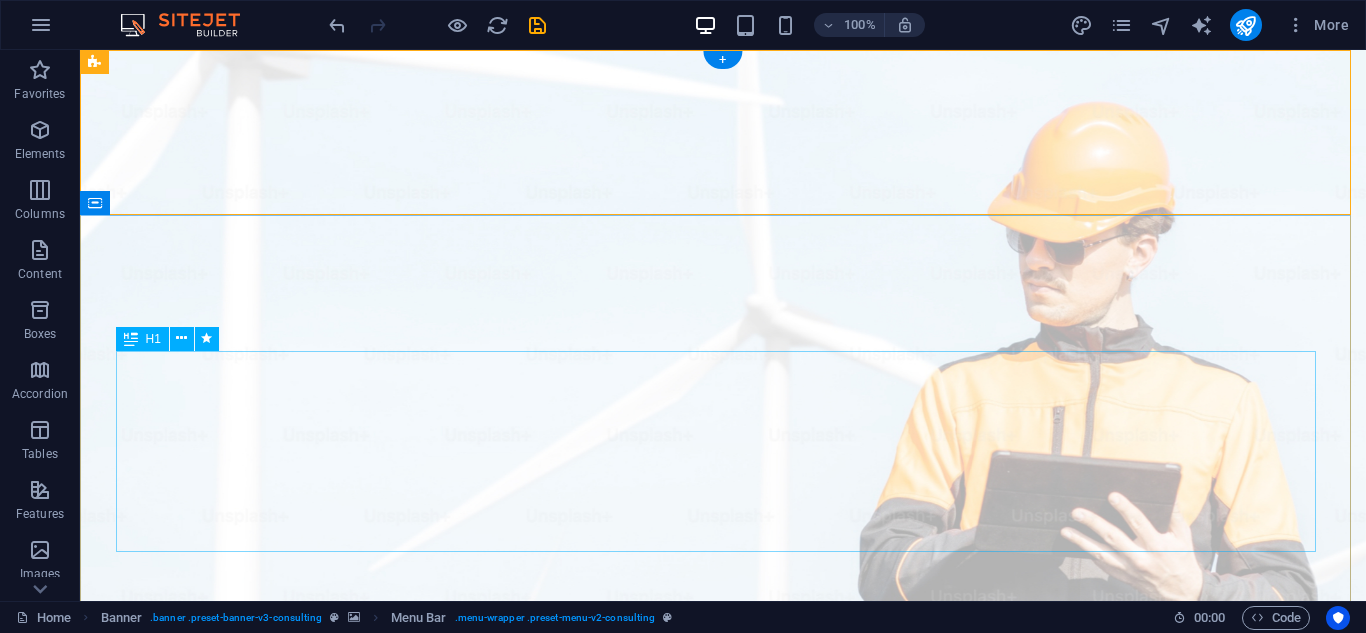 click on "Elevate Your Business With Sustainable Energy And Strategic Consulting" at bounding box center [723, 1312] 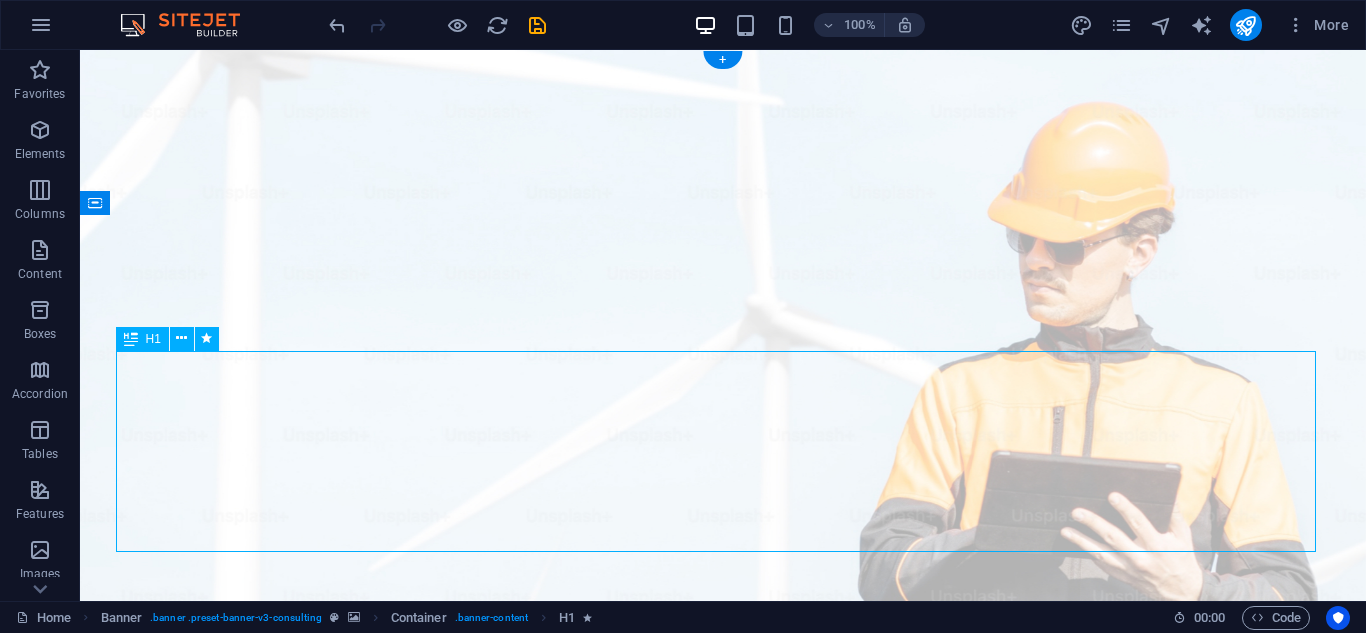 click on "Elevate Your Business With Sustainable Energy And Strategic Consulting" at bounding box center (723, 1312) 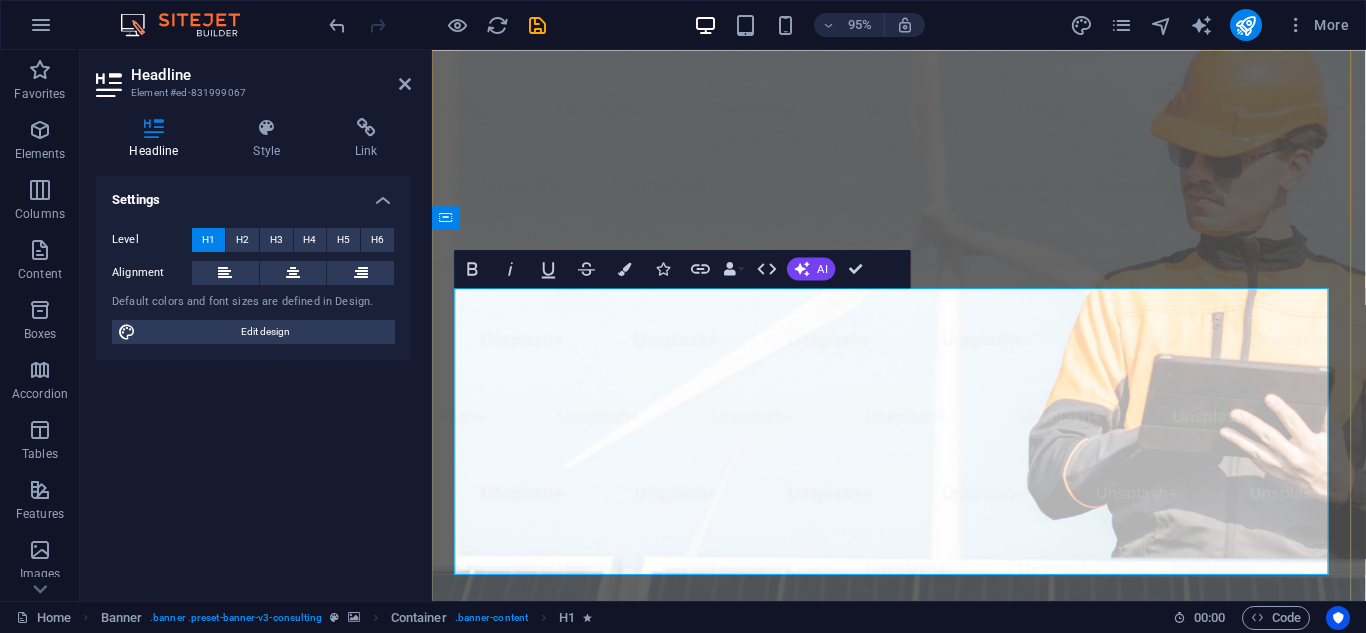 scroll, scrollTop: 200, scrollLeft: 0, axis: vertical 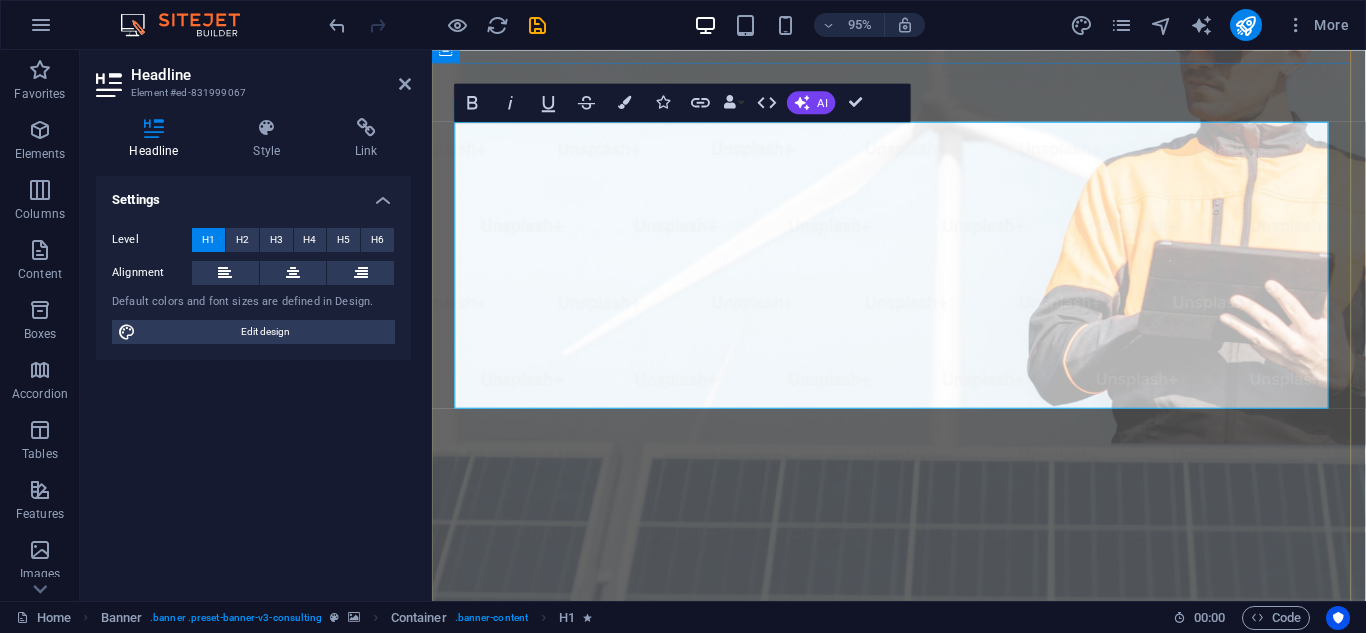 type 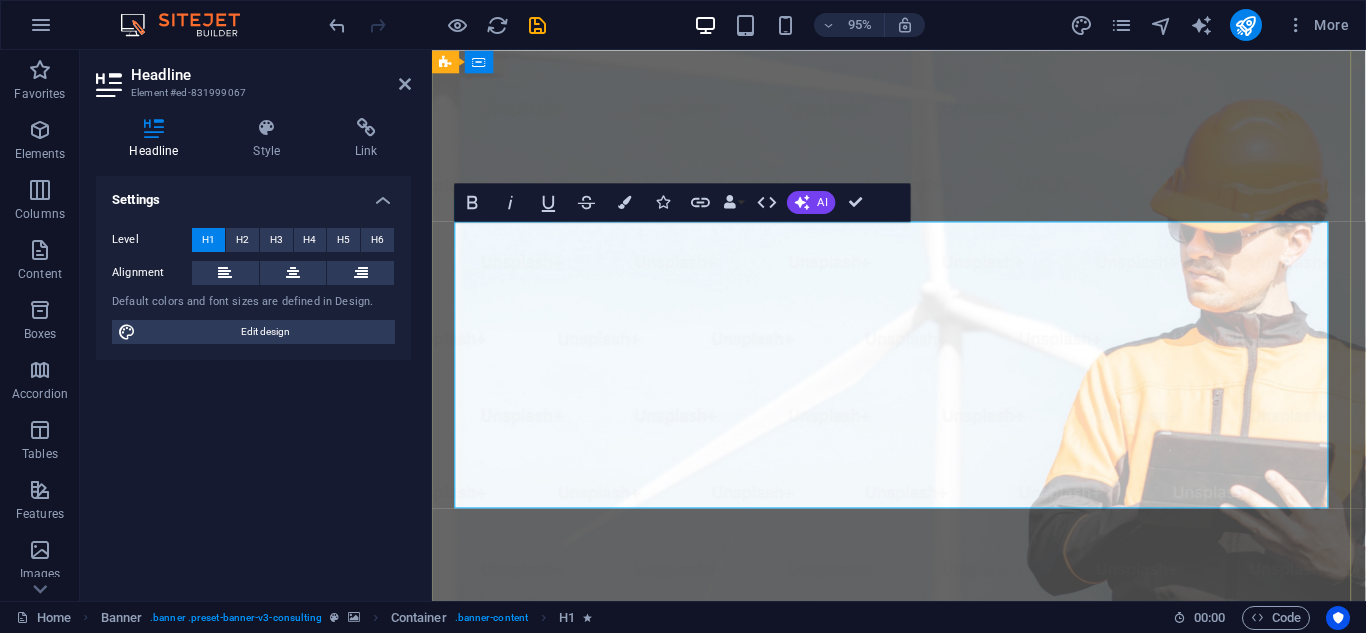 scroll, scrollTop: 0, scrollLeft: 0, axis: both 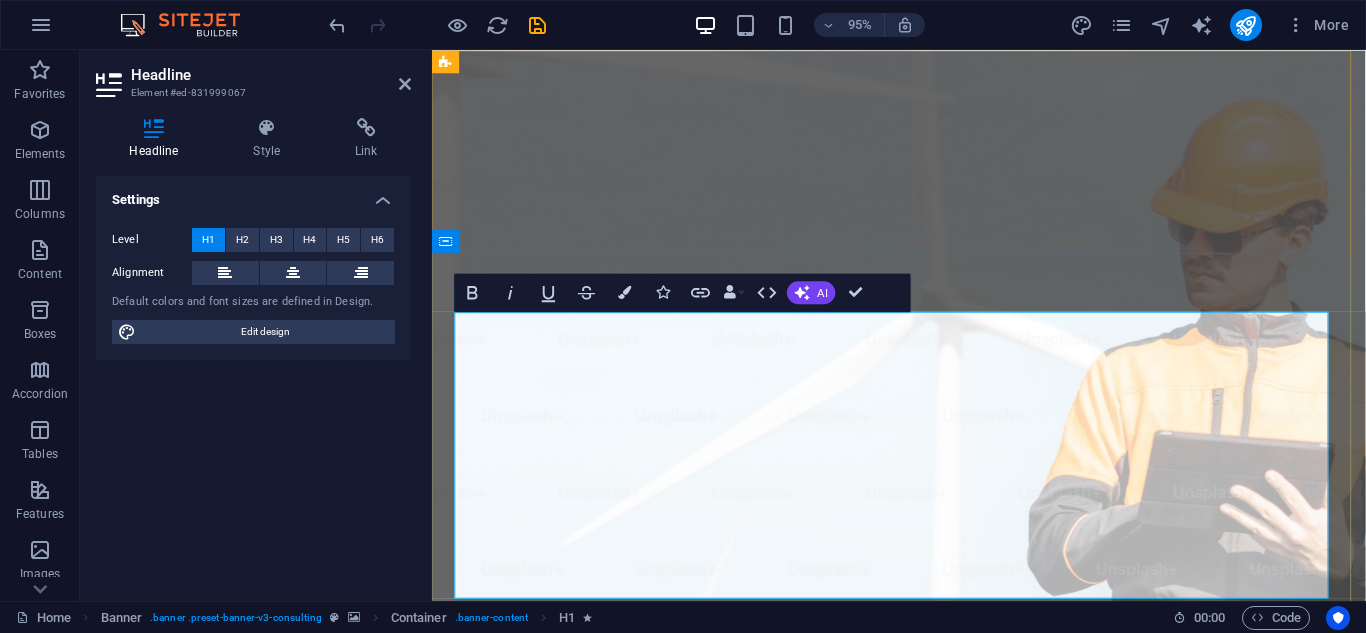 type 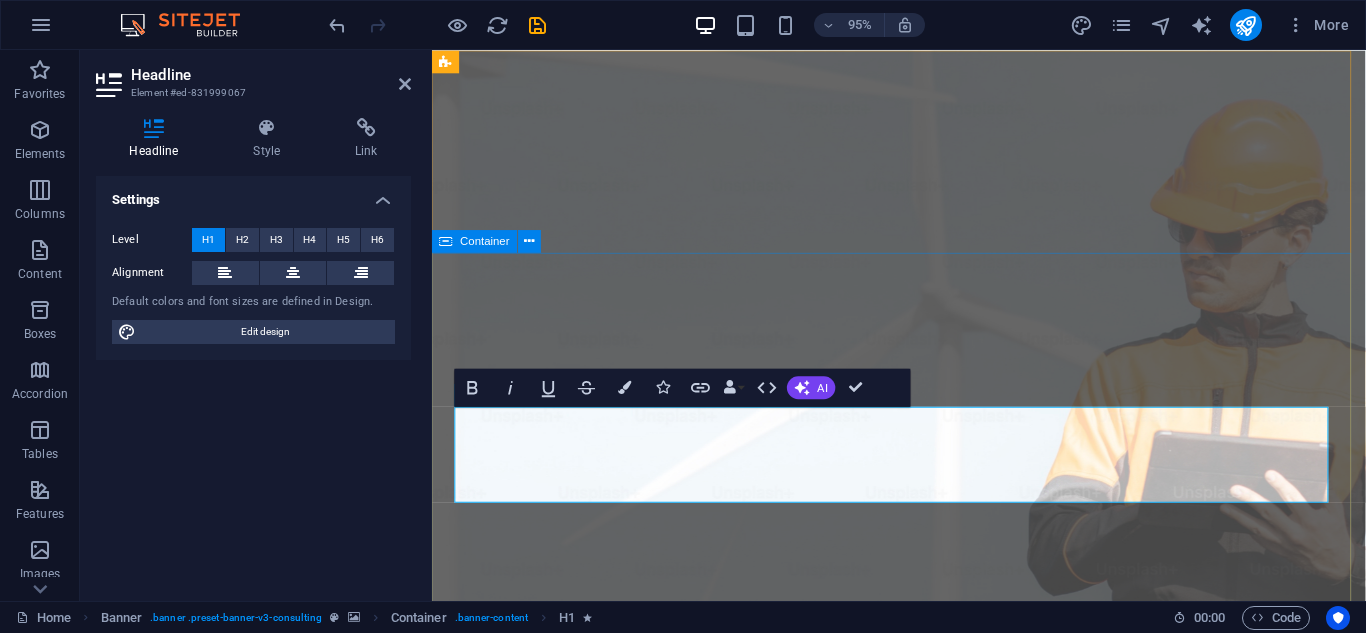 click on "PT. SERI KEMAJUAN GLOBE Empowering businesses for a greener future and strategic growth Get Started" at bounding box center (923, 1392) 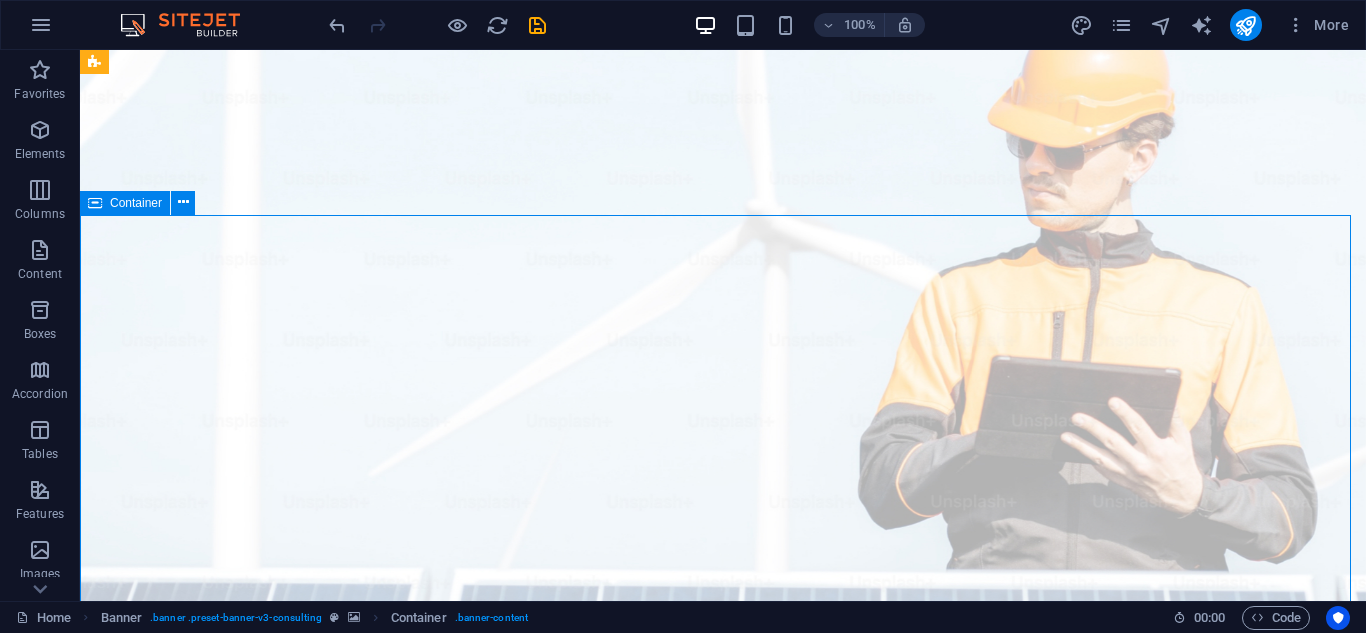 scroll, scrollTop: 200, scrollLeft: 0, axis: vertical 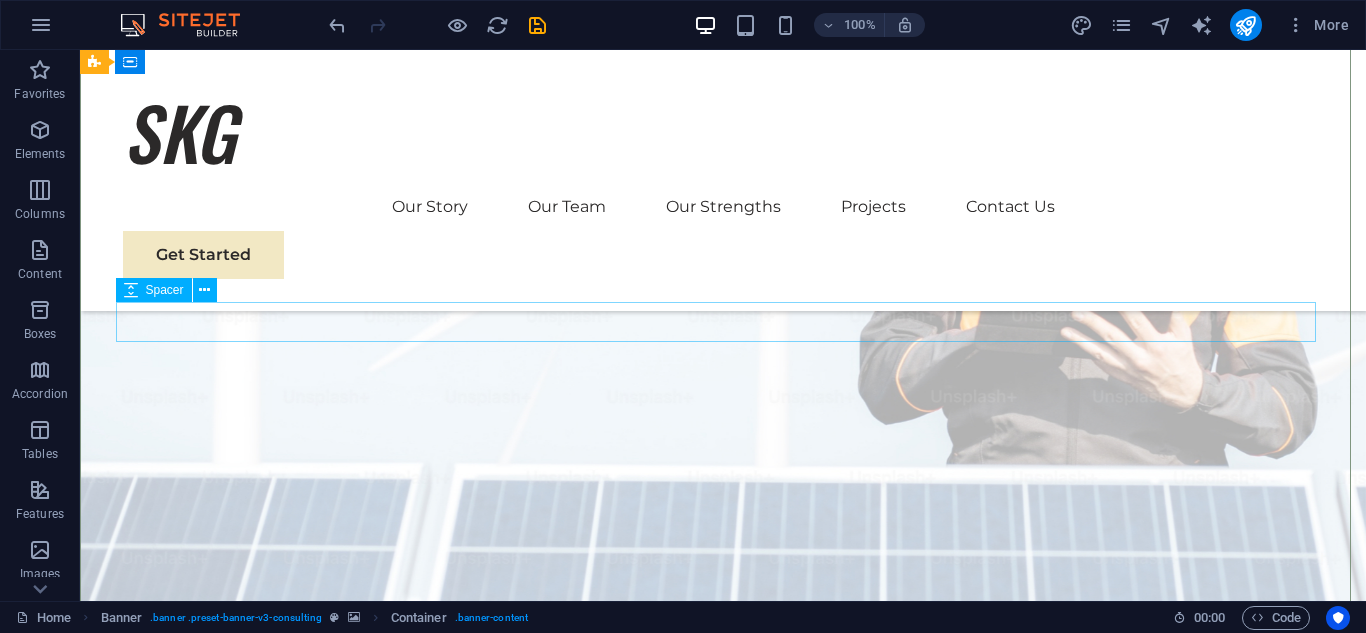 click at bounding box center [723, 1036] 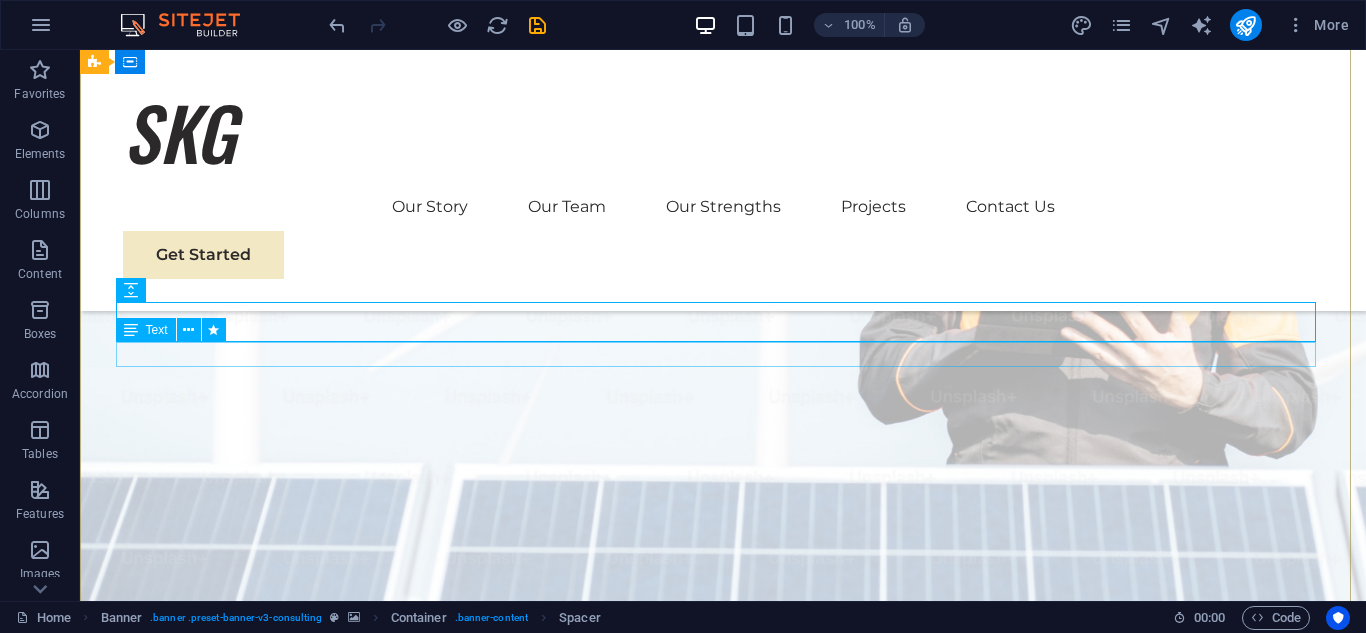 click on "Empowering businesses for a greener future and strategic growth" at bounding box center (723, 1068) 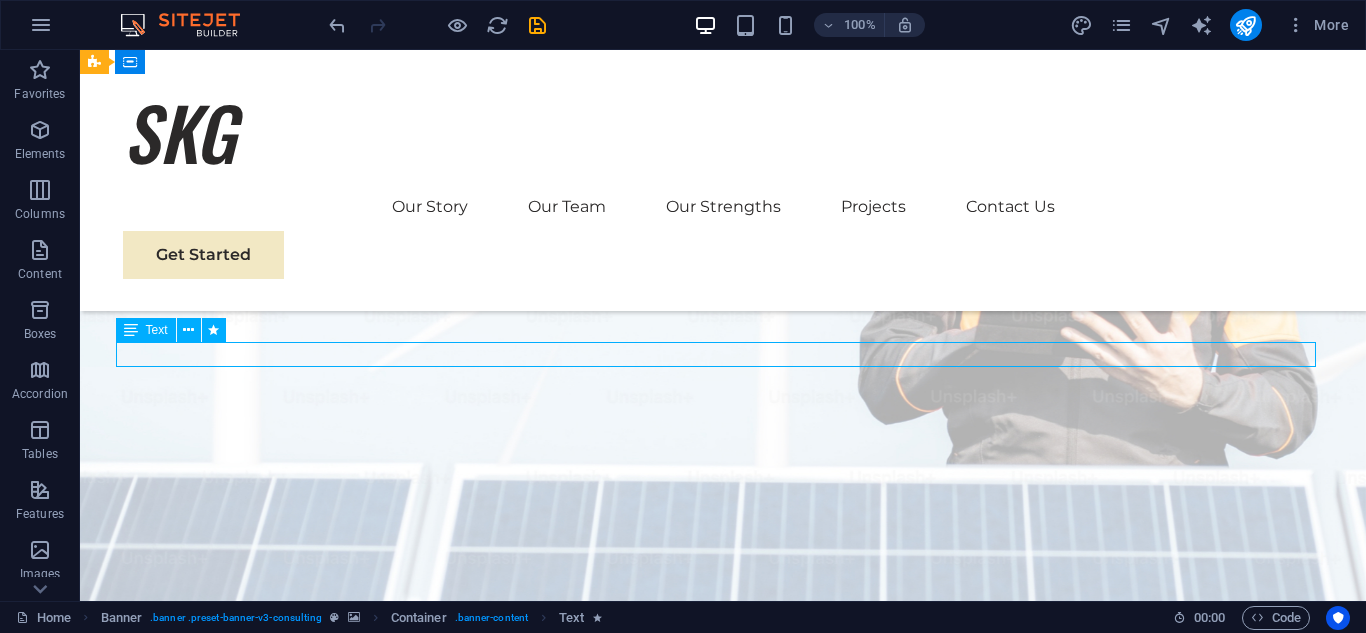click on "Empowering businesses for a greener future and strategic growth" at bounding box center [723, 1068] 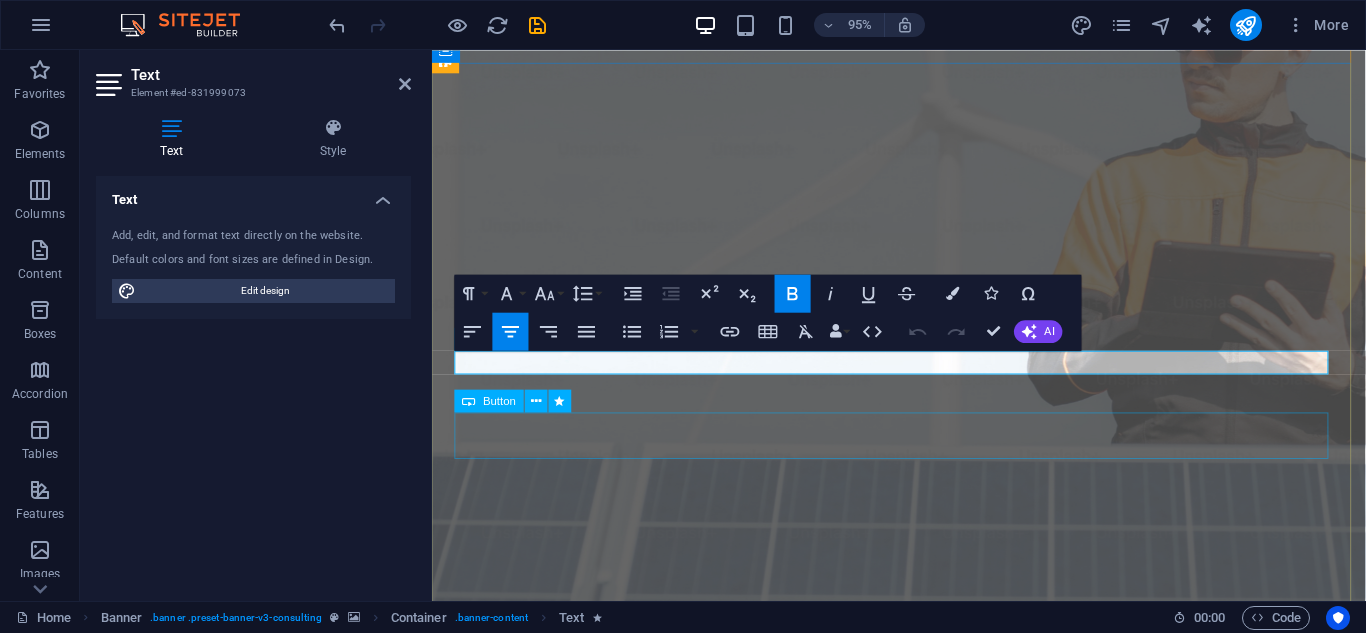 click on "Get Started" at bounding box center [923, 1241] 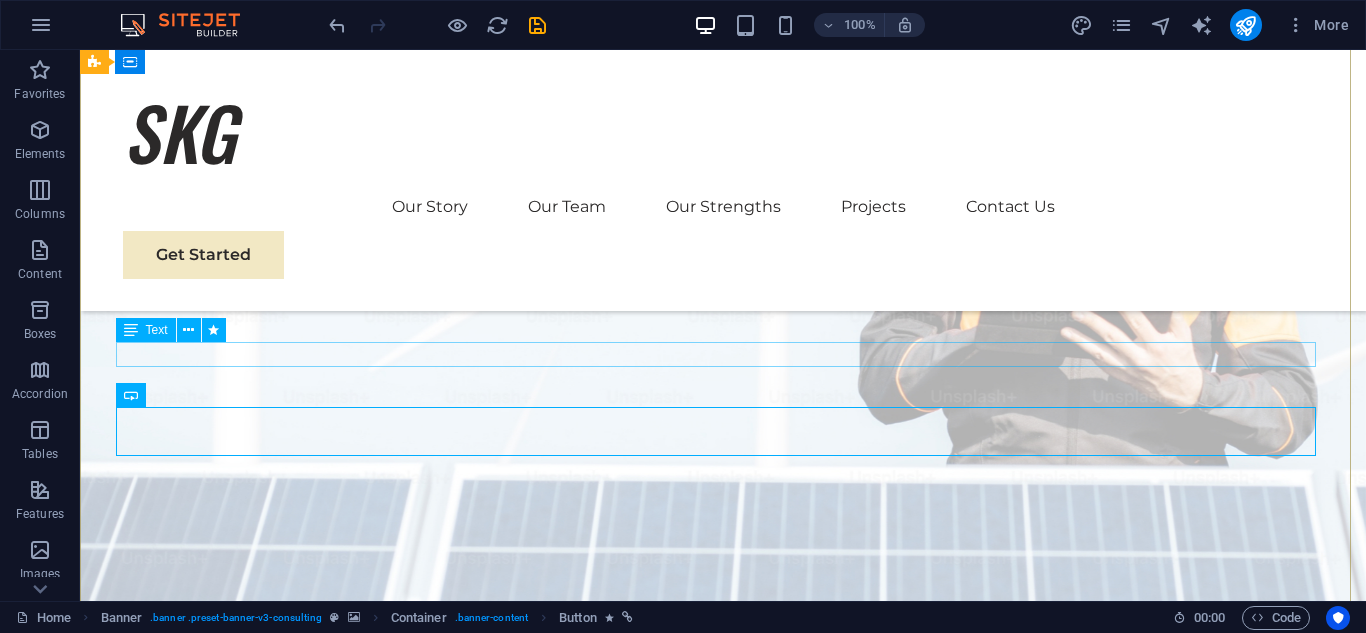 click on "Empowering businesses for a greener future and strategic growth" at bounding box center [723, 1068] 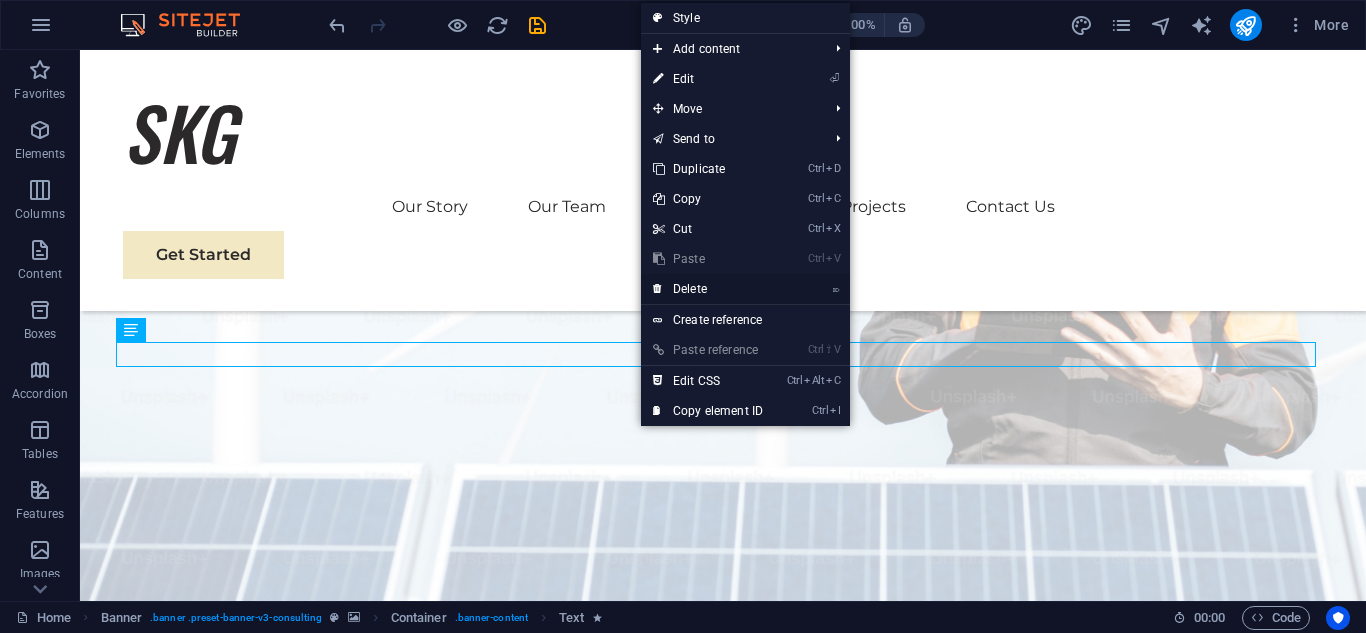 drag, startPoint x: 719, startPoint y: 281, endPoint x: 641, endPoint y: 241, distance: 87.658424 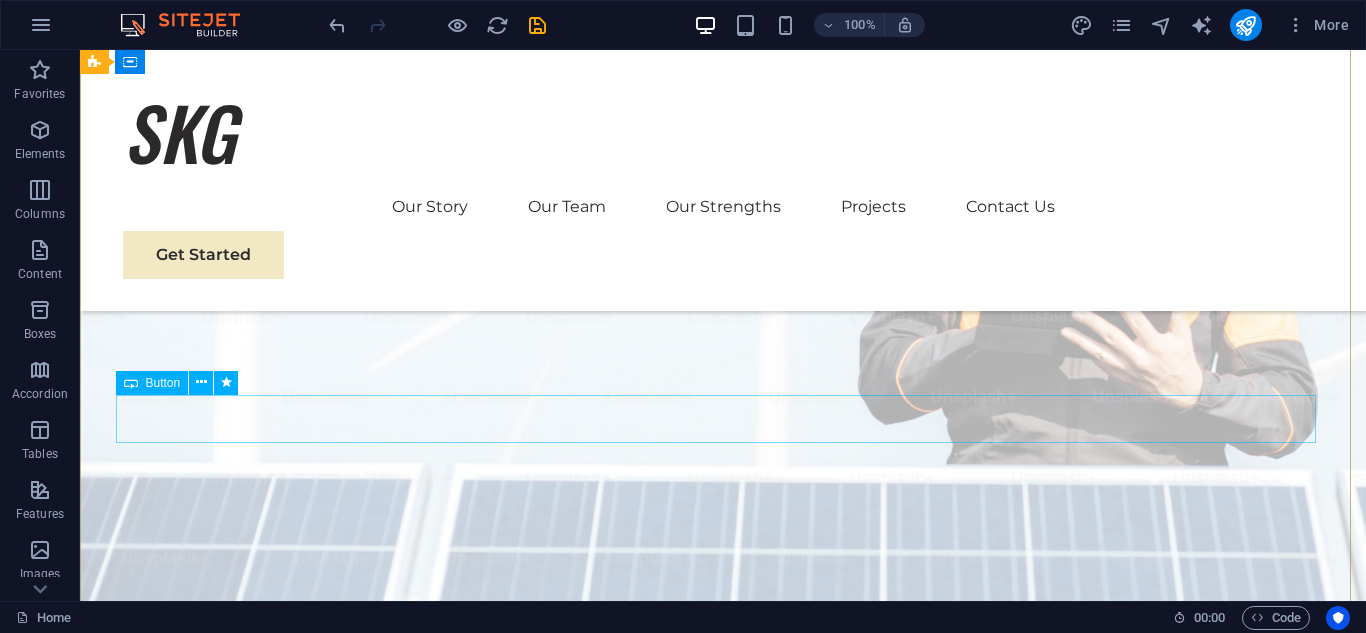 scroll, scrollTop: 0, scrollLeft: 0, axis: both 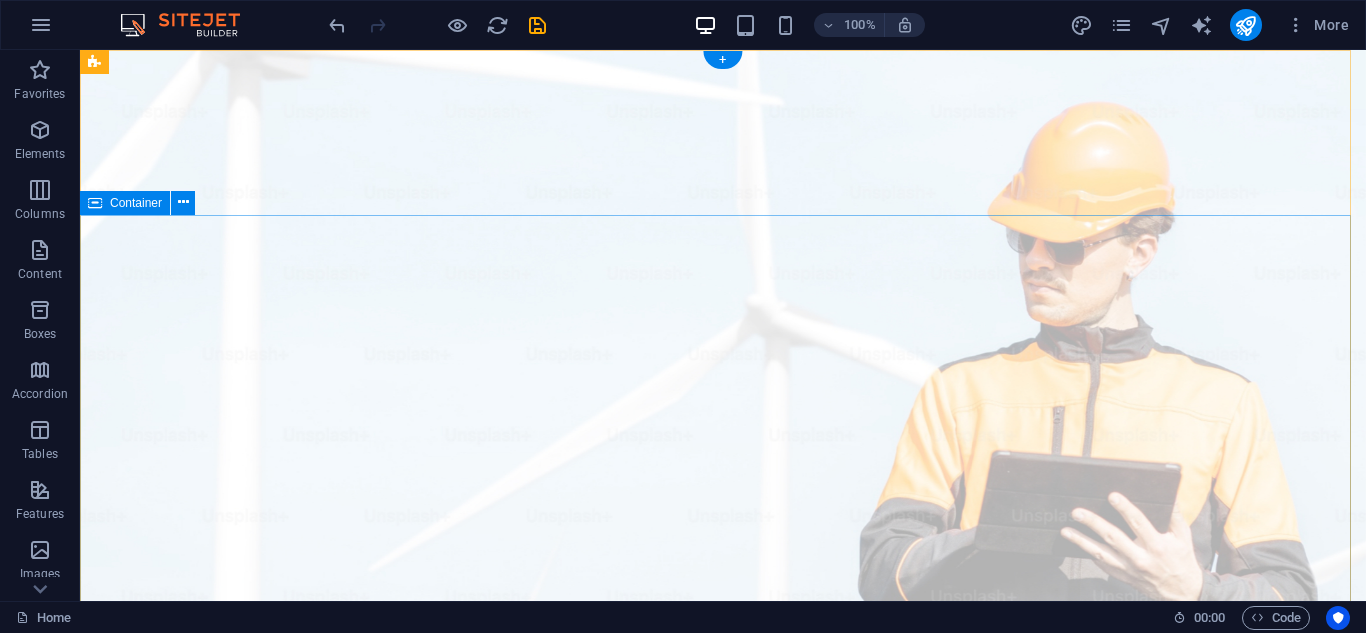click on "PT. SERI KEMAJUAN GLOBE Get Started" at bounding box center (723, 1379) 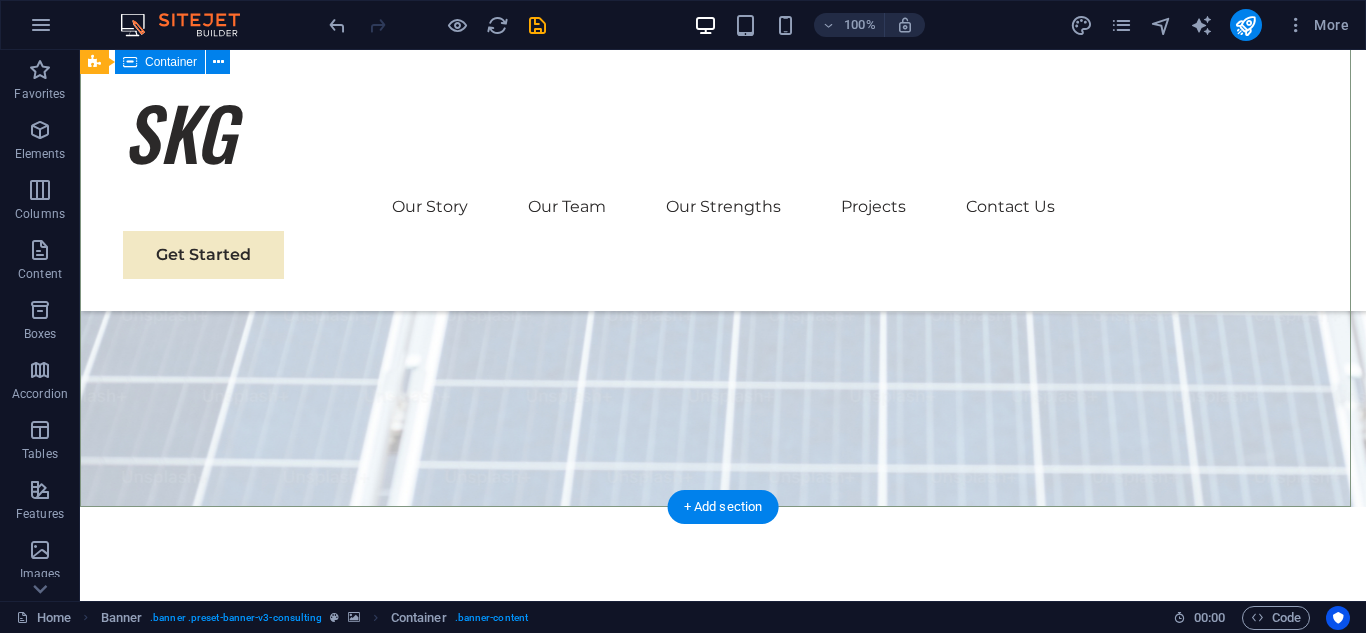 scroll, scrollTop: 0, scrollLeft: 0, axis: both 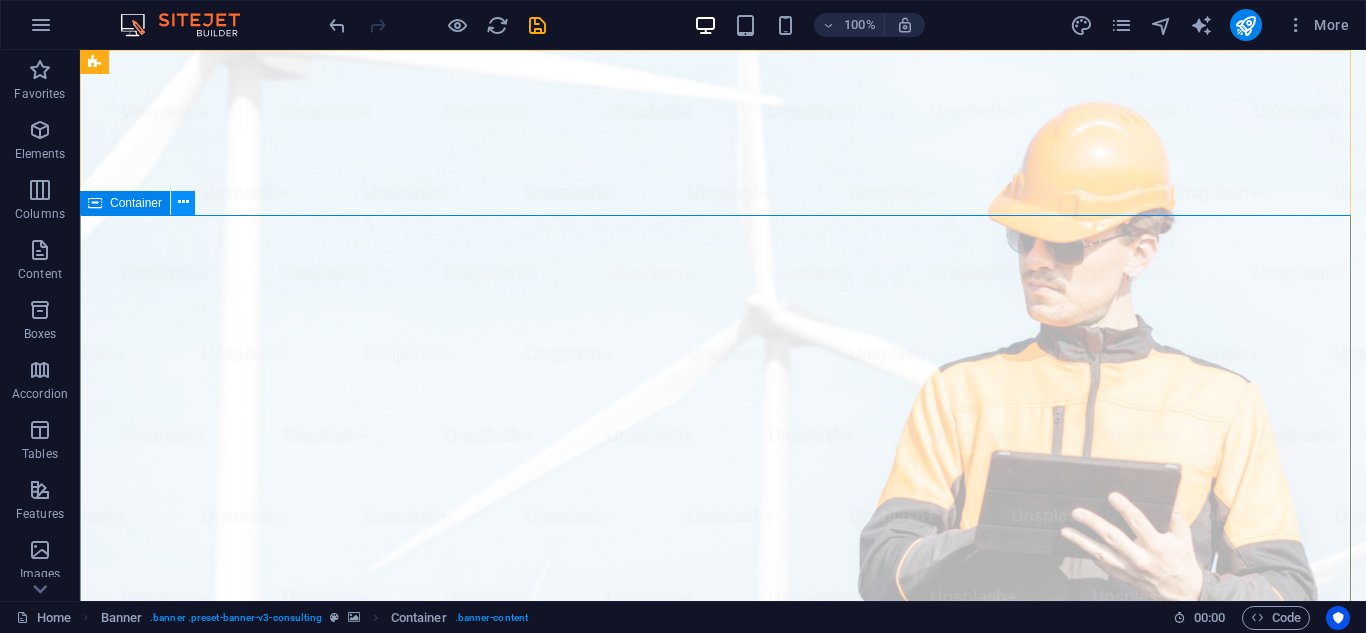 click at bounding box center (183, 202) 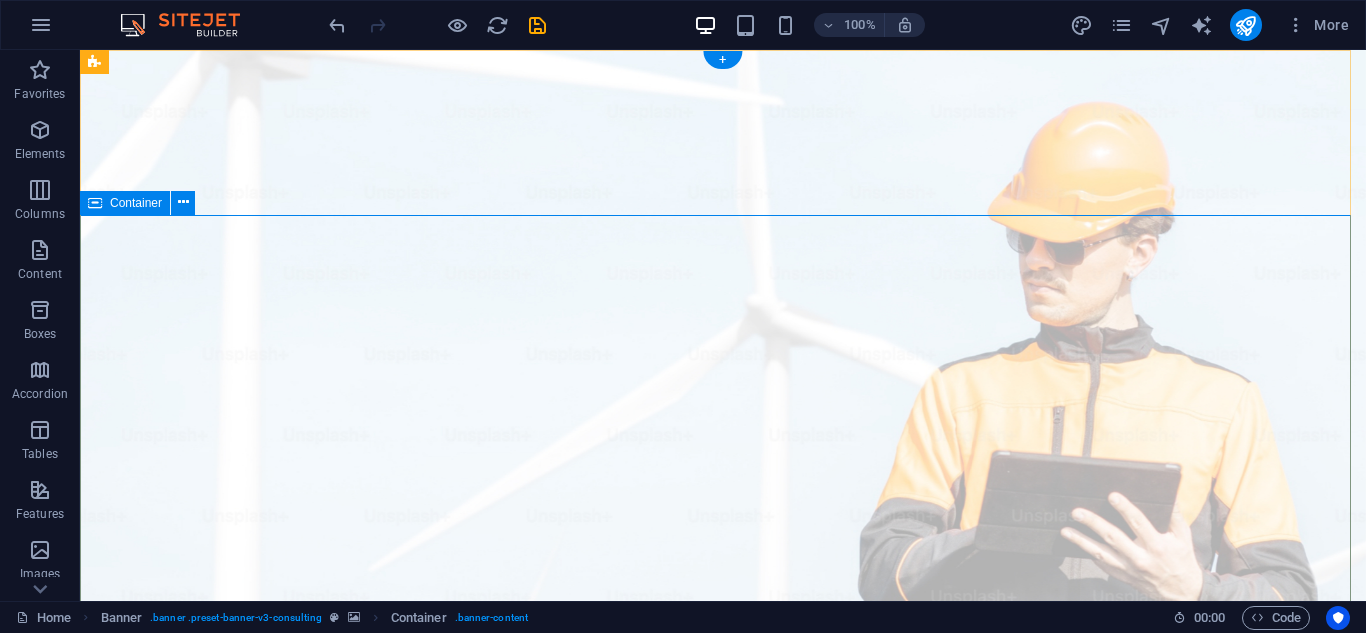 click on "PT. SERI KEMAJUAN GLOBE Get Started" at bounding box center [723, 1379] 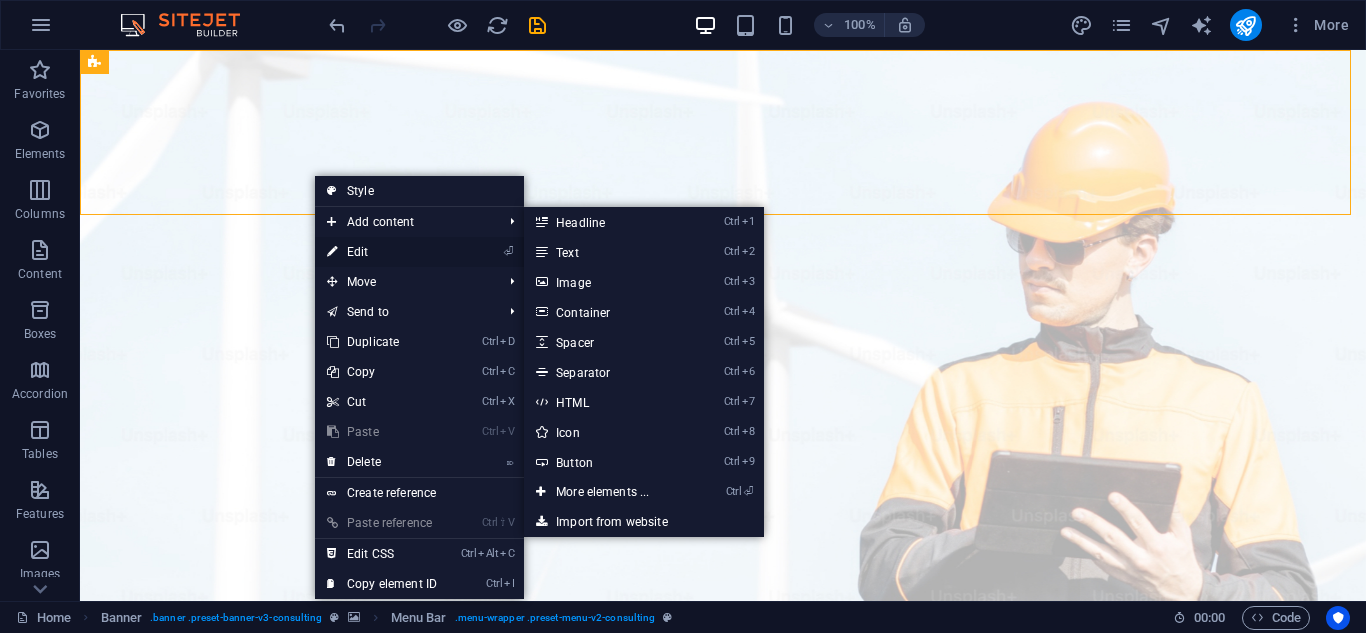 click on "⏎  Edit" at bounding box center (382, 252) 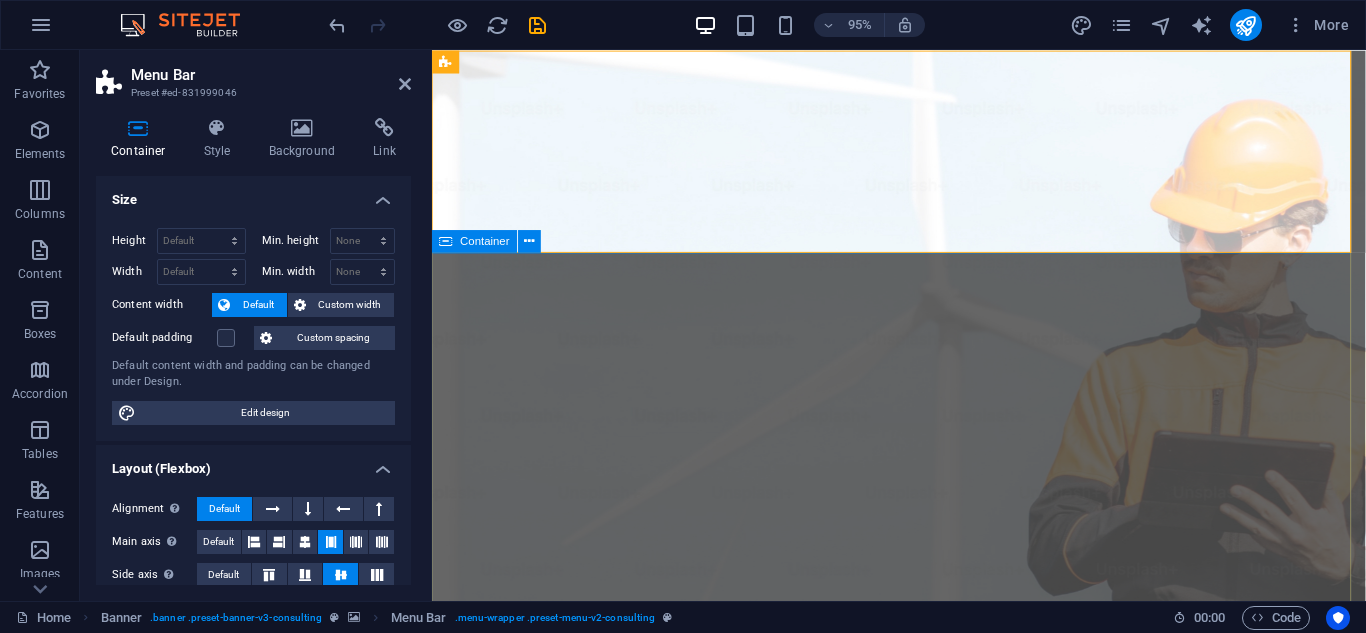 click on "PT. SERI KEMAJUAN GLOBE Get Started" at bounding box center [923, 1379] 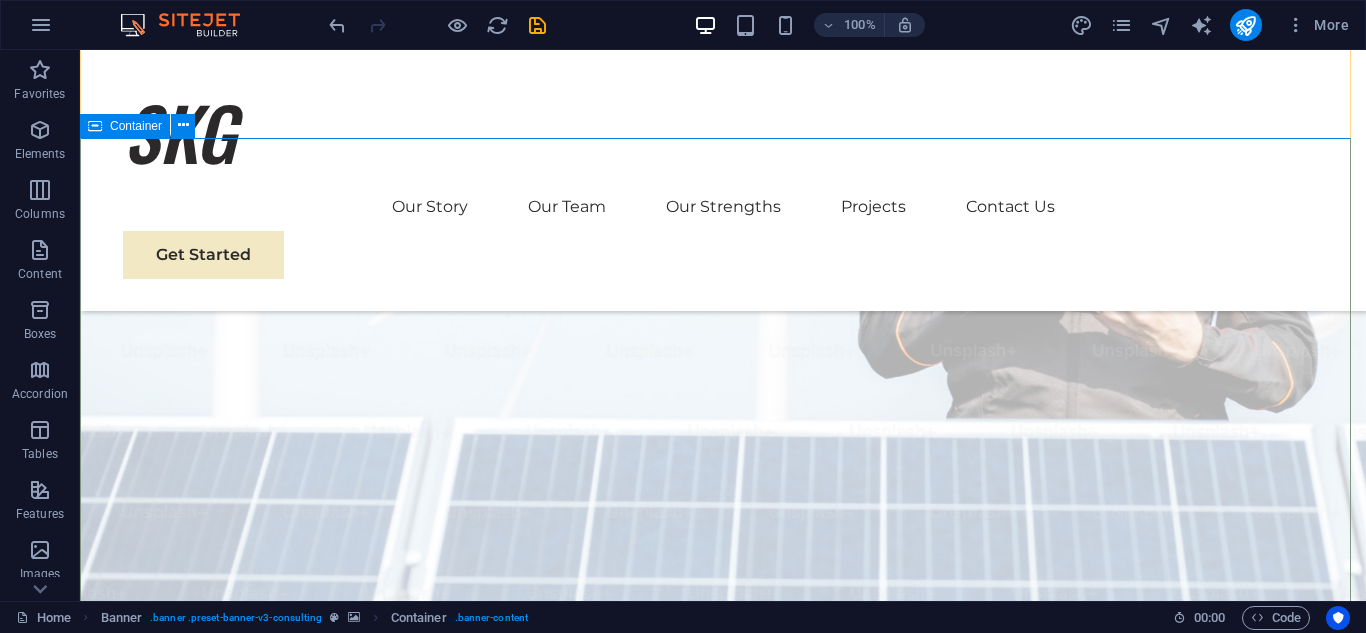 scroll, scrollTop: 300, scrollLeft: 0, axis: vertical 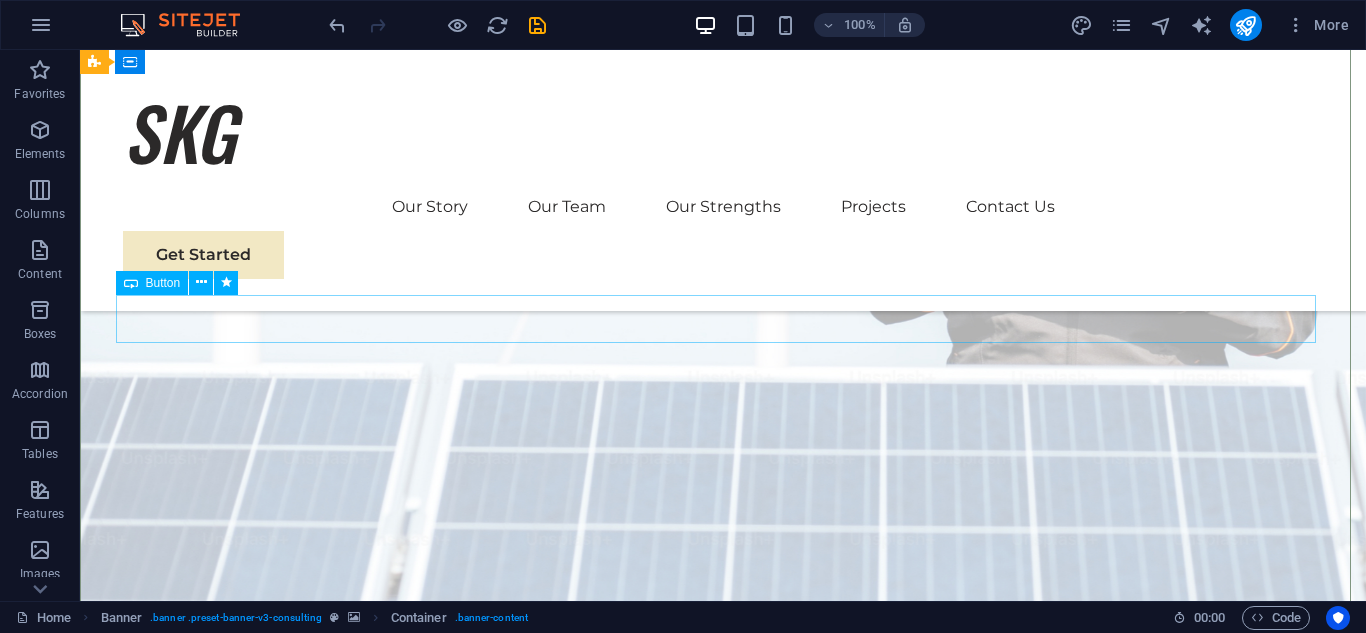 click on "Get Started" at bounding box center (723, 1020) 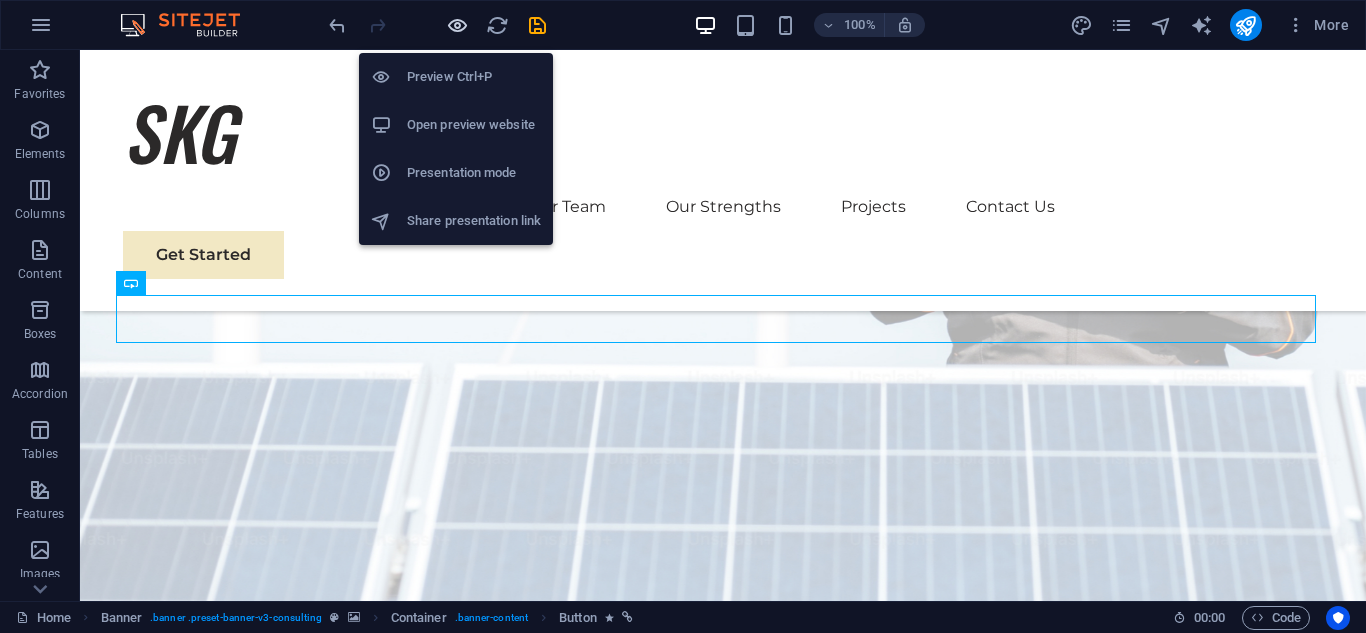 click at bounding box center [457, 25] 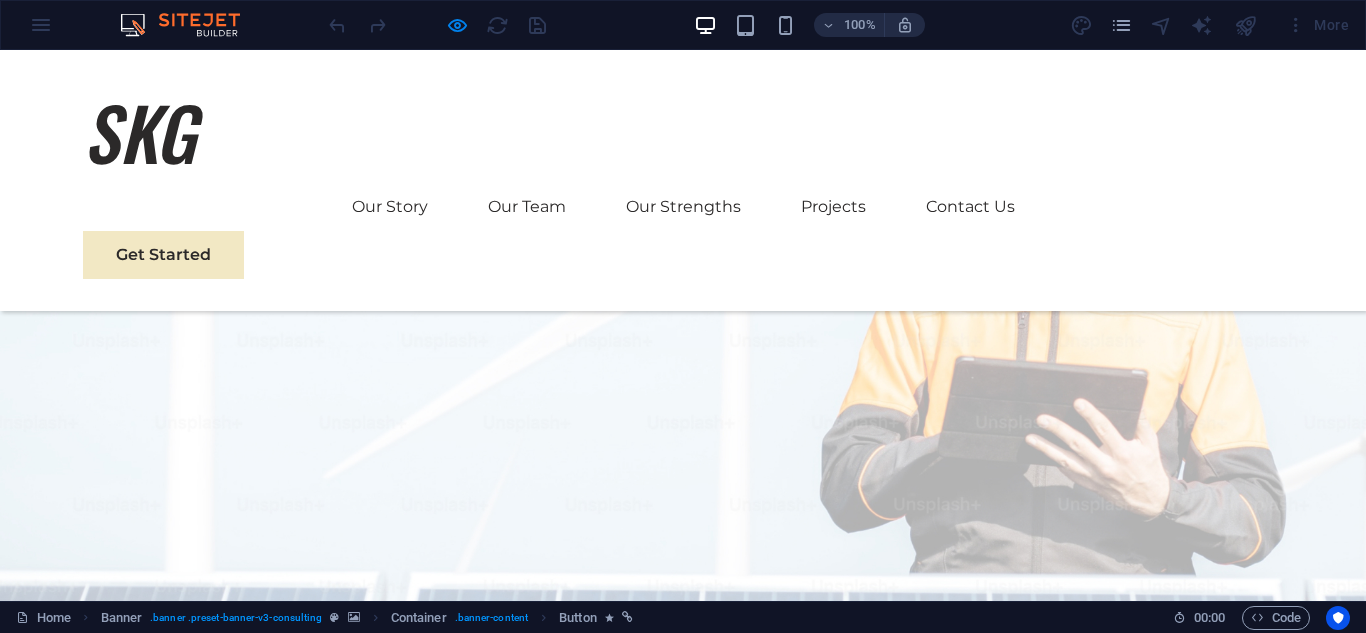 scroll, scrollTop: 200, scrollLeft: 0, axis: vertical 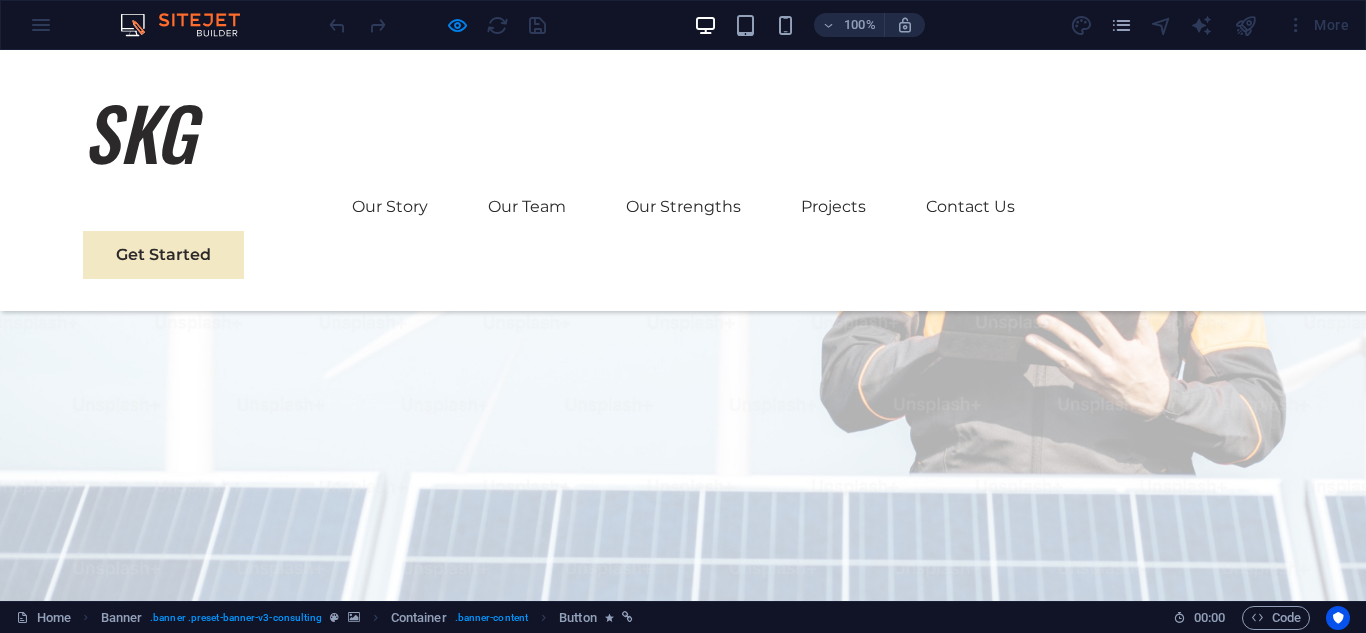 click on "Get Started" at bounding box center (683, 1120) 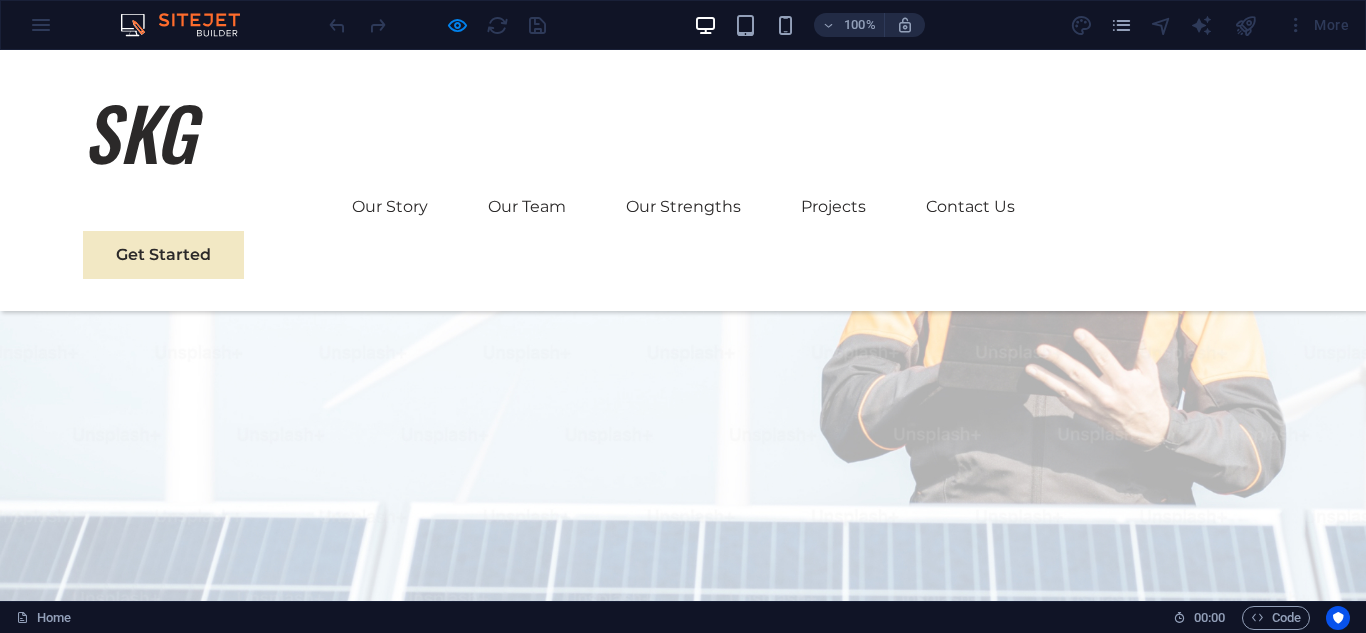 scroll, scrollTop: 169, scrollLeft: 0, axis: vertical 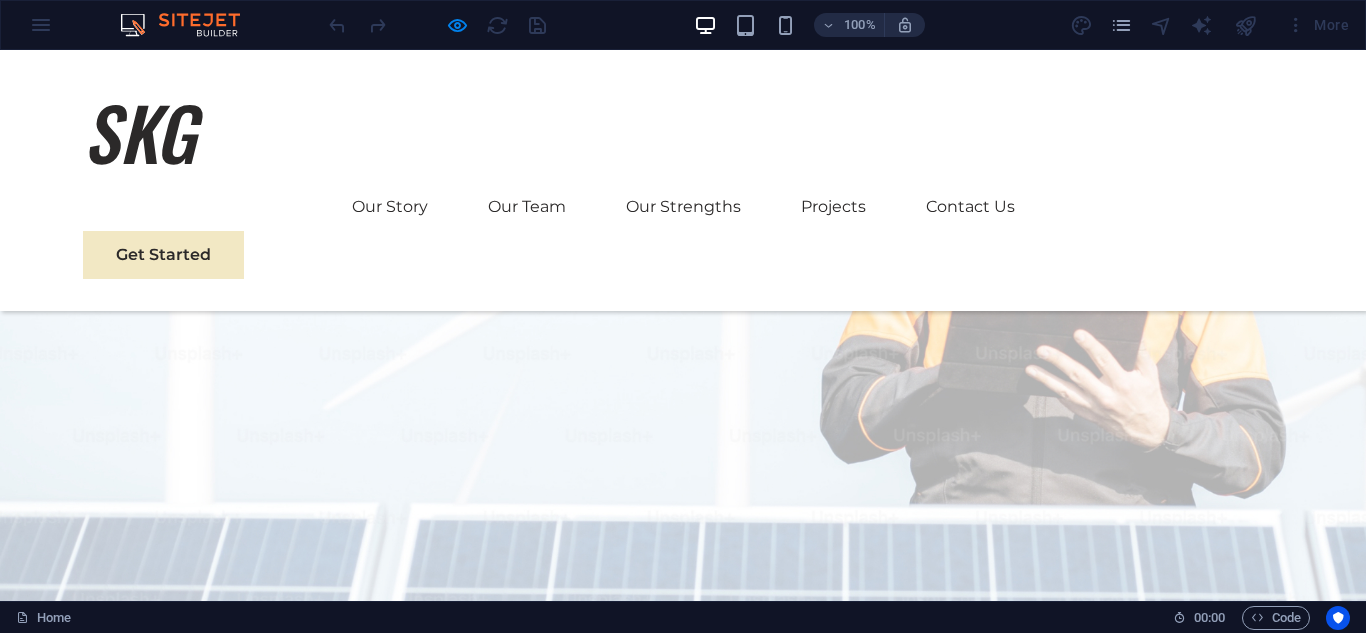 click on "Get Started" at bounding box center [683, 1151] 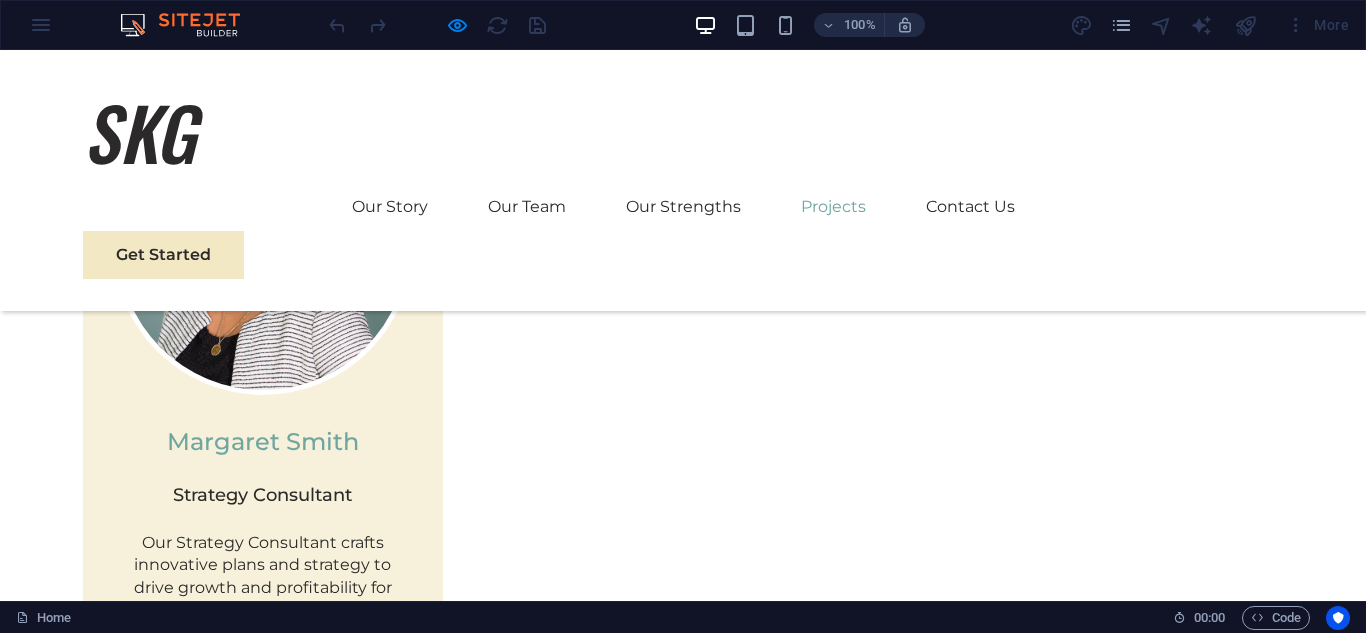 scroll, scrollTop: 4104, scrollLeft: 0, axis: vertical 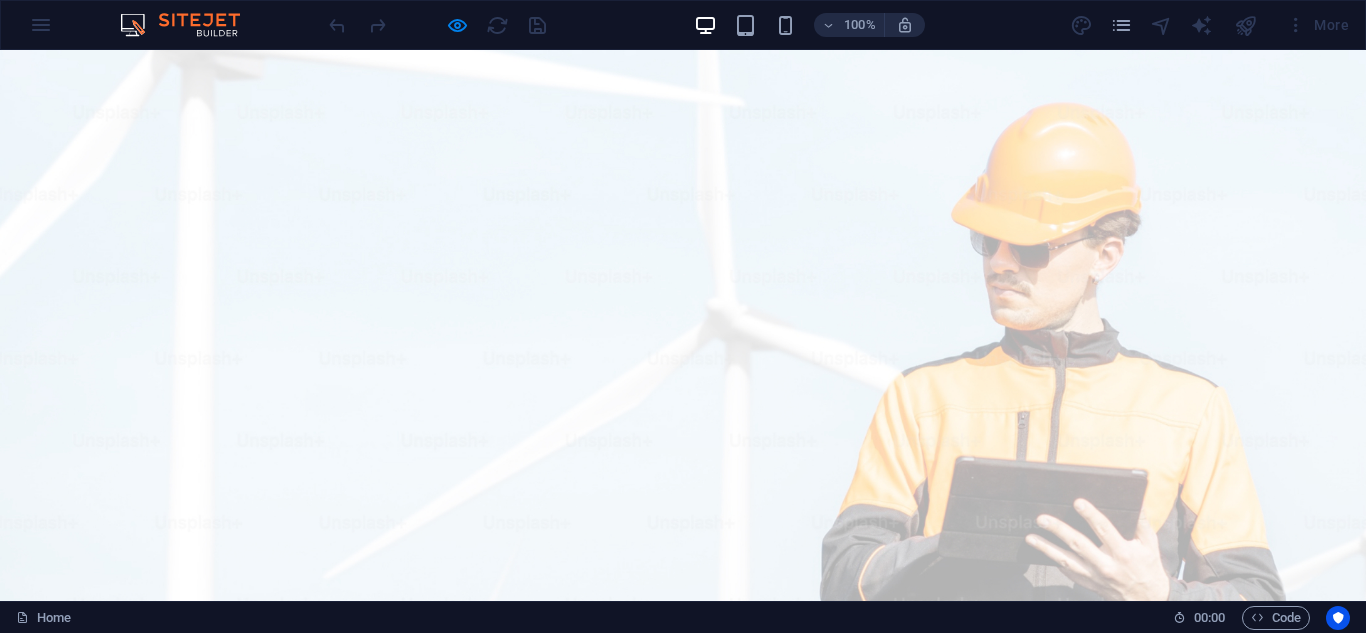 click on "Our Story" at bounding box center [390, 1107] 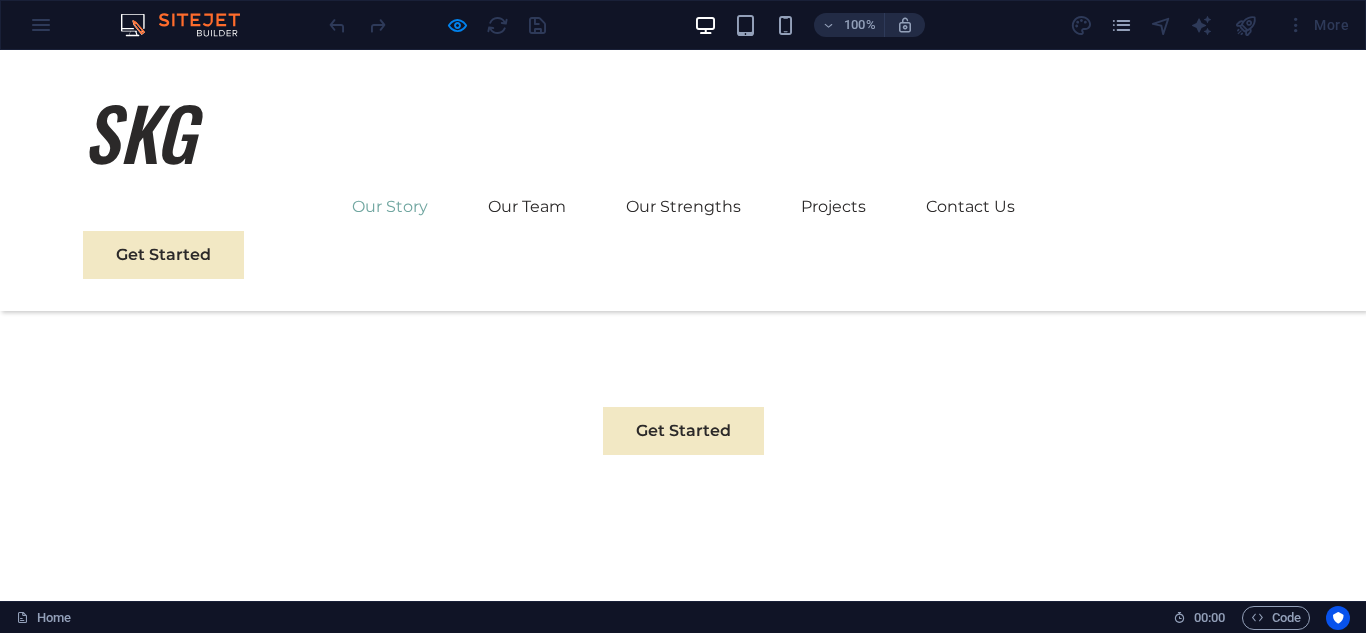 scroll, scrollTop: 735, scrollLeft: 0, axis: vertical 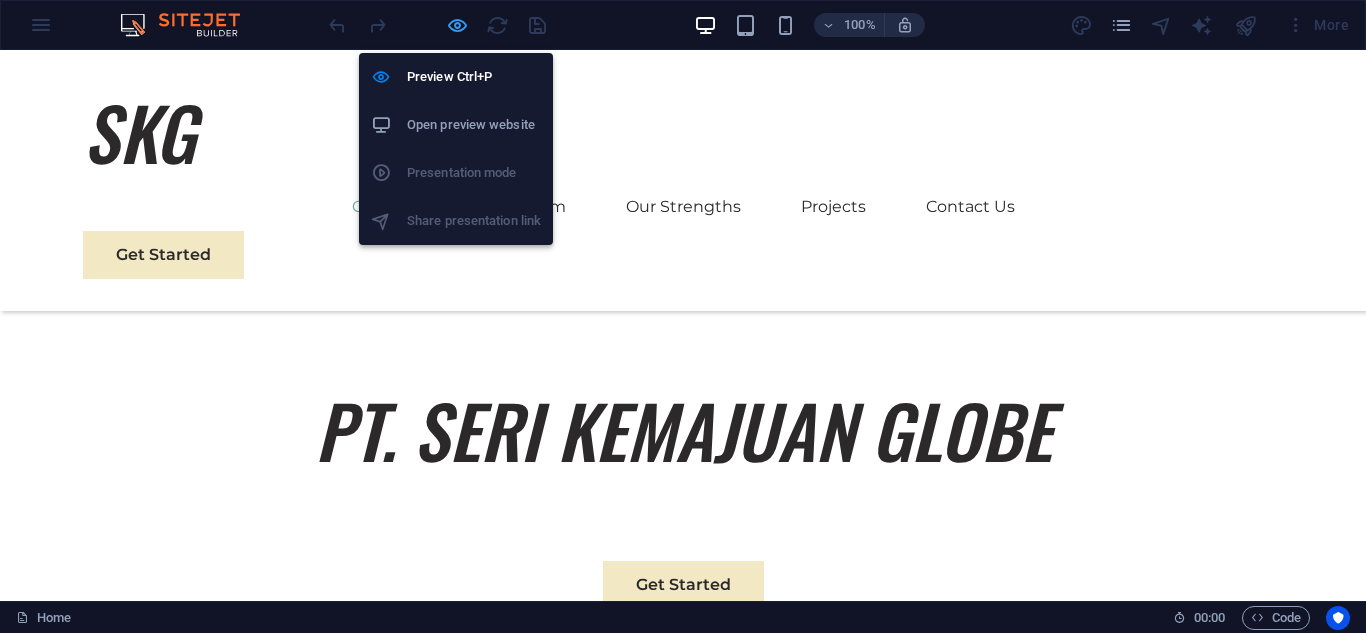 click at bounding box center [457, 25] 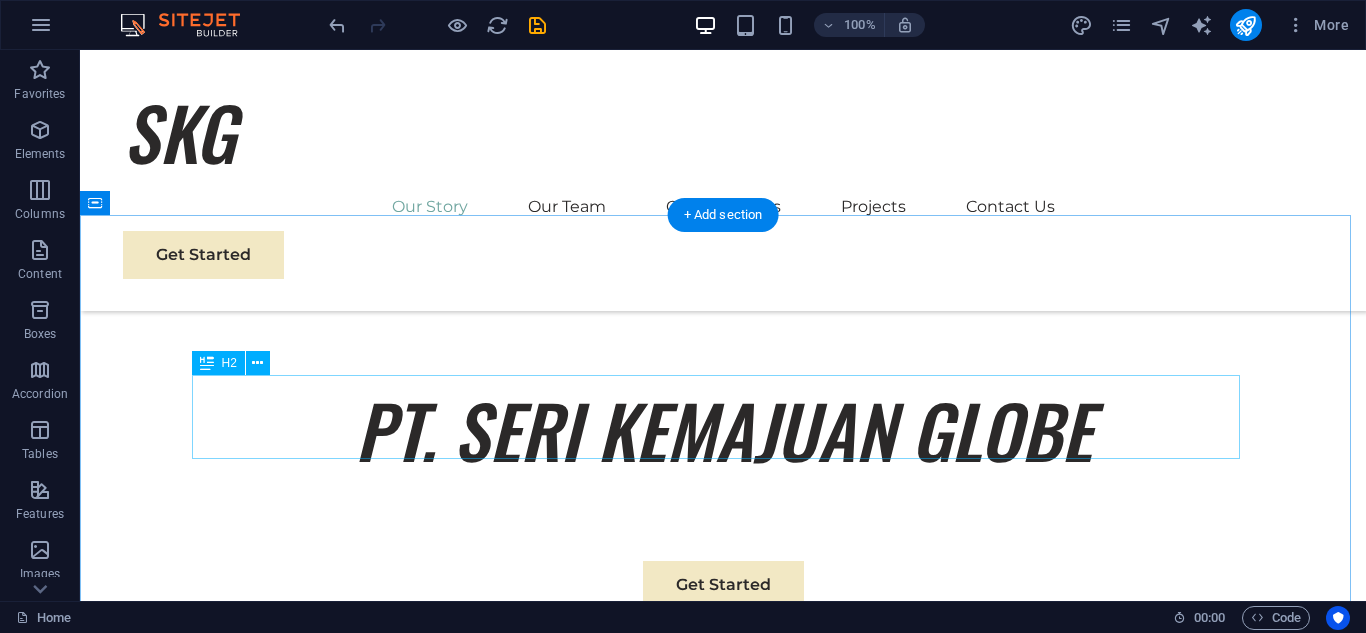 click on "Our Story" at bounding box center [723, 919] 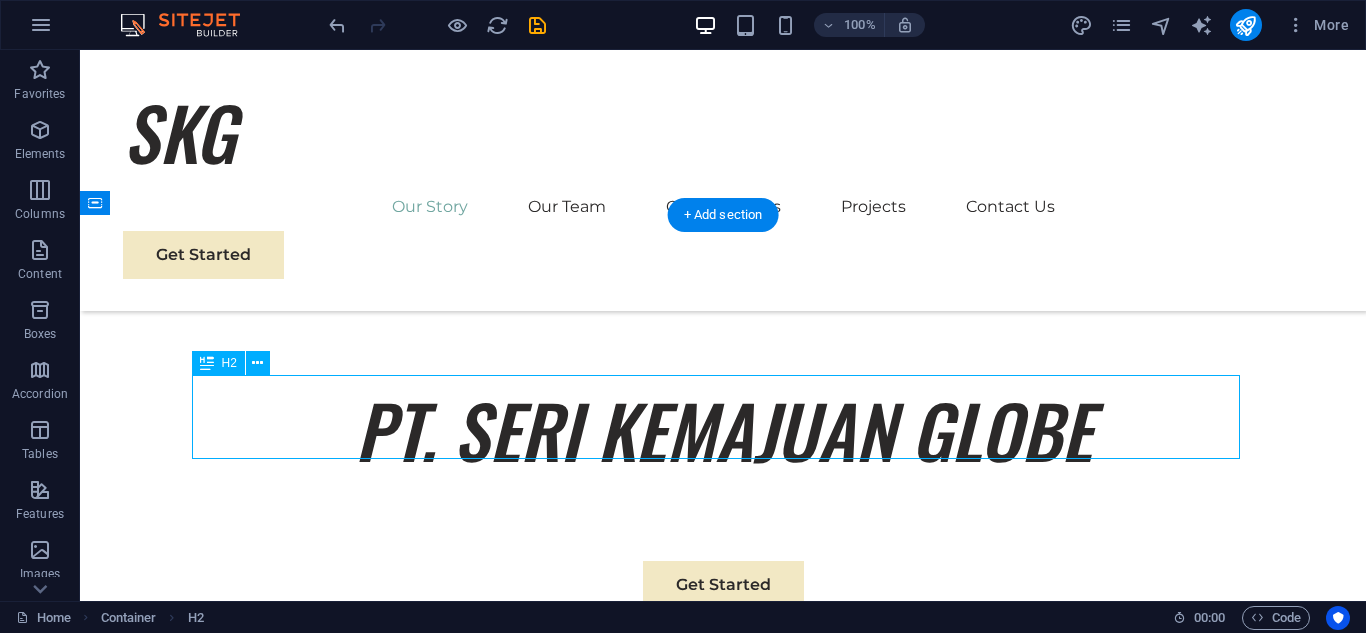 click on "Our Story" at bounding box center [723, 919] 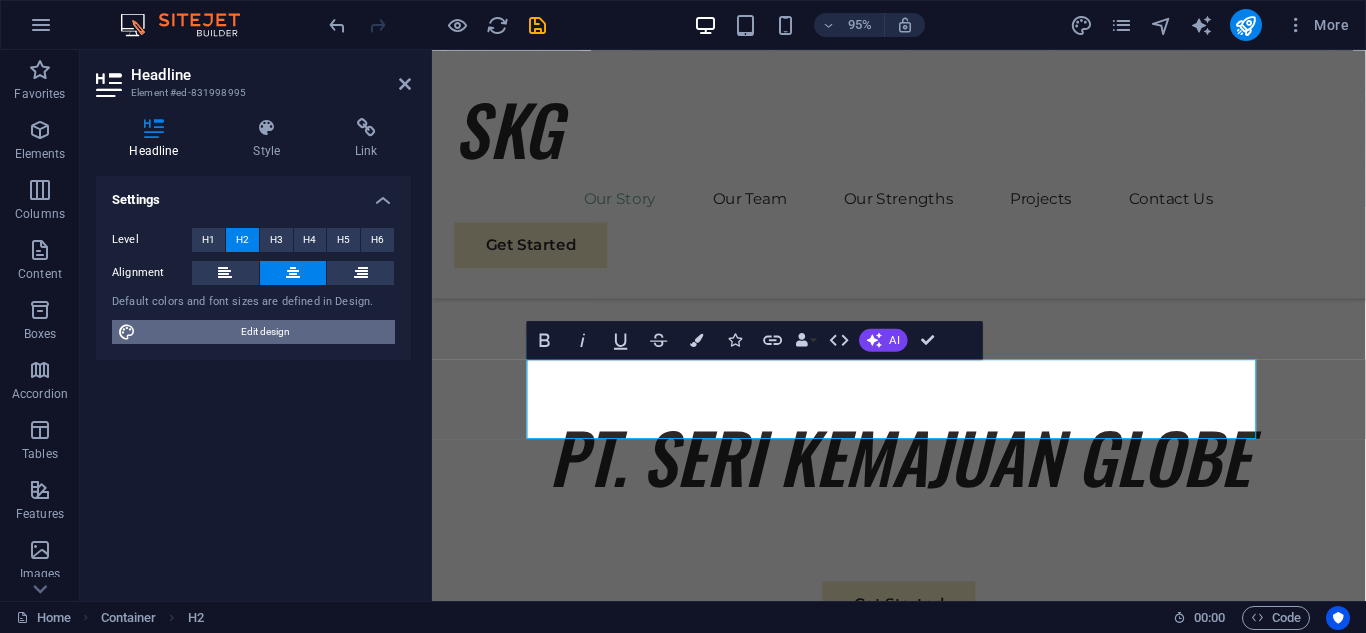 click on "Edit design" at bounding box center (265, 332) 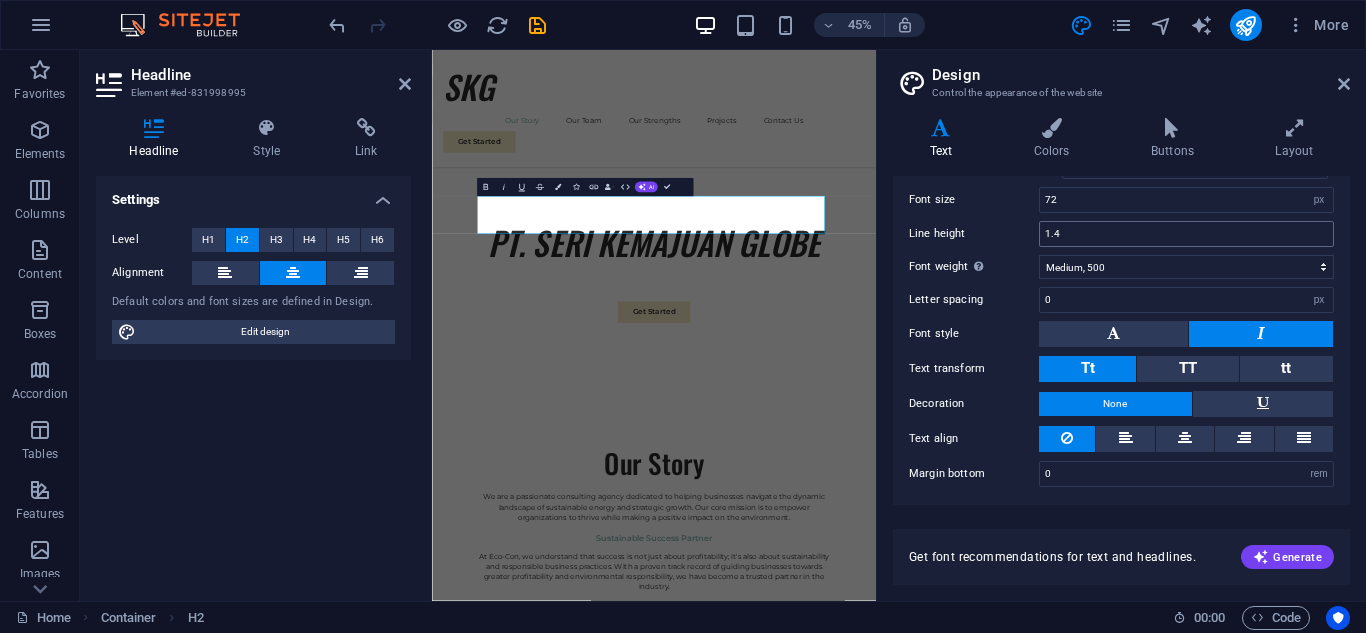 scroll, scrollTop: 196, scrollLeft: 0, axis: vertical 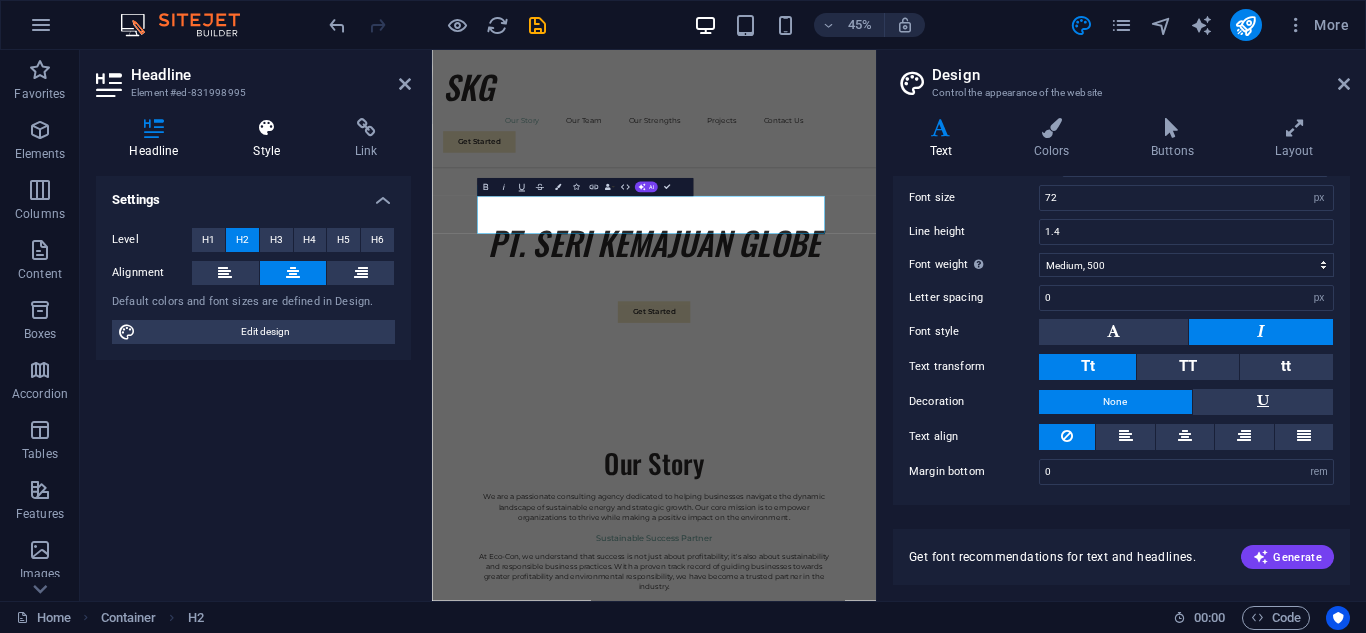 click at bounding box center (267, 128) 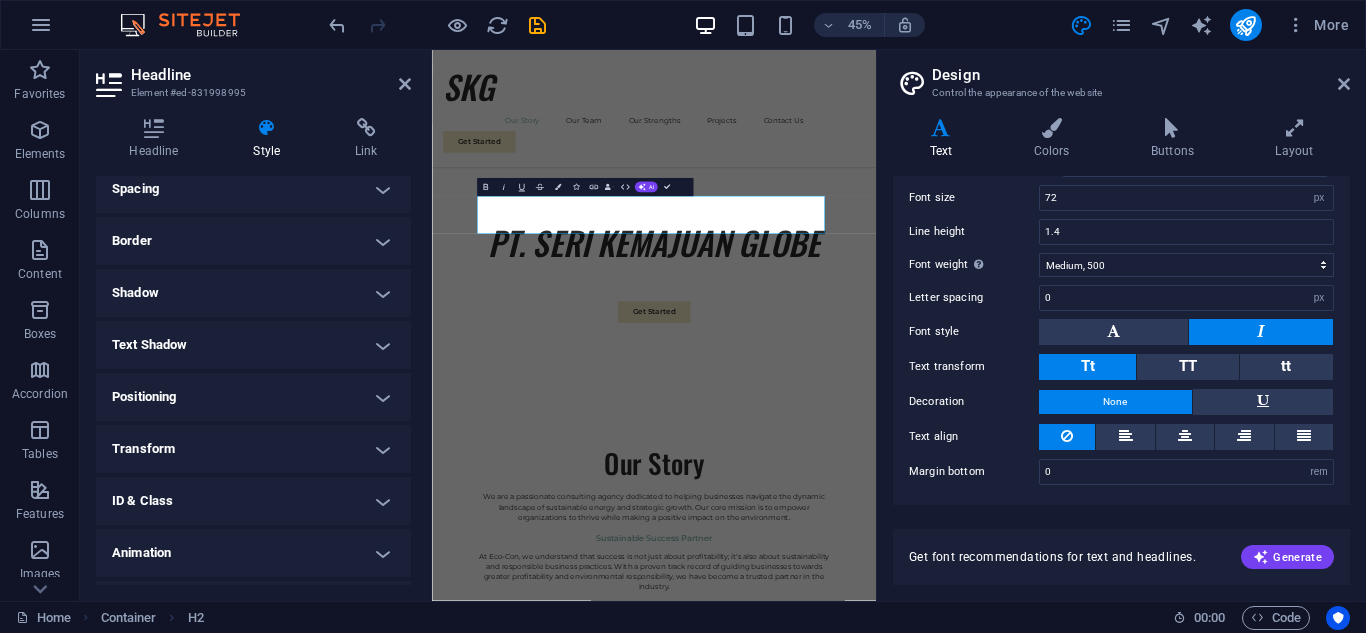 scroll, scrollTop: 400, scrollLeft: 0, axis: vertical 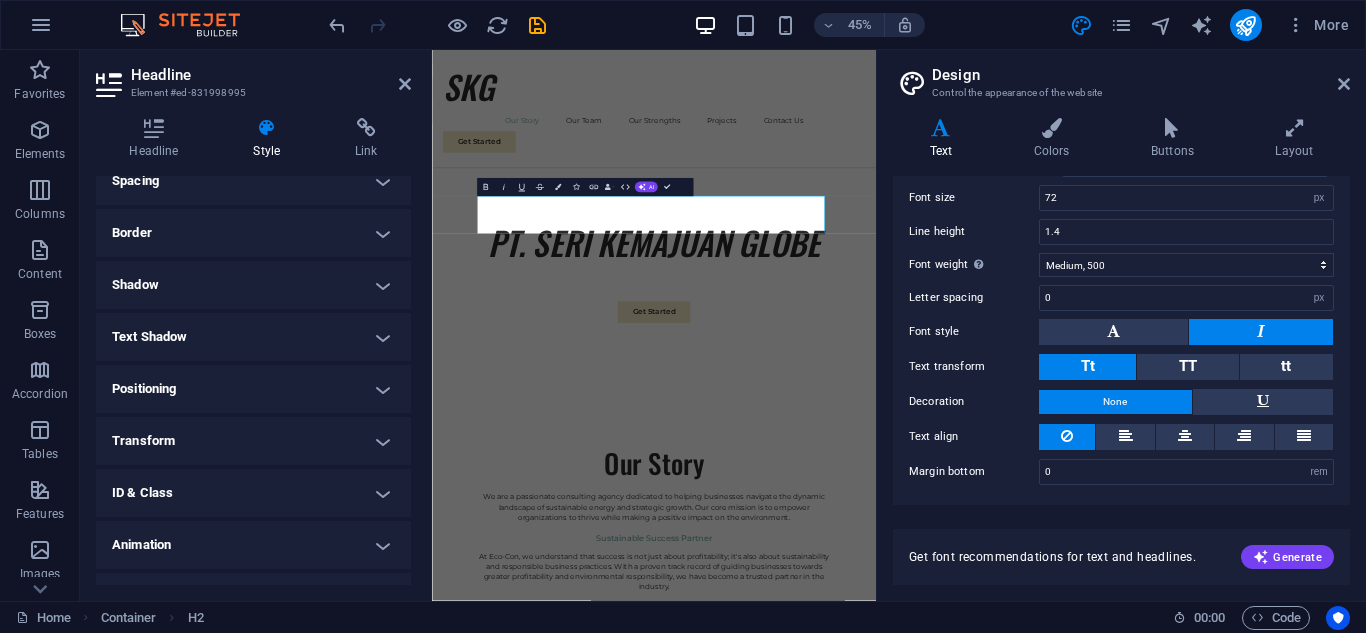 click on "Text Shadow" at bounding box center (253, 337) 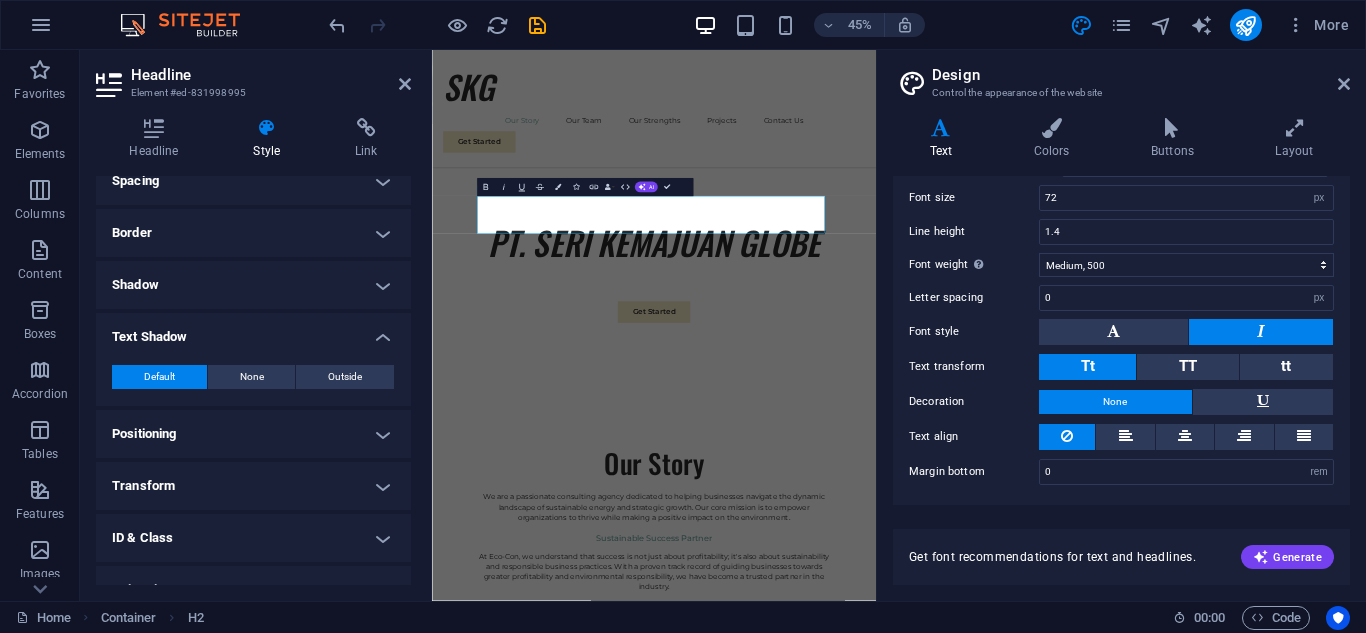 click on "Text Shadow" at bounding box center [253, 331] 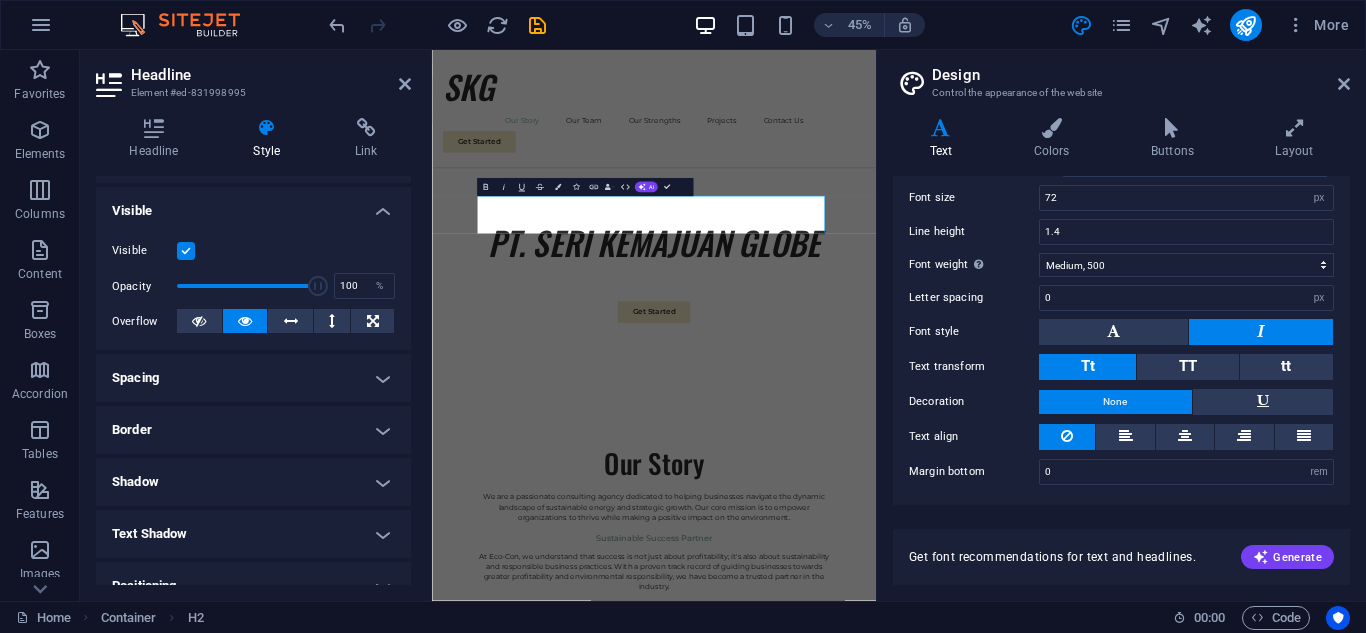 scroll, scrollTop: 0, scrollLeft: 0, axis: both 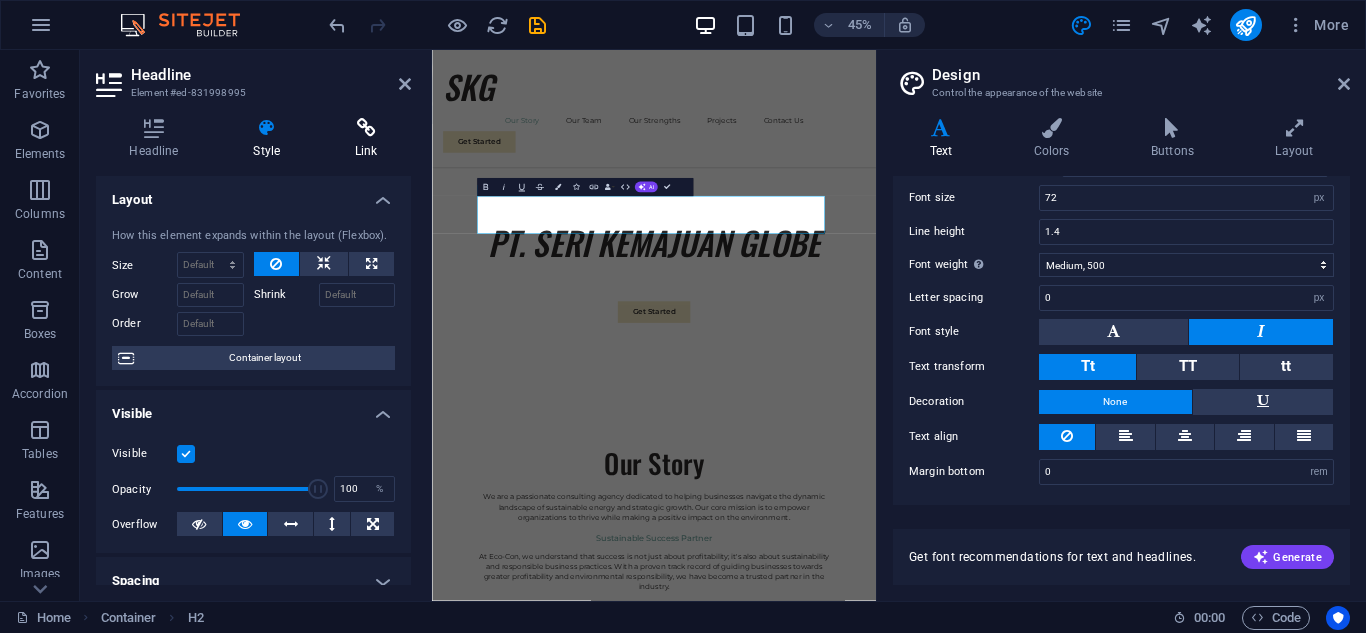 click at bounding box center (366, 128) 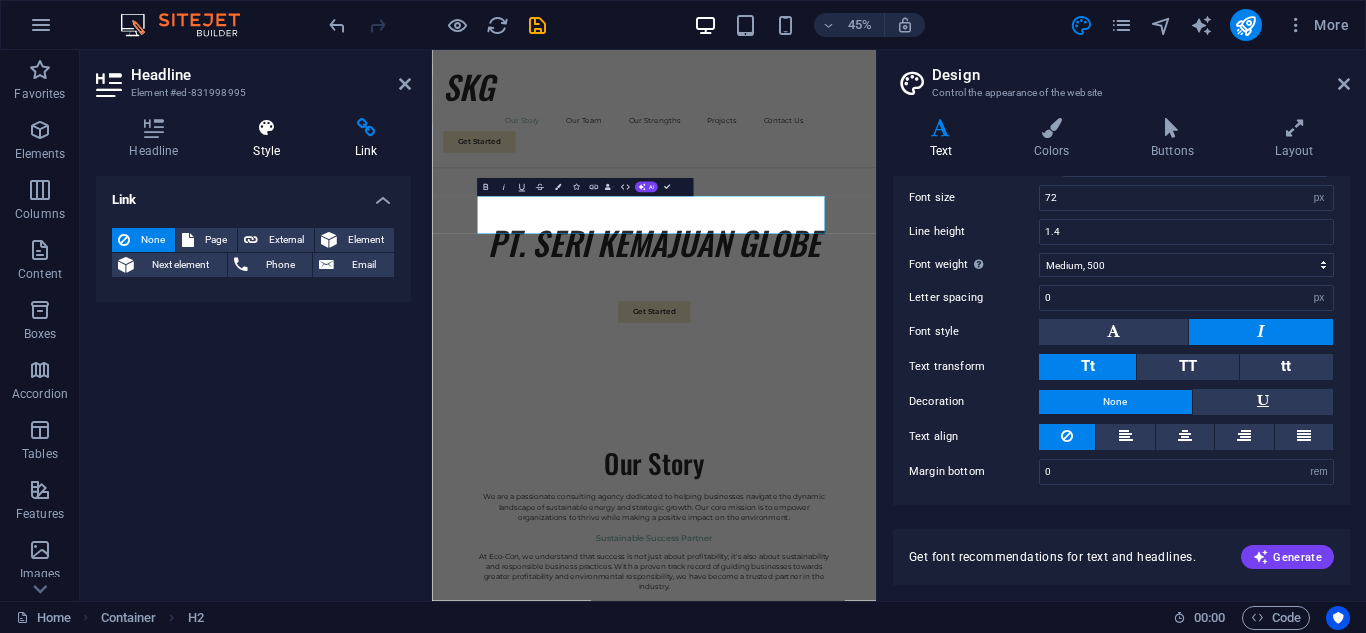 click at bounding box center (267, 128) 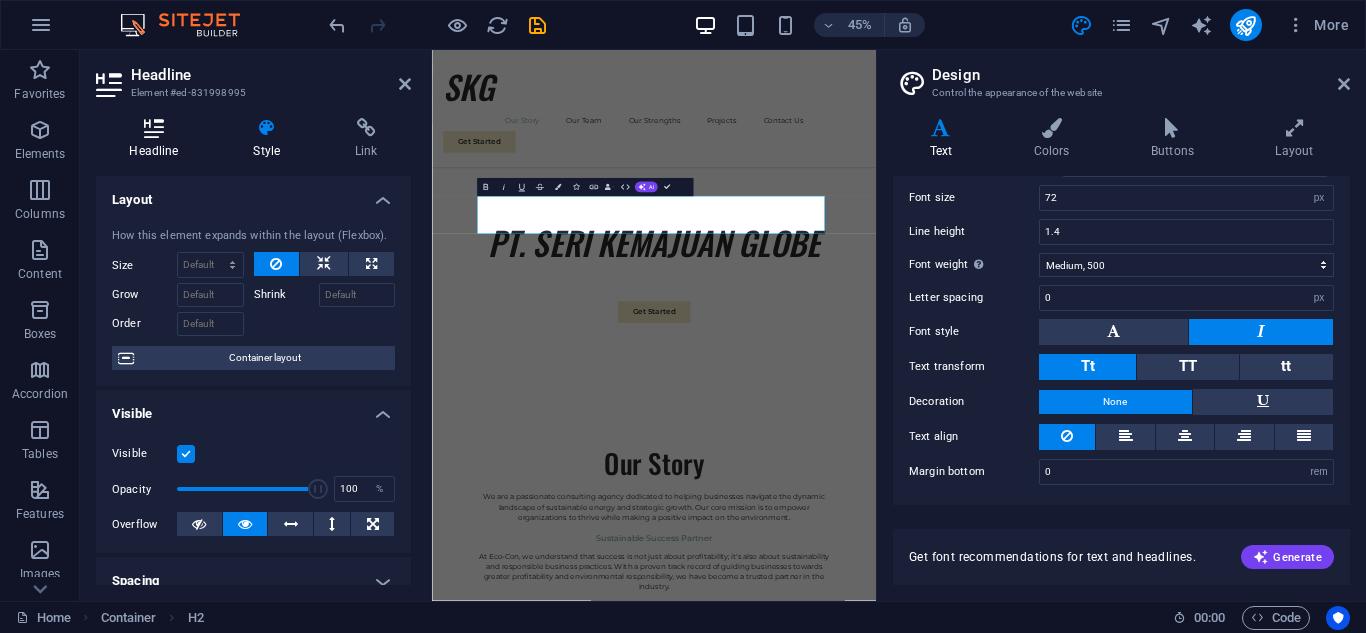 click at bounding box center (154, 128) 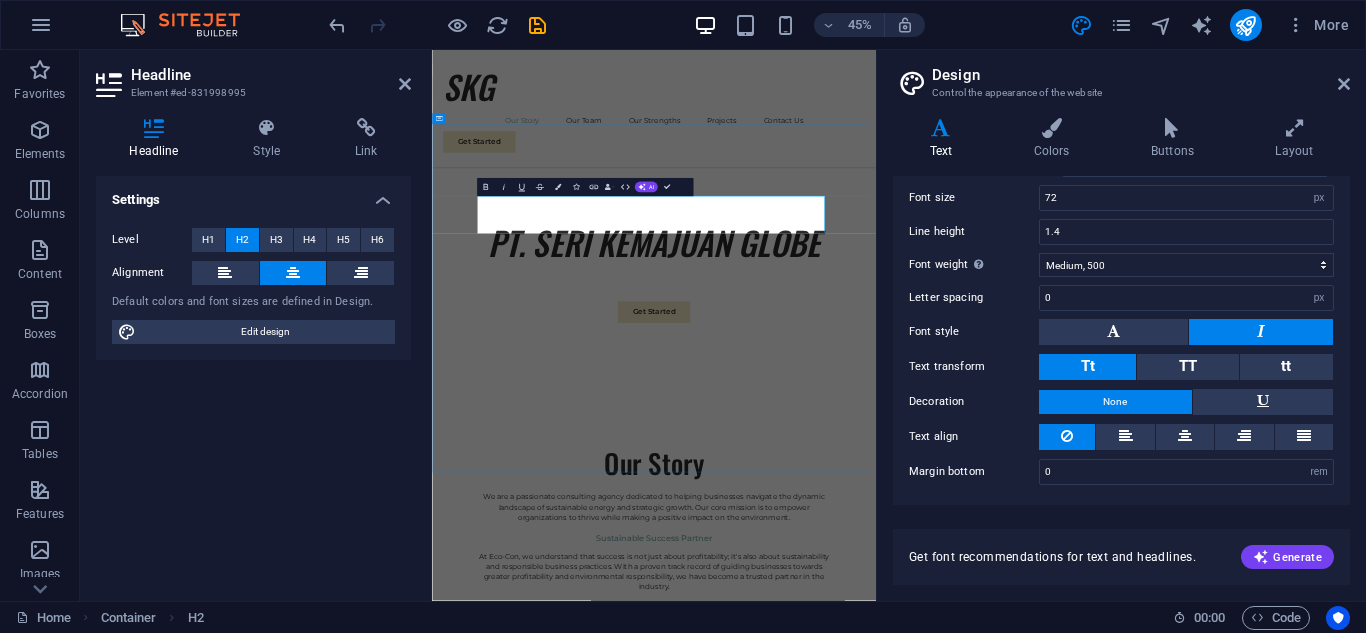click on "Our Story" at bounding box center (925, 967) 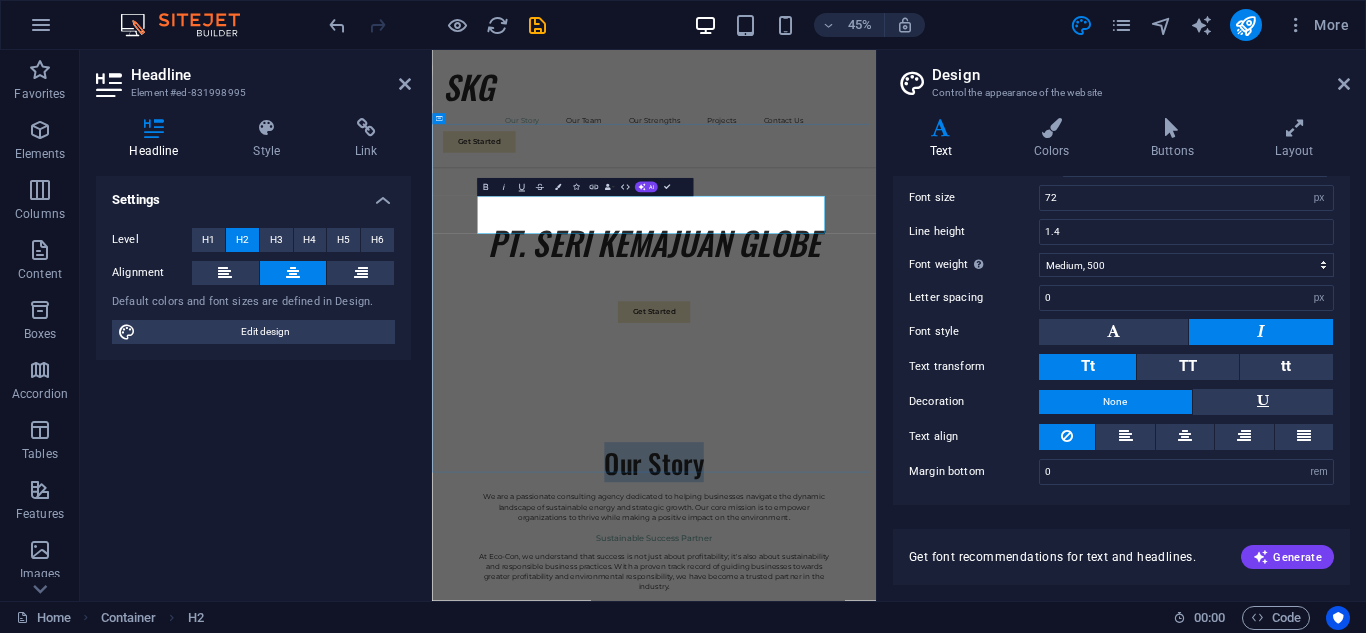 drag, startPoint x: 1027, startPoint y: 416, endPoint x: 805, endPoint y: 421, distance: 222.0563 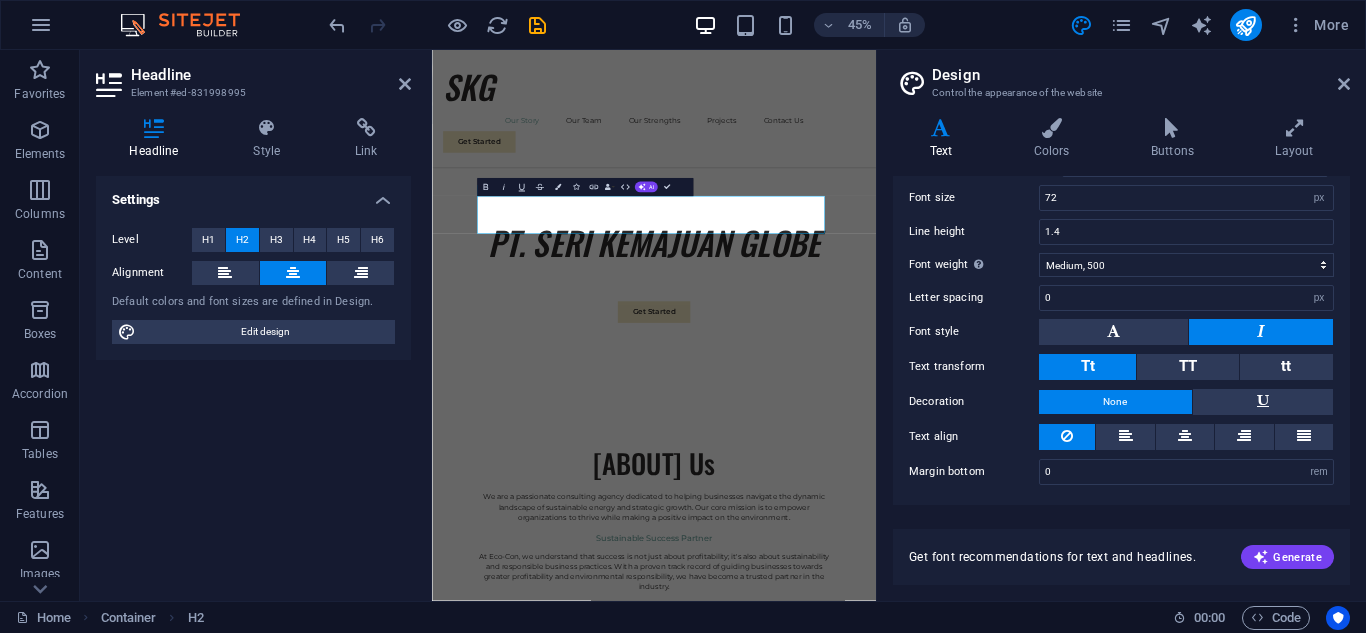 click on "Settings Level H1 H2 H3 H4 H5 H6 Alignment Default colors and font sizes are defined in Design. Edit design" at bounding box center [253, 380] 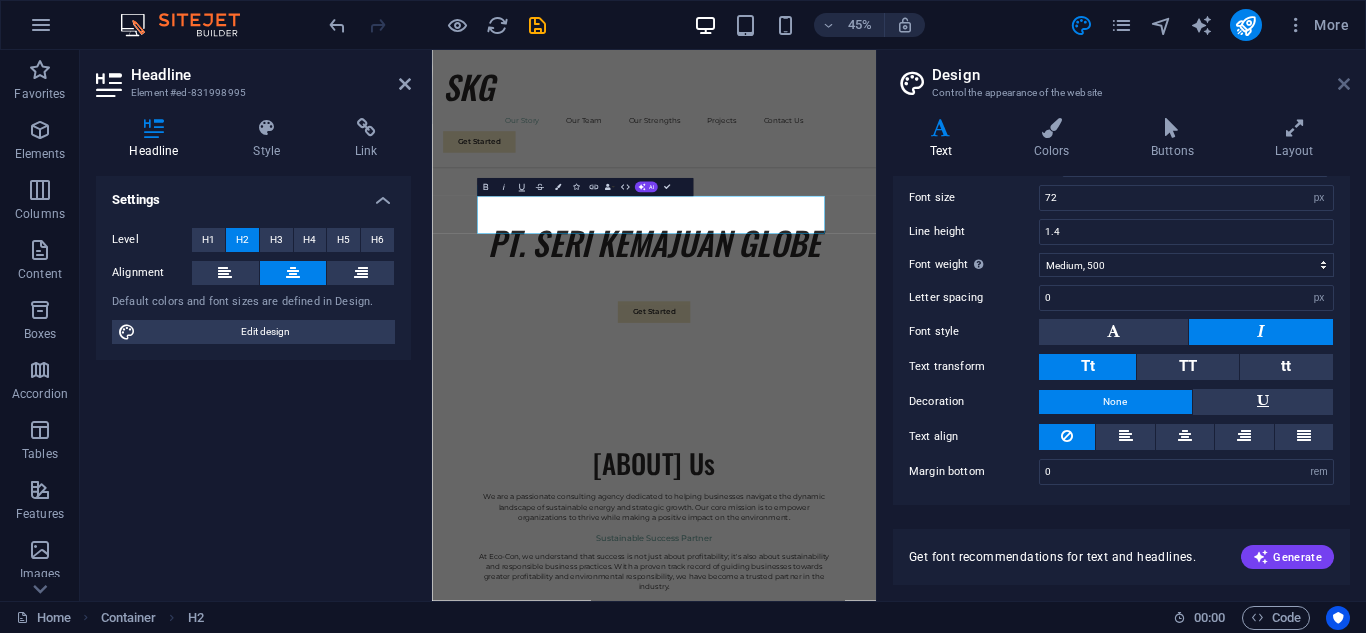 click at bounding box center [1344, 84] 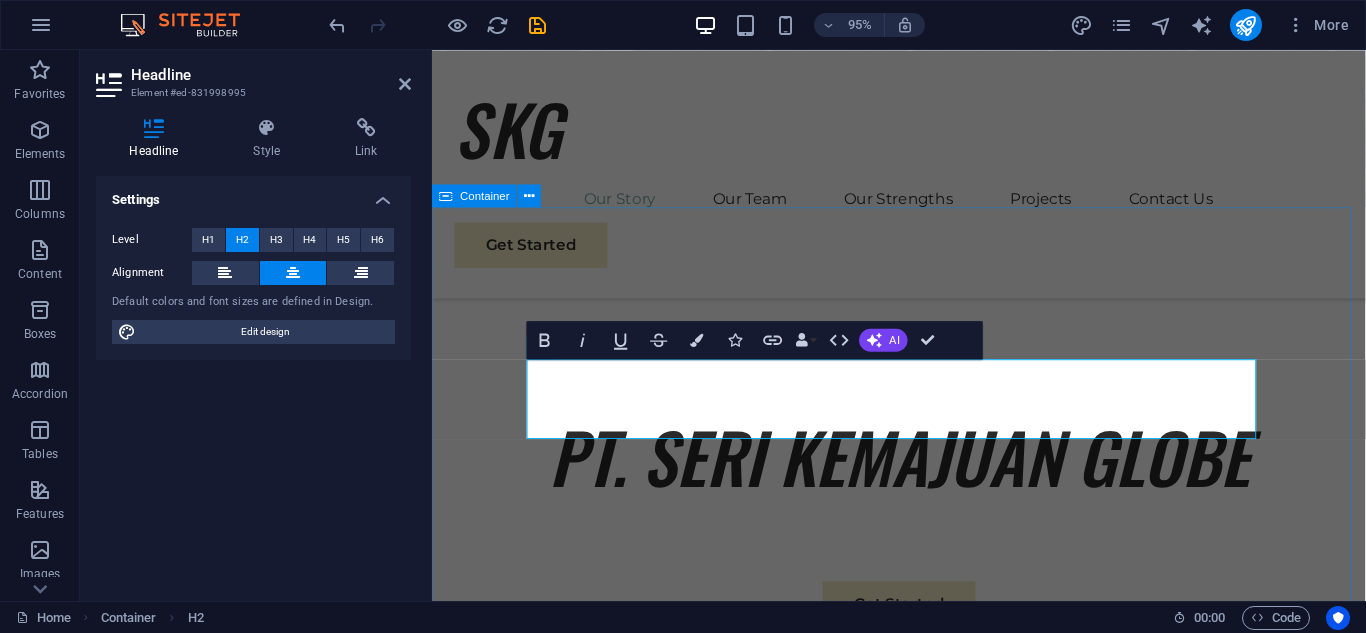 click on "About Us We are a passionate consulting agency dedicated to helping businesses navigate the dynamic landscape of sustainable energy and strategic growth. Our core mission is to empower organizations to thrive while making a positive impact on the environment. Sustainable Success Partner At Eco-Con, we understand that success is not just about profitability; it's also about sustainability and responsible business practices. With a proven track record of guiding businesses towards greater profitability and environmental responsibility, we have become a trusted partner in the industry. Expertise For Results At Eco-Con, we understand that success is not just about profitability; it's also about sustainability and responsible business practices. With a proven track record of guiding businesses towards greater profitability and environmental responsibility, we have become a trusted partner in the industry." at bounding box center [923, 1607] 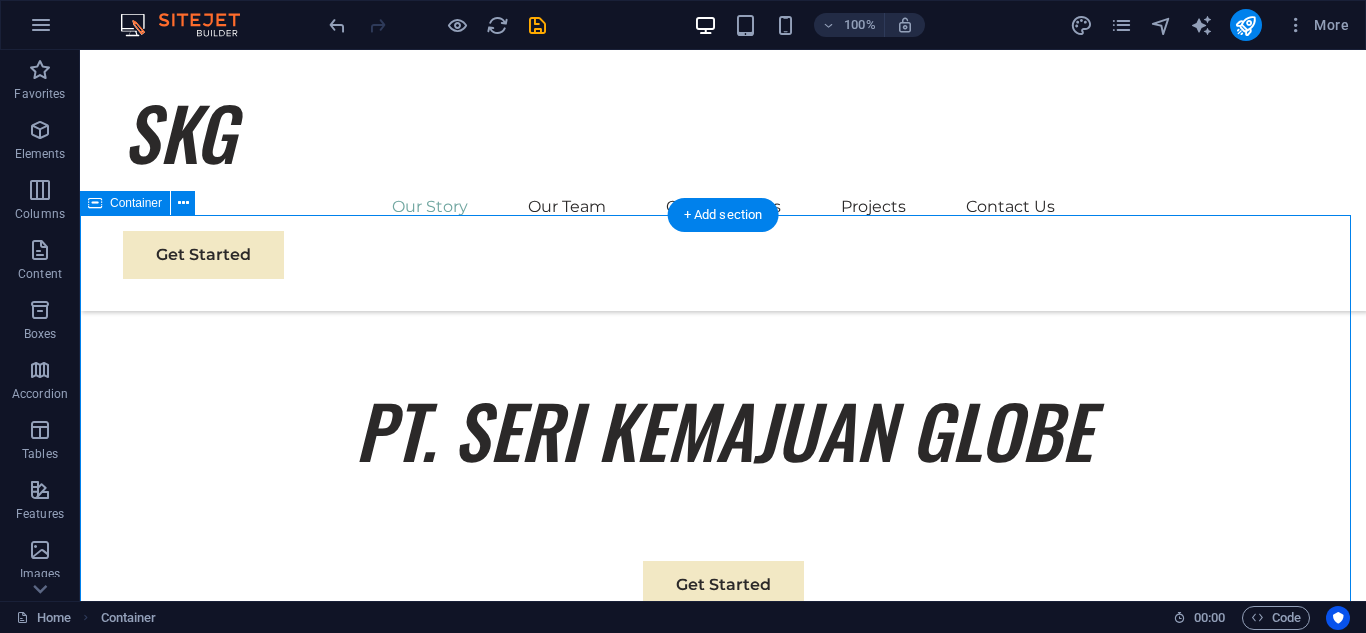 click on "About Us We are a passionate consulting agency dedicated to helping businesses navigate the dynamic landscape of sustainable energy and strategic growth. Our core mission is to empower organizations to thrive while making a positive impact on the environment. Sustainable Success Partner At Eco-Con, we understand that success is not just about profitability; it's also about sustainability and responsible business practices. With a proven track record of guiding businesses towards greater profitability and environmental responsibility, we have become a trusted partner in the industry. Expertise For Results At Eco-Con, we understand that success is not just about profitability; it's also about sustainability and responsible business practices. With a proven track record of guiding businesses towards greater profitability and environmental responsibility, we have become a trusted partner in the industry." at bounding box center (723, 1677) 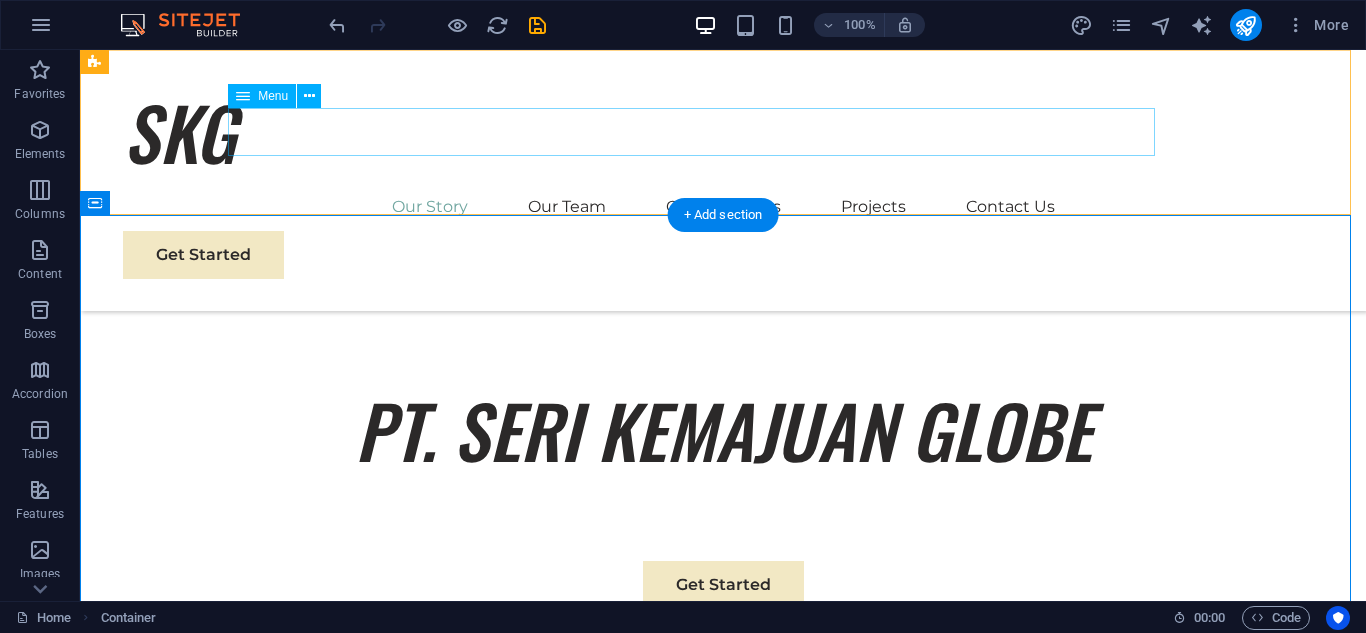 click on "Our Story Our Team Our Strengths Projects Contact Us" at bounding box center (723, 207) 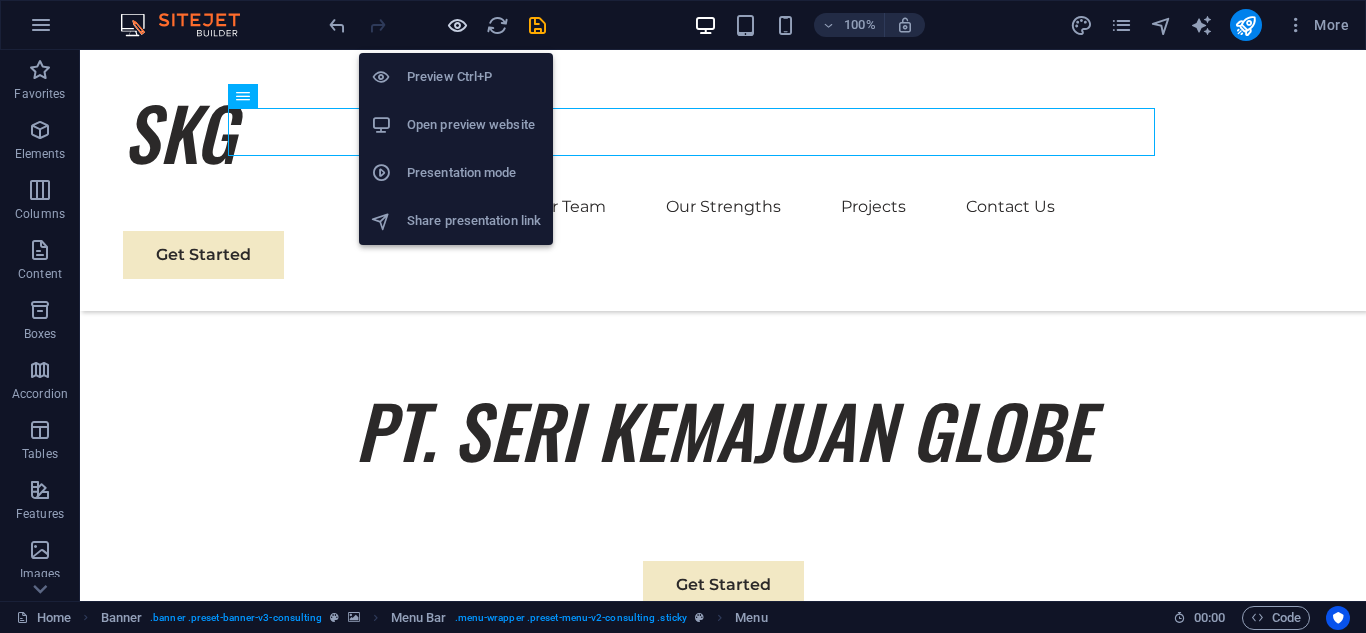 click at bounding box center [457, 25] 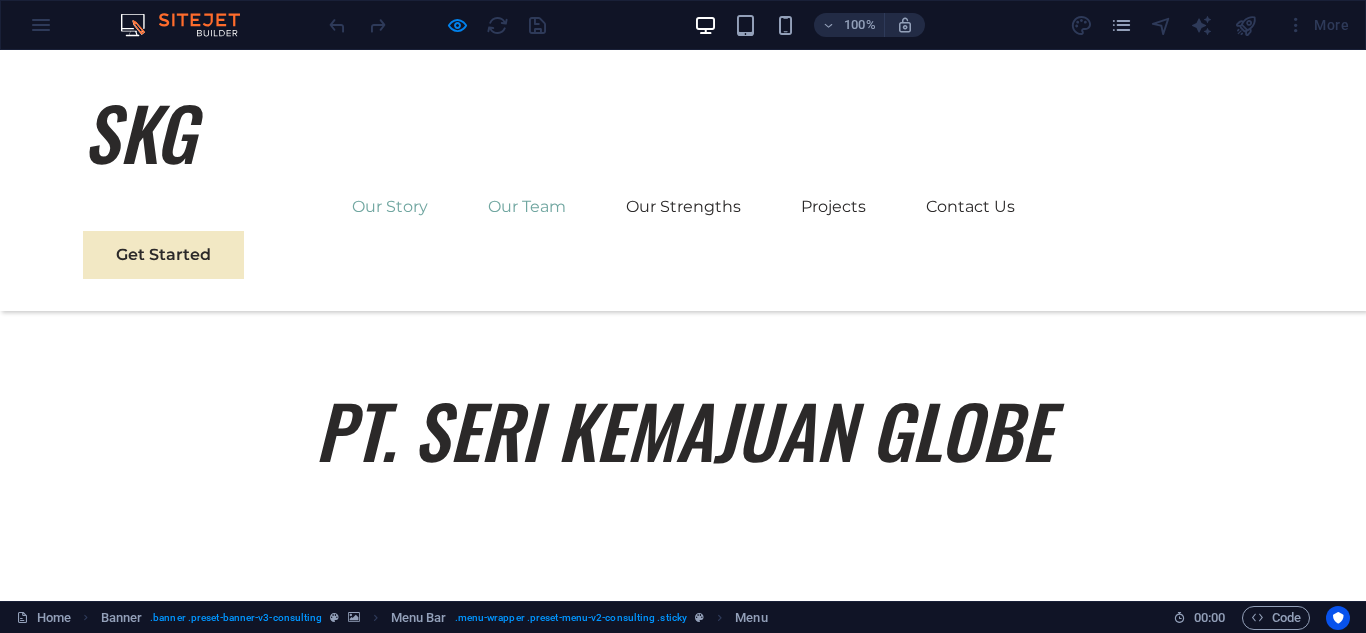 click on "Our Team" at bounding box center [527, 207] 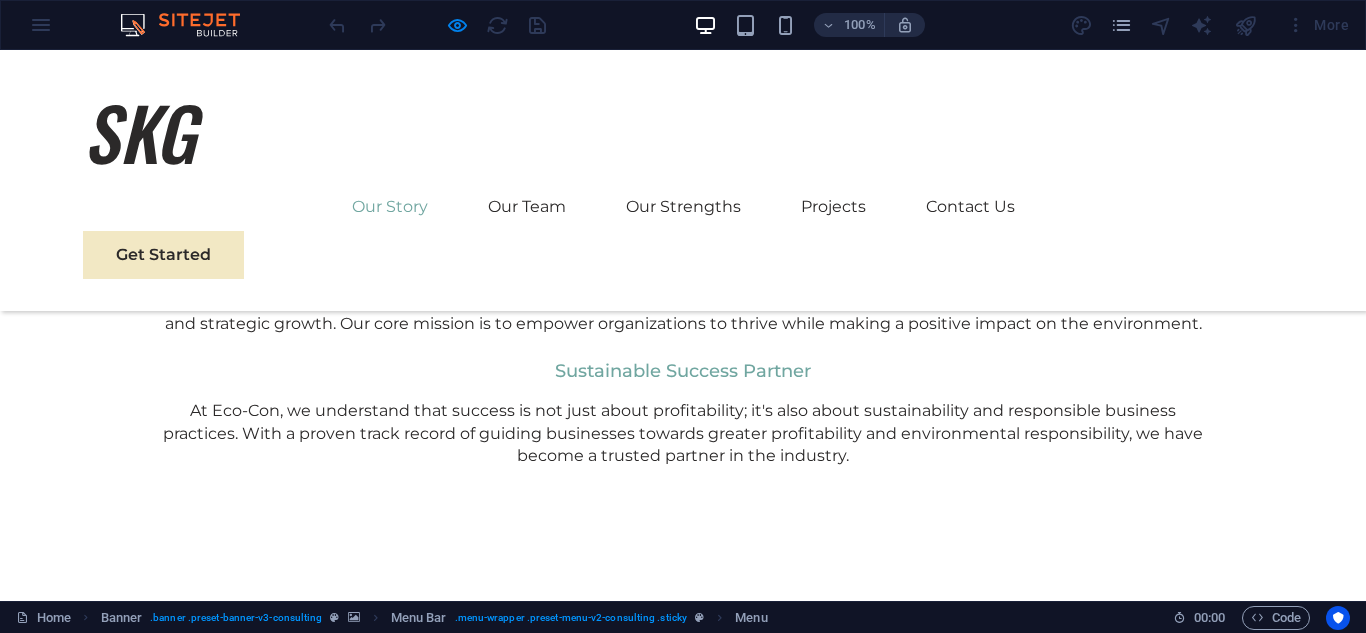 scroll, scrollTop: 1545, scrollLeft: 0, axis: vertical 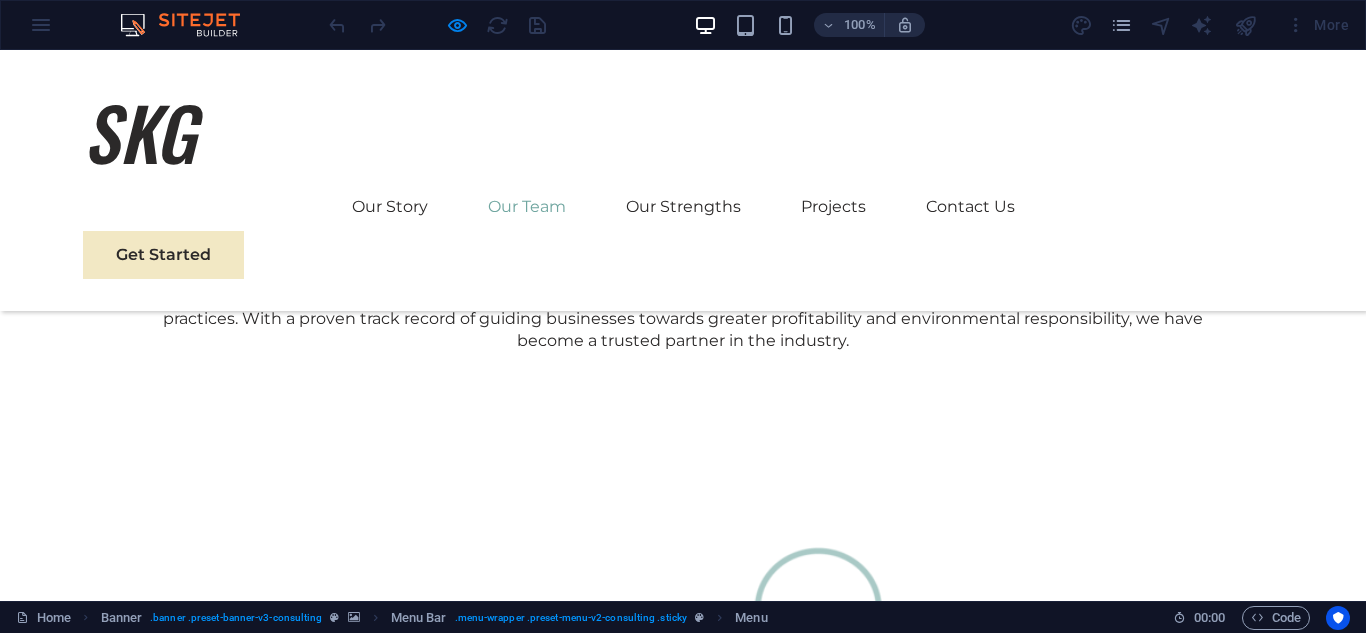 click on "Our Story Our Team Our Strengths Projects Contact Us" at bounding box center [683, 207] 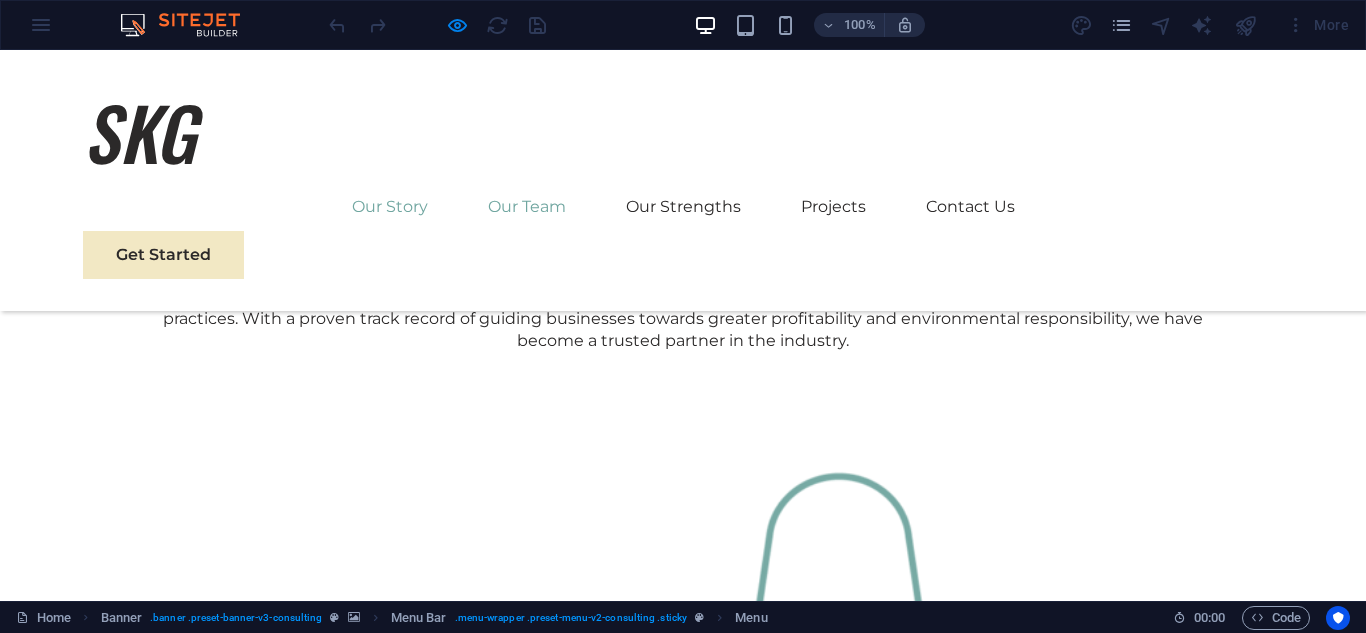 click on "Our Story" at bounding box center [390, 207] 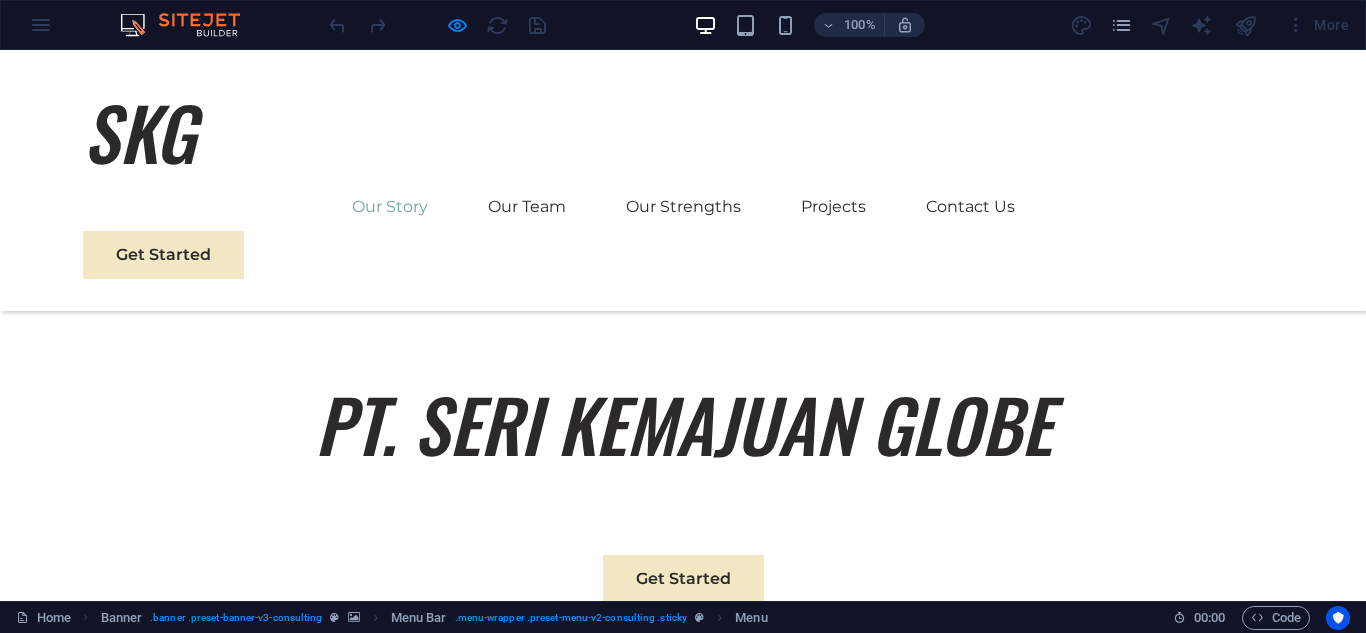 scroll, scrollTop: 735, scrollLeft: 0, axis: vertical 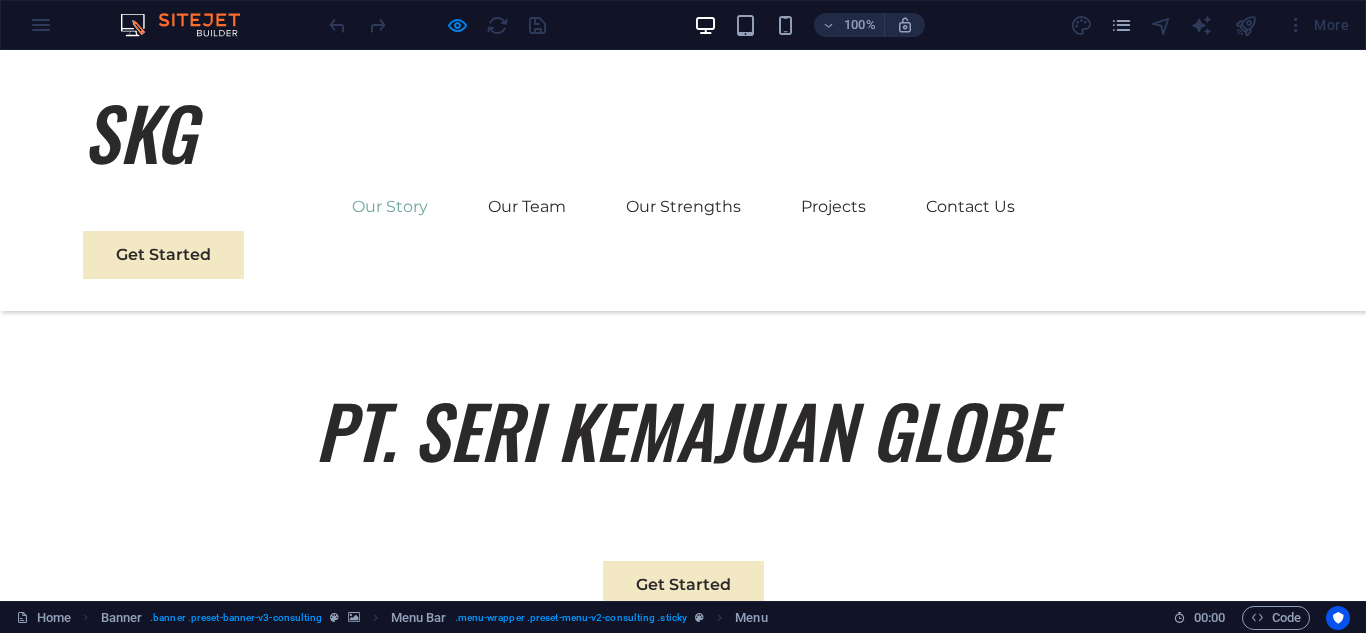 click on "Our Story" at bounding box center (390, 207) 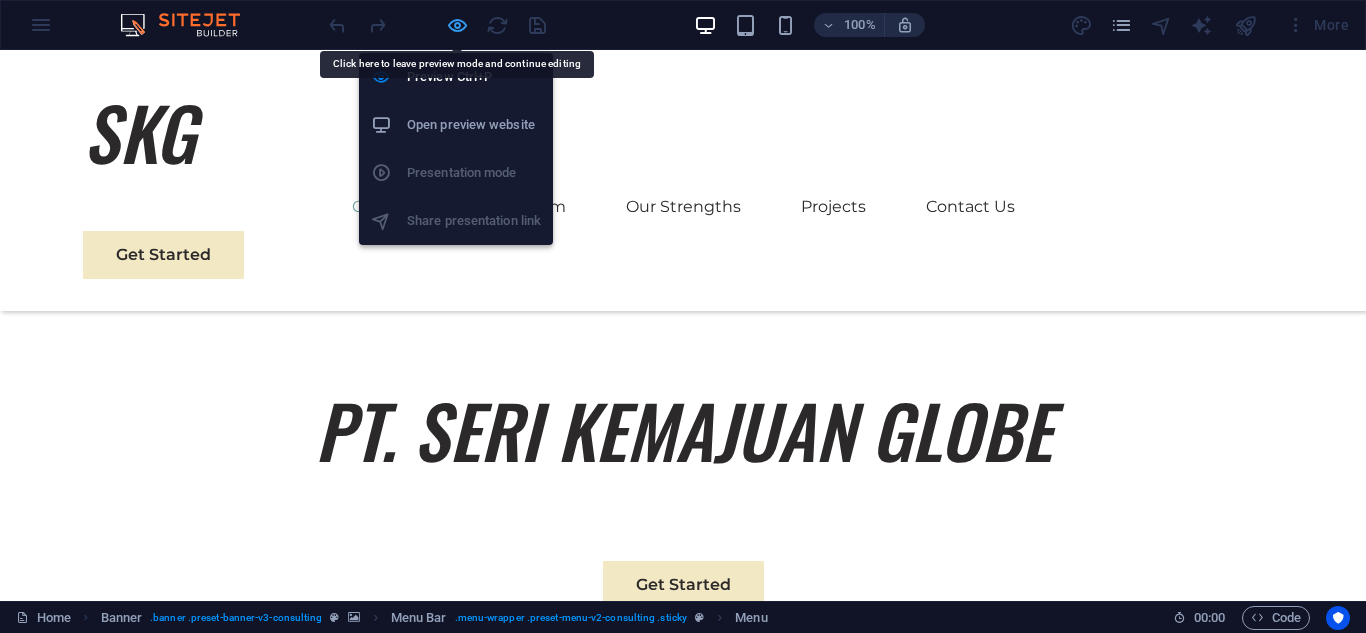 click at bounding box center (457, 25) 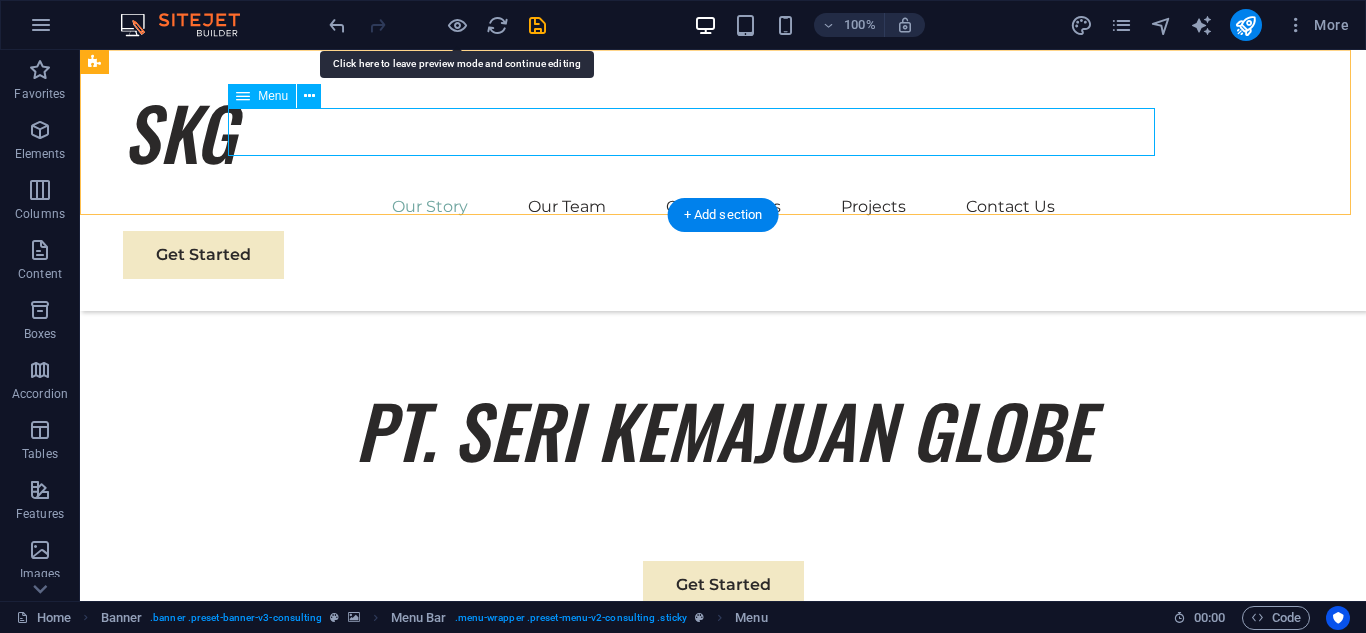 click on "Our Story Our Team Our Strengths Projects Contact Us" at bounding box center (723, 207) 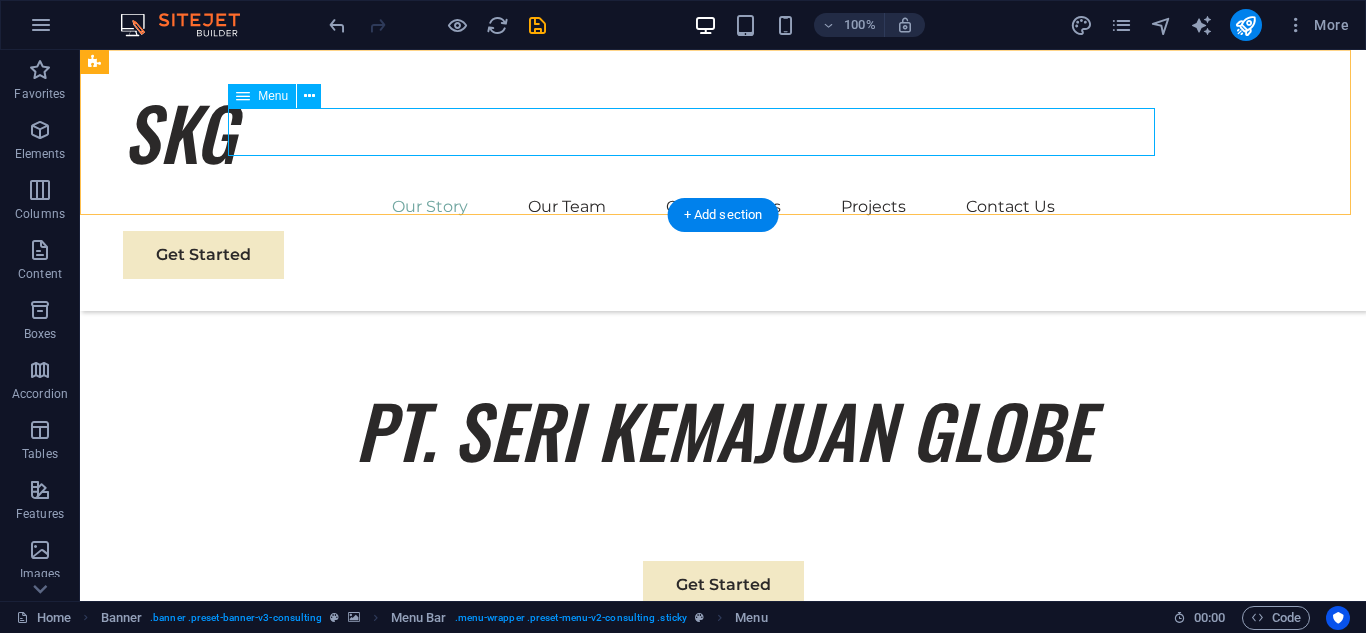 click on "Our Story Our Team Our Strengths Projects Contact Us" at bounding box center [723, 207] 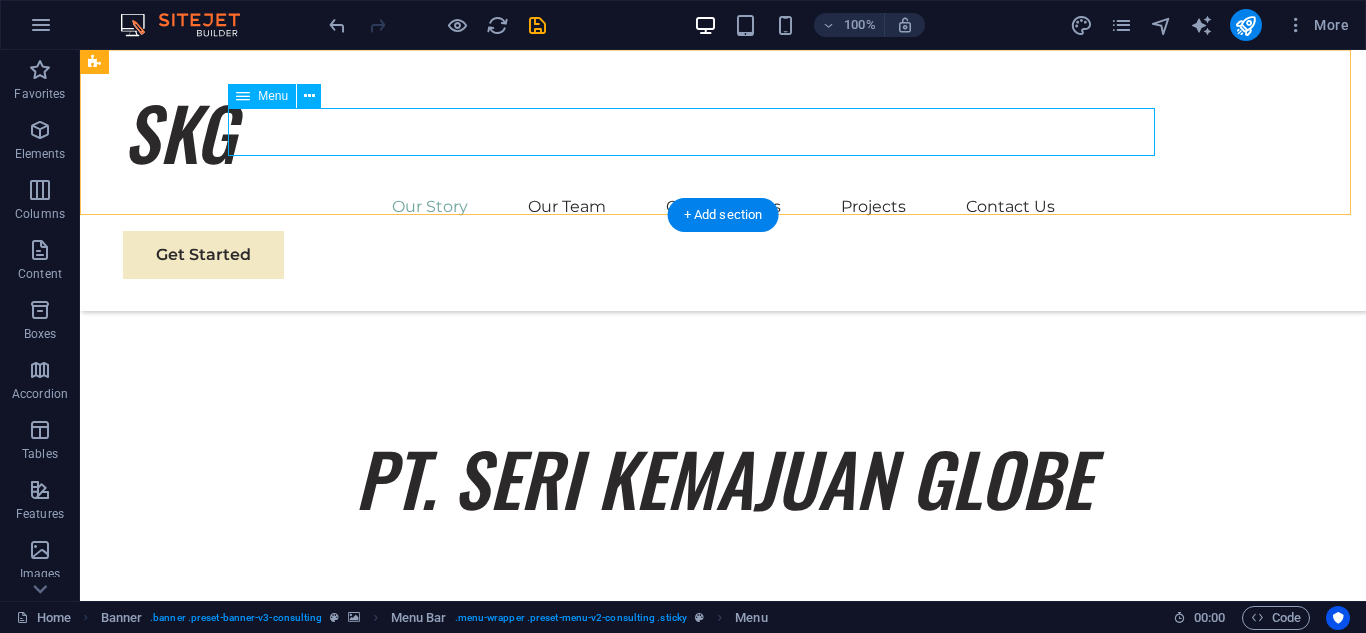 select 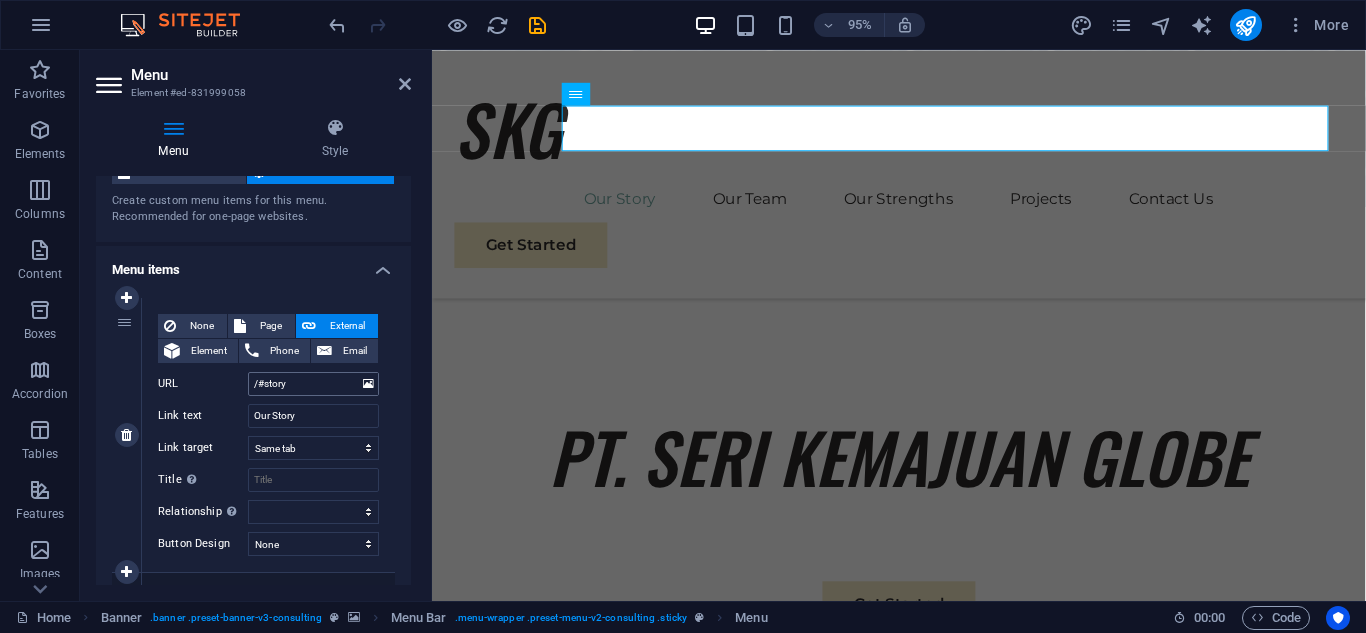 scroll, scrollTop: 100, scrollLeft: 0, axis: vertical 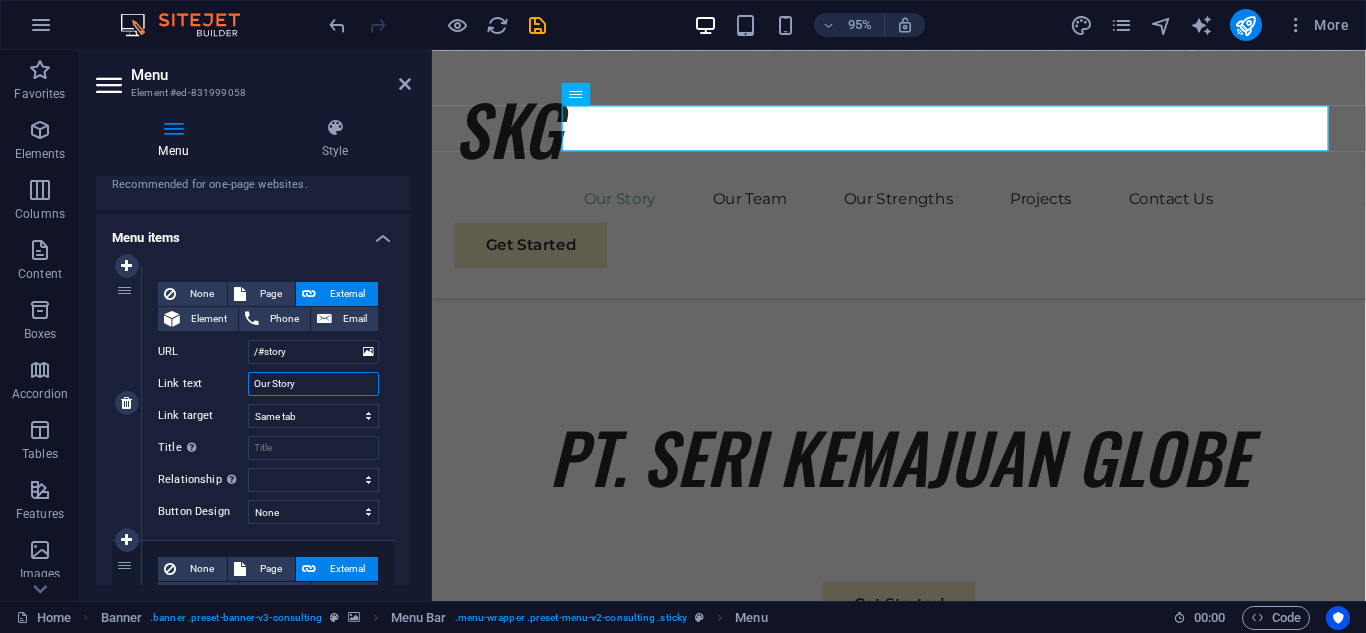 drag, startPoint x: 301, startPoint y: 384, endPoint x: 242, endPoint y: 384, distance: 59 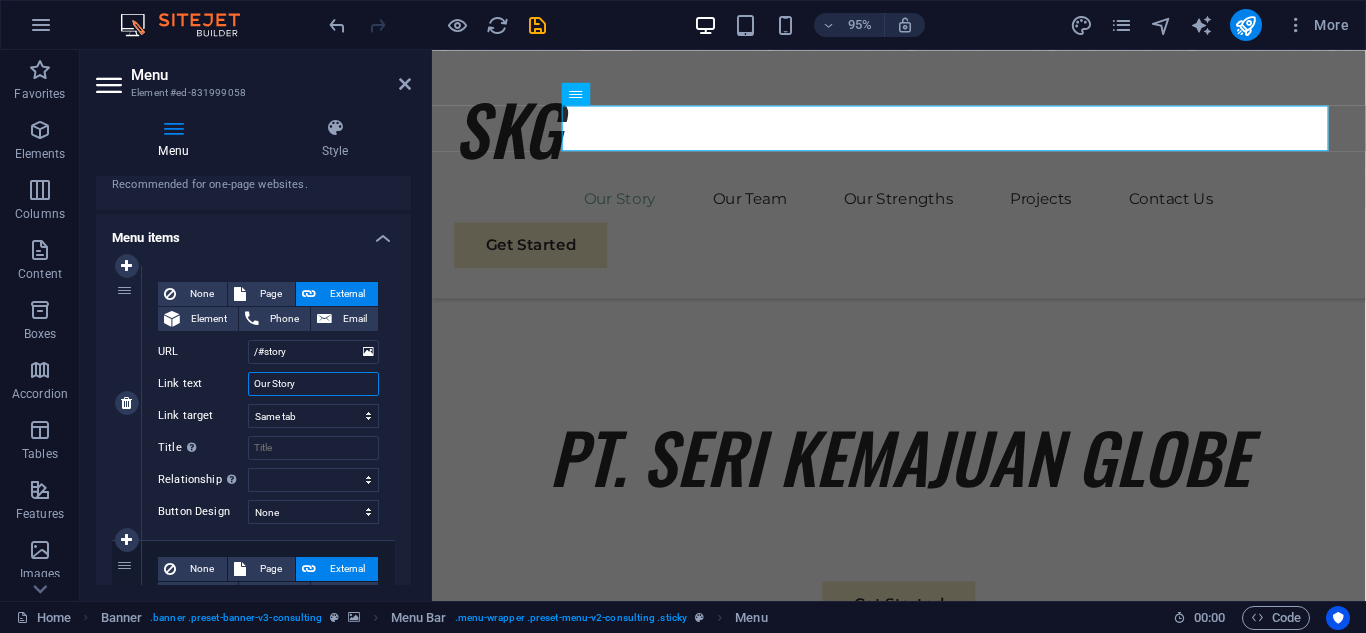 type on "A" 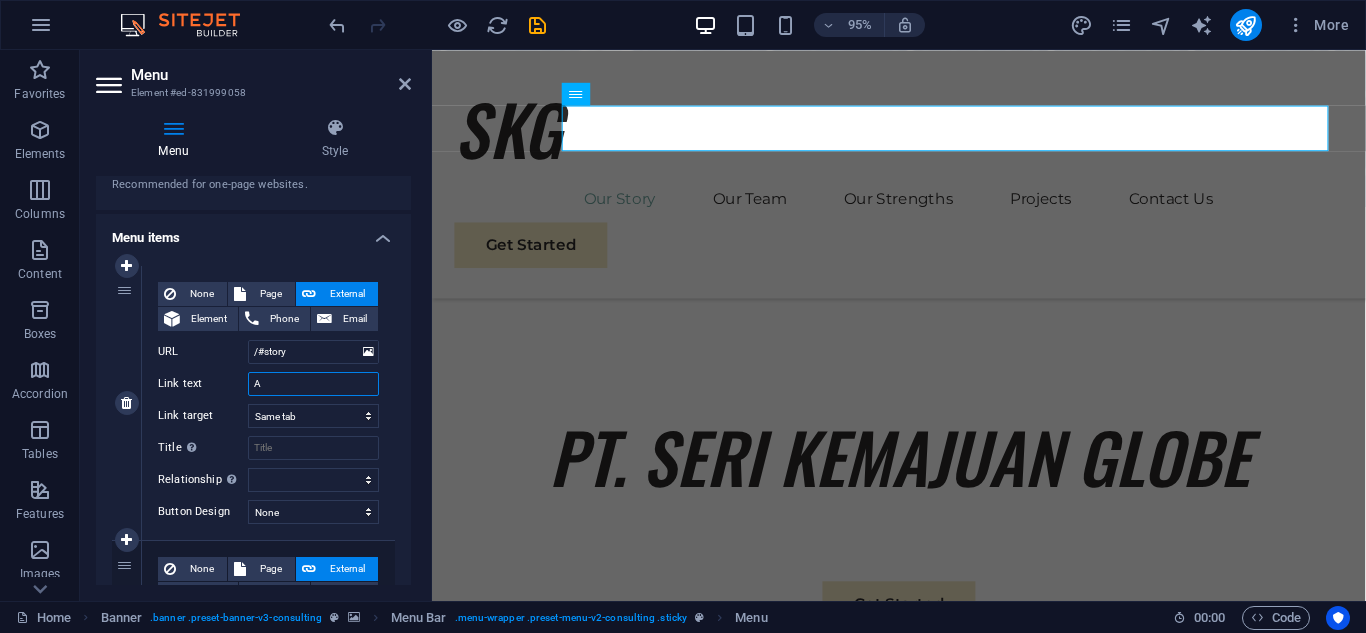 select 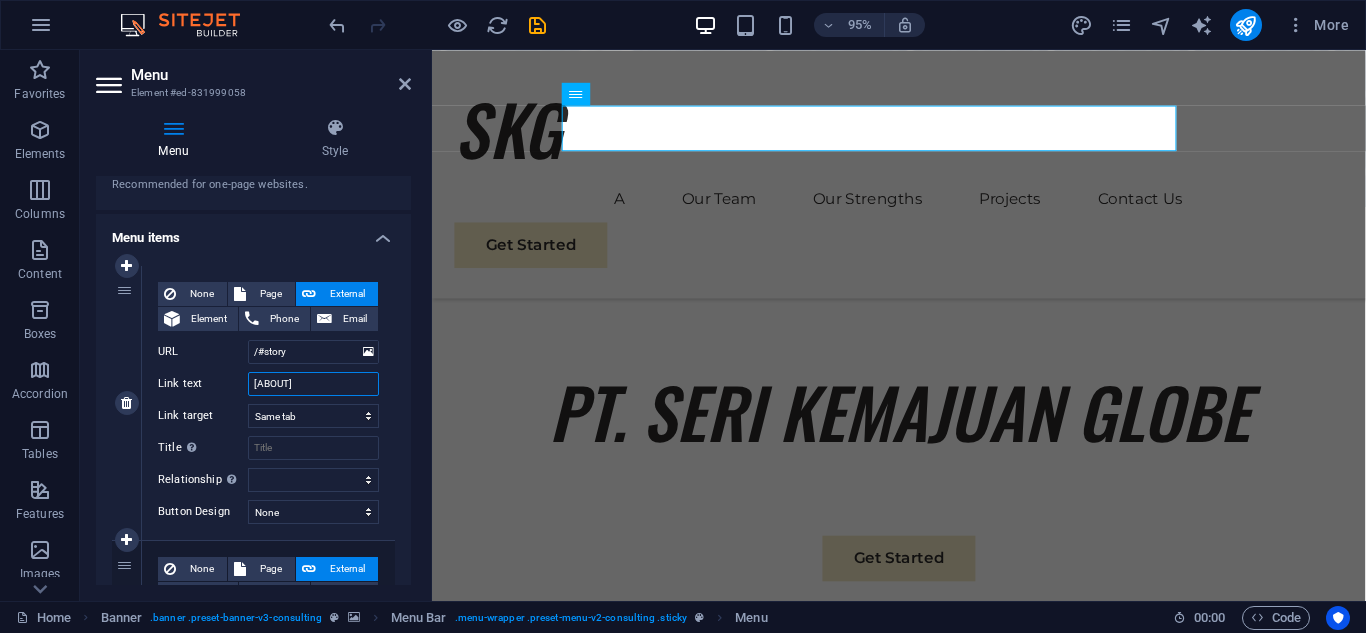 type on "Aba" 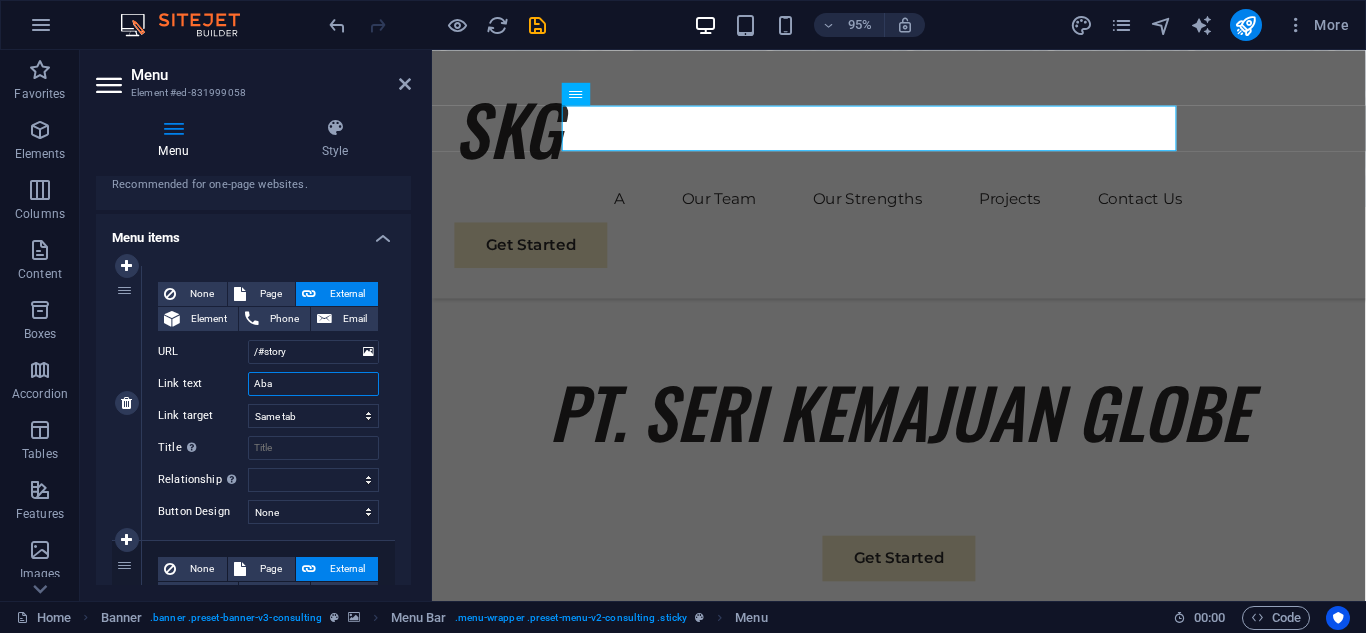 select 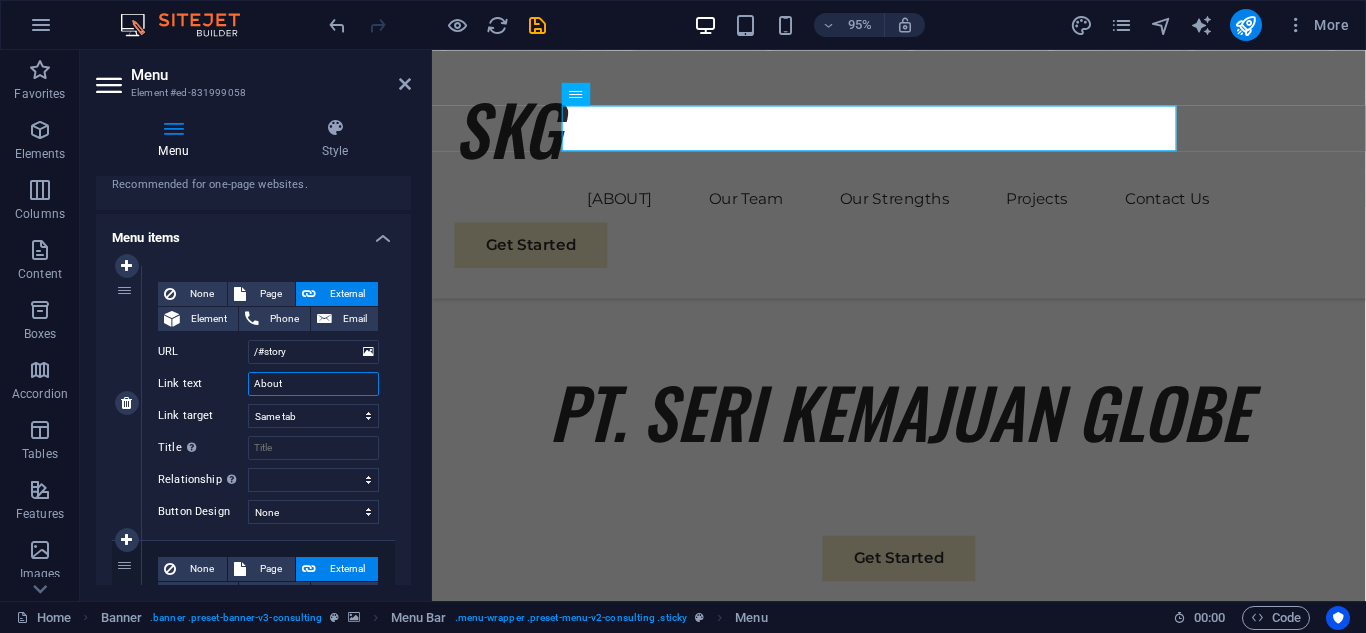 type on "About U" 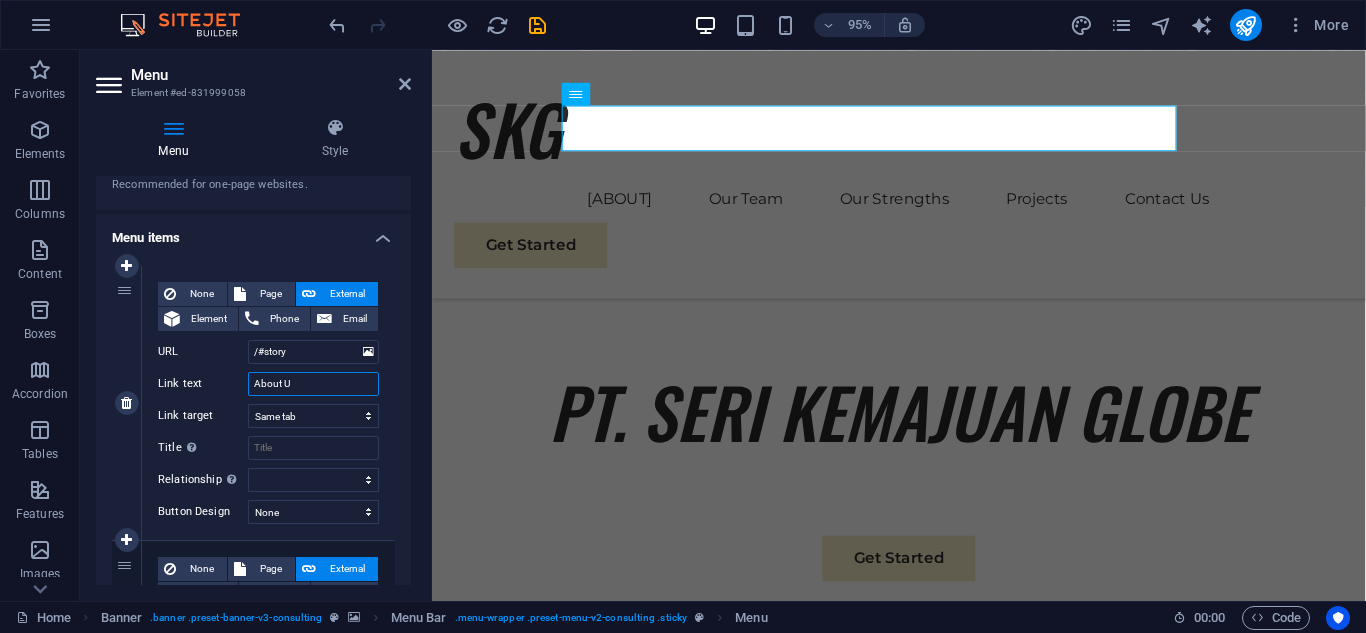 select 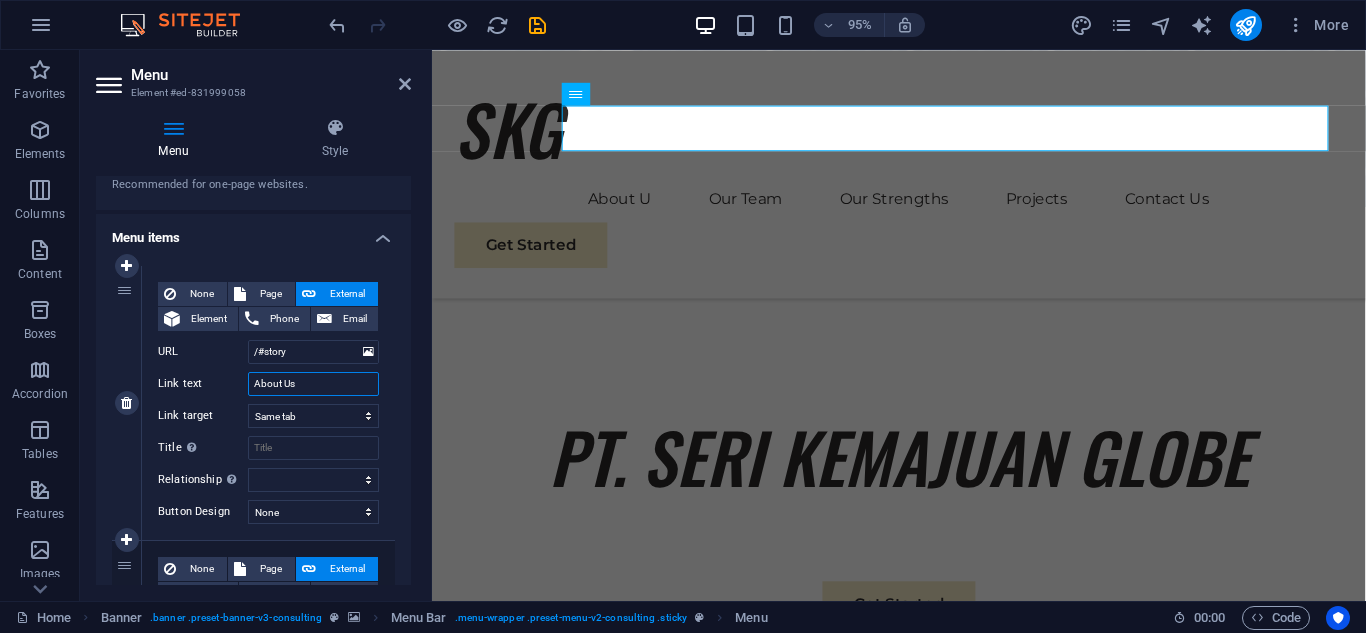 select 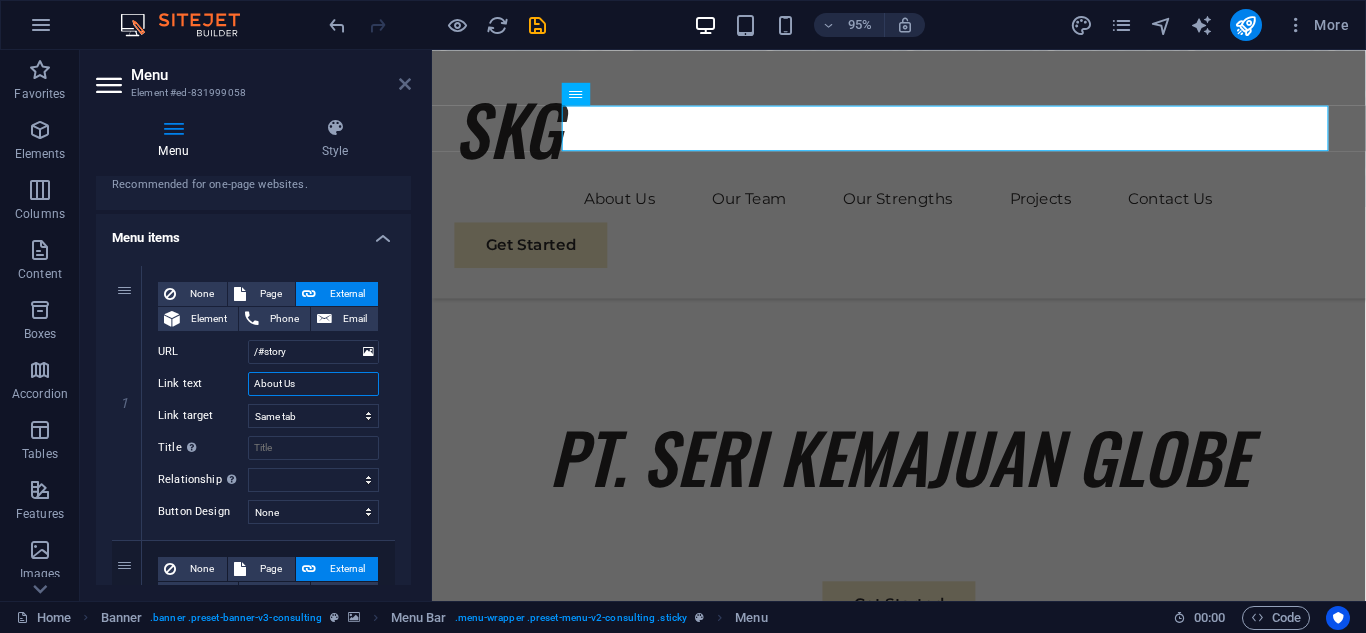 type on "About Us" 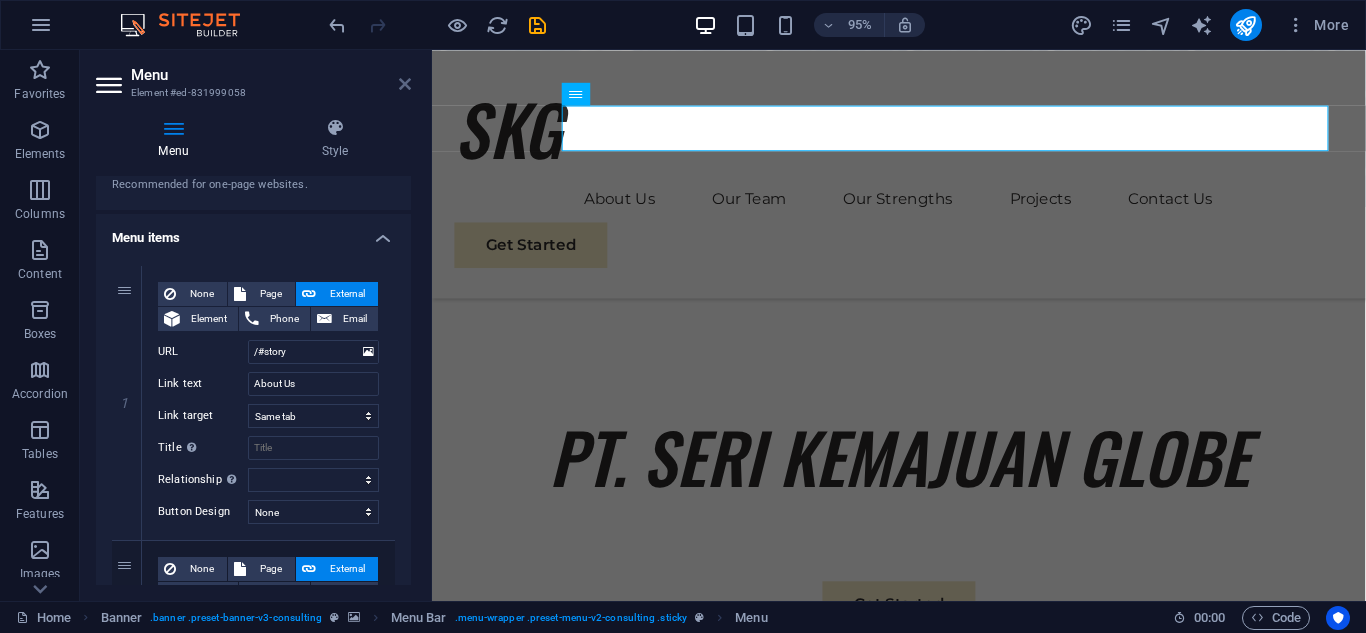 click at bounding box center [405, 84] 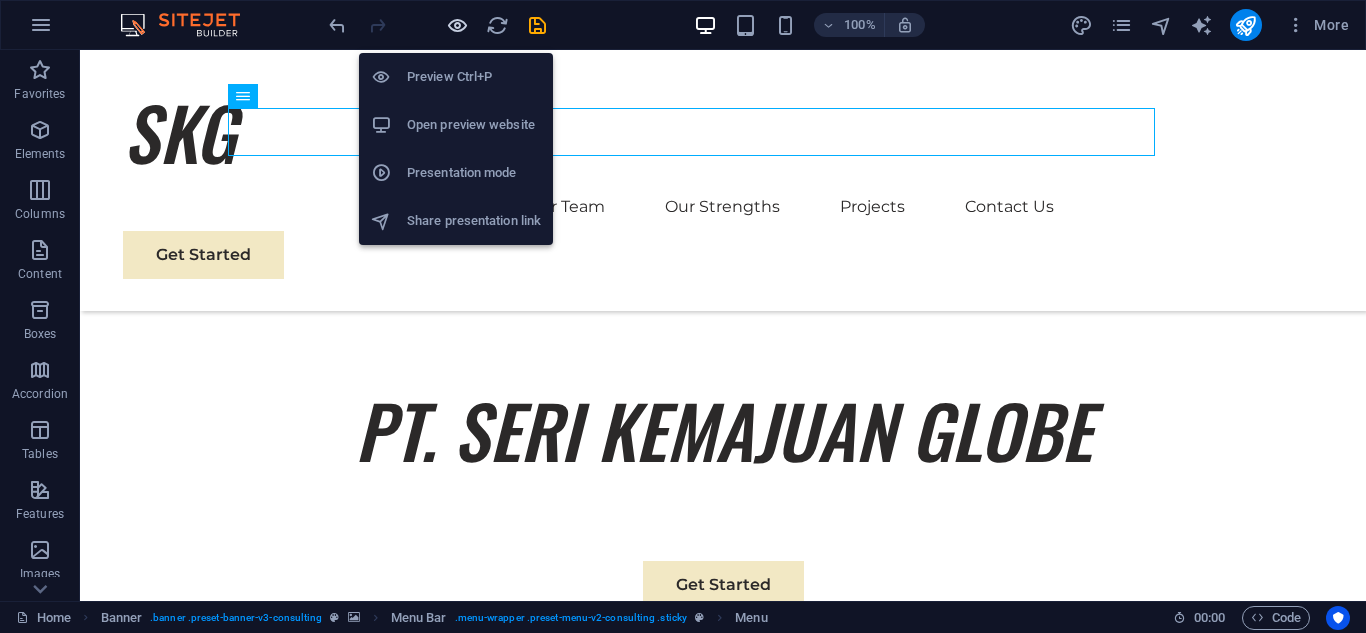 click at bounding box center [457, 25] 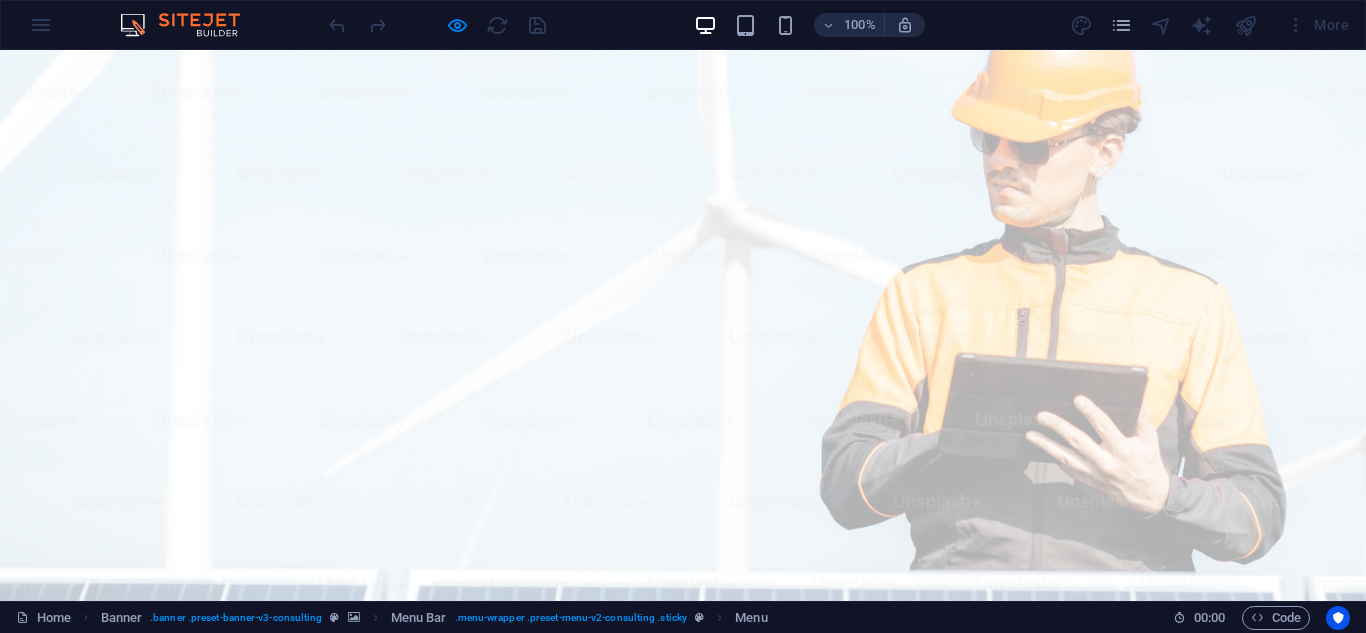 scroll, scrollTop: 0, scrollLeft: 0, axis: both 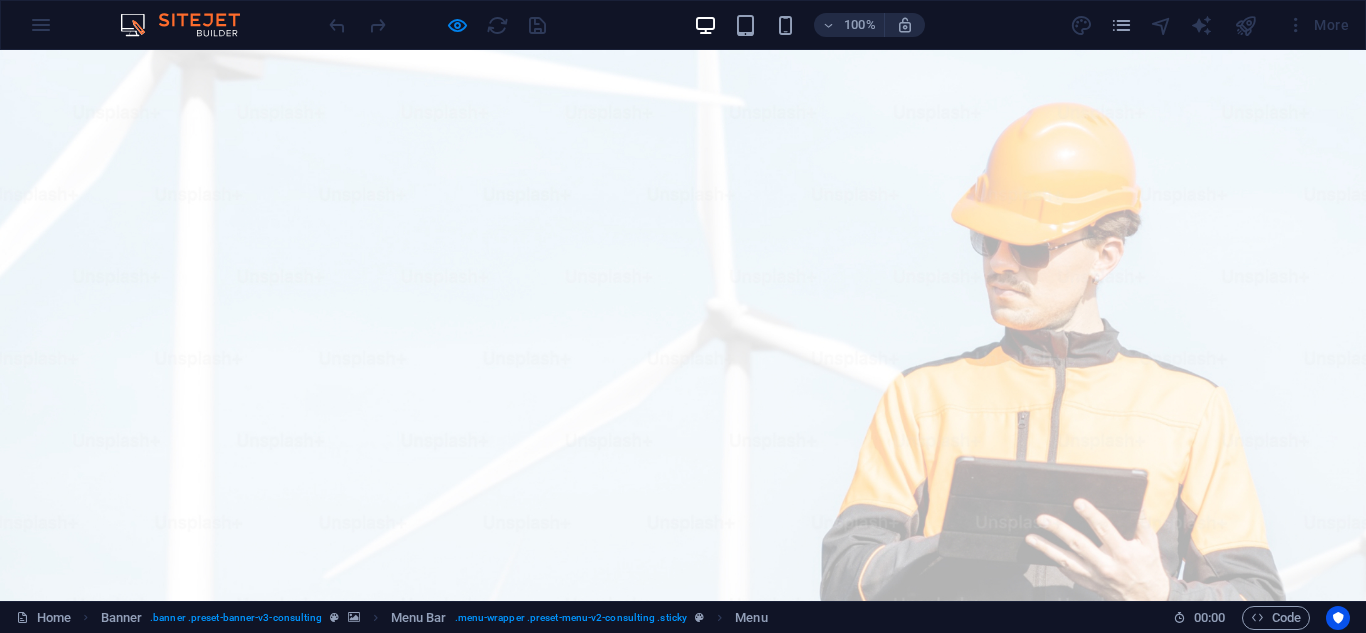 click on "About Us" at bounding box center [389, 1107] 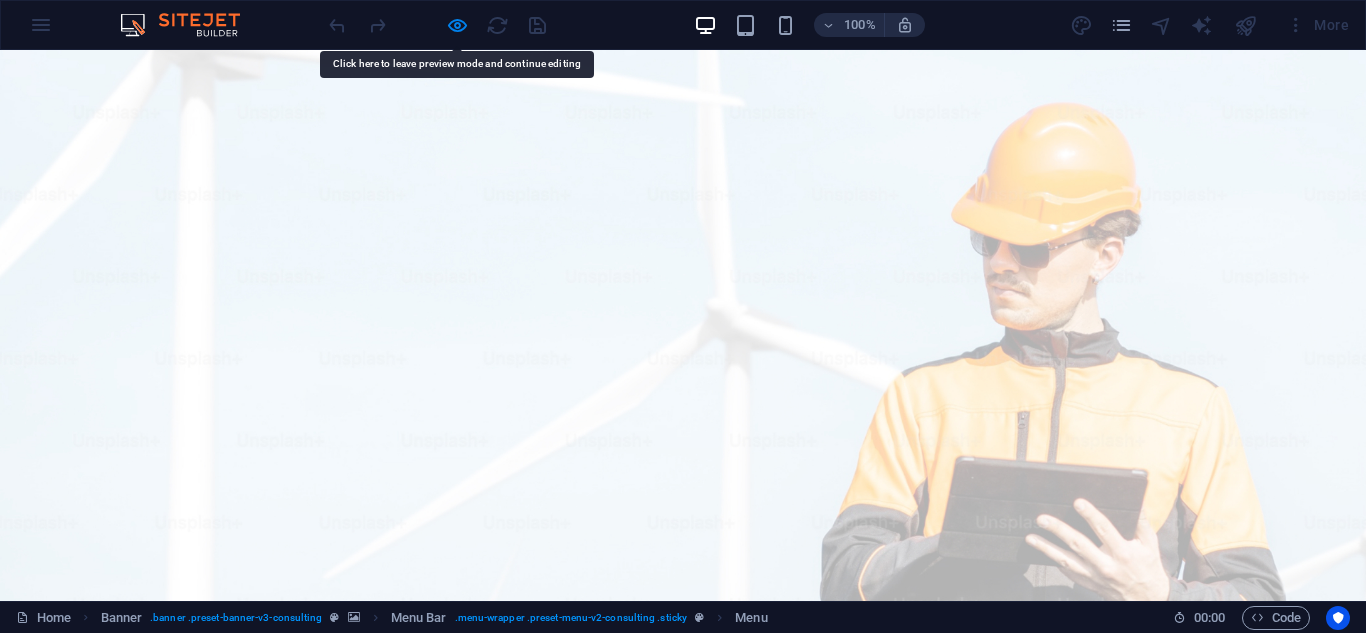 click on "About Us" at bounding box center (389, 1107) 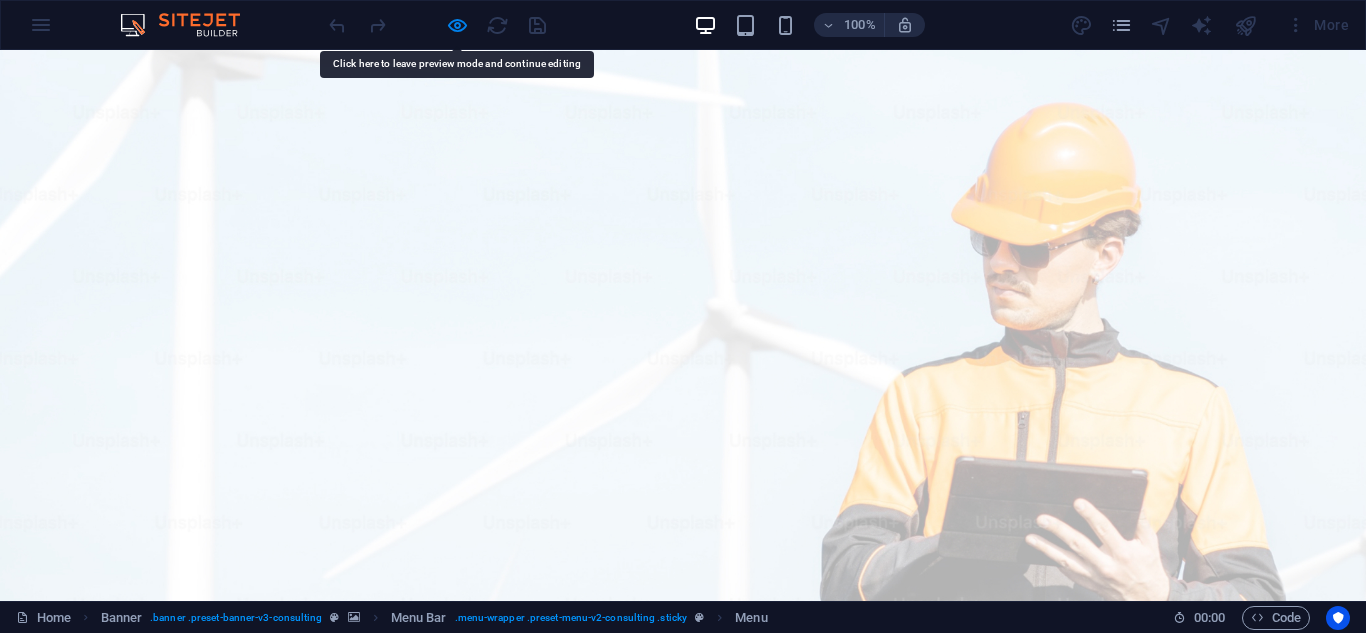 click on "Our Team" at bounding box center (526, 1107) 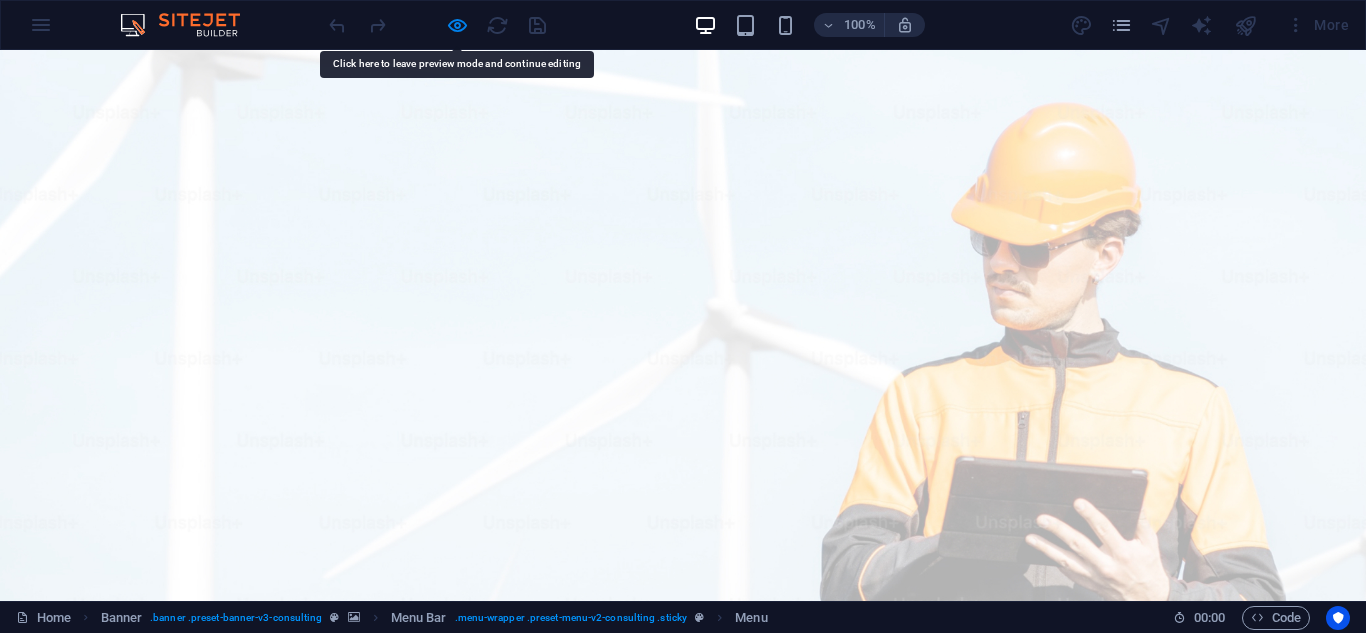 click on "About Us" at bounding box center (389, 1107) 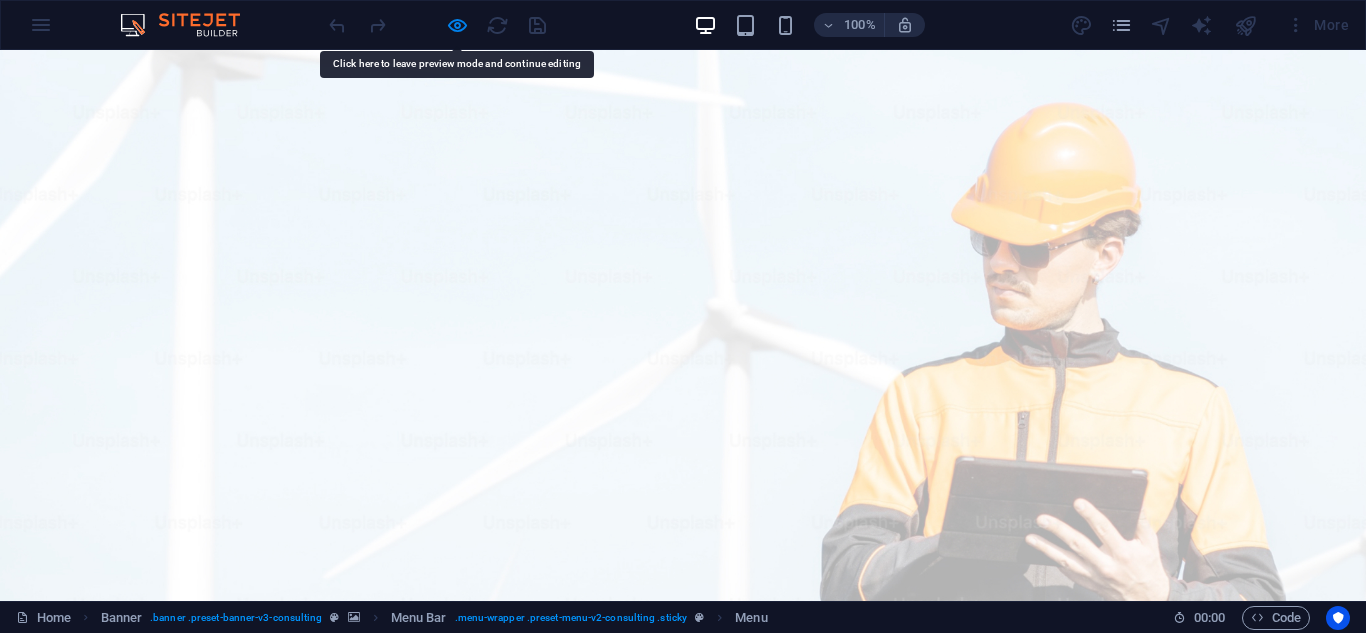 click on "Our Team" at bounding box center [526, 1107] 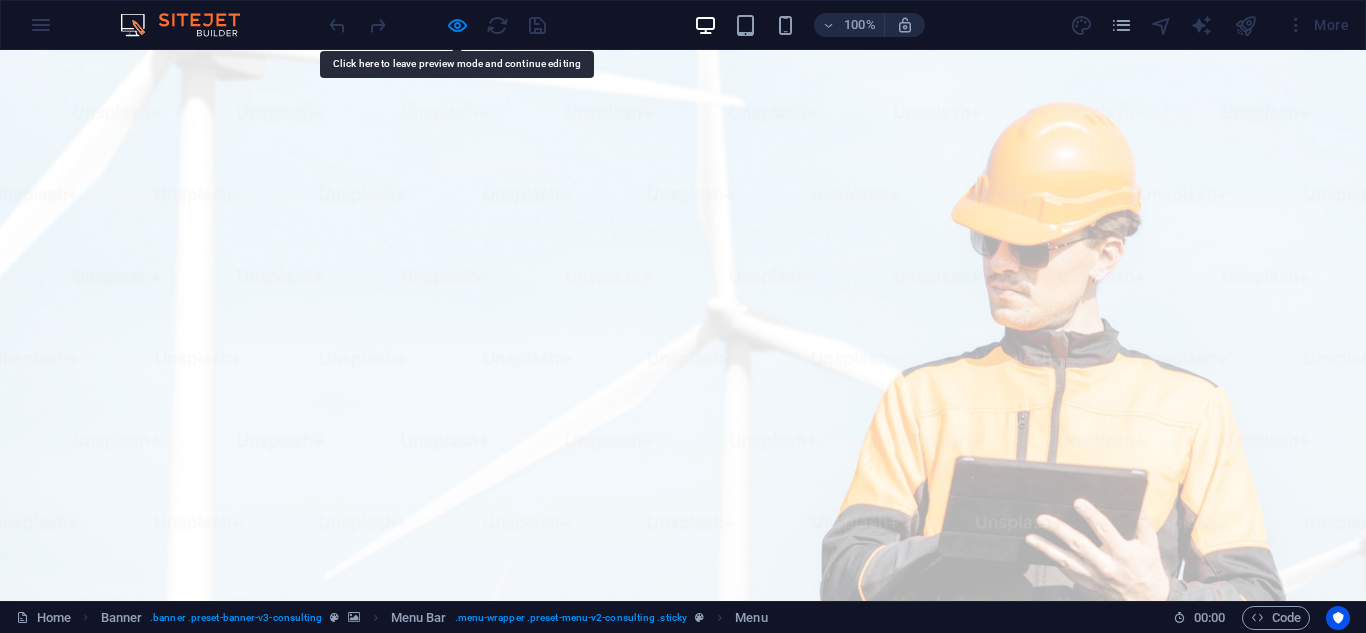 click on "Our Team" at bounding box center (526, 1107) 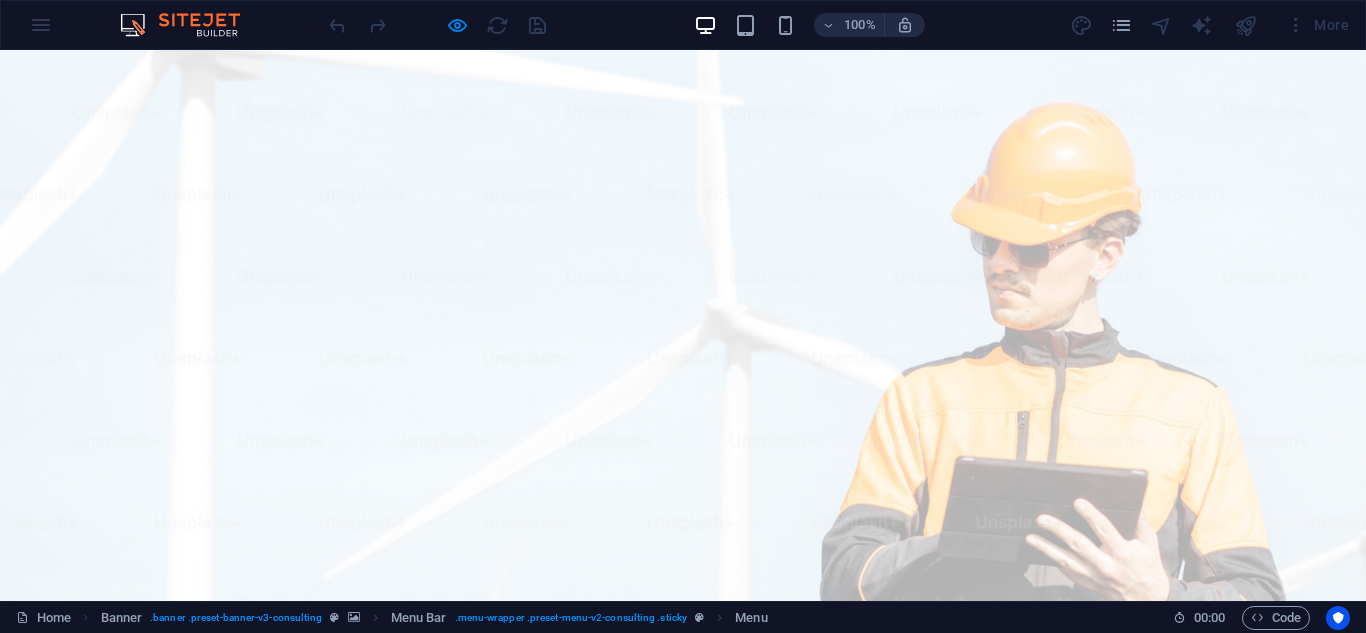 click on "About Us" at bounding box center (389, 1107) 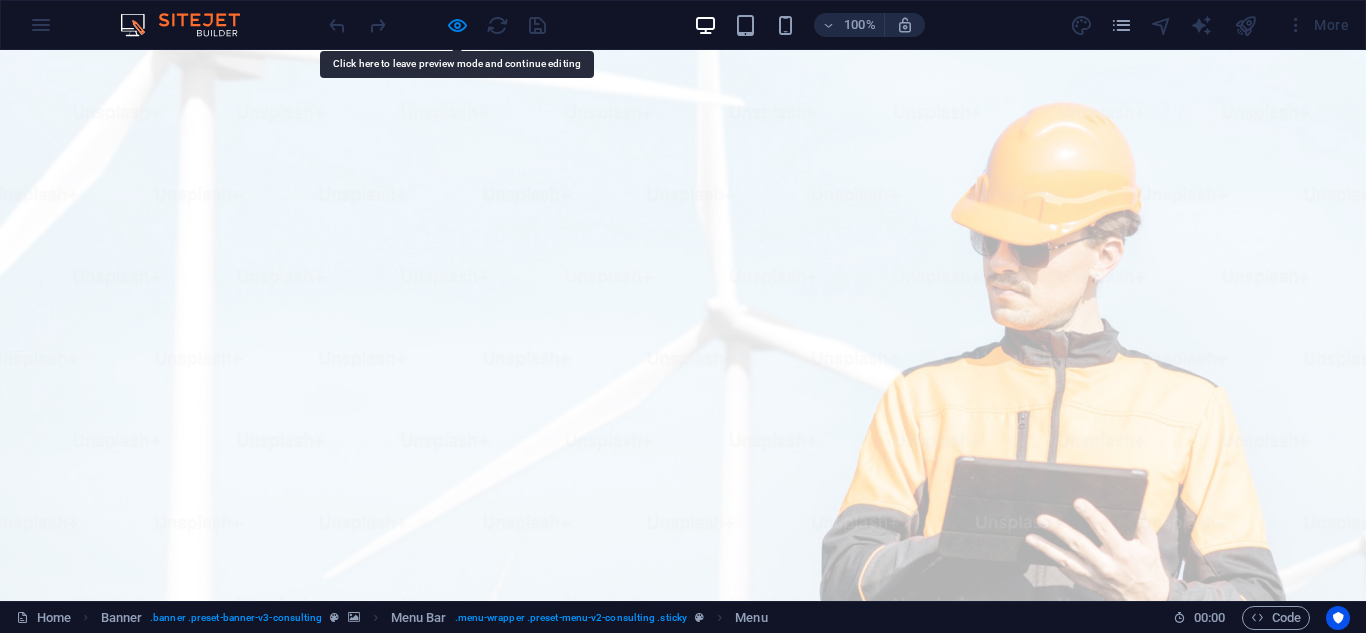 click on "Our Team" at bounding box center (527, 1107) 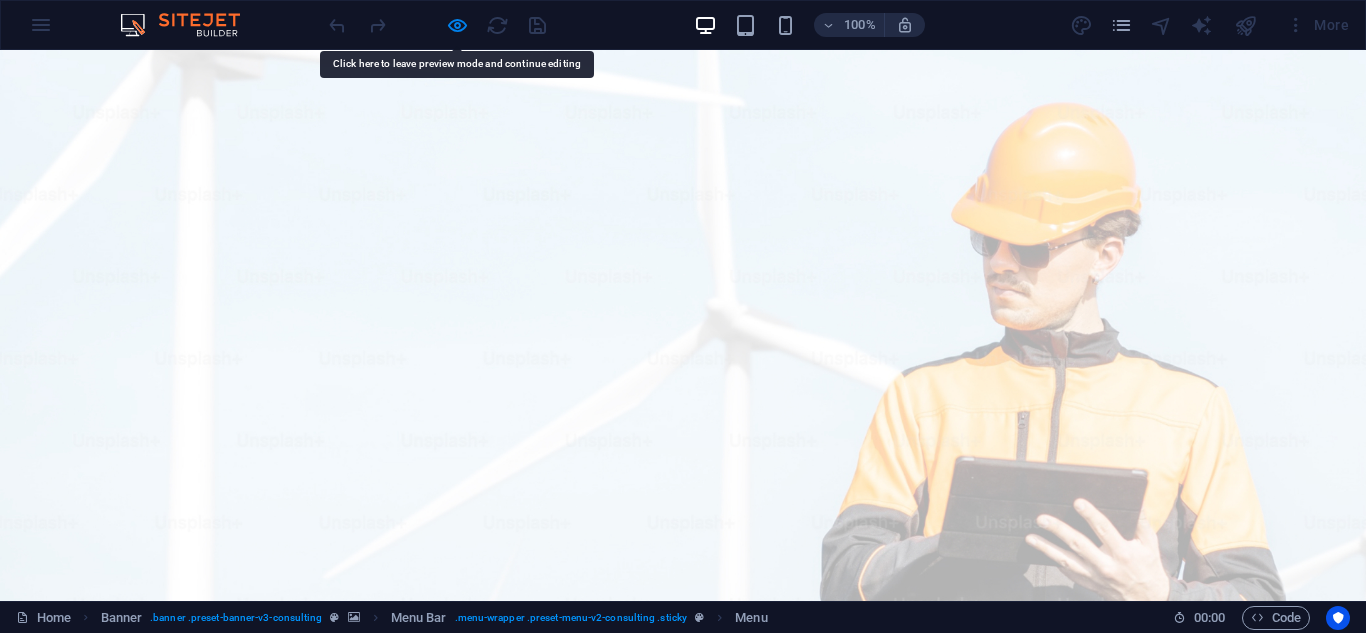 click on "Our Team" at bounding box center [527, 1107] 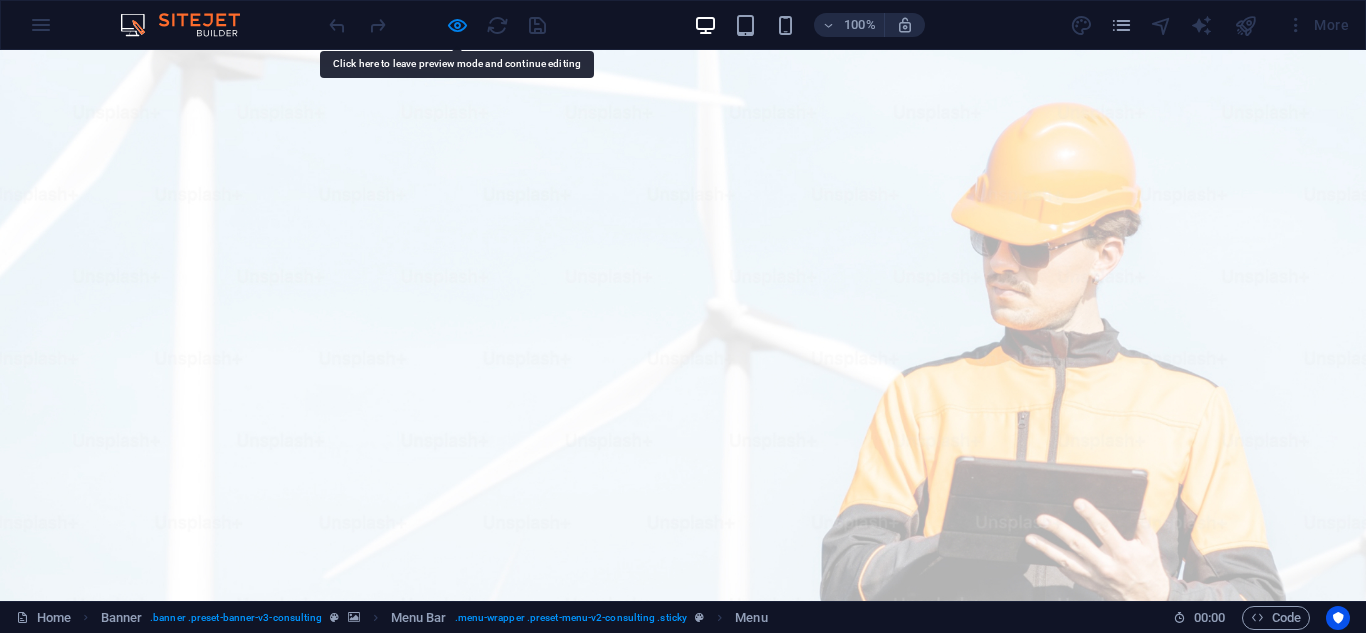 click on "Our Team" at bounding box center [527, 1107] 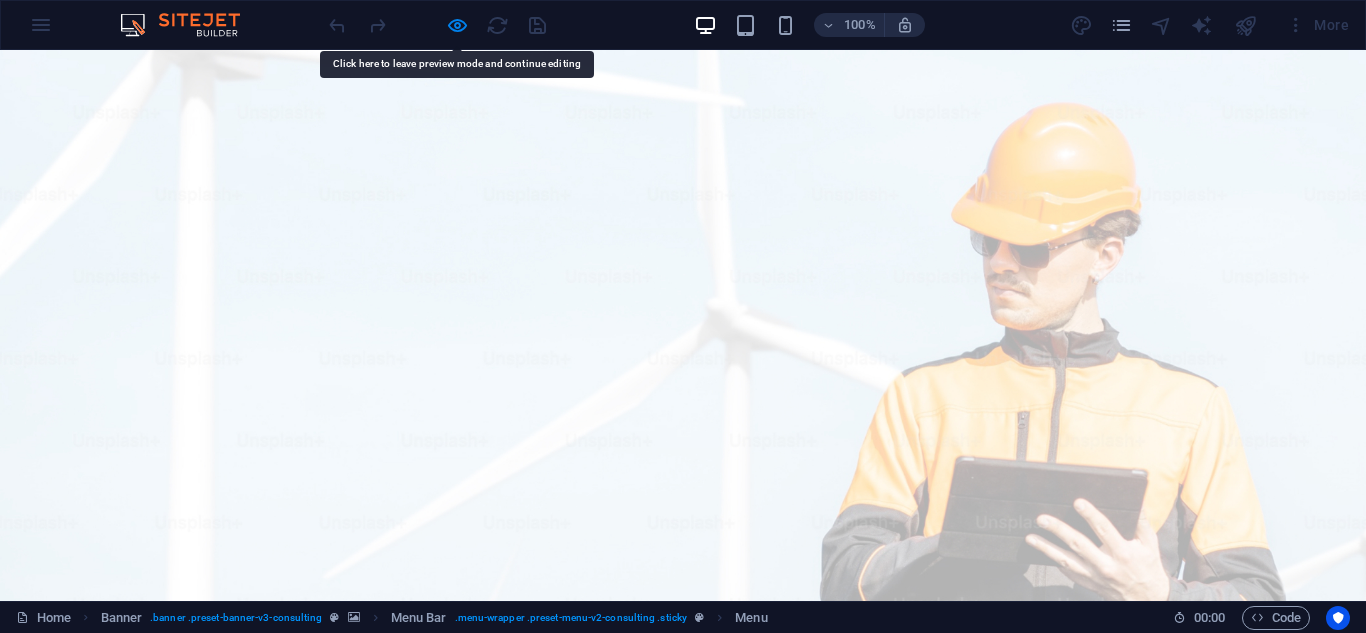 click on "Our Strengths" at bounding box center (683, 1107) 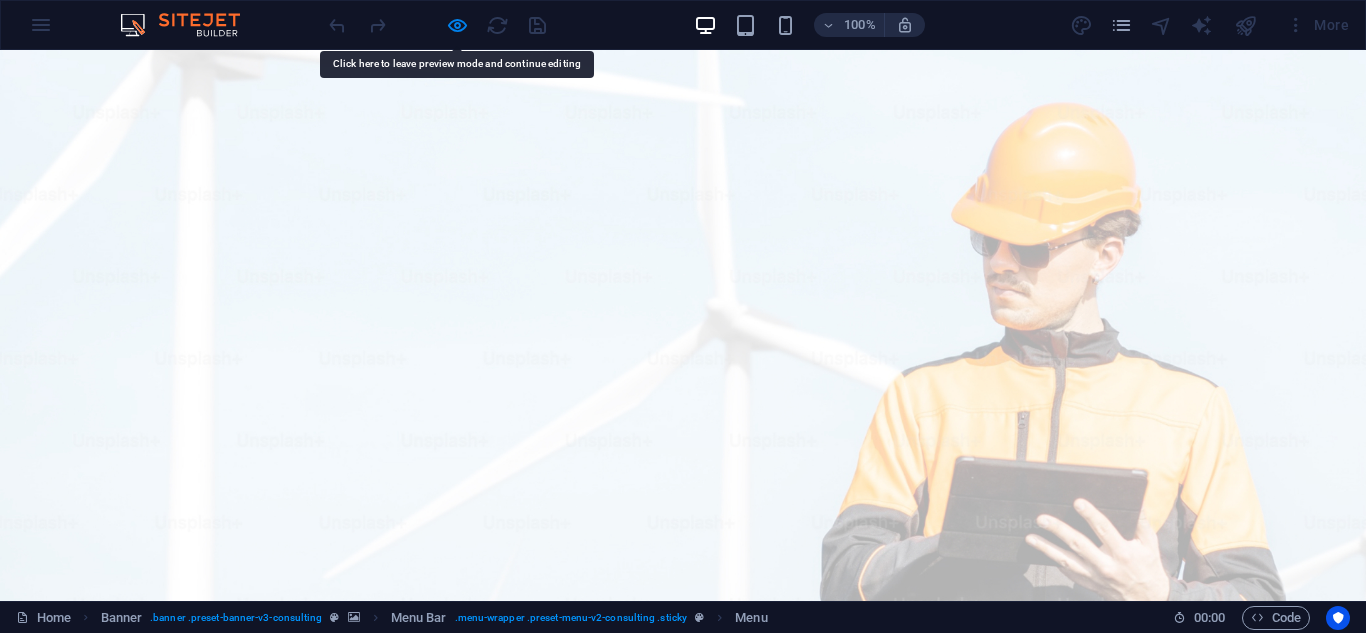 click on "Our Strengths" at bounding box center (683, 1107) 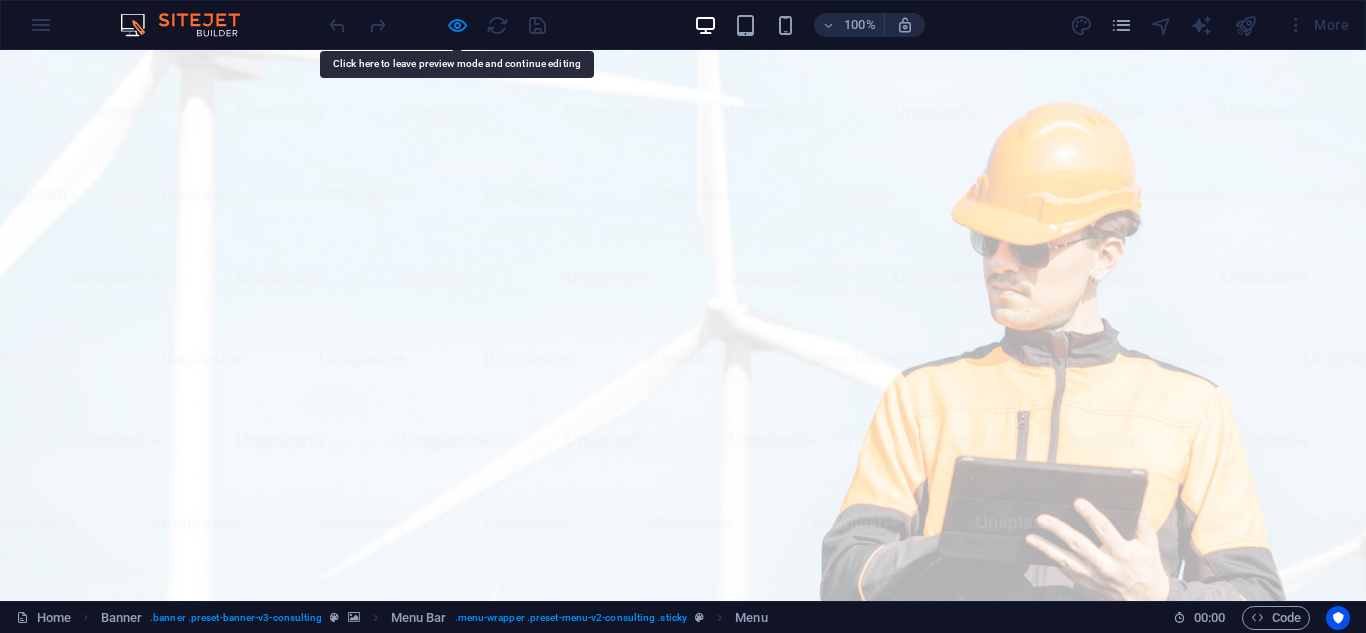 click on "Projects" at bounding box center (833, 1107) 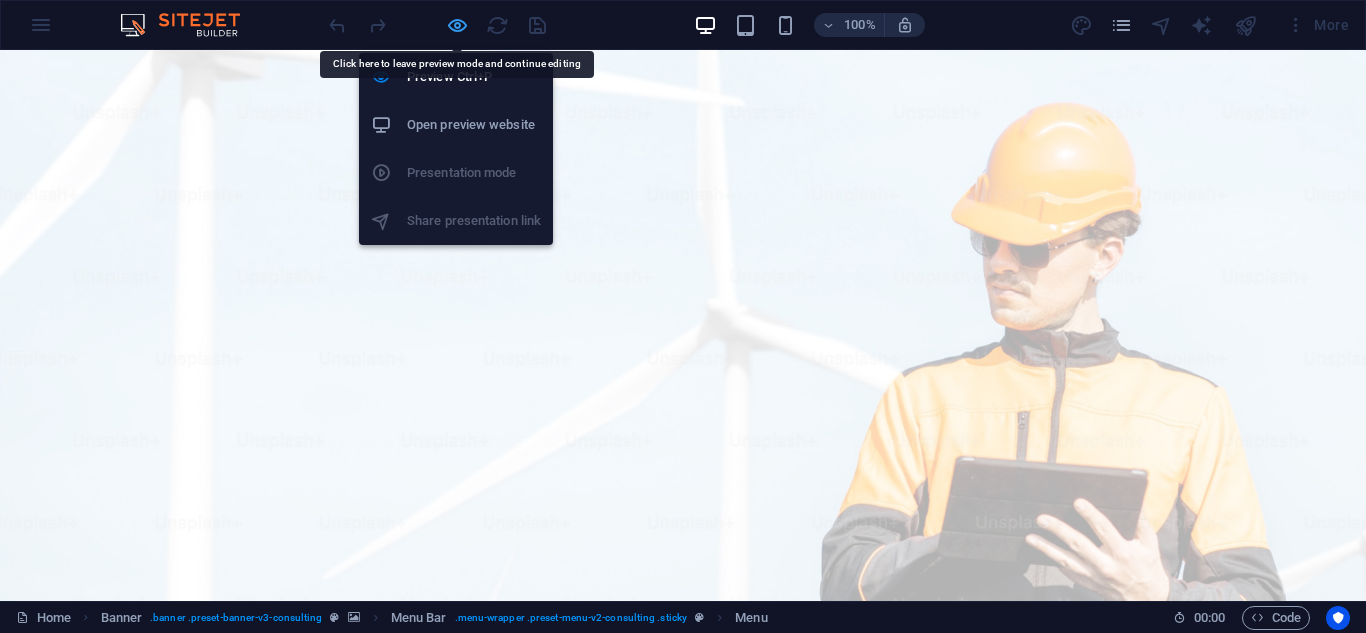 click at bounding box center (457, 25) 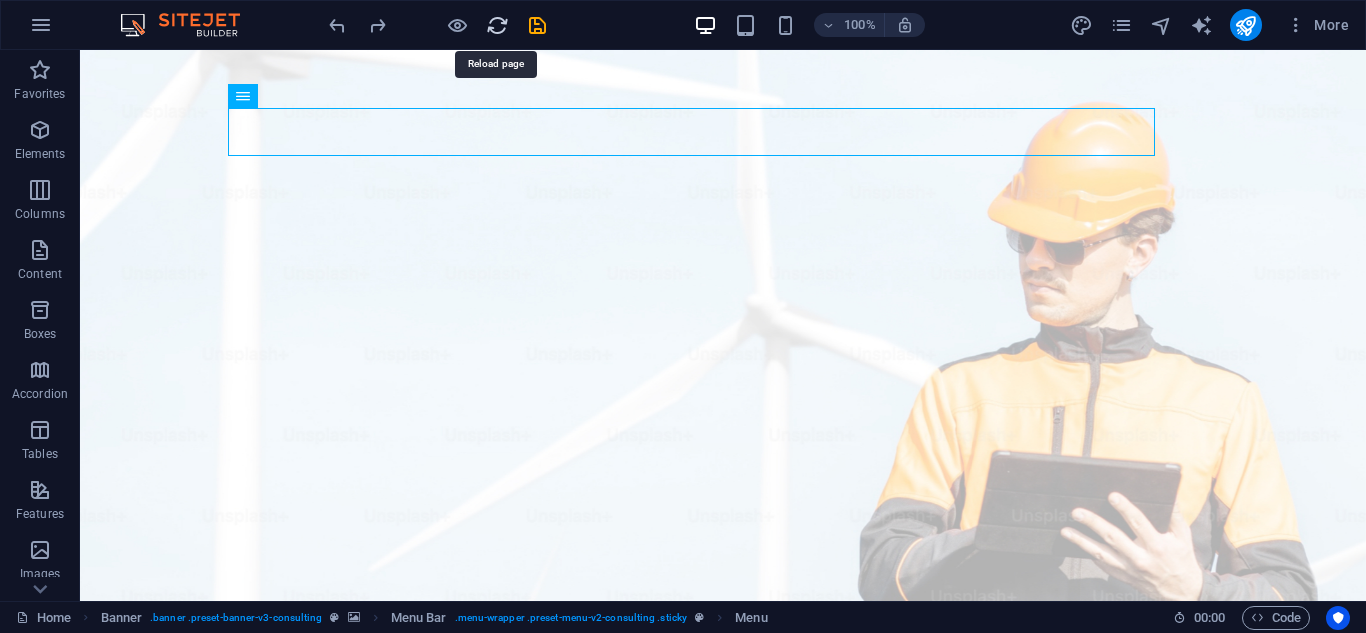 click at bounding box center (497, 25) 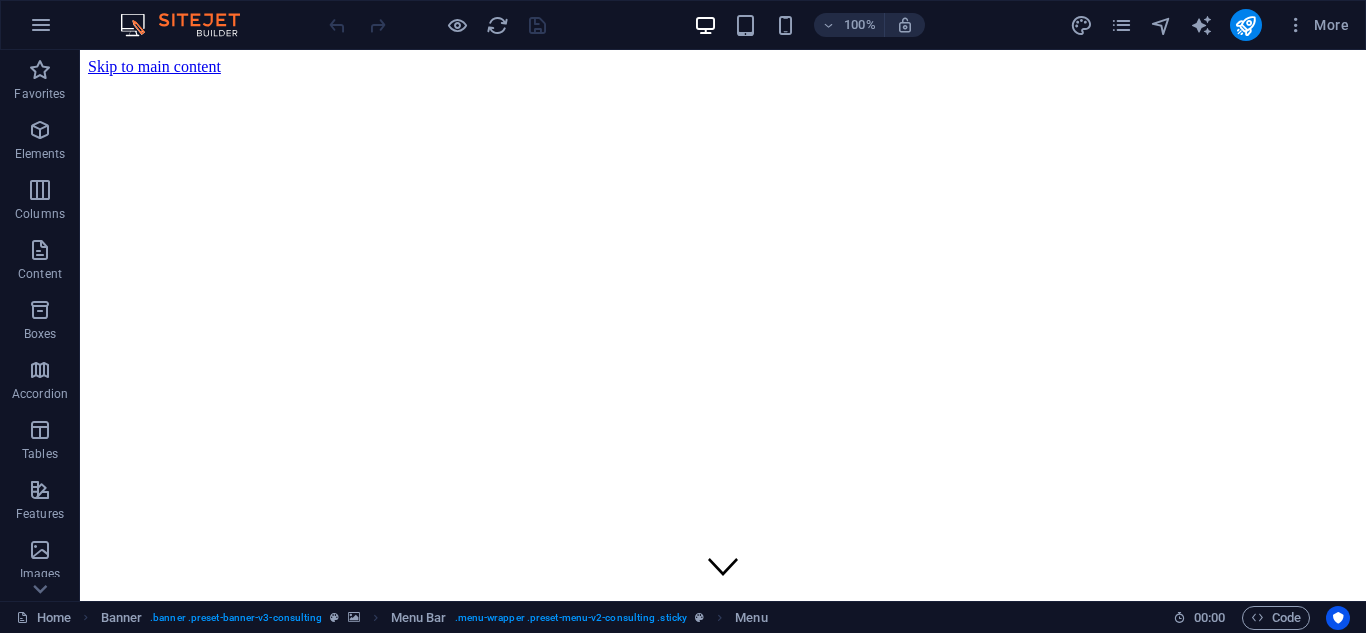 scroll, scrollTop: 0, scrollLeft: 0, axis: both 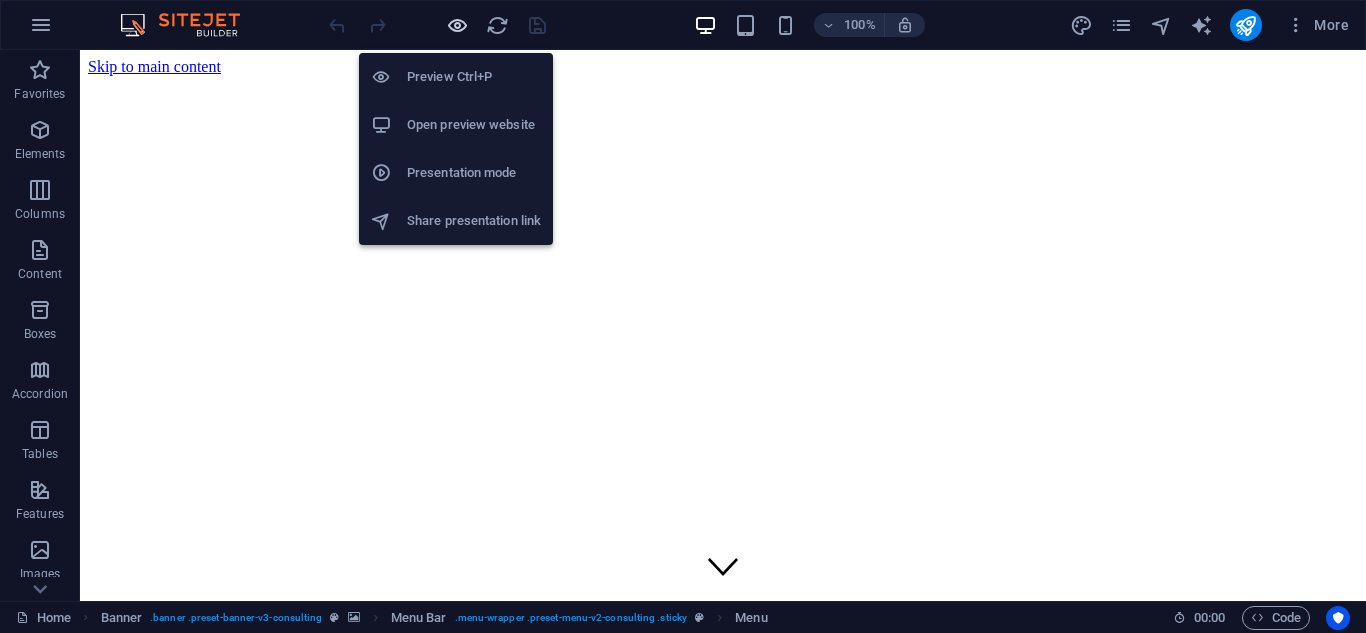 click at bounding box center [457, 25] 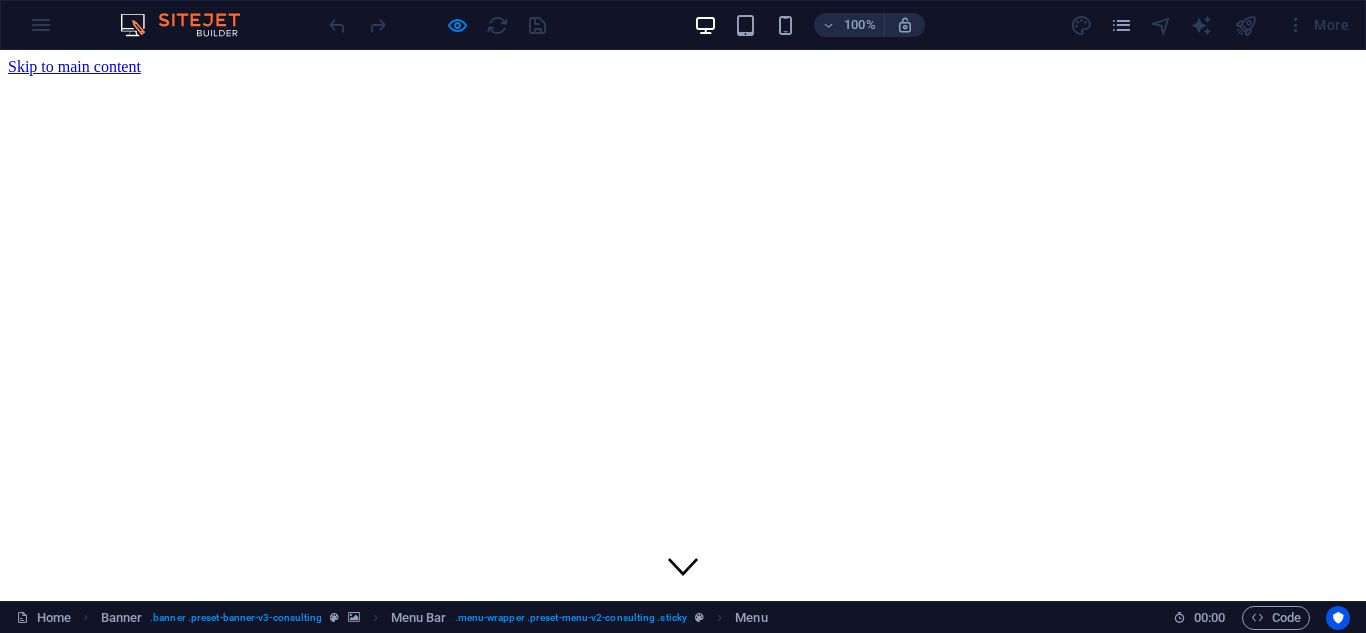 click on "Our Story" at bounding box center (80, 1052) 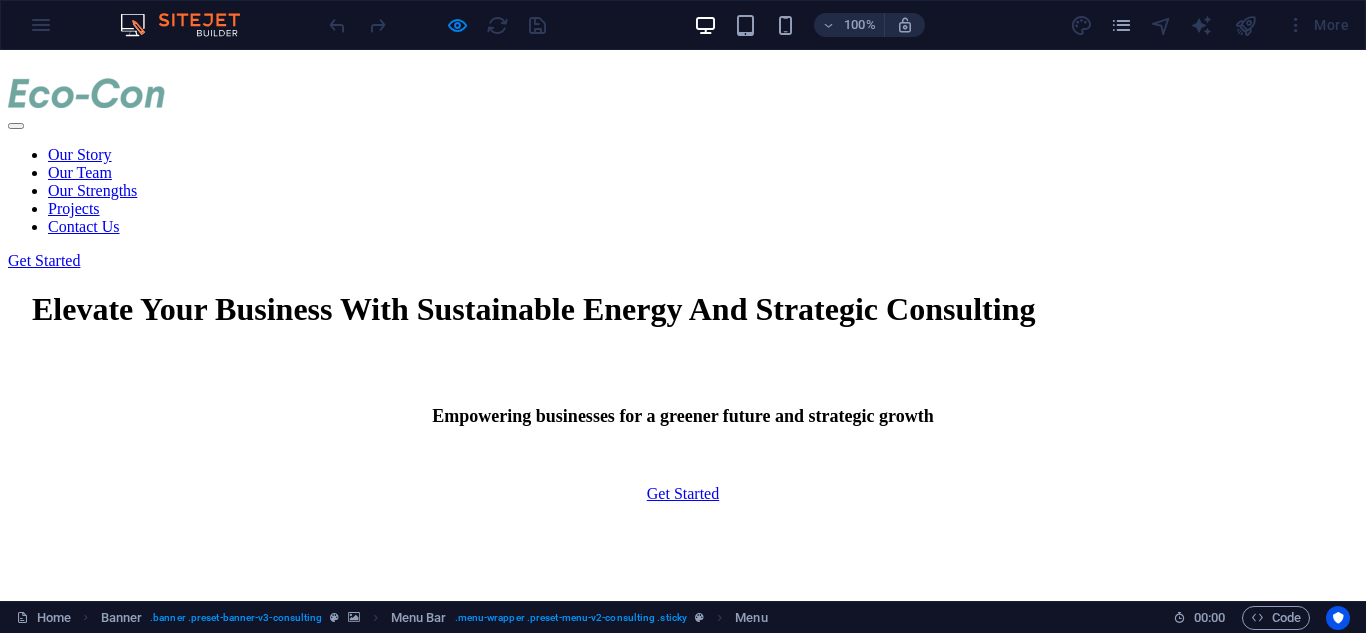 scroll, scrollTop: 787, scrollLeft: 0, axis: vertical 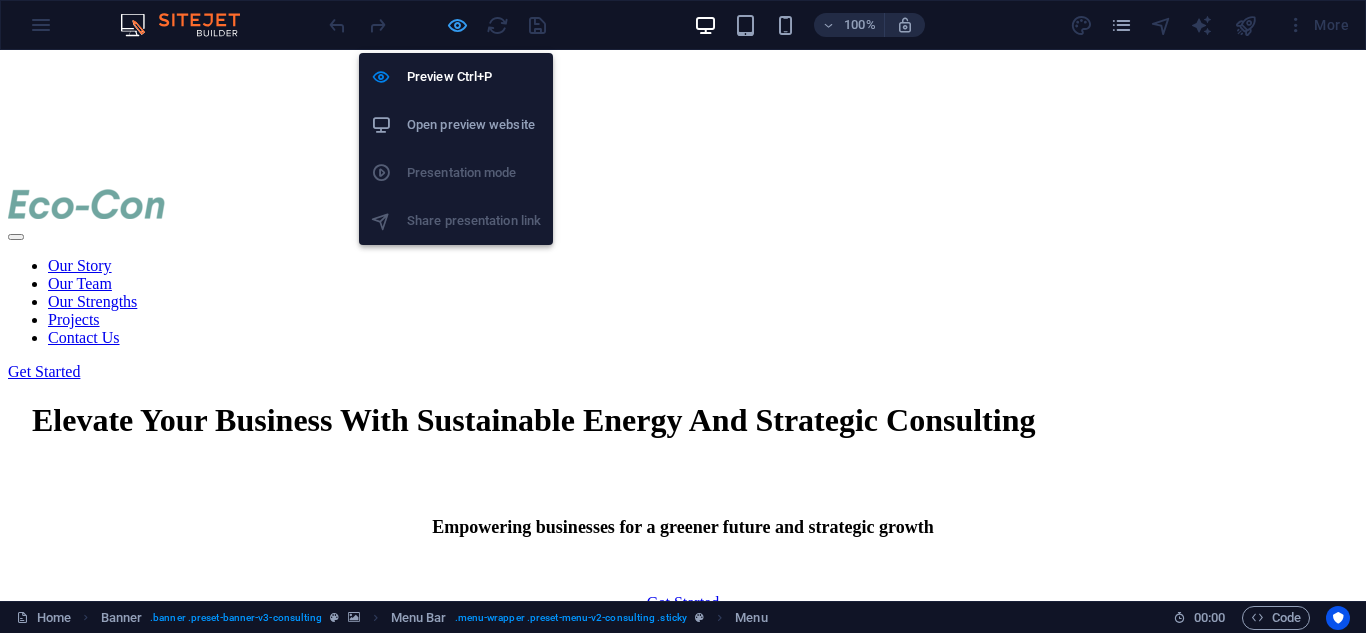 click at bounding box center (457, 25) 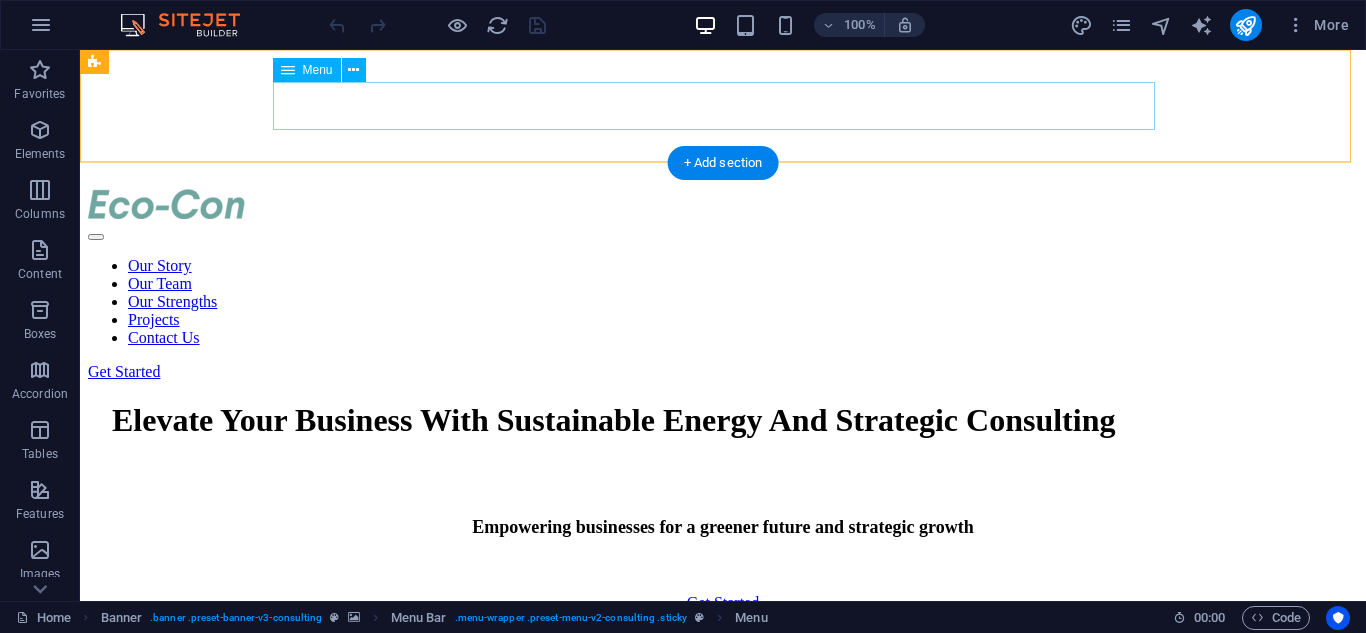 click on "Our Story Our Team Our Strengths Projects Contact Us" at bounding box center (723, 302) 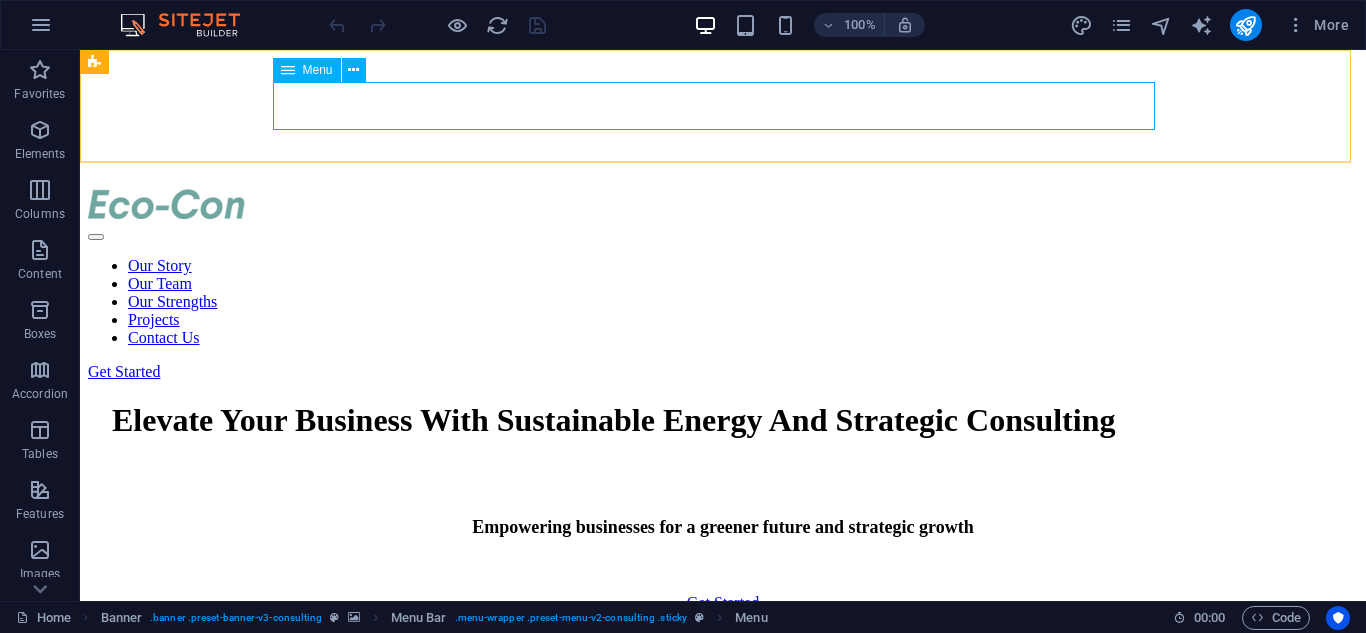 click on "Menu" at bounding box center [307, 70] 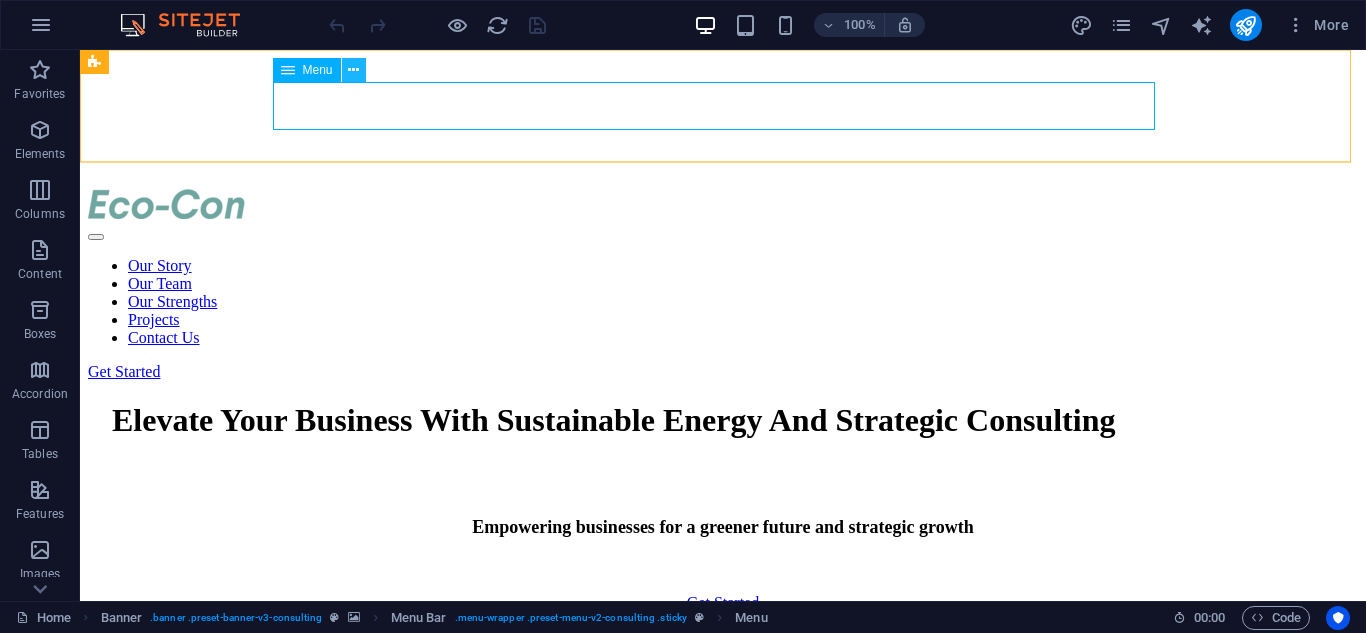 click at bounding box center (353, 70) 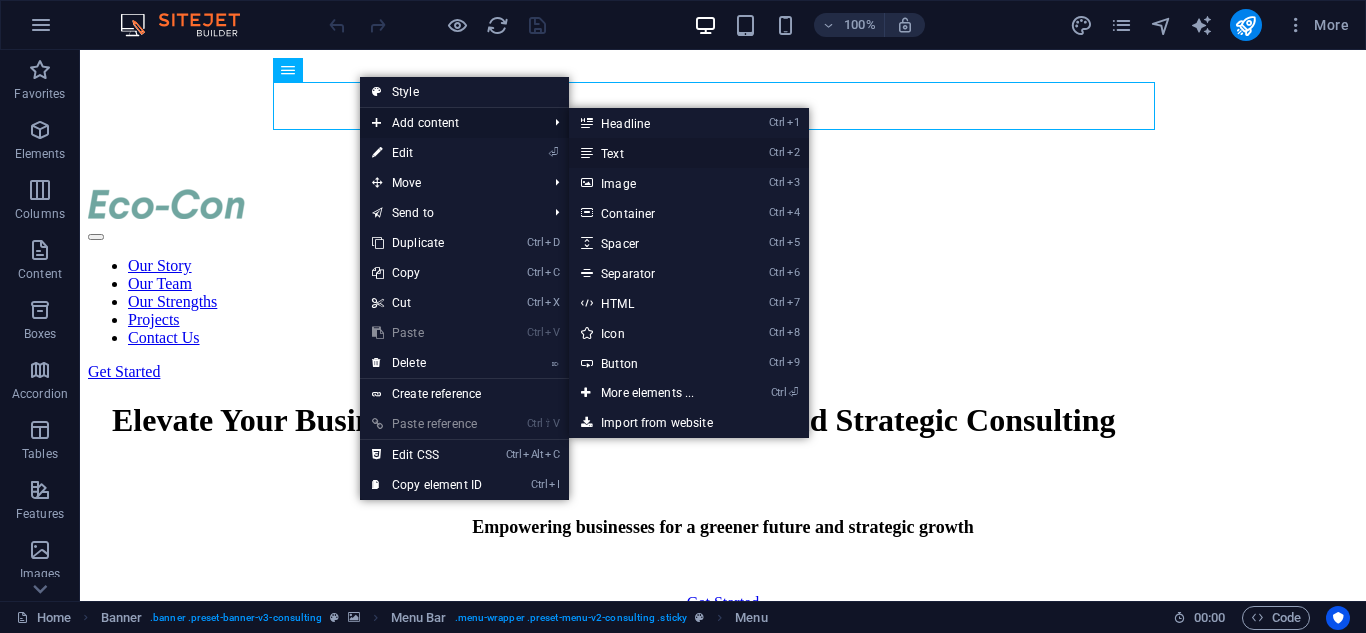 click on "Ctrl 2  Text" at bounding box center (651, 153) 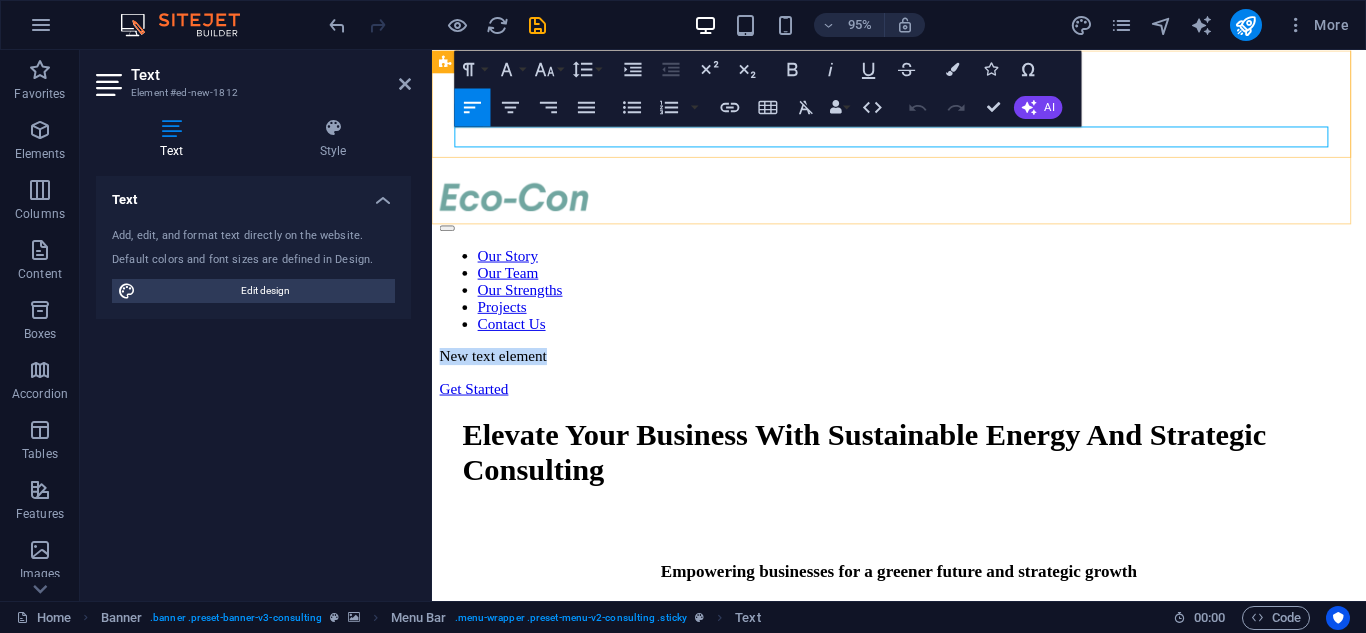 click on "Our Story Our Team Our Strengths Projects Contact Us New text element Get Started" at bounding box center (923, 302) 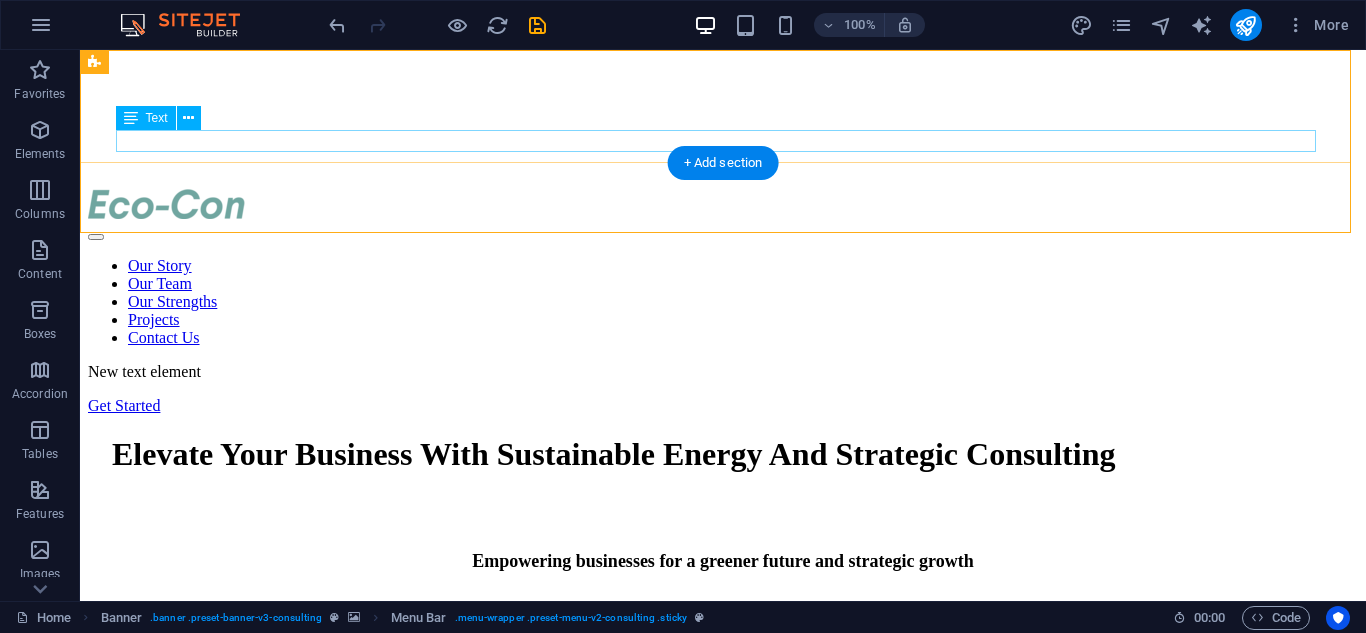 click on "New text element" at bounding box center [723, 372] 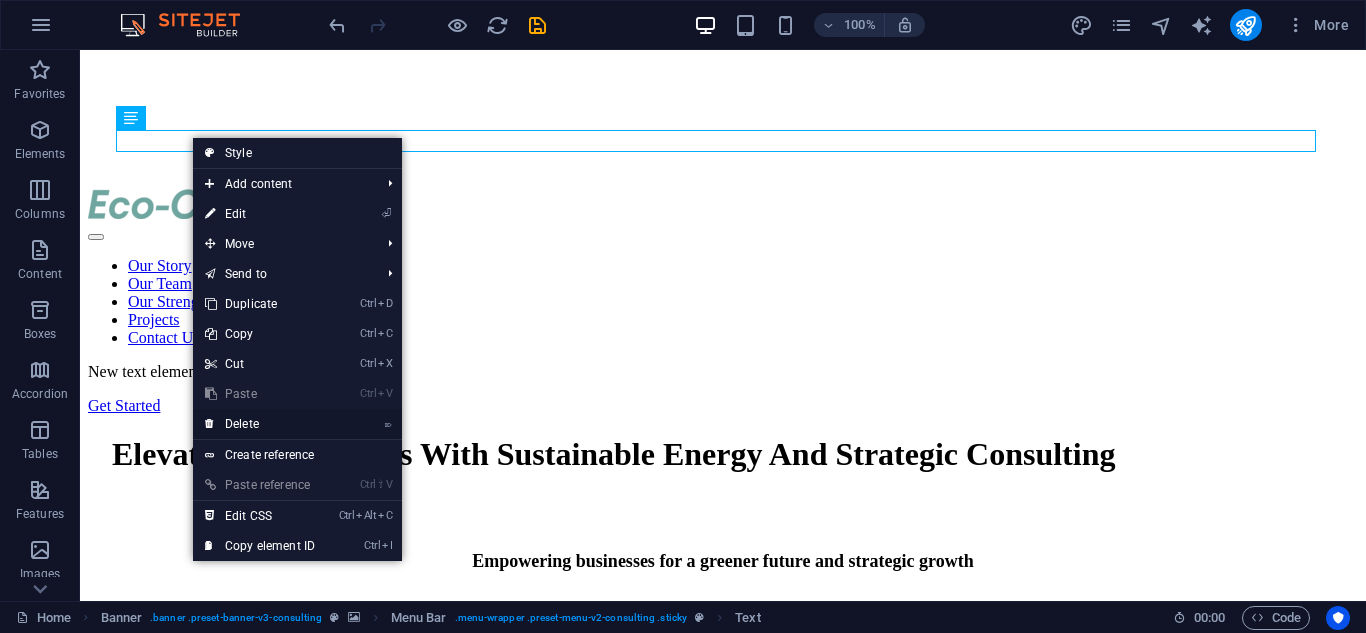 click on "⌦  Delete" at bounding box center [260, 424] 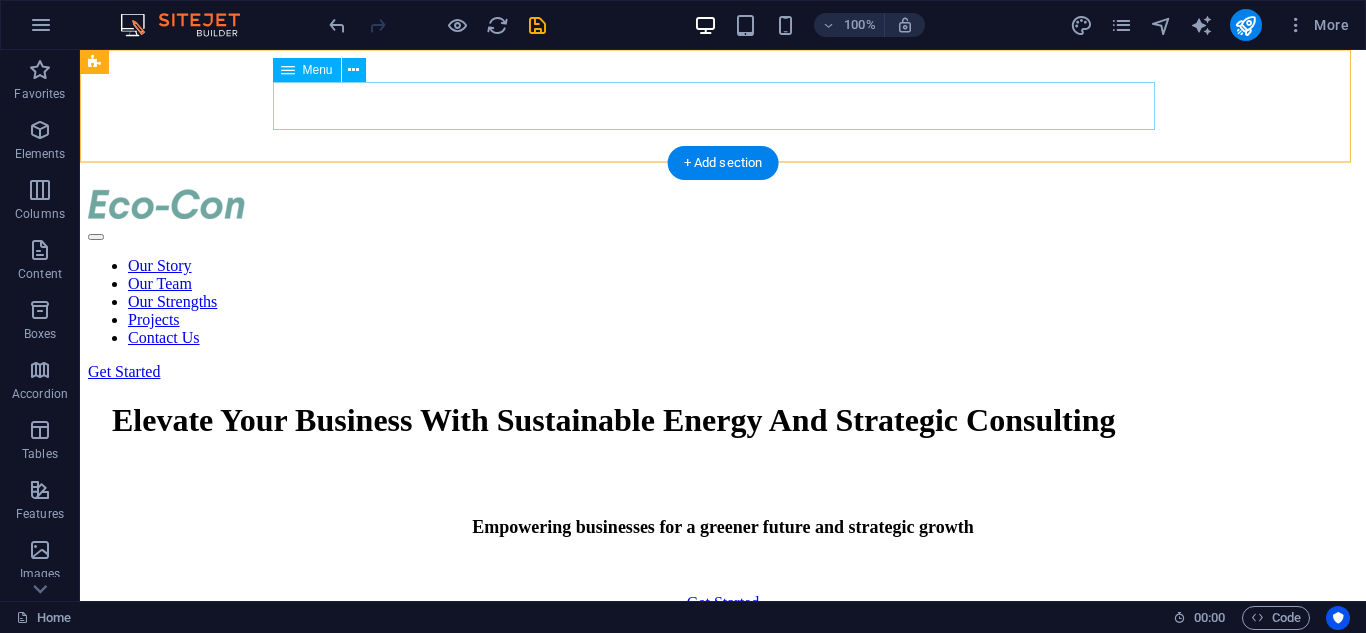 click on "Our Story Our Team Our Strengths Projects Contact Us" at bounding box center [723, 302] 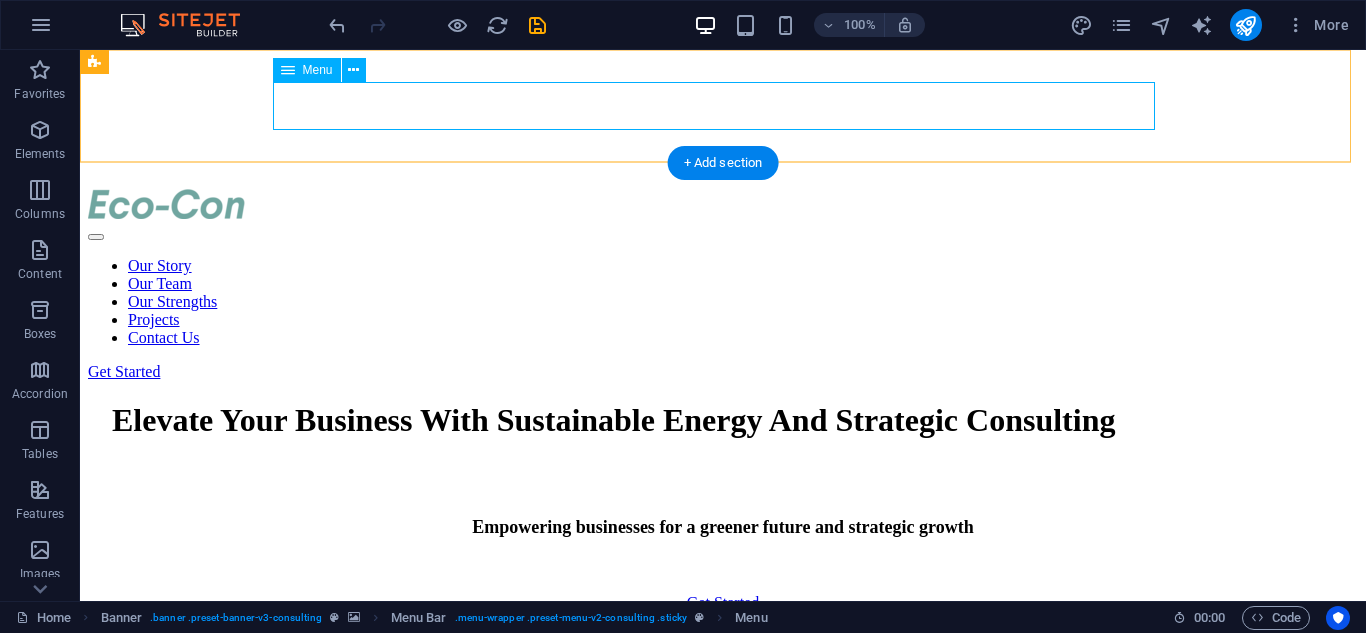 click on "Our Story Our Team Our Strengths Projects Contact Us" at bounding box center (723, 302) 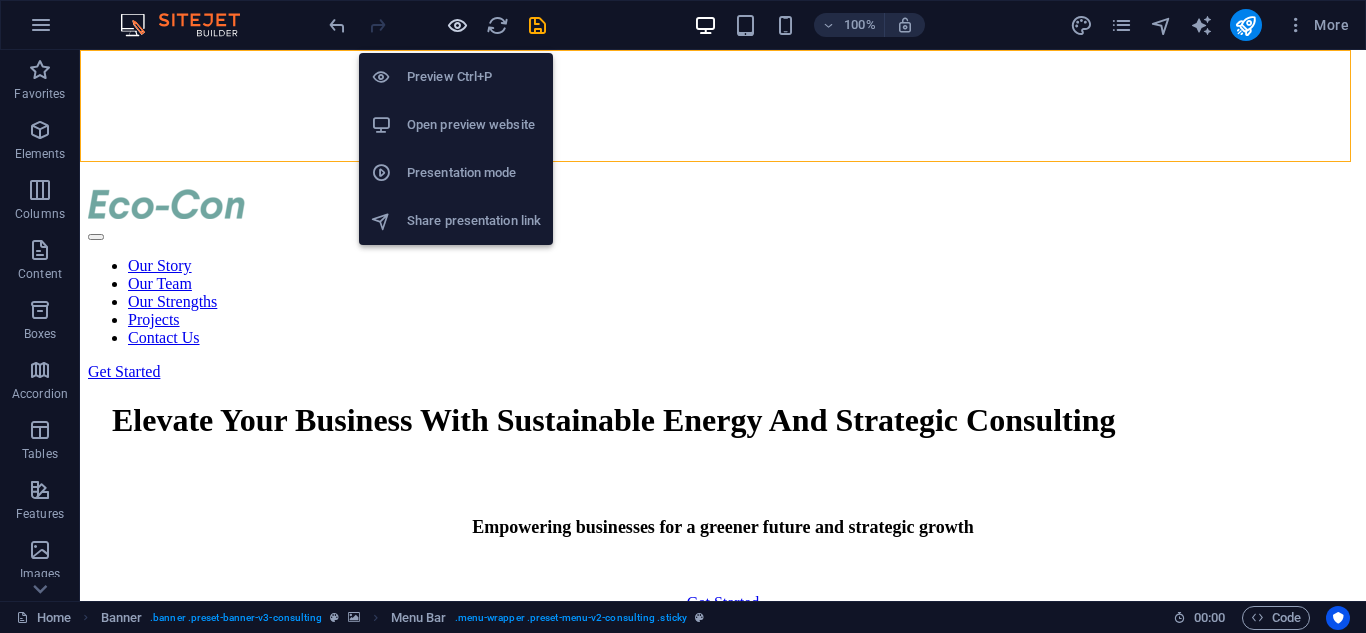 click at bounding box center (457, 25) 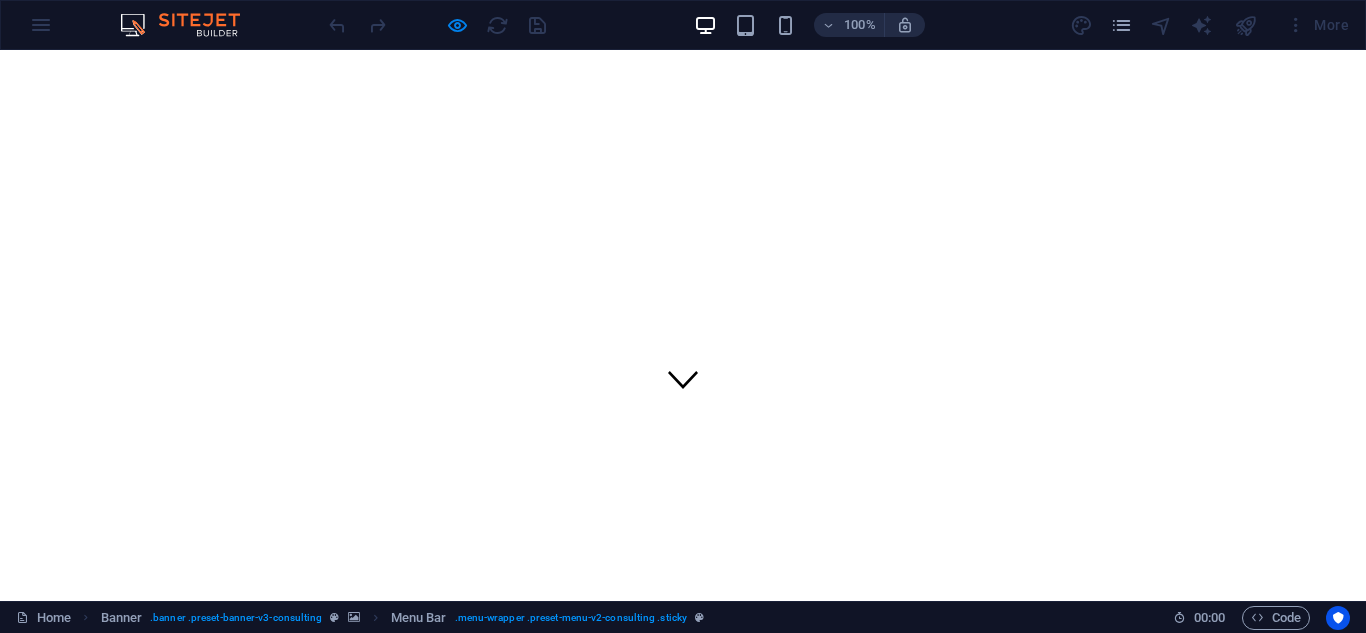 click on "Our Story" at bounding box center (80, 865) 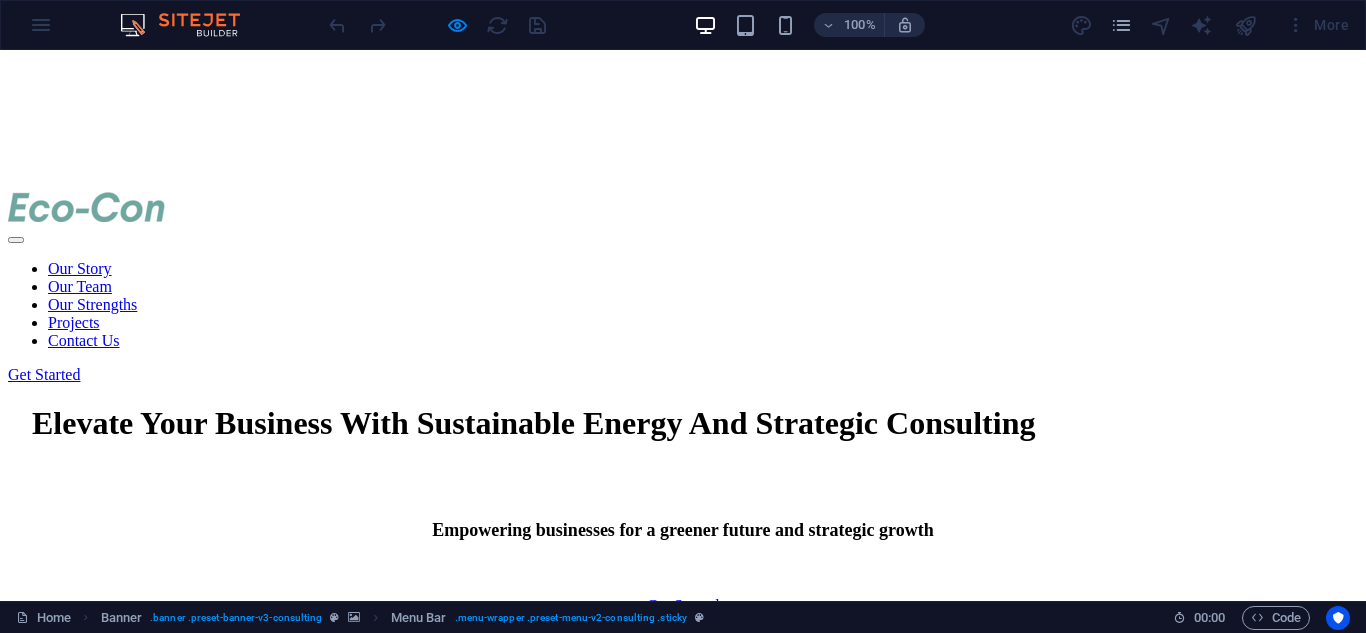 scroll, scrollTop: 787, scrollLeft: 0, axis: vertical 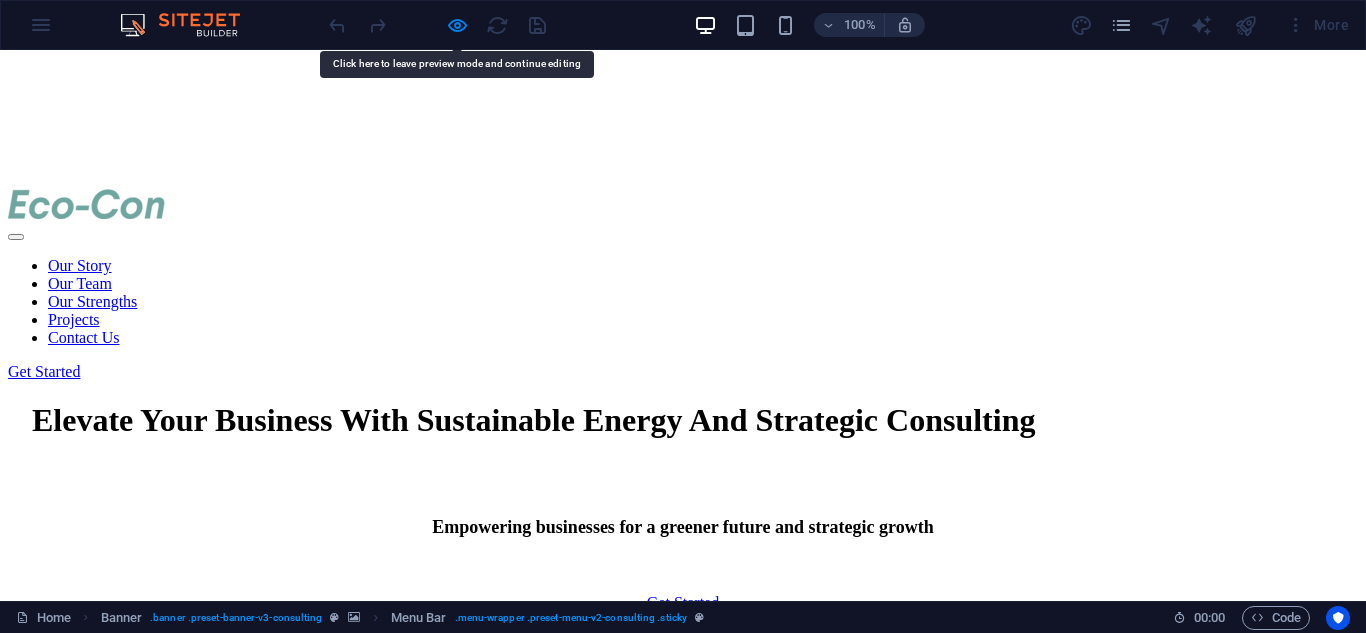 drag, startPoint x: 407, startPoint y: 100, endPoint x: 357, endPoint y: 125, distance: 55.9017 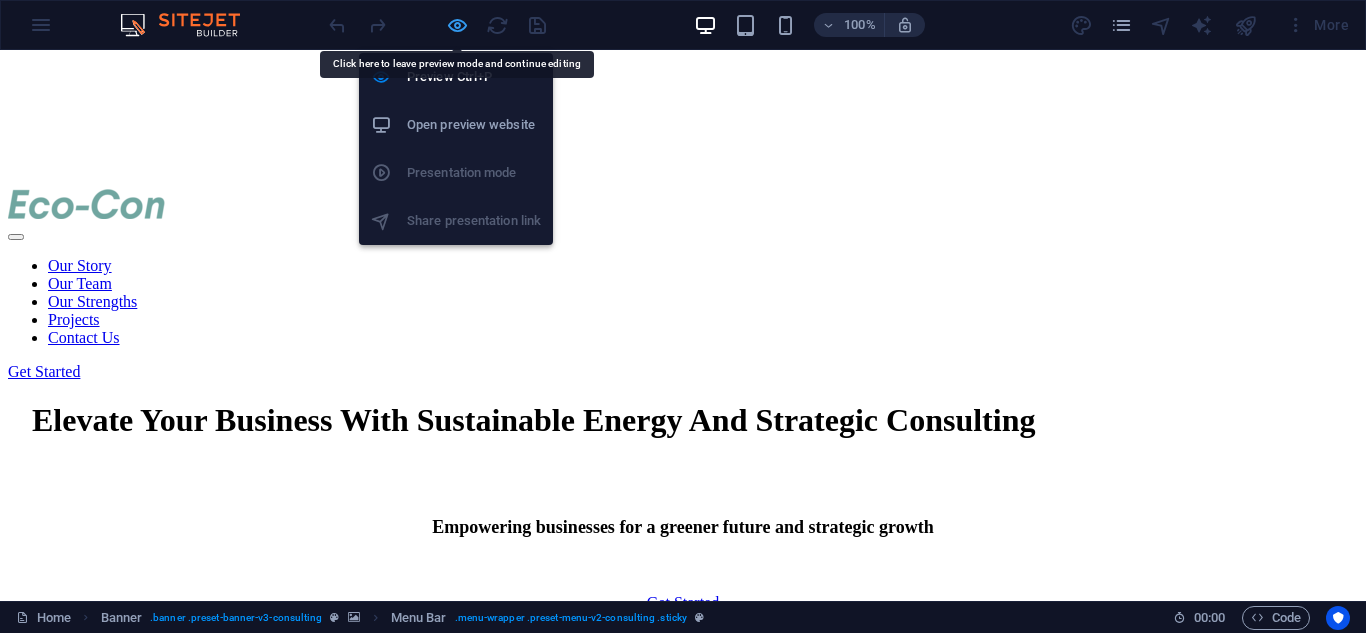click at bounding box center [457, 25] 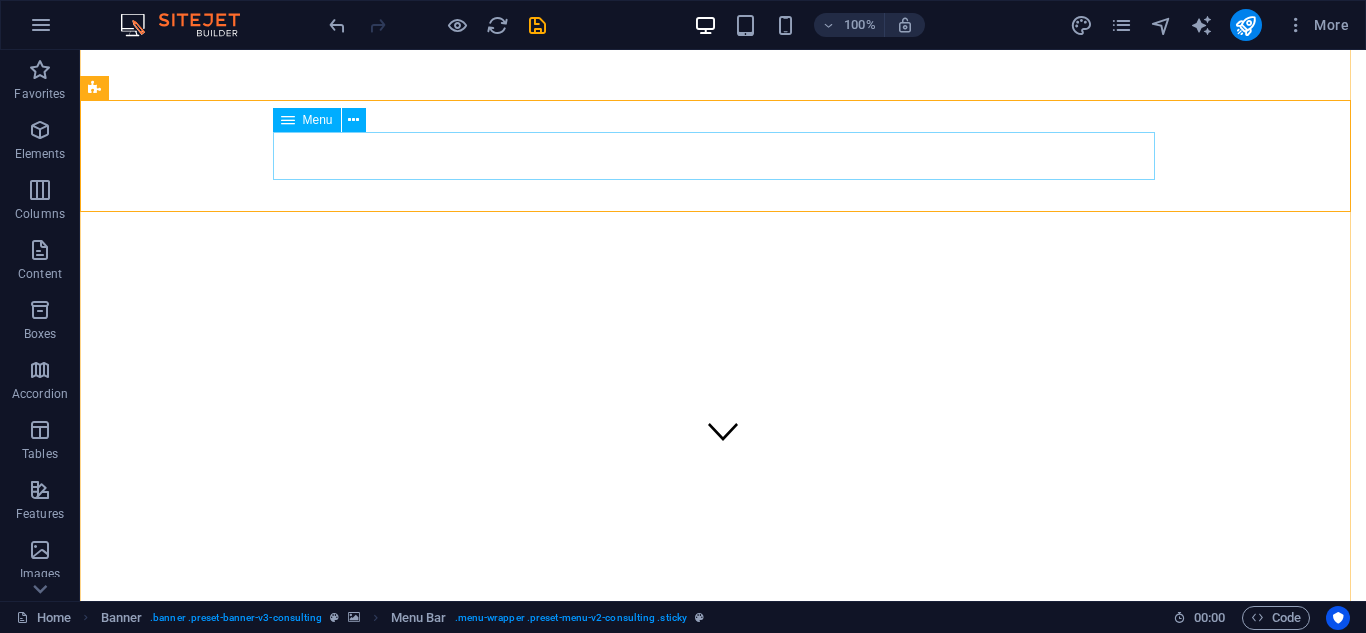 scroll, scrollTop: 0, scrollLeft: 0, axis: both 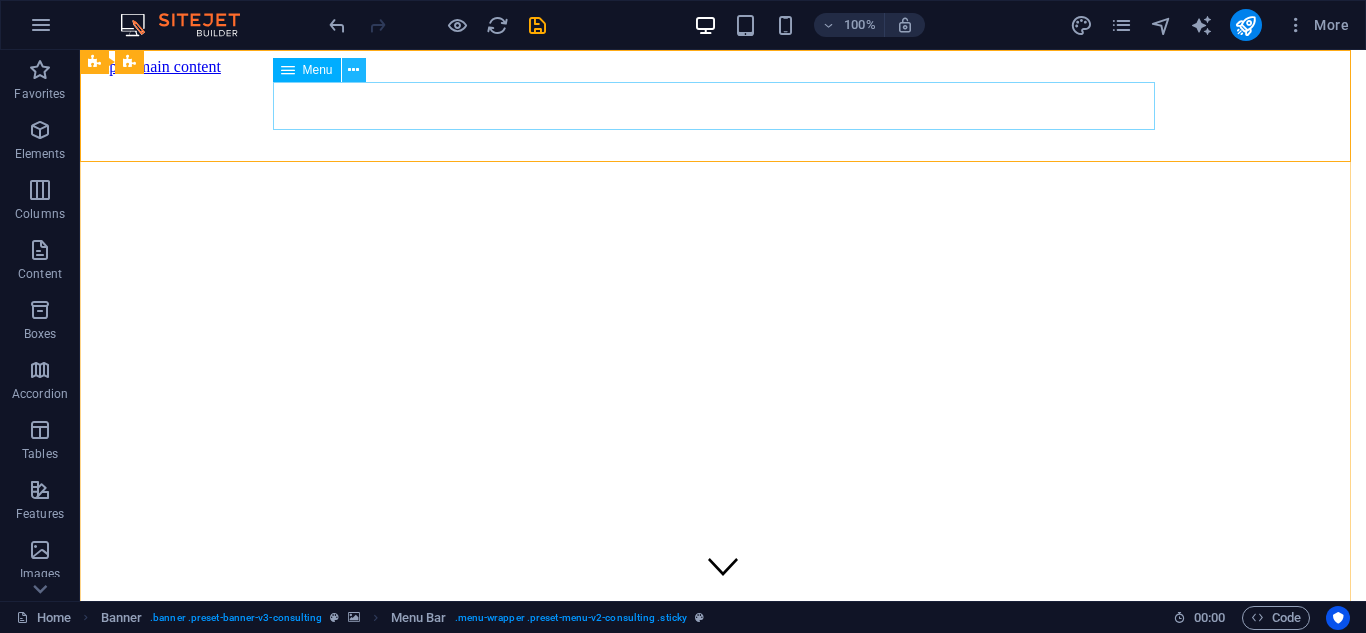 click at bounding box center (353, 70) 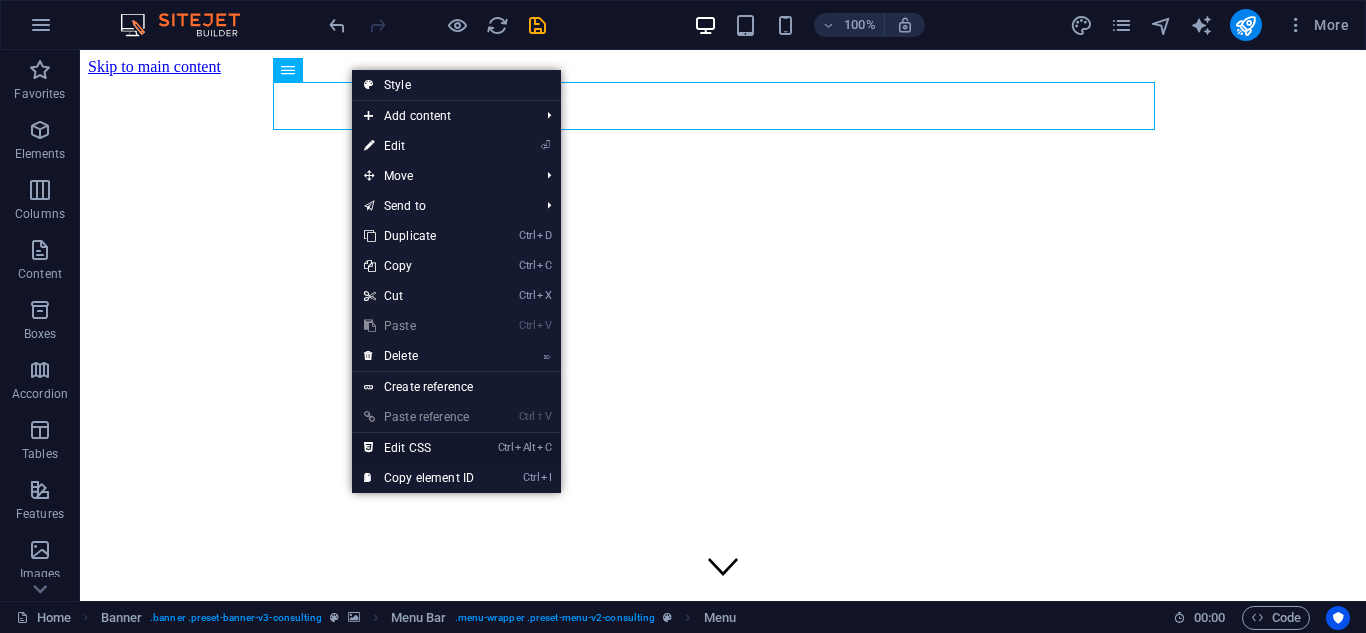 click on "Ctrl Alt C  Edit CSS" at bounding box center (419, 448) 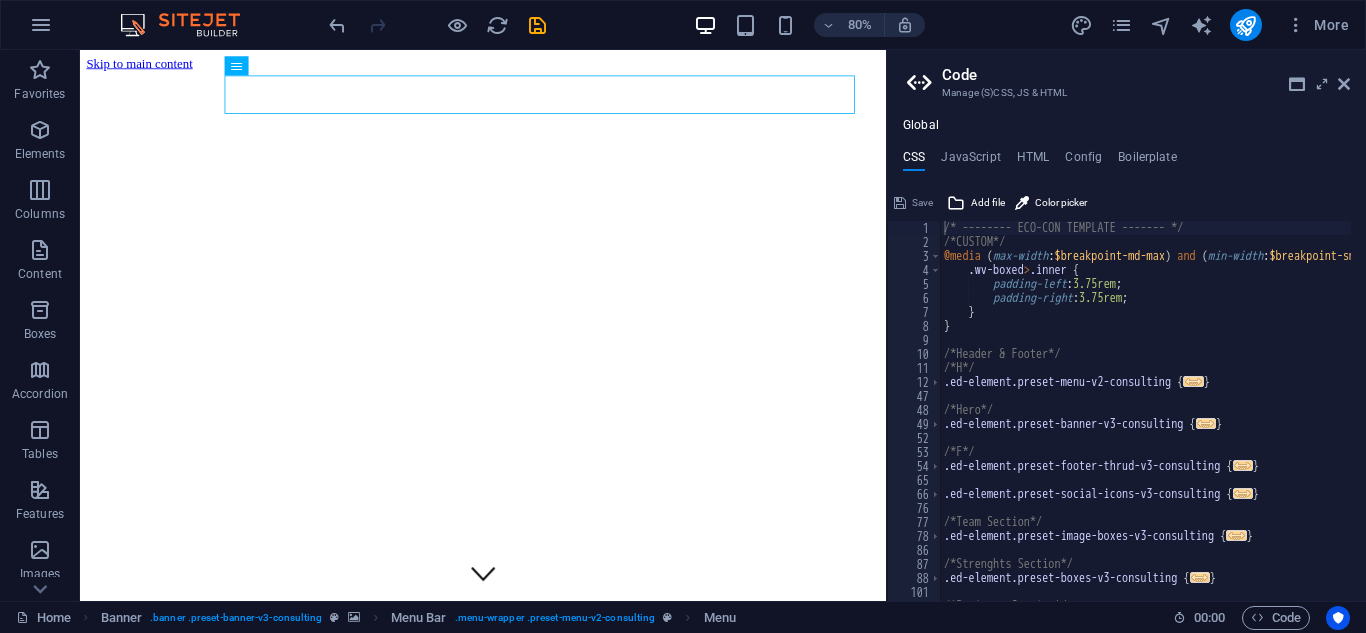 click on "Global CSS JavaScript HTML Config Boilerplate /* -------- ECO-CON TEMPLATE ------- */ 1 2 3 4 5 6 7 8 9 10 11 12 47 48 49 52 53 54 65 66 76 77 78 86 87 88 101 102 103 /* -------- ECO-CON TEMPLATE ------- */ /*CUSTOM*/ @media   ( max-width :  $breakpoint-md-max )   and   ( min-width :  $breakpoint-sm )   {      .wv-boxed > .inner   {           padding-left :  3.75rem ;           padding-right :  3.75rem ;      } } /*Header & Footer*/ /*H*/ .ed-element.preset-menu-v2-consulting   { ... } /*Hero*/ .ed-element.preset-banner-v3-consulting   { ... } /*F*/ .ed-element.preset-footer-thrud-v3-consulting   { ... } .ed-element.preset-social-icons-v3-consulting   { ... } /*Team Section*/ .ed-element.preset-image-boxes-v3-consulting   { ... } /*Strenghts Section*/ .ed-element.preset-boxes-v3-consulting   { ... } /*Projects Section*/     Save Add file Color picker     Save Add file     Save Add file" at bounding box center (1126, 359) 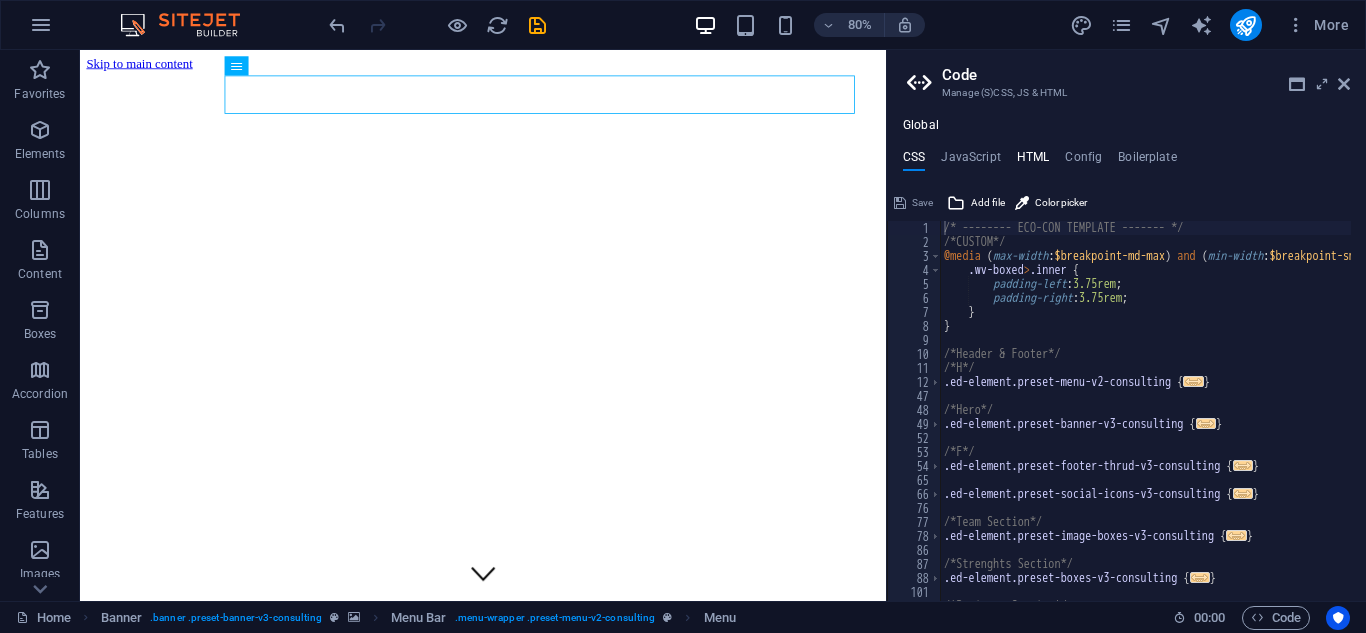 click on "HTML" at bounding box center (1033, 161) 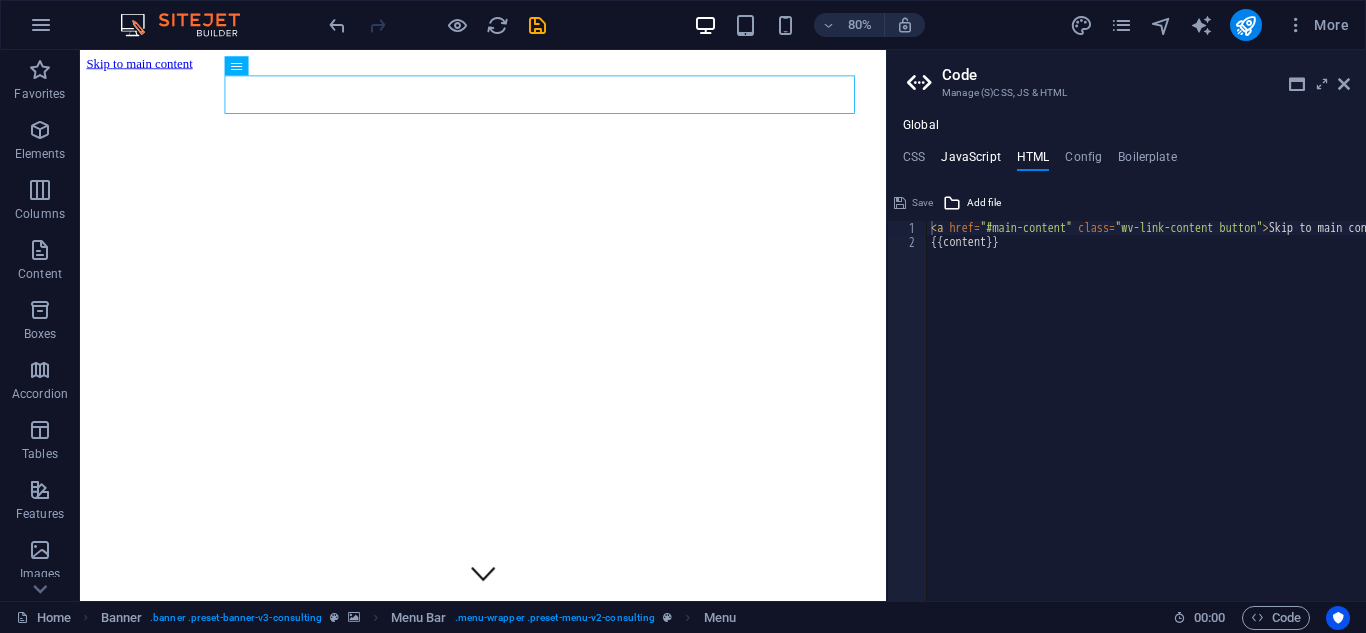 click on "JavaScript" at bounding box center [970, 161] 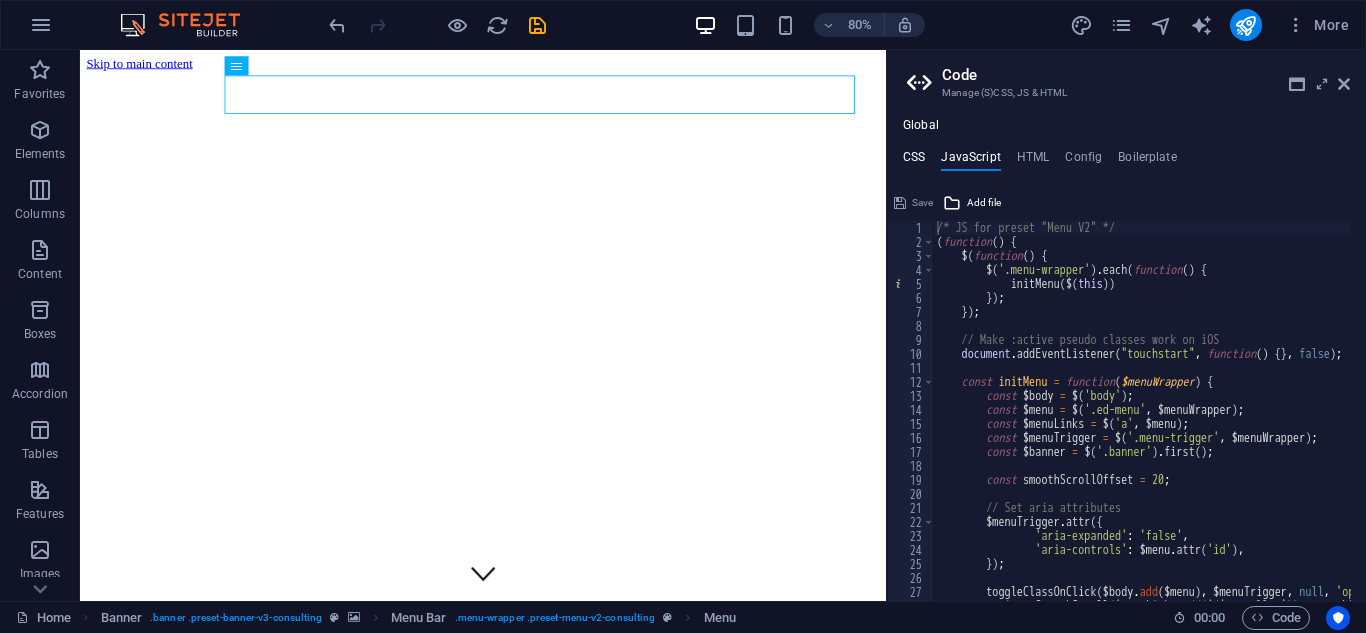 click on "CSS" at bounding box center (914, 161) 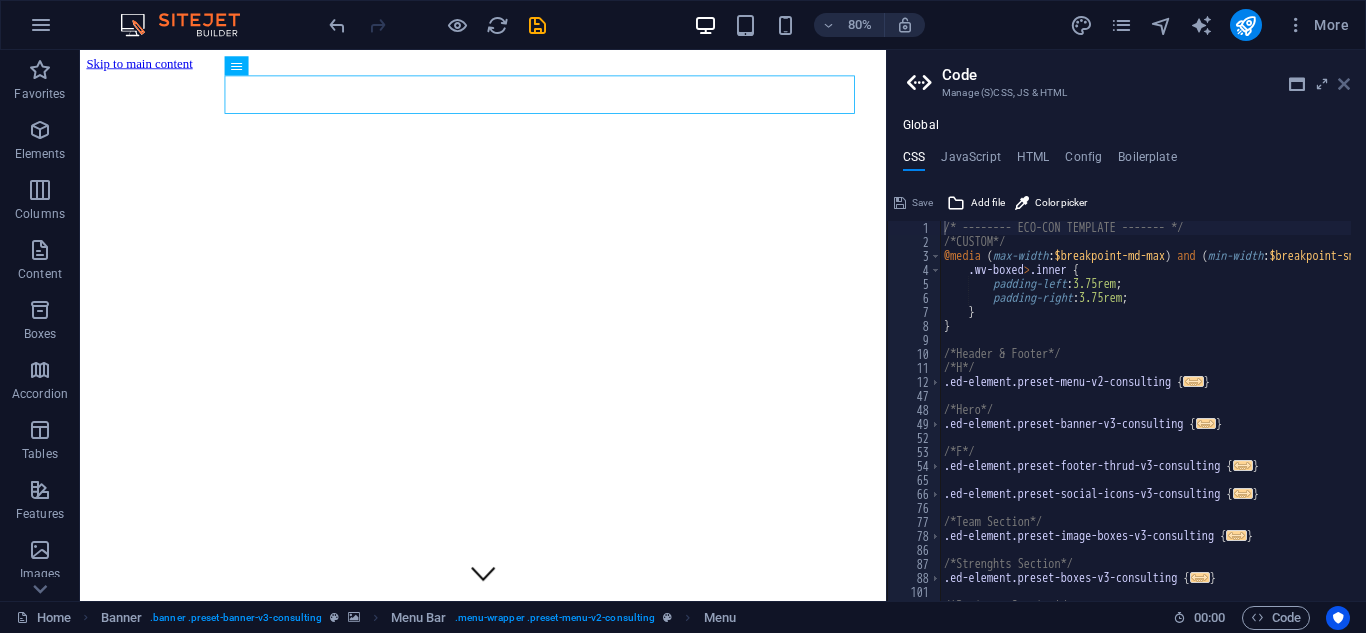drag, startPoint x: 1346, startPoint y: 81, endPoint x: 1242, endPoint y: 37, distance: 112.92475 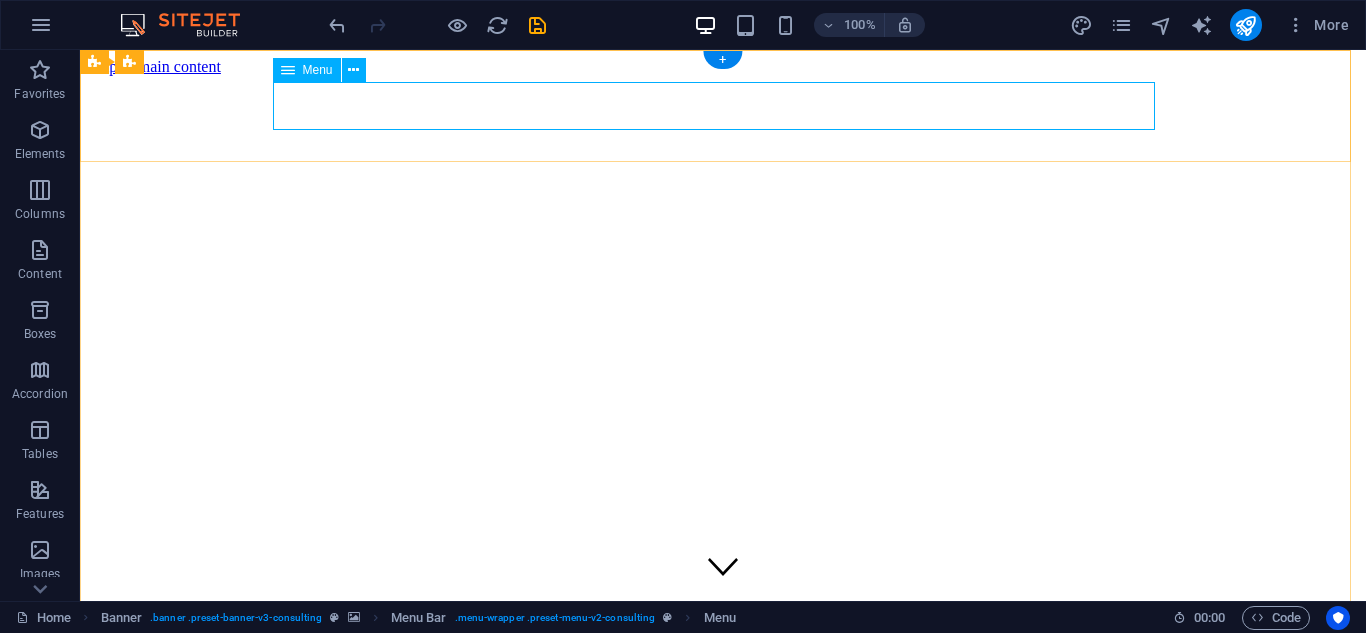 click on "Our Story Our Team Our Strengths Projects Contact Us" at bounding box center (723, 1089) 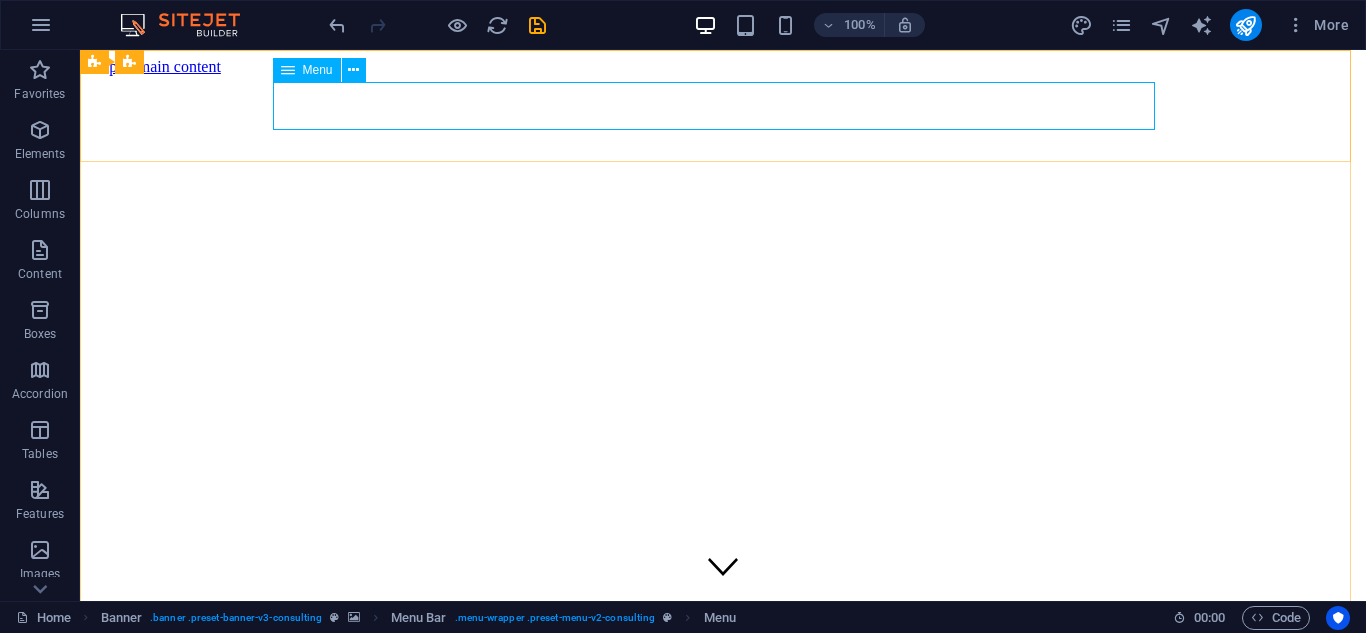 click on "Menu" at bounding box center [318, 70] 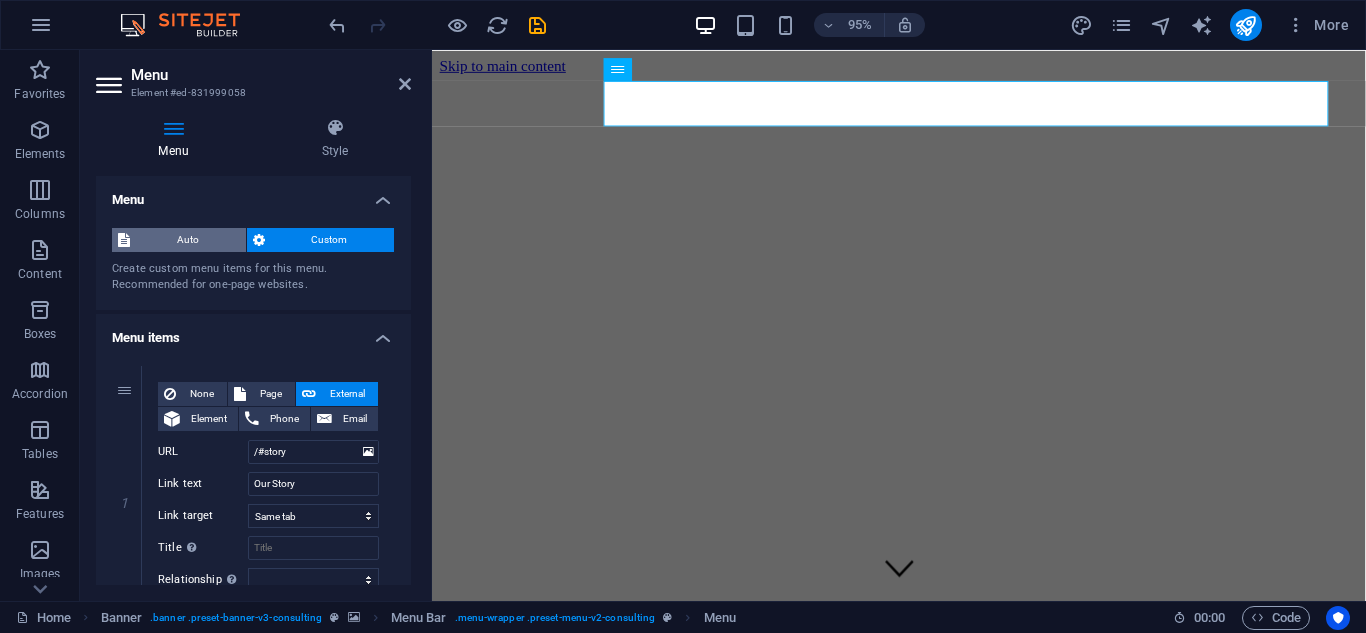 click on "Auto" at bounding box center (188, 240) 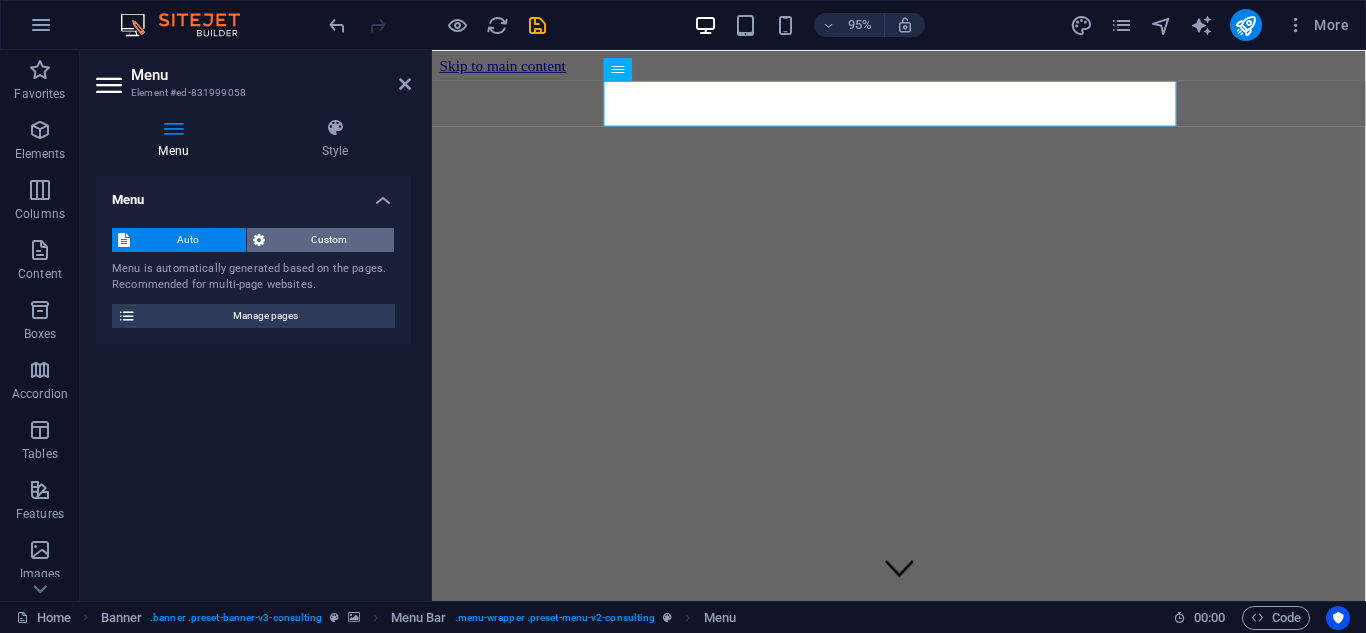 click on "Custom" at bounding box center [330, 240] 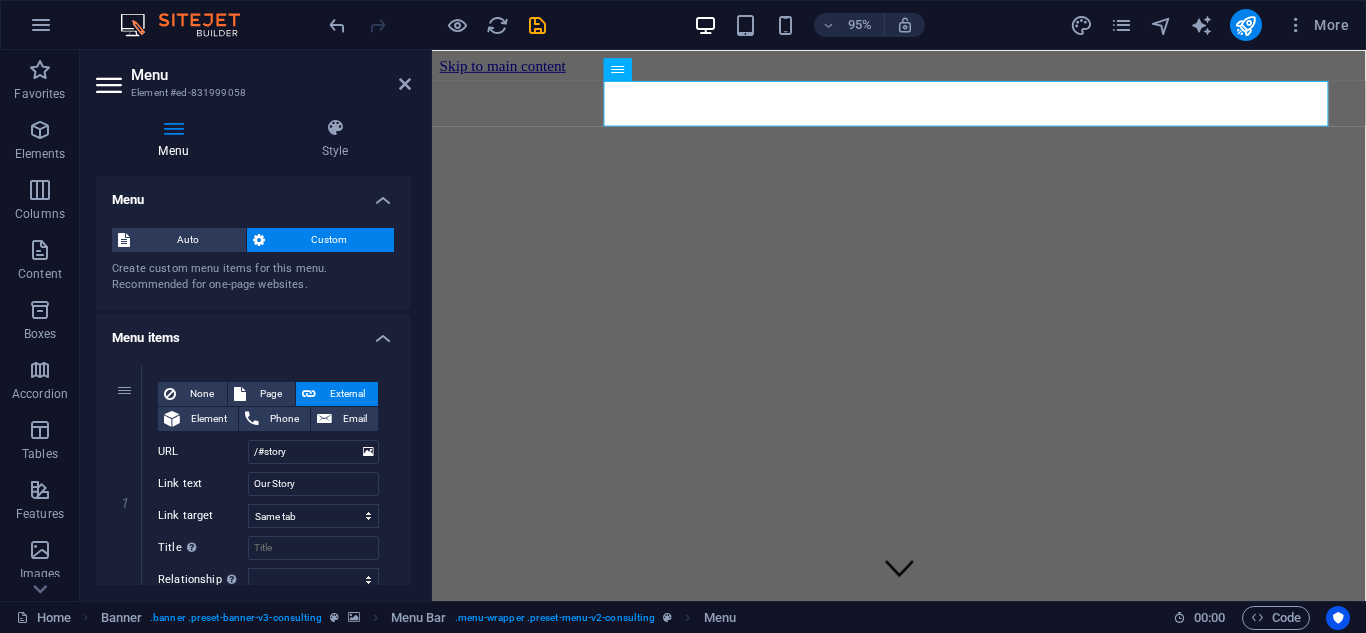 click on "Auto Custom" at bounding box center (253, 240) 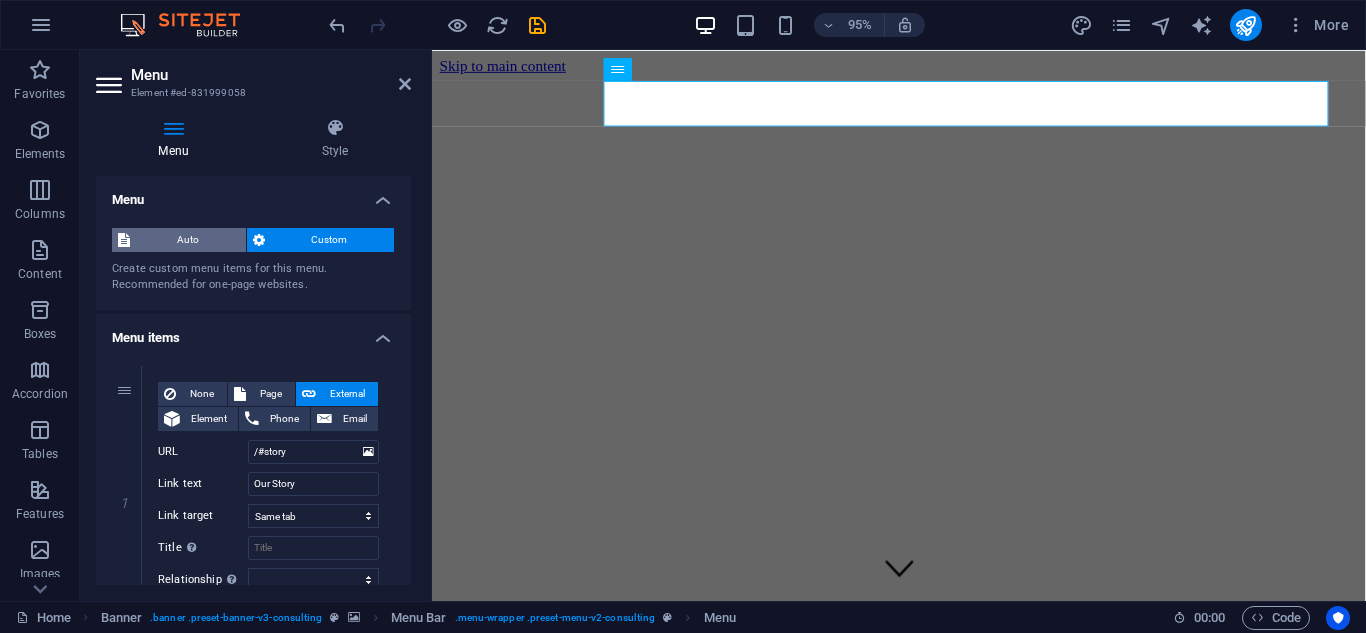 click on "Auto" at bounding box center (188, 240) 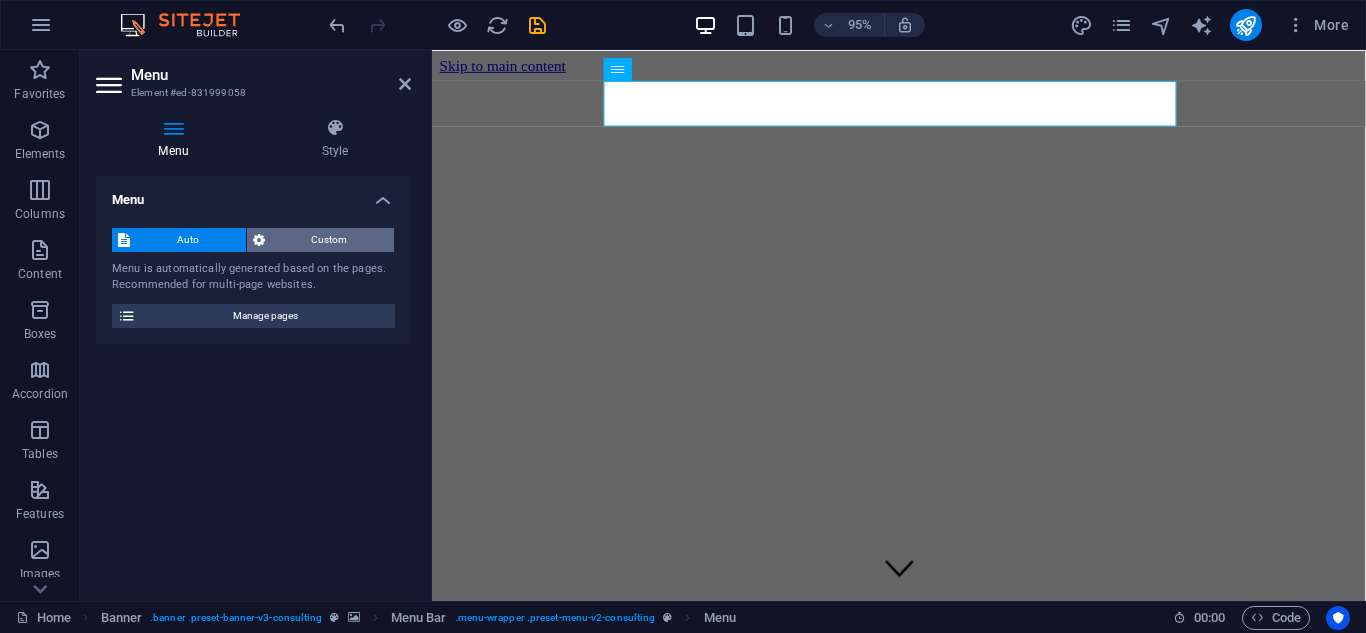 click on "Custom" at bounding box center (330, 240) 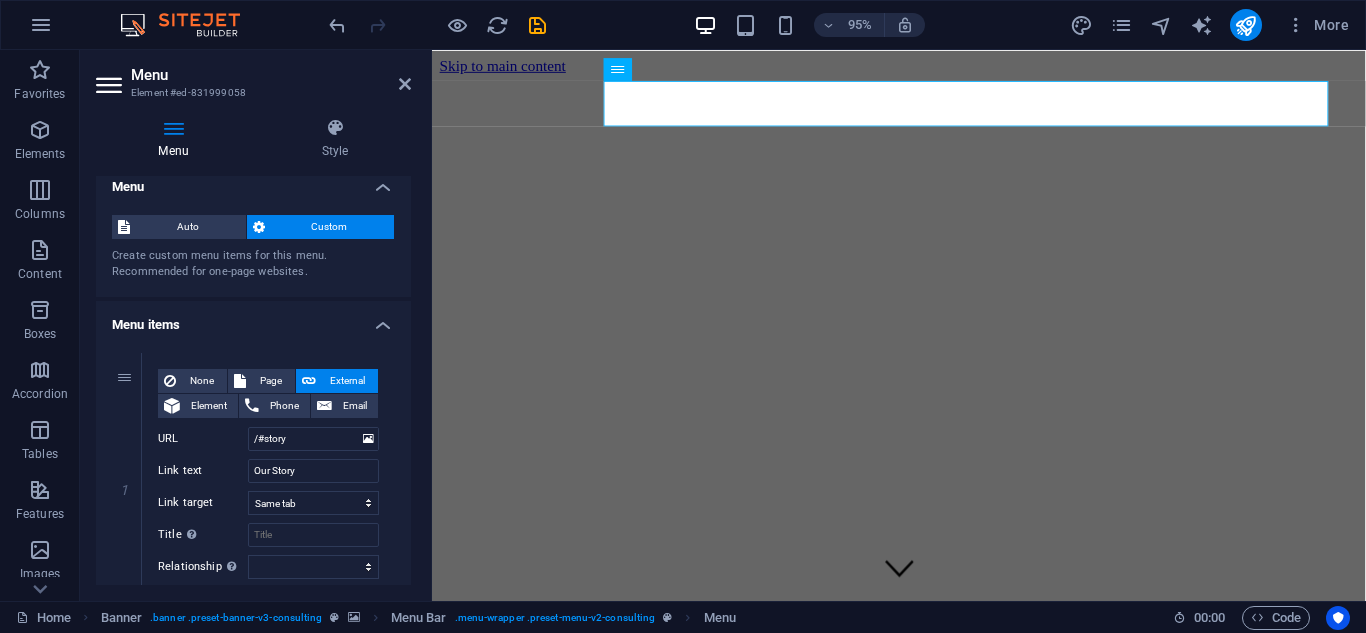 scroll, scrollTop: 0, scrollLeft: 0, axis: both 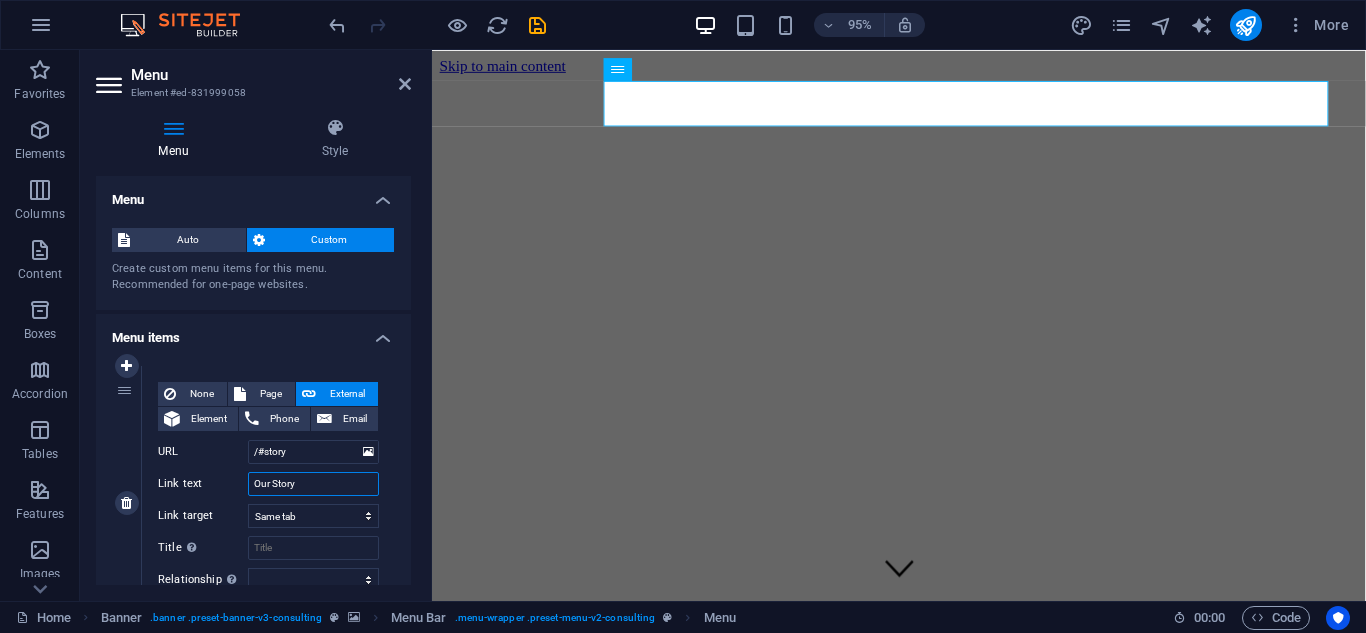 drag, startPoint x: 307, startPoint y: 492, endPoint x: 243, endPoint y: 495, distance: 64.070274 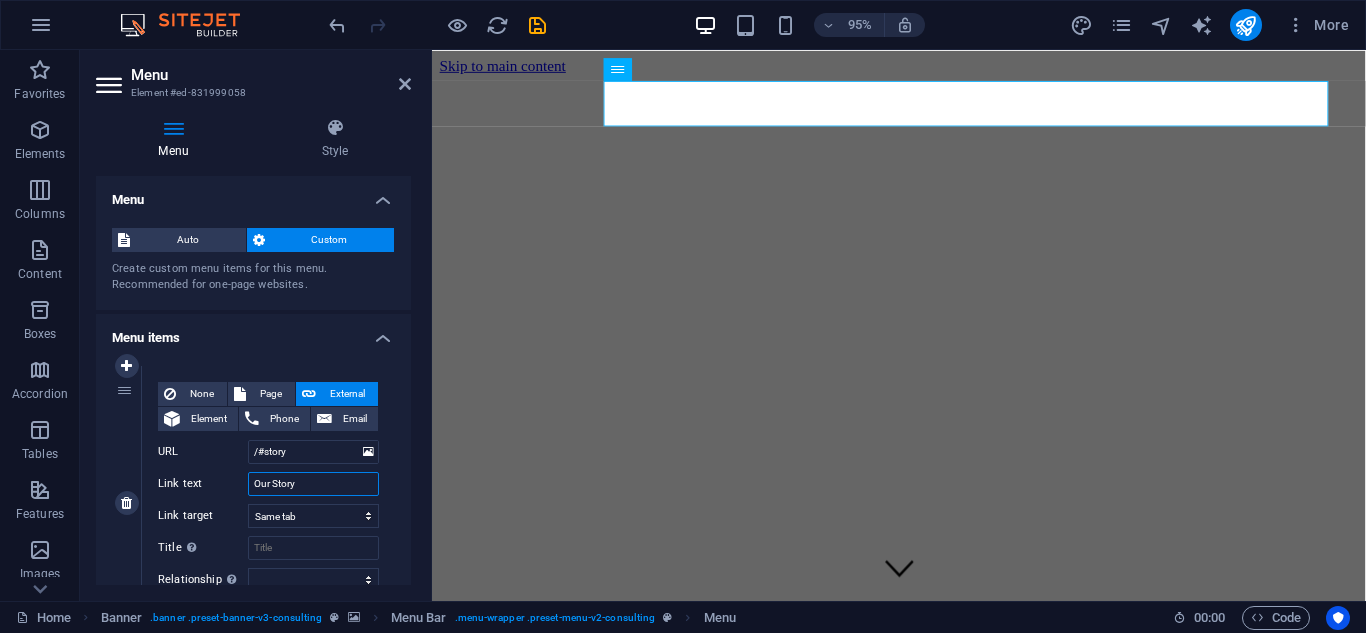 type on "A" 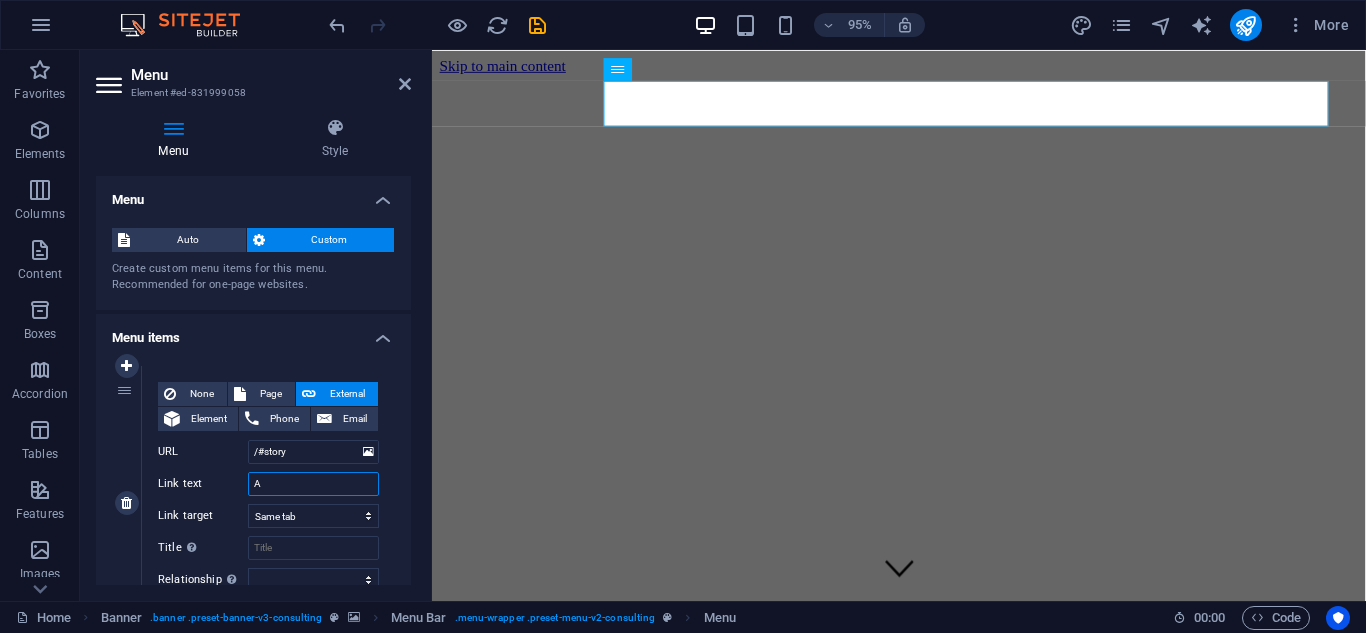 select 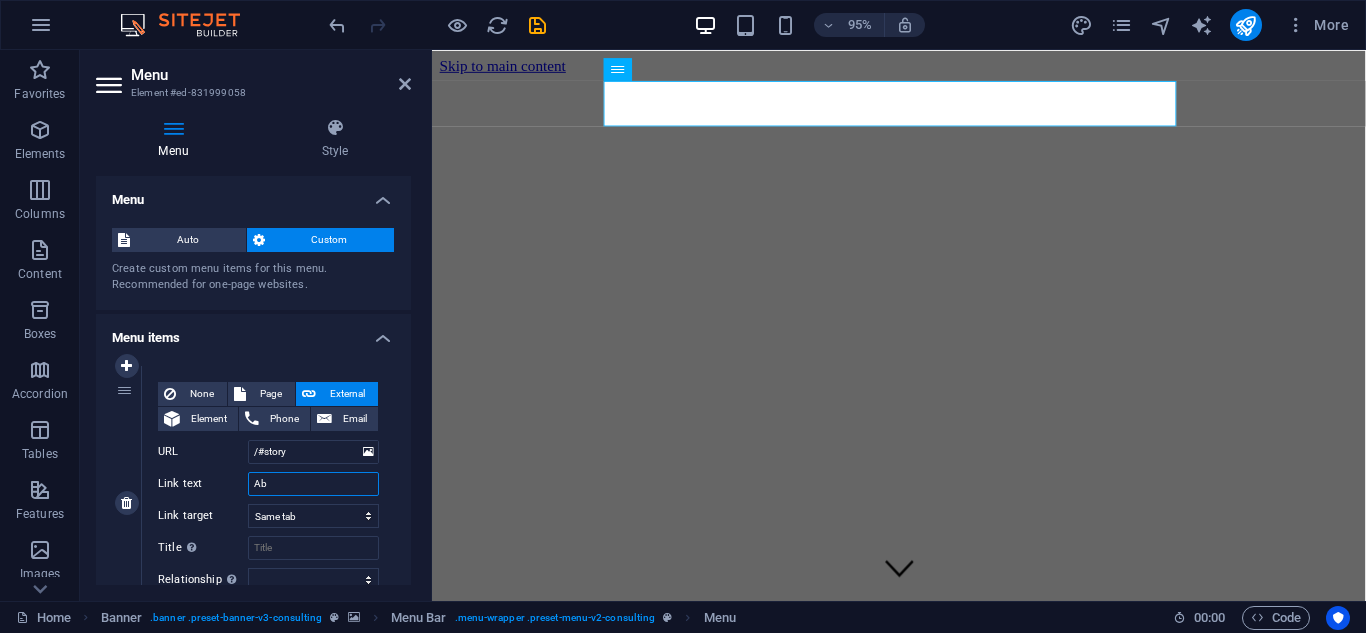 type on "Abo" 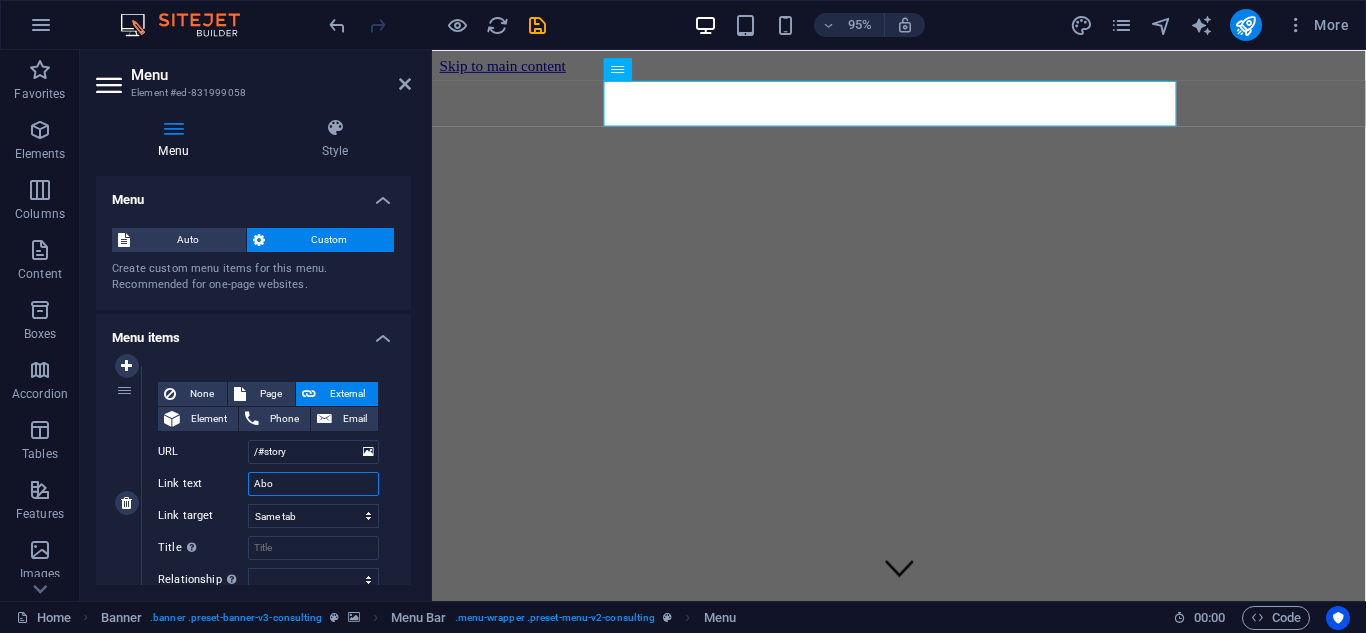 select 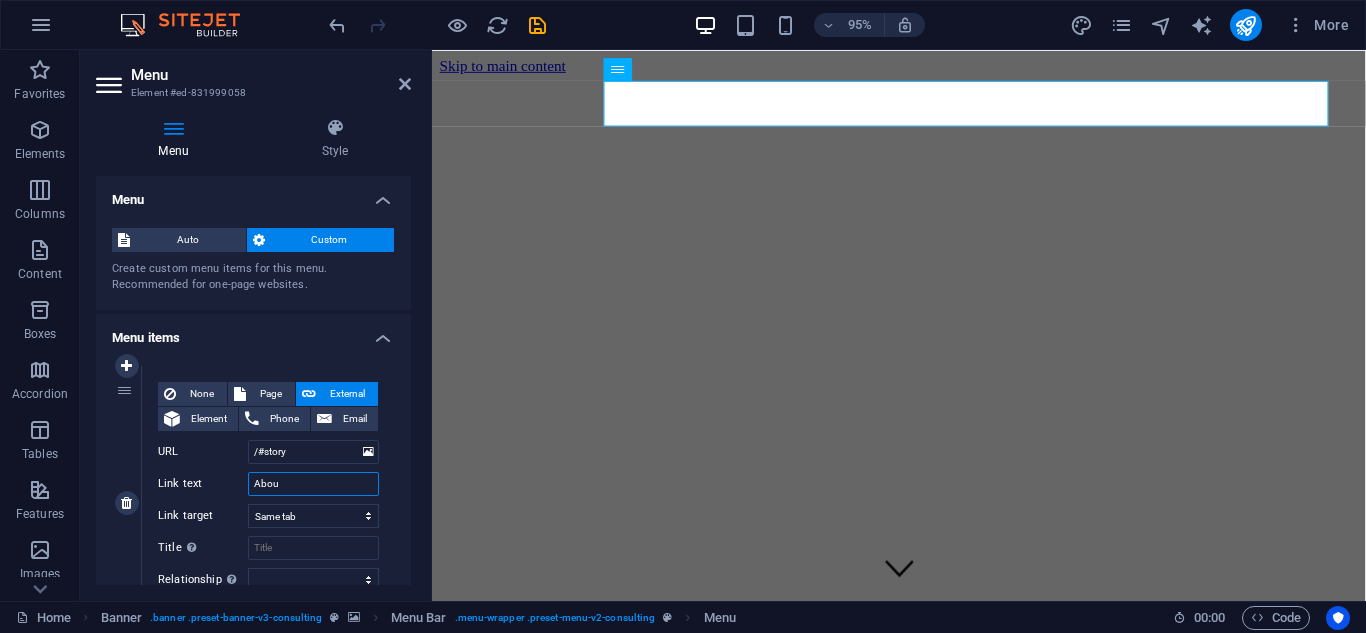 type on "About" 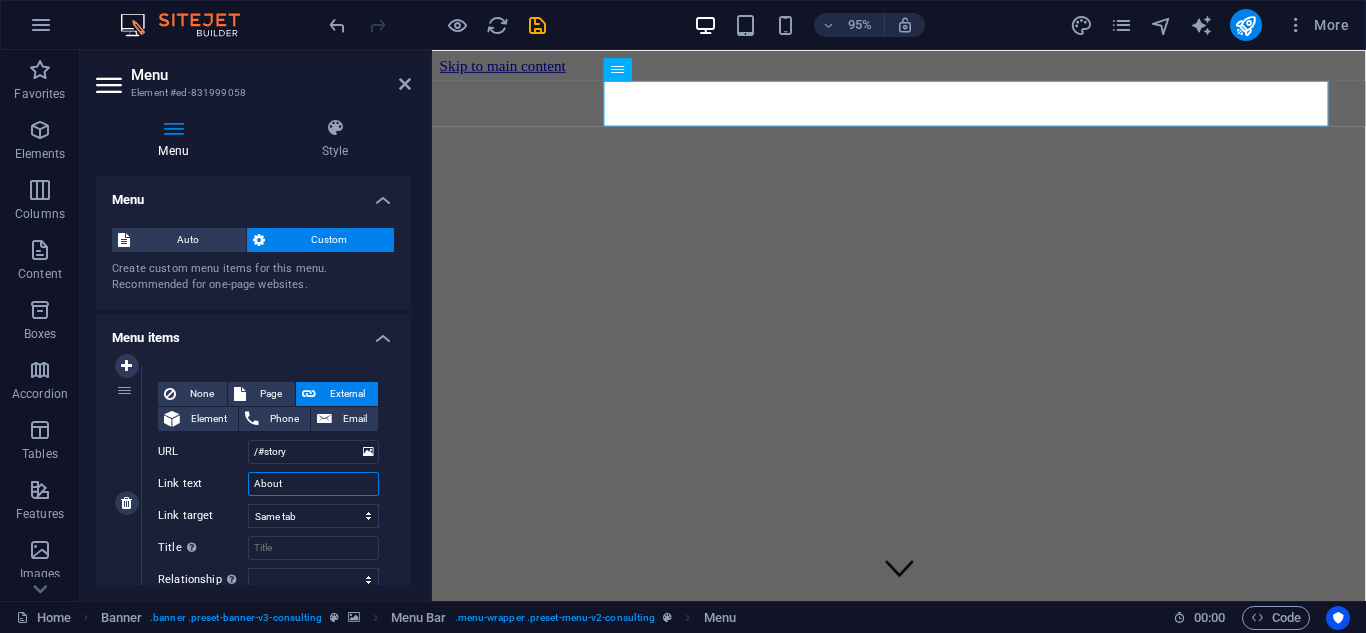 select 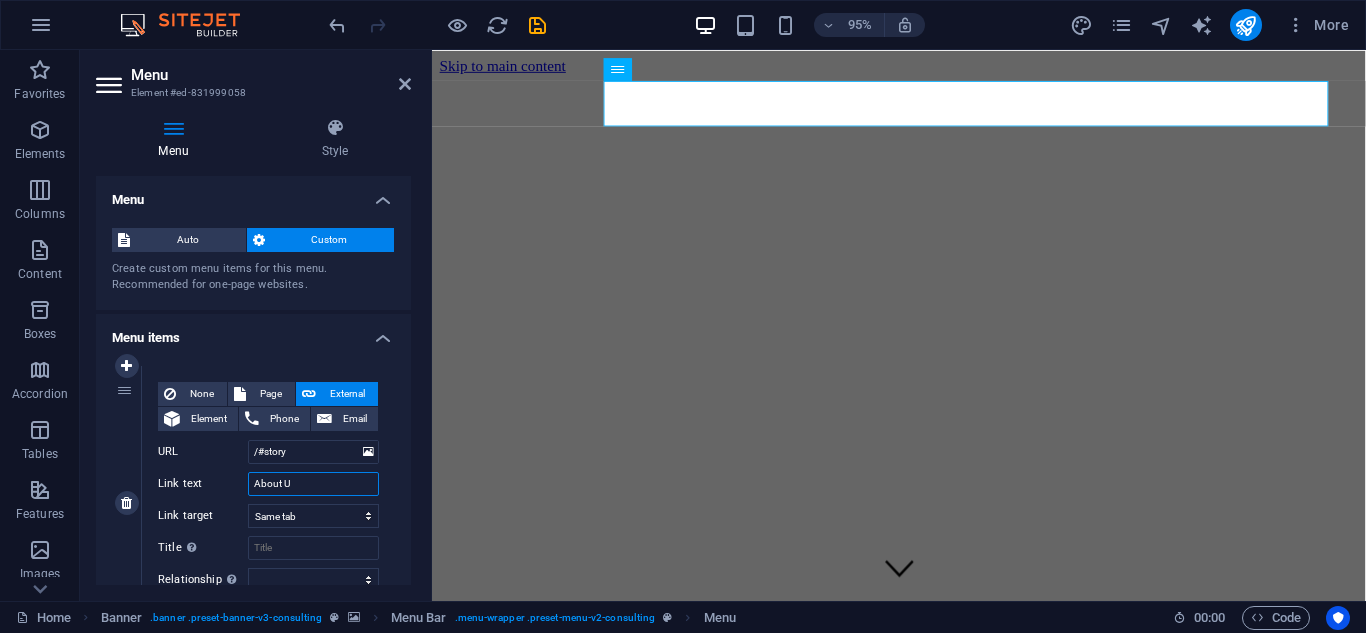 type on "About US" 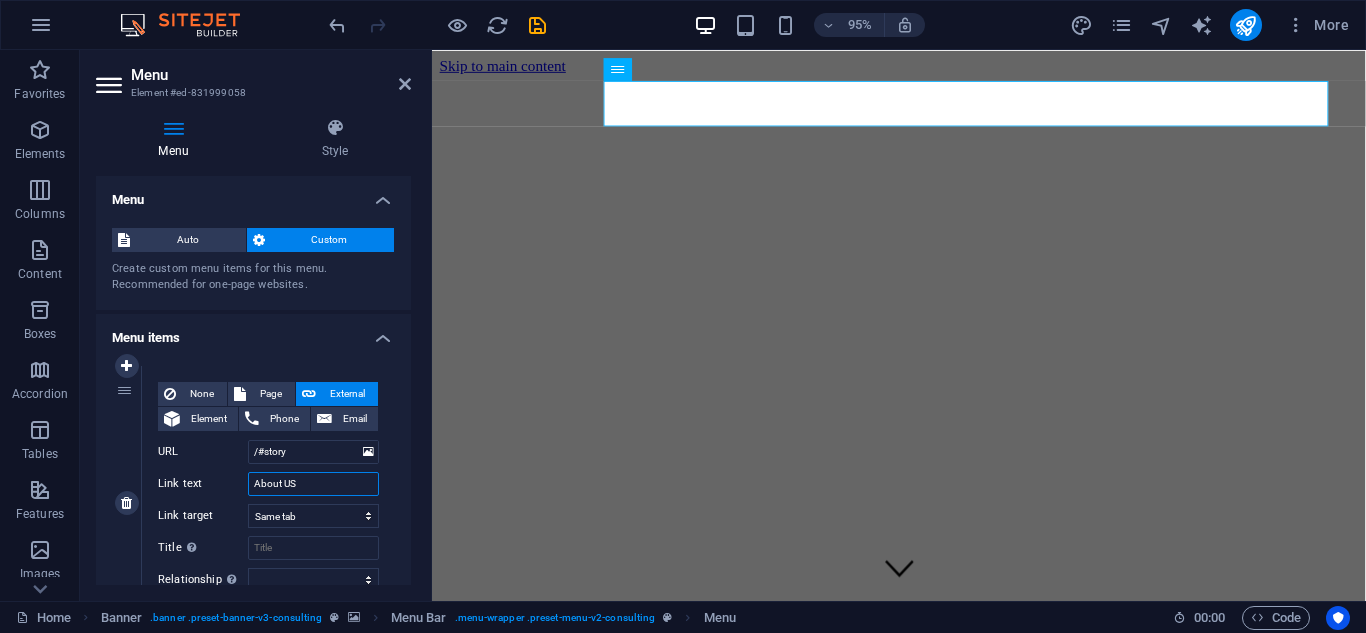 select 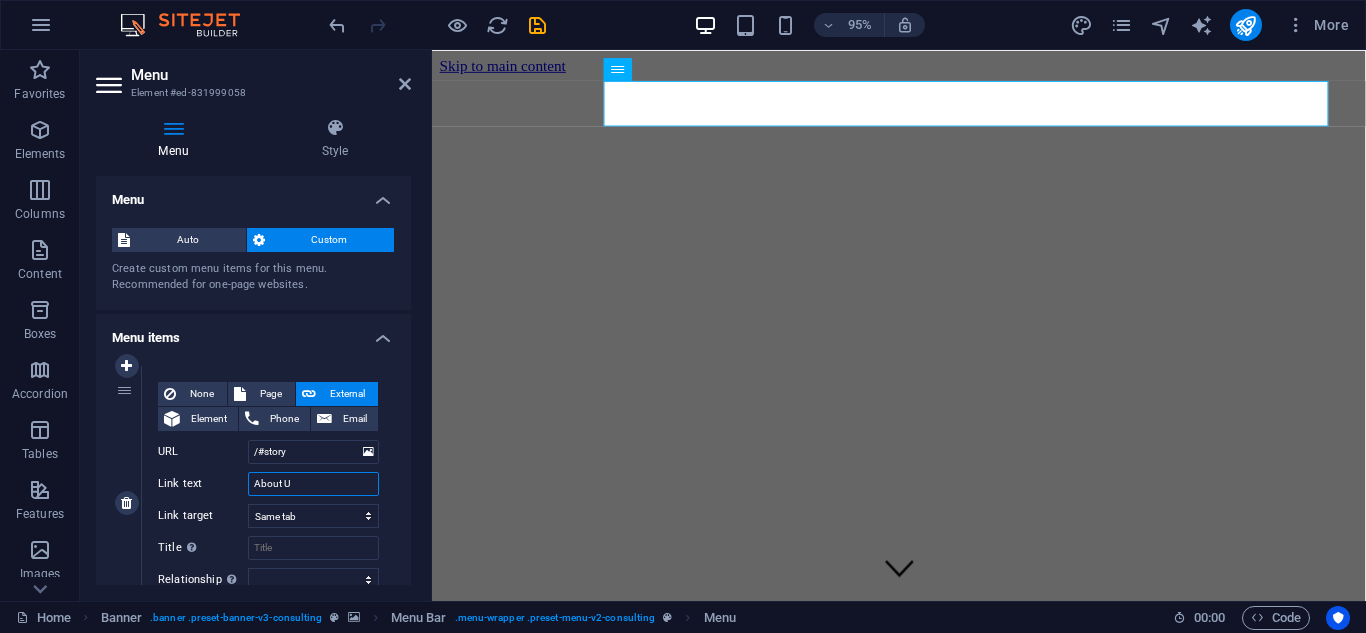 type on "About Us" 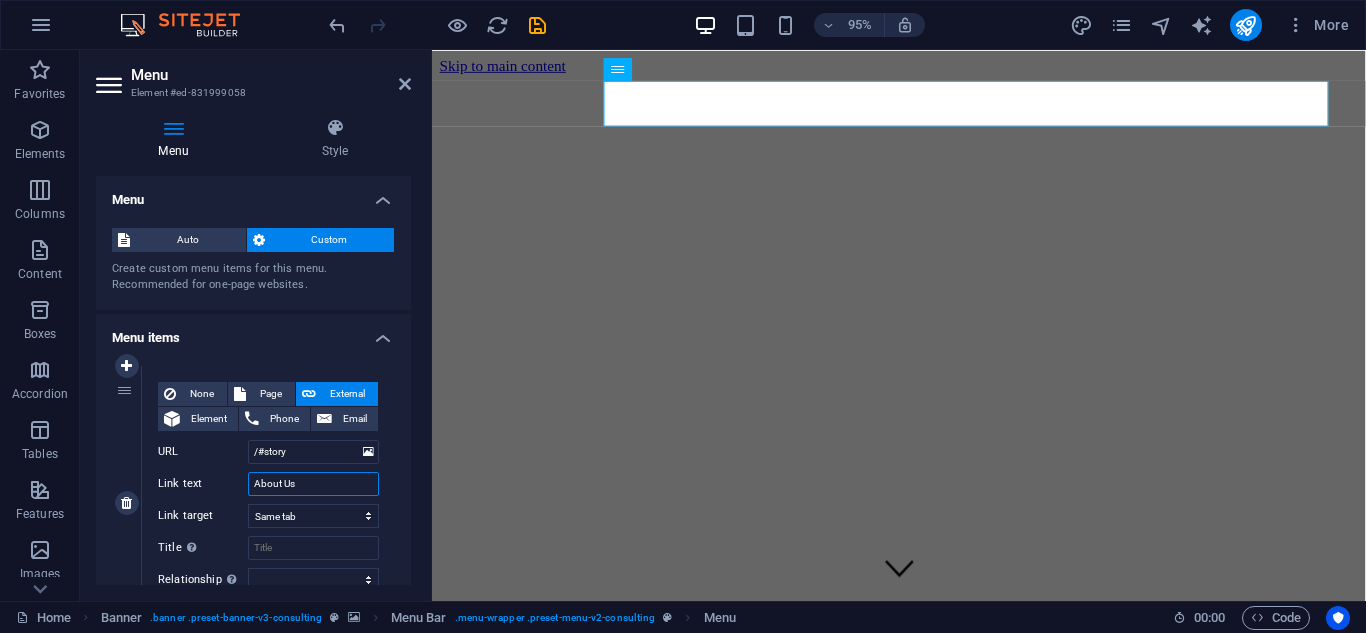 select 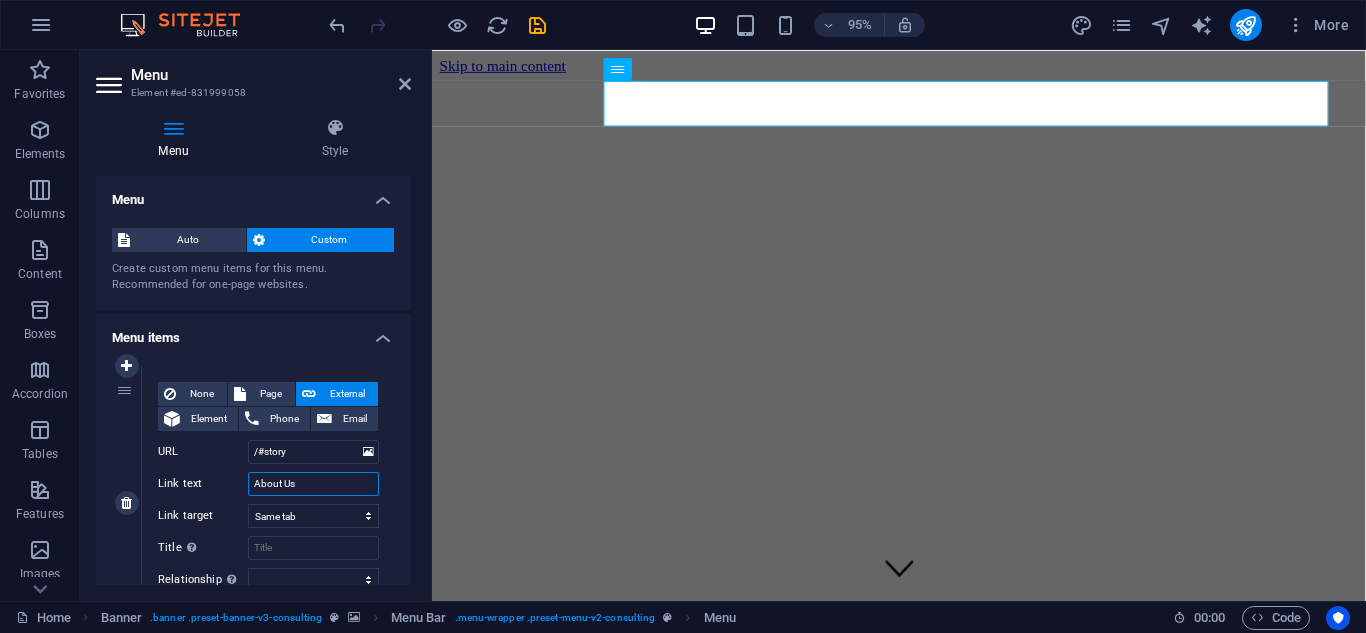 type on "About Us" 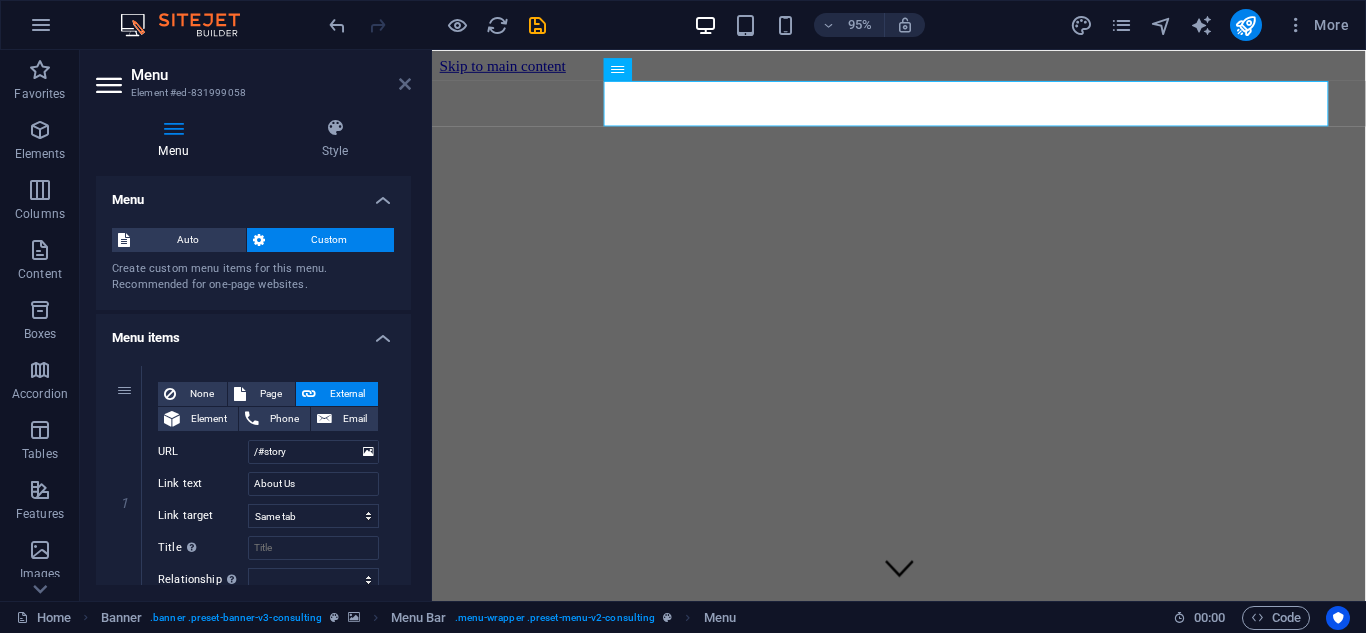 click at bounding box center [405, 84] 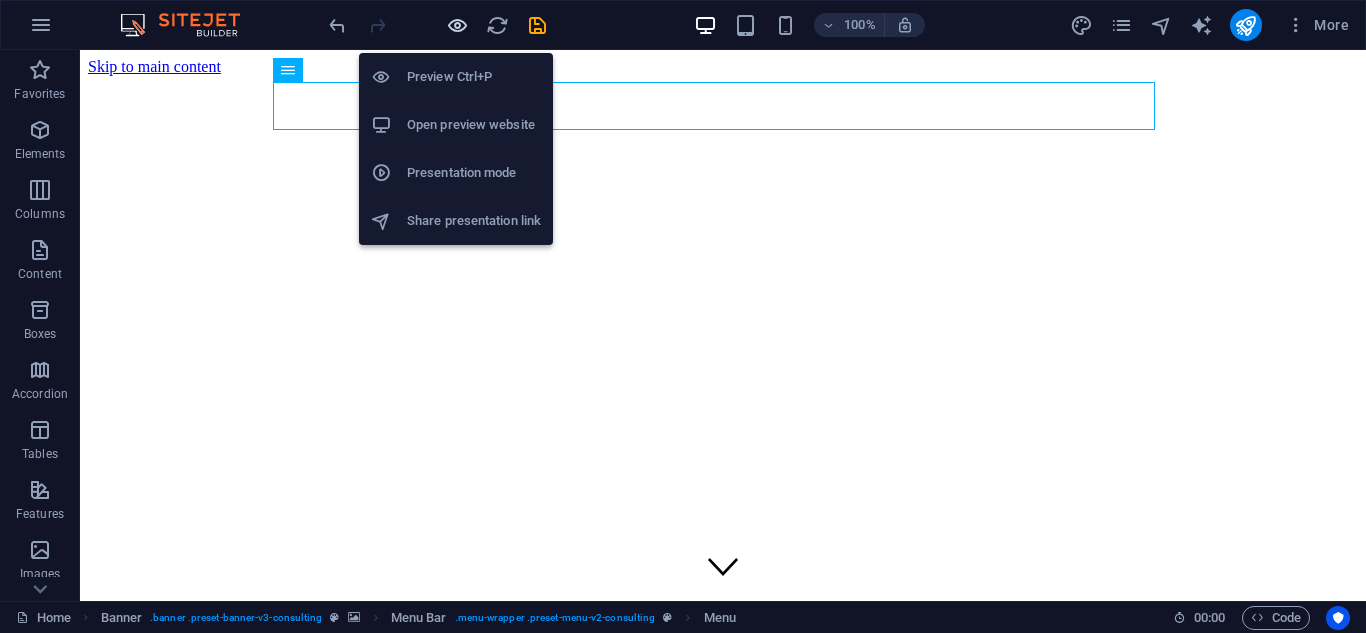 click at bounding box center [457, 25] 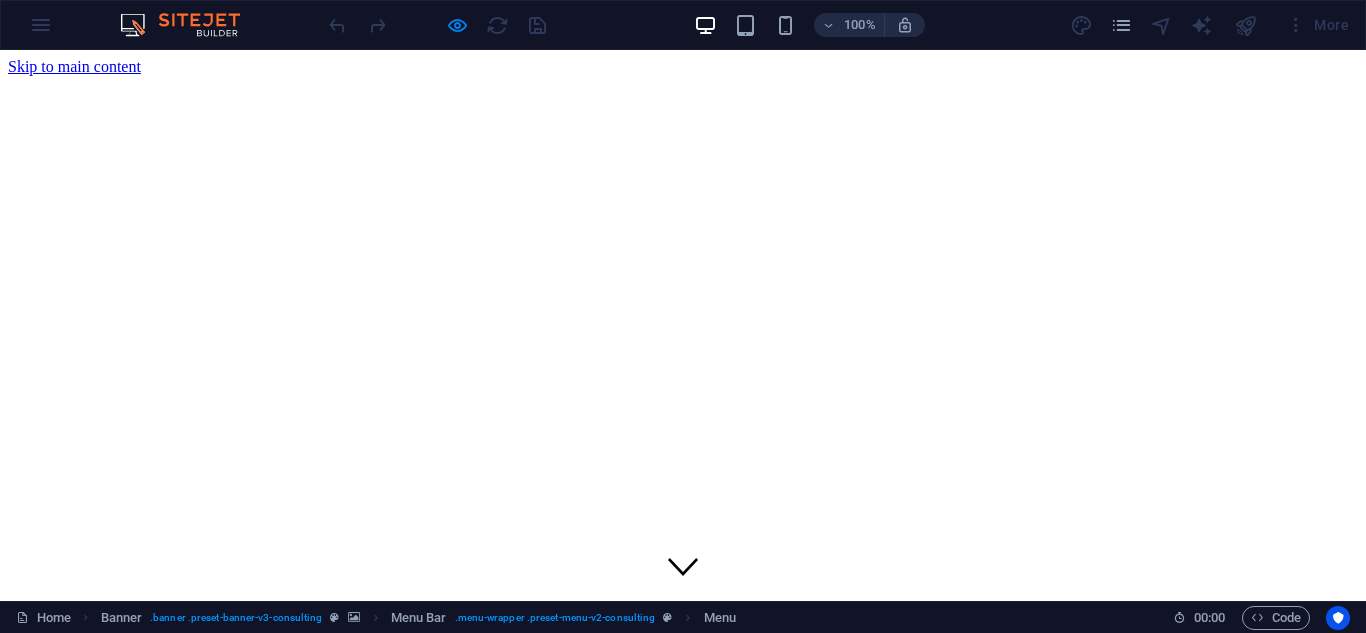 click on "Our Team" at bounding box center [80, 1070] 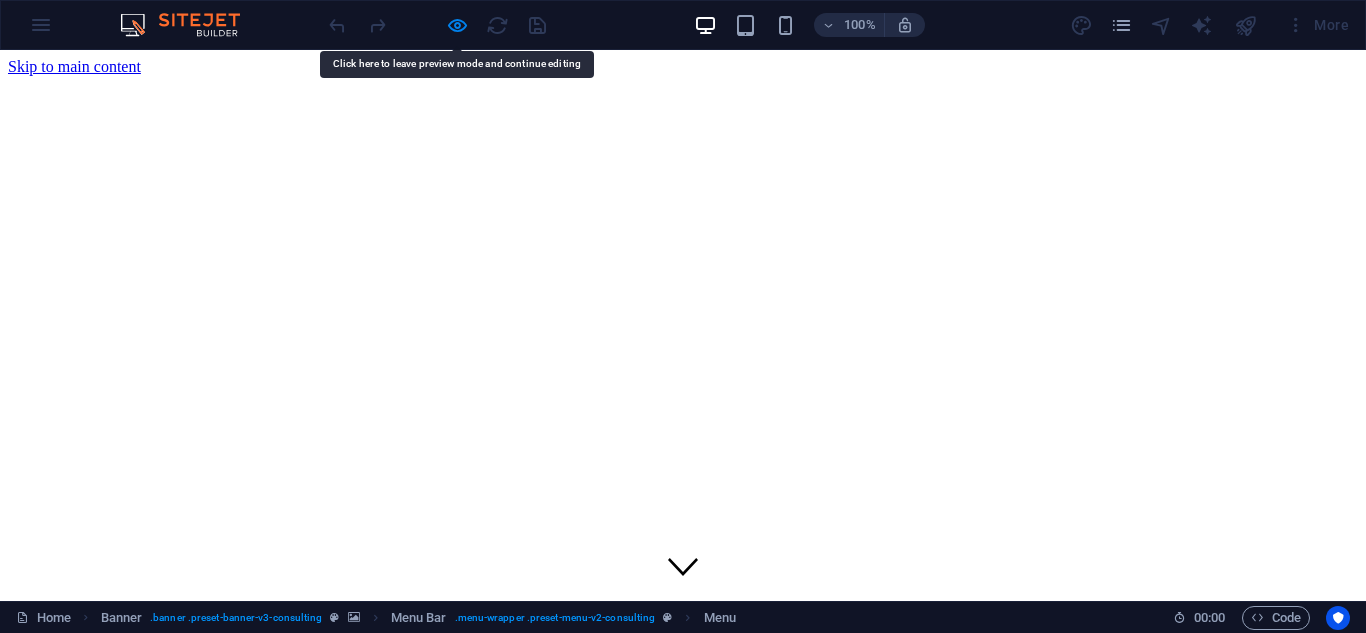 click on "About Us" at bounding box center (79, 1052) 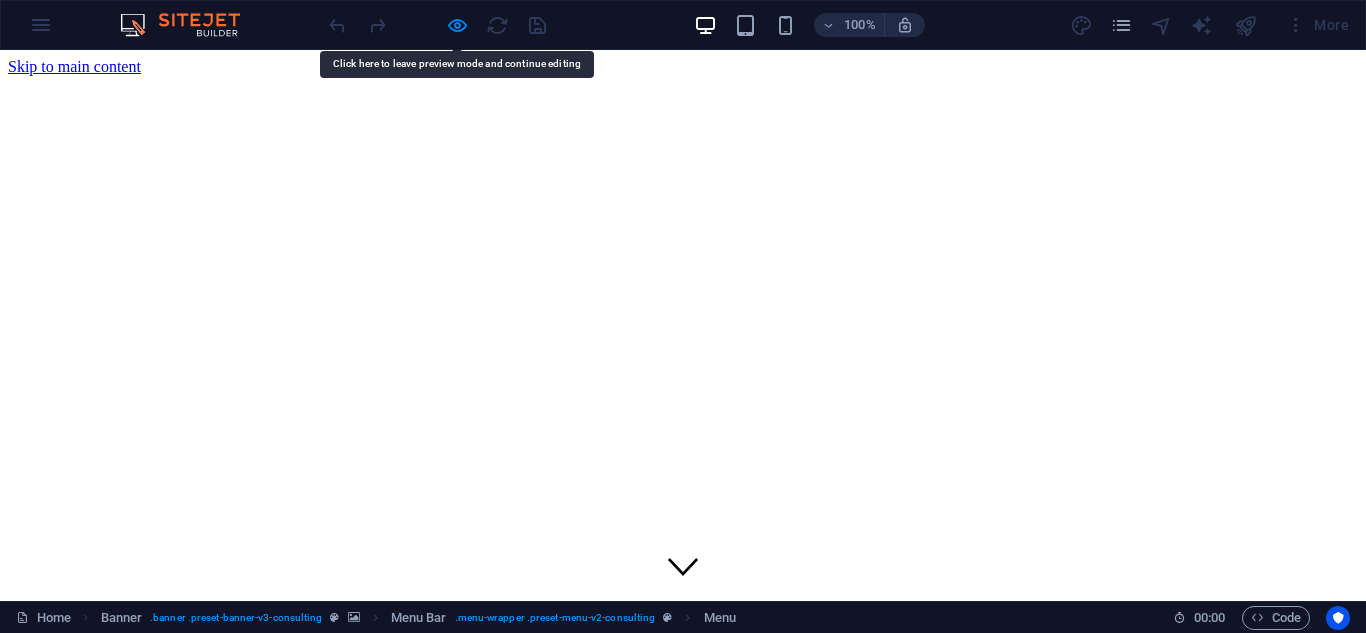 click on "Our Team" at bounding box center [80, 1070] 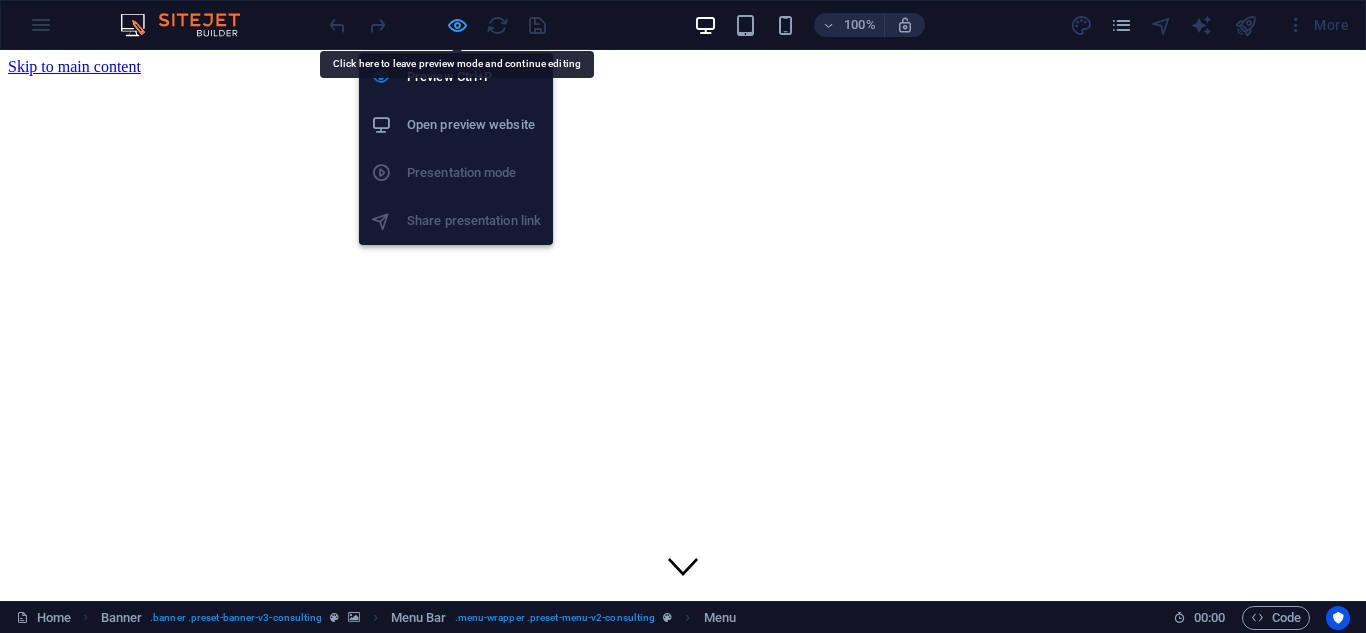 click at bounding box center [457, 25] 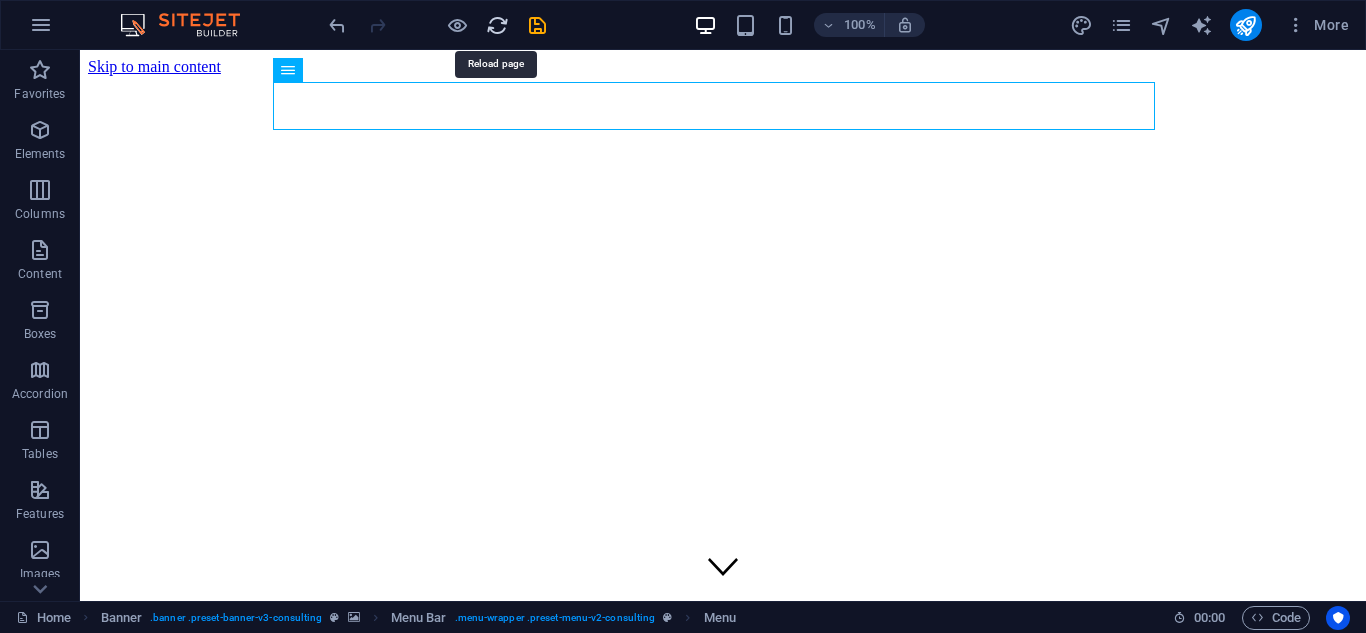 click at bounding box center (497, 25) 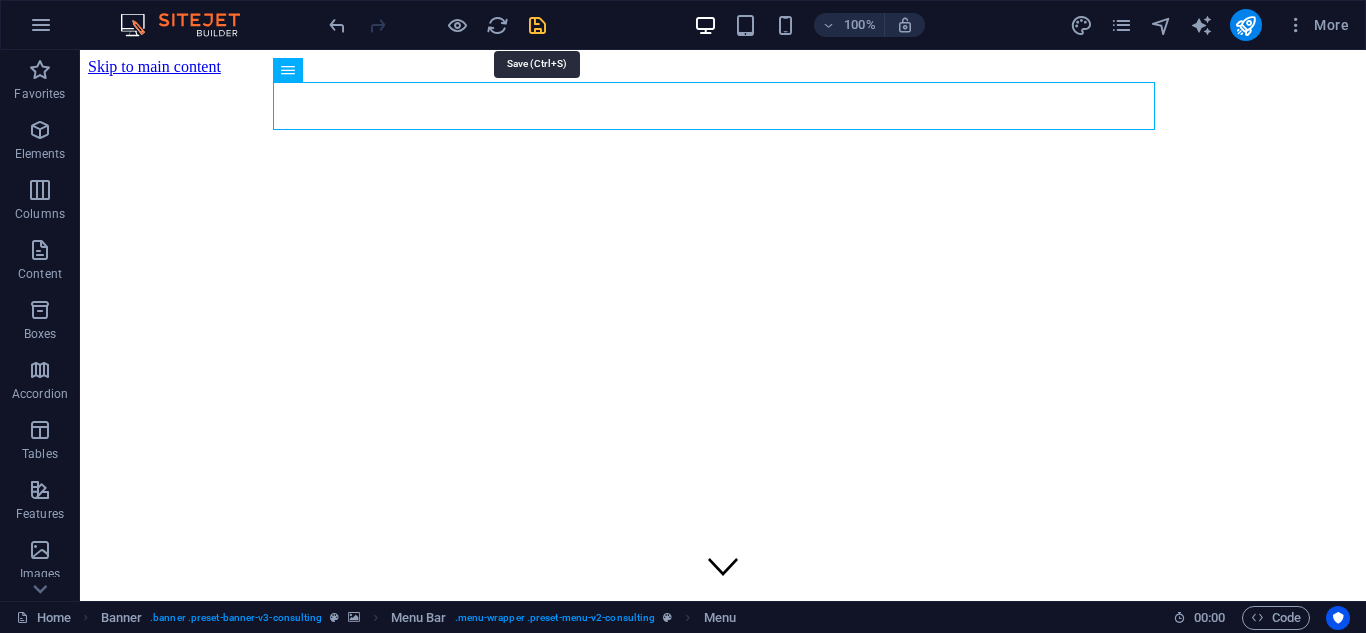 click at bounding box center (537, 25) 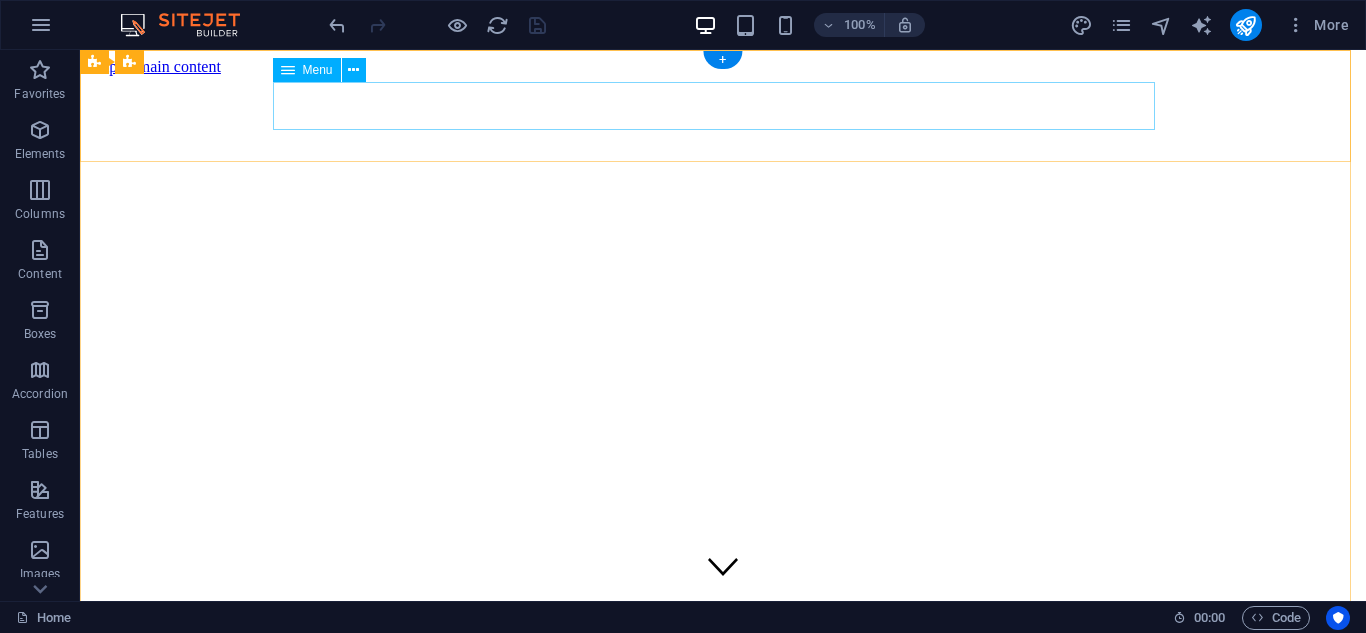 click on "About Us Our Team Our Strengths Projects Contact Us" at bounding box center (723, 1089) 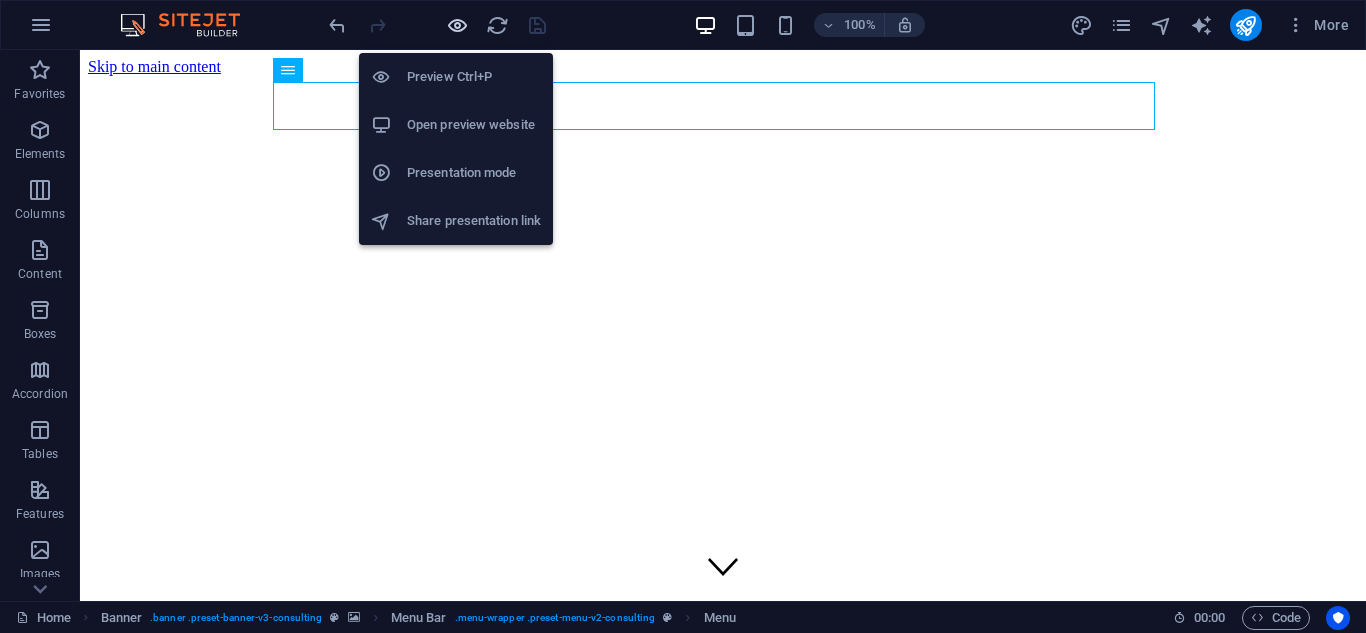click at bounding box center (457, 25) 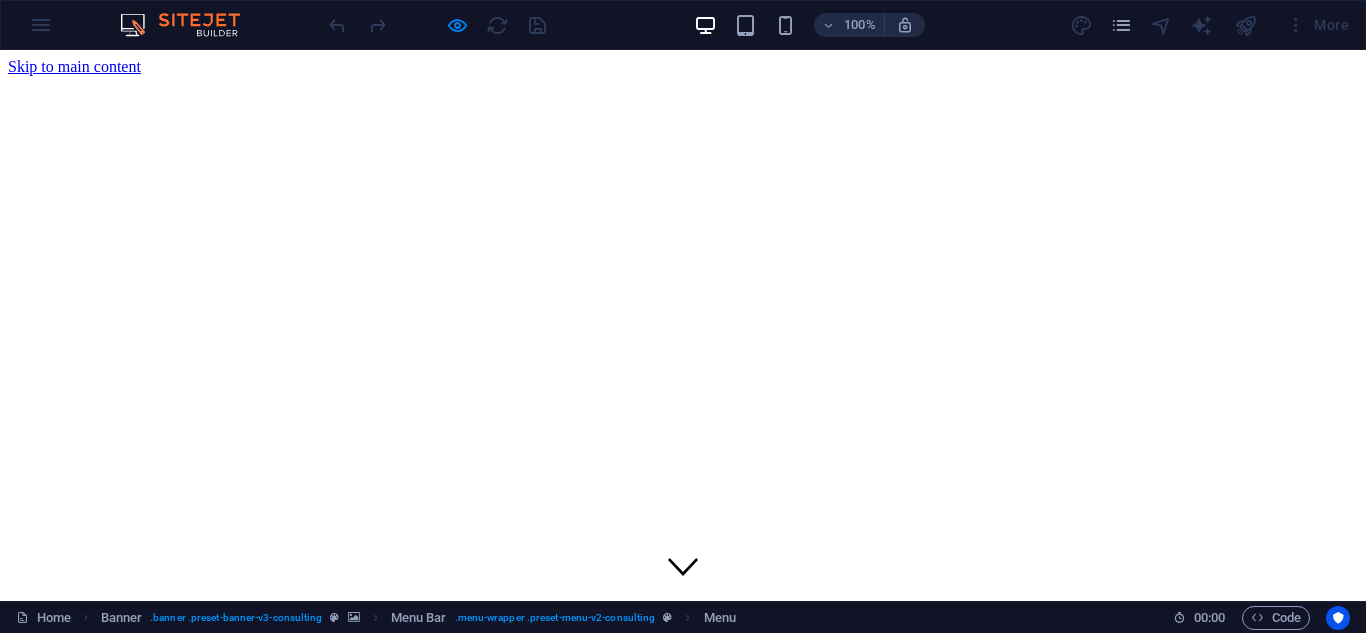 click on "About Us" at bounding box center (79, 1052) 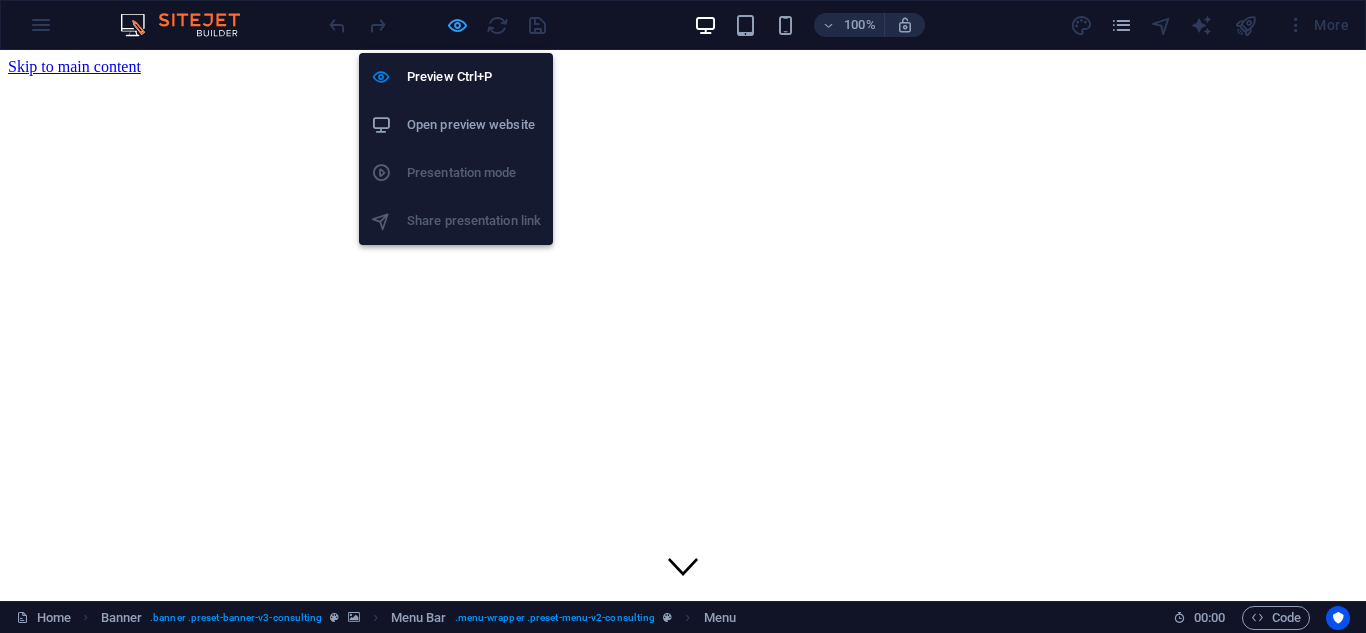 click at bounding box center (457, 25) 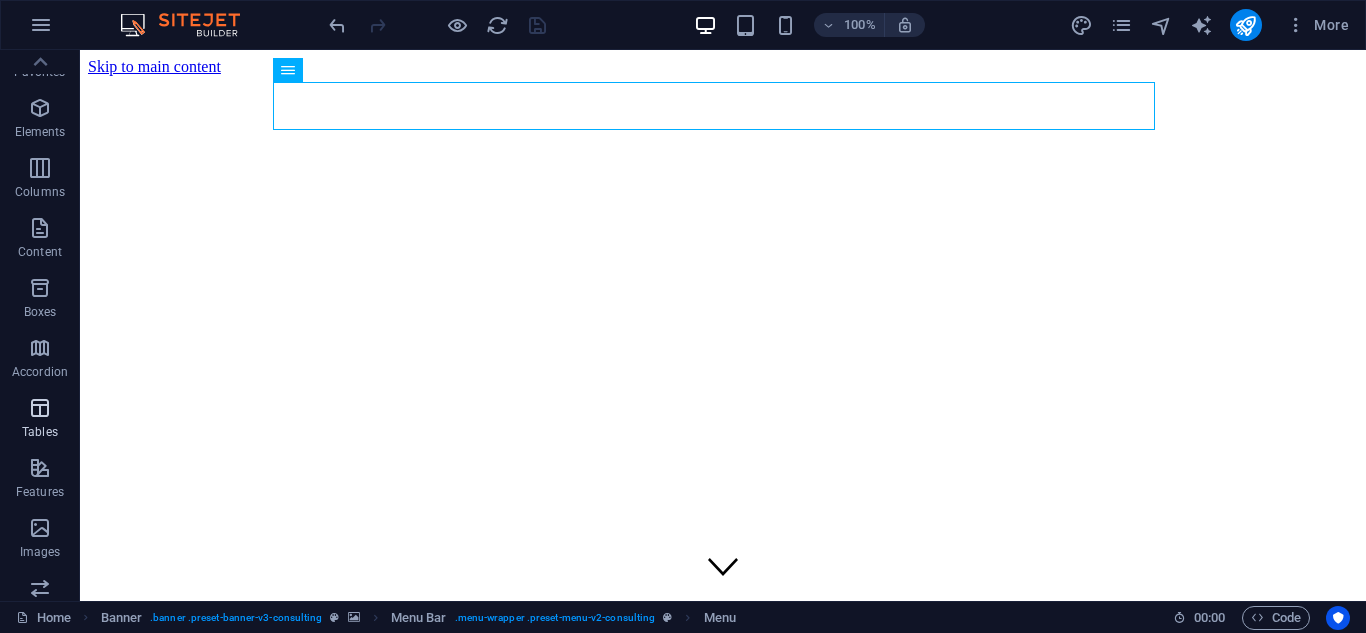 scroll, scrollTop: 0, scrollLeft: 0, axis: both 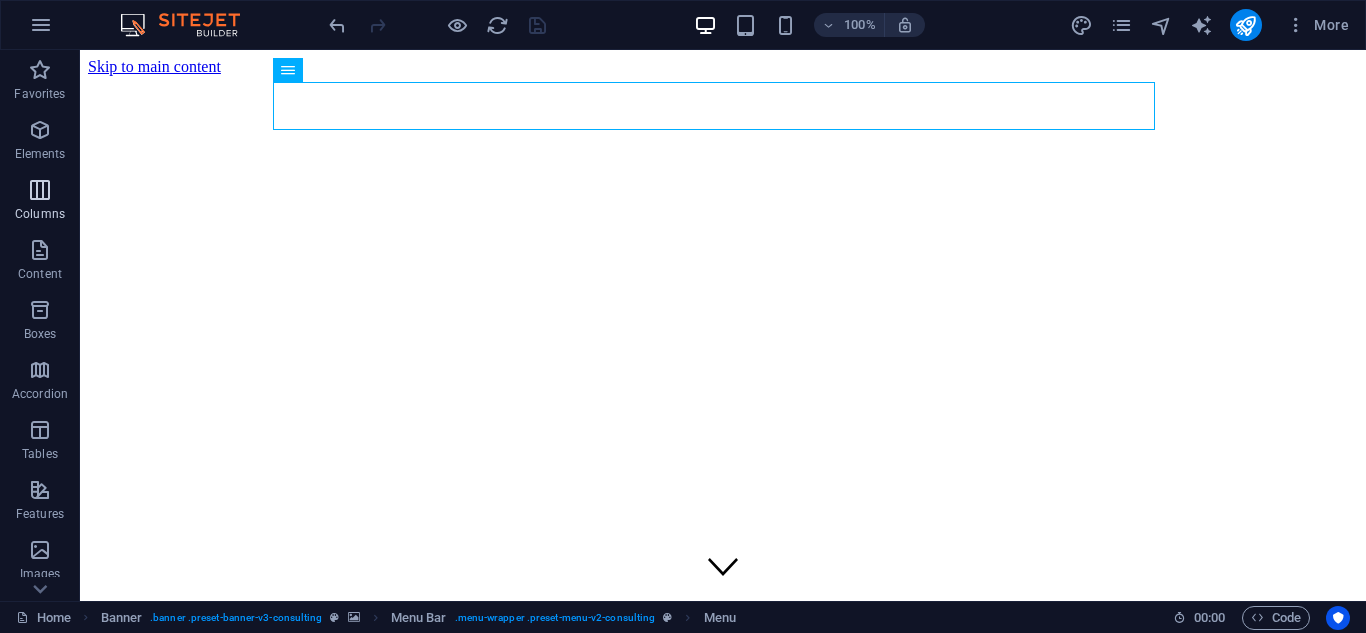 click at bounding box center [40, 190] 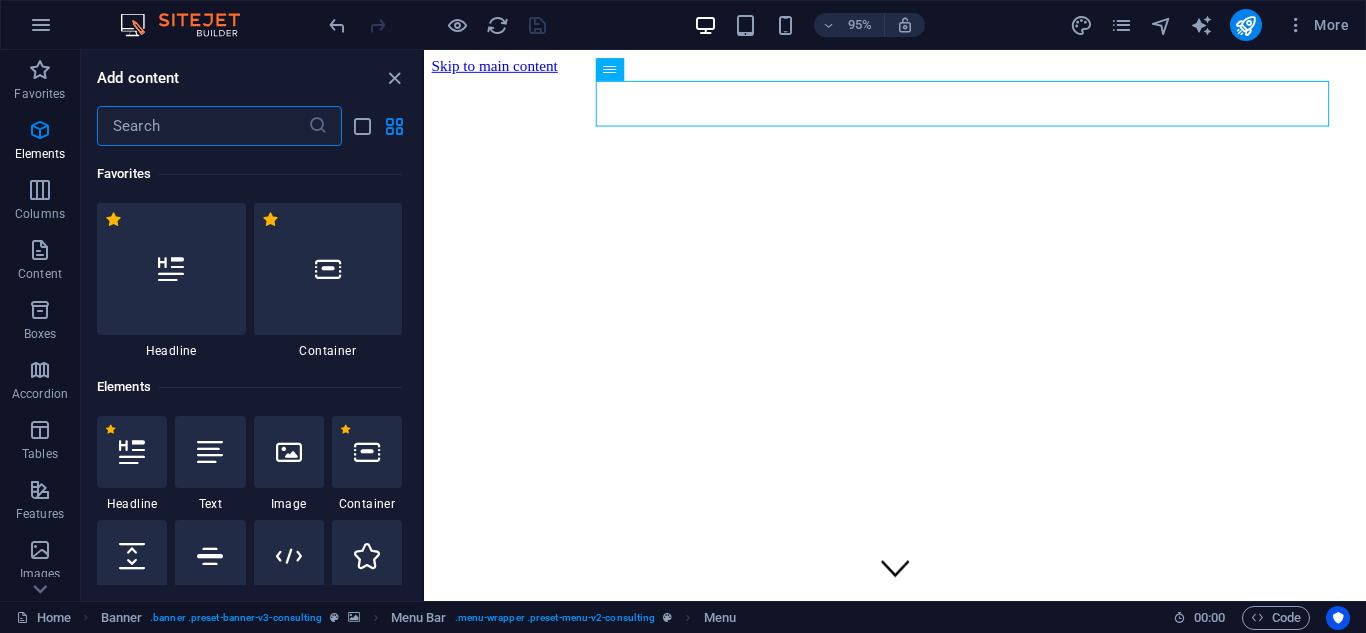 scroll, scrollTop: 990, scrollLeft: 0, axis: vertical 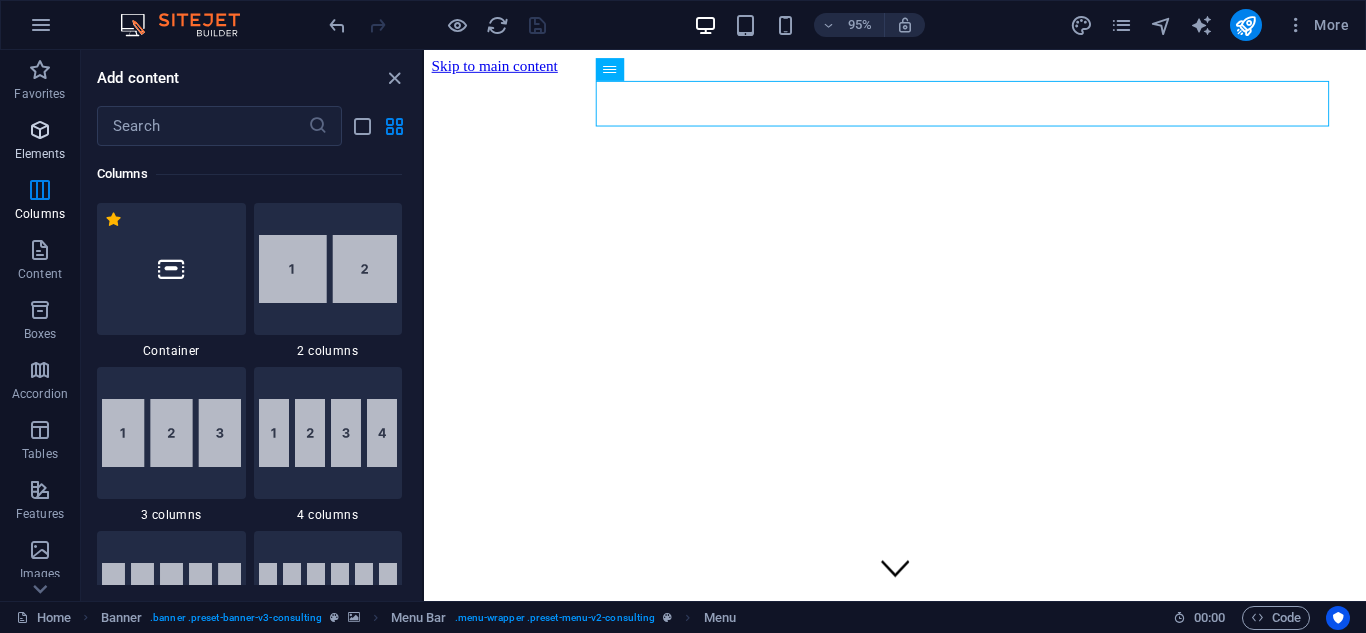 click on "Elements" at bounding box center [40, 142] 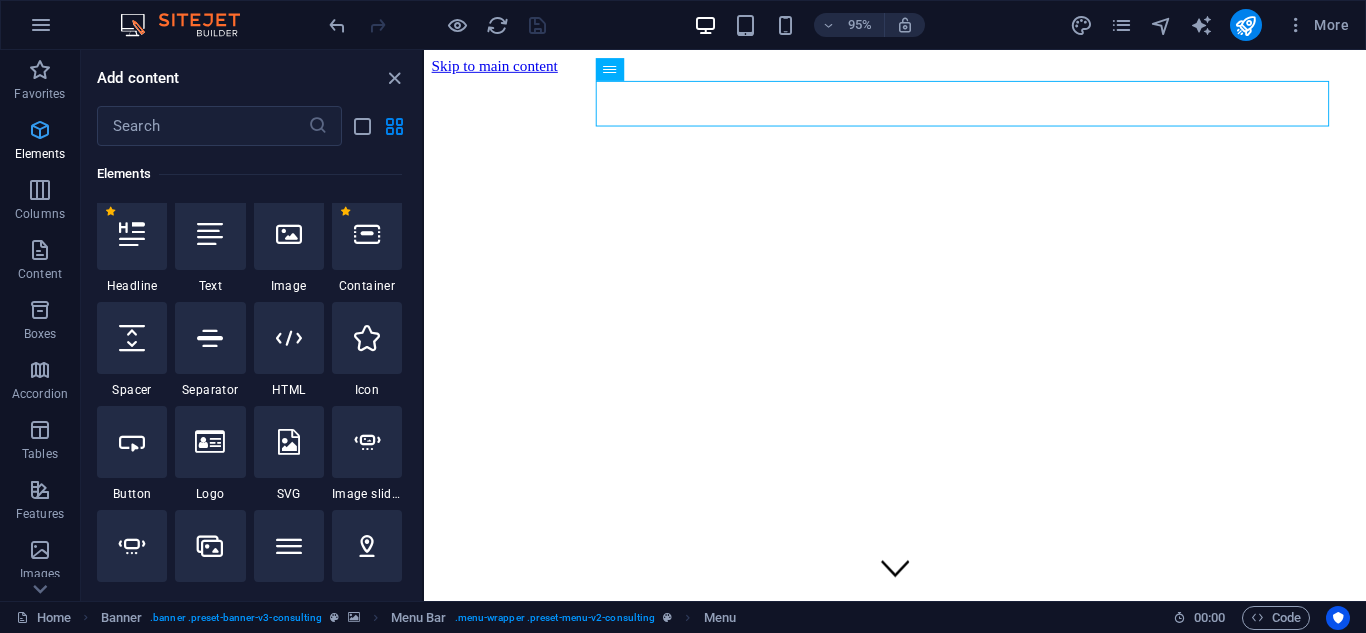 scroll, scrollTop: 213, scrollLeft: 0, axis: vertical 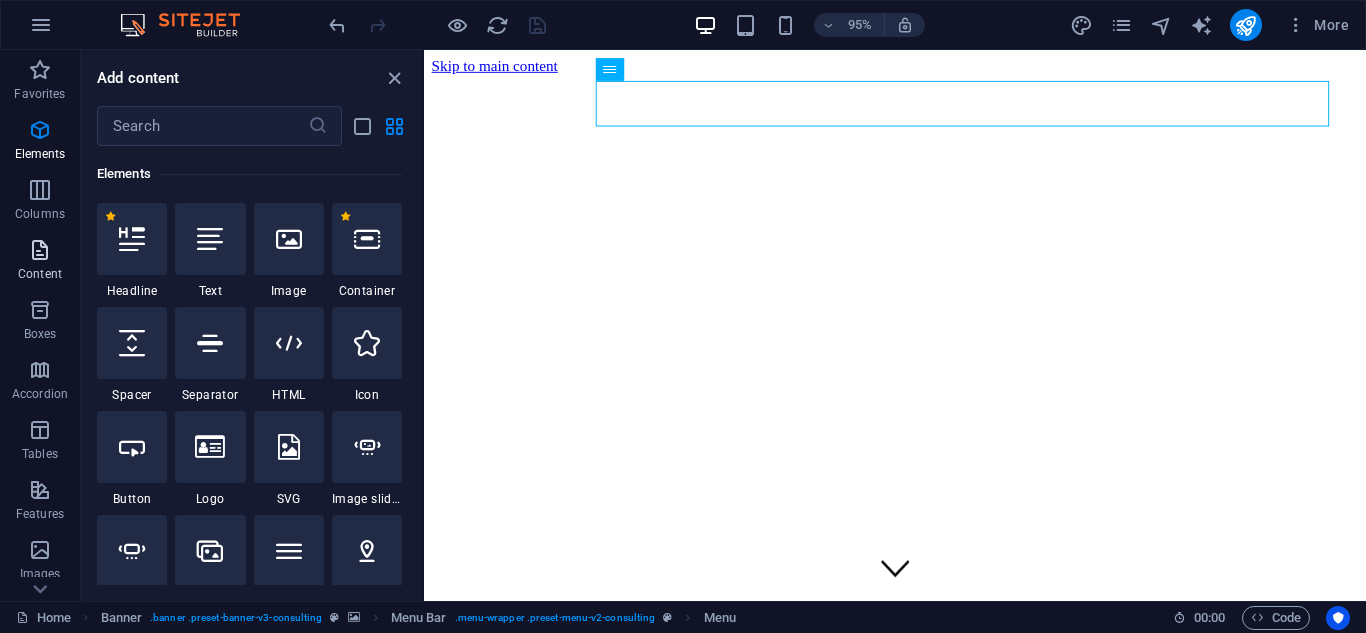 click at bounding box center [40, 250] 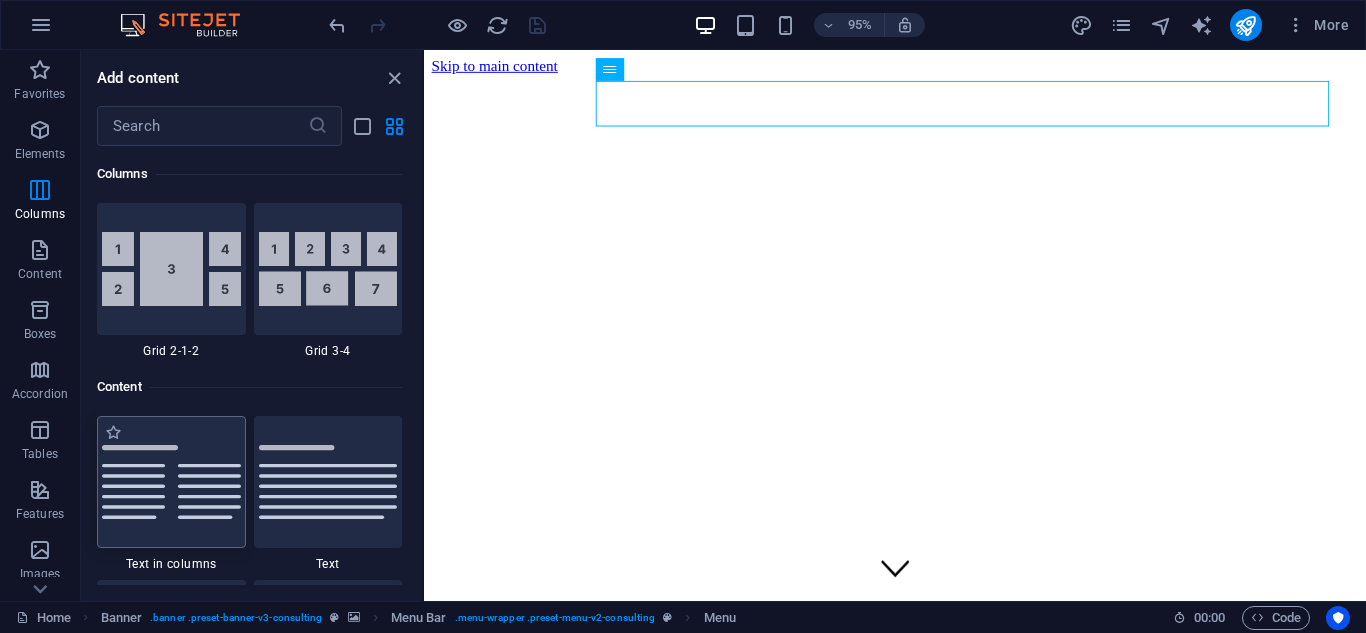 scroll, scrollTop: 3499, scrollLeft: 0, axis: vertical 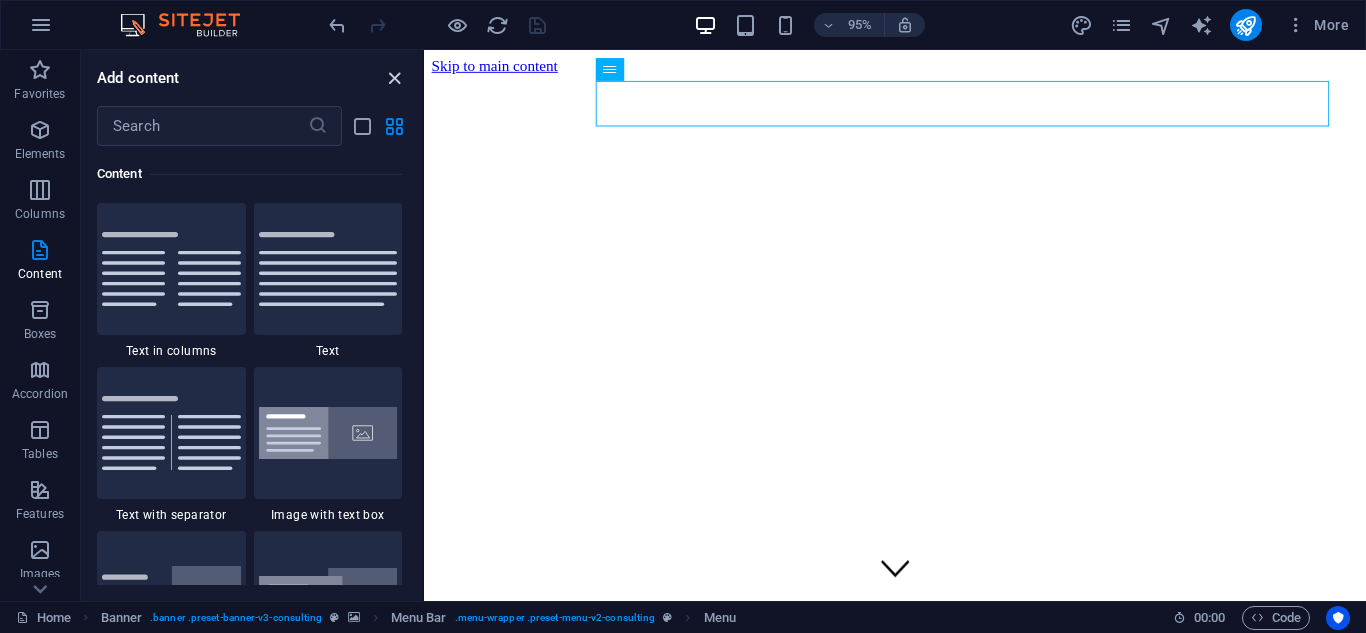 click at bounding box center [394, 78] 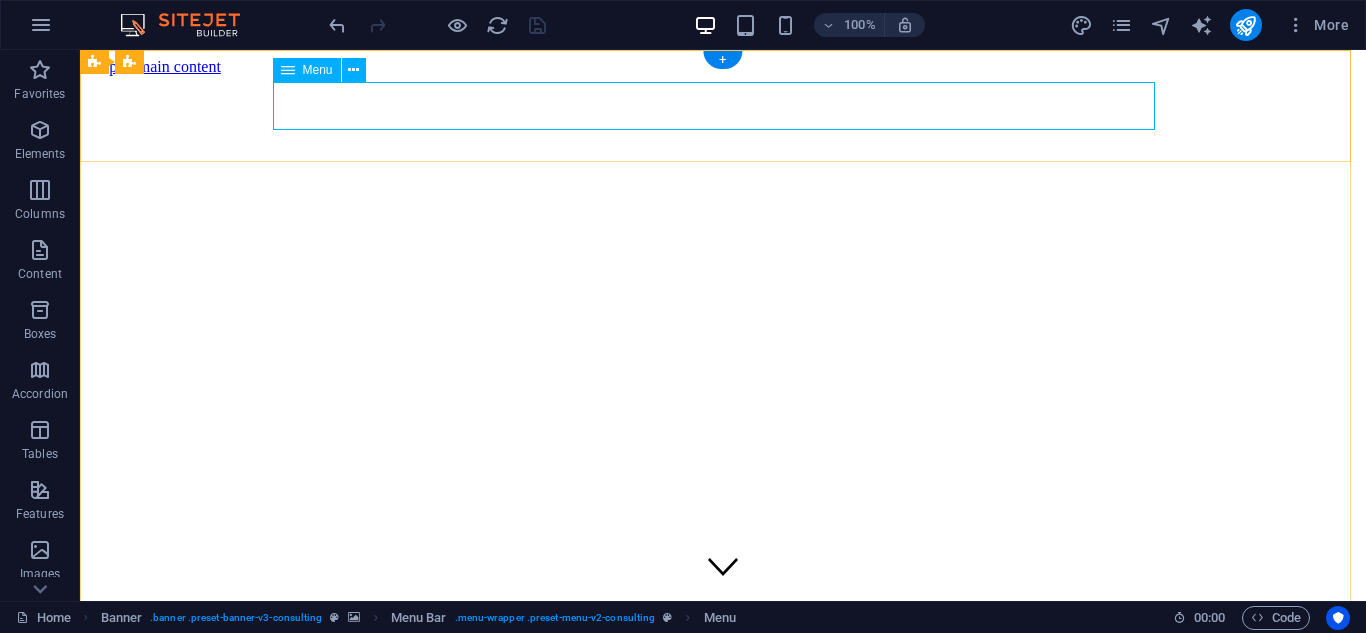 click on "About Us Our Team Our Strengths Projects Contact Us" at bounding box center (723, 1089) 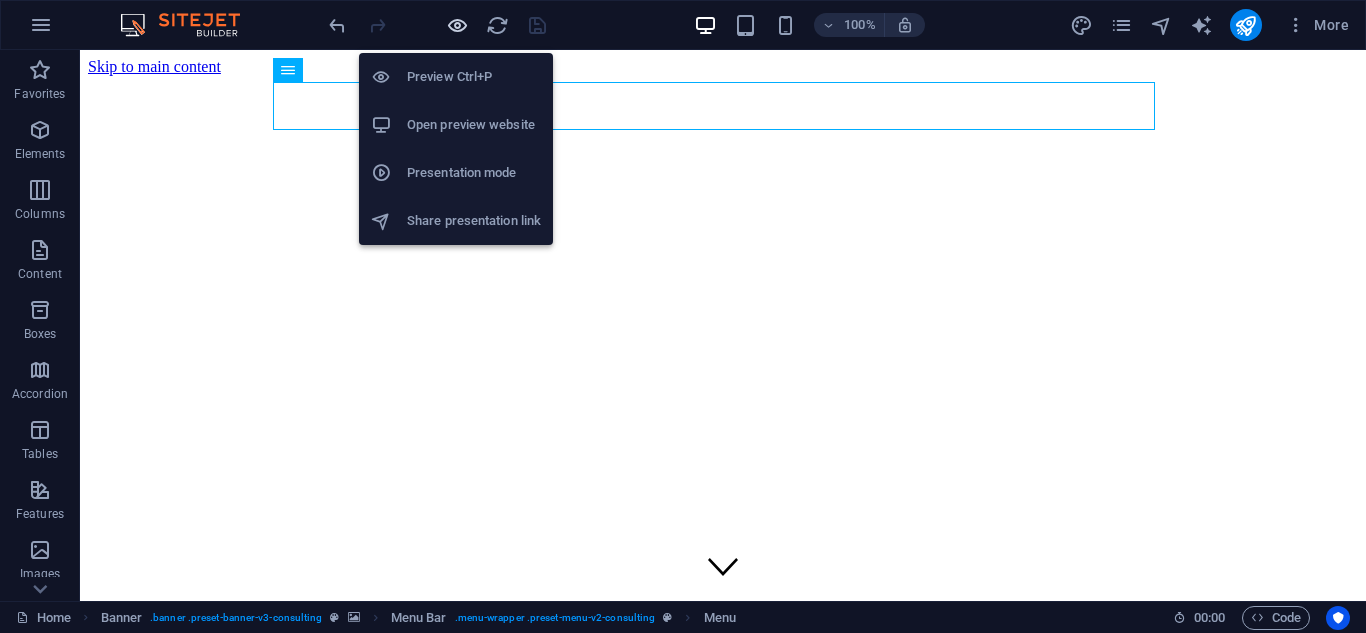 click at bounding box center [457, 25] 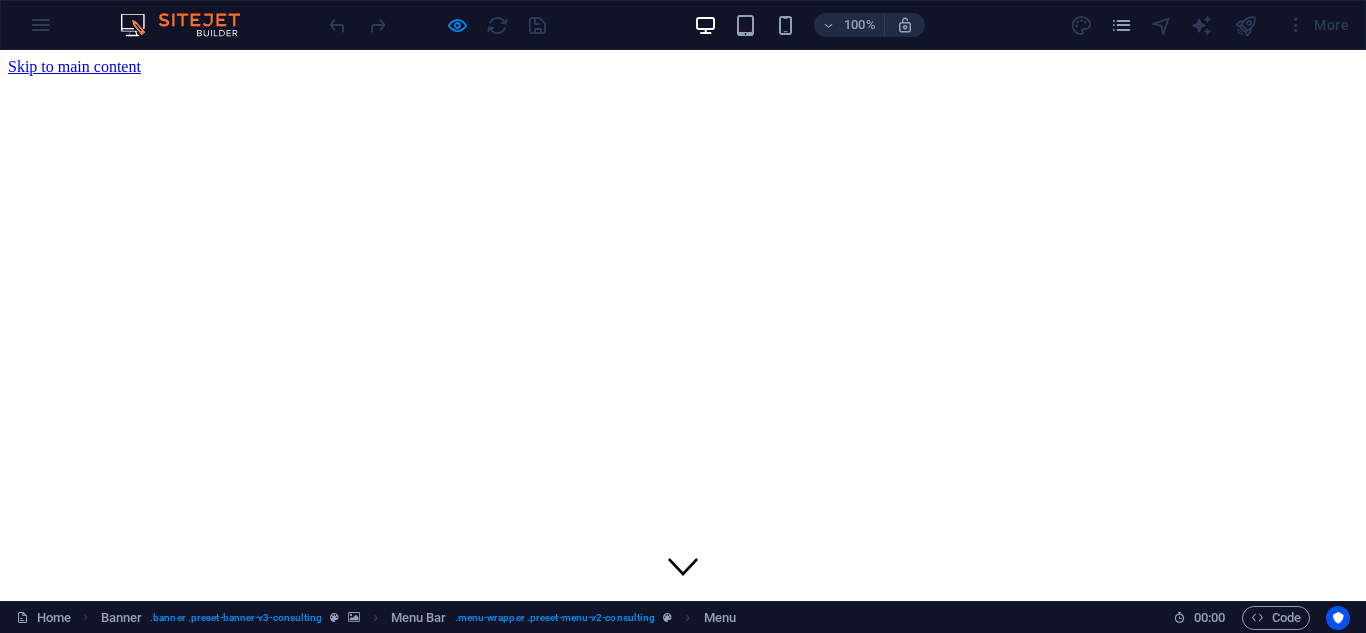 click on "About Us" at bounding box center (79, 1052) 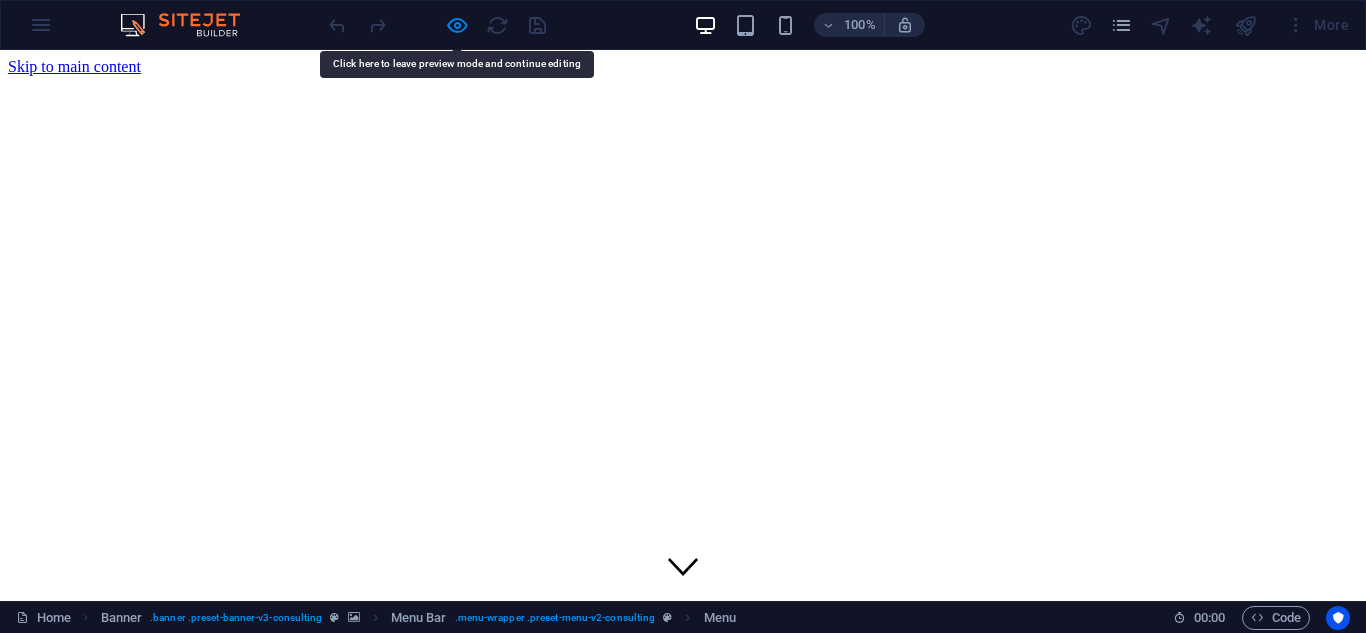 click on "Our Team" at bounding box center [80, 1070] 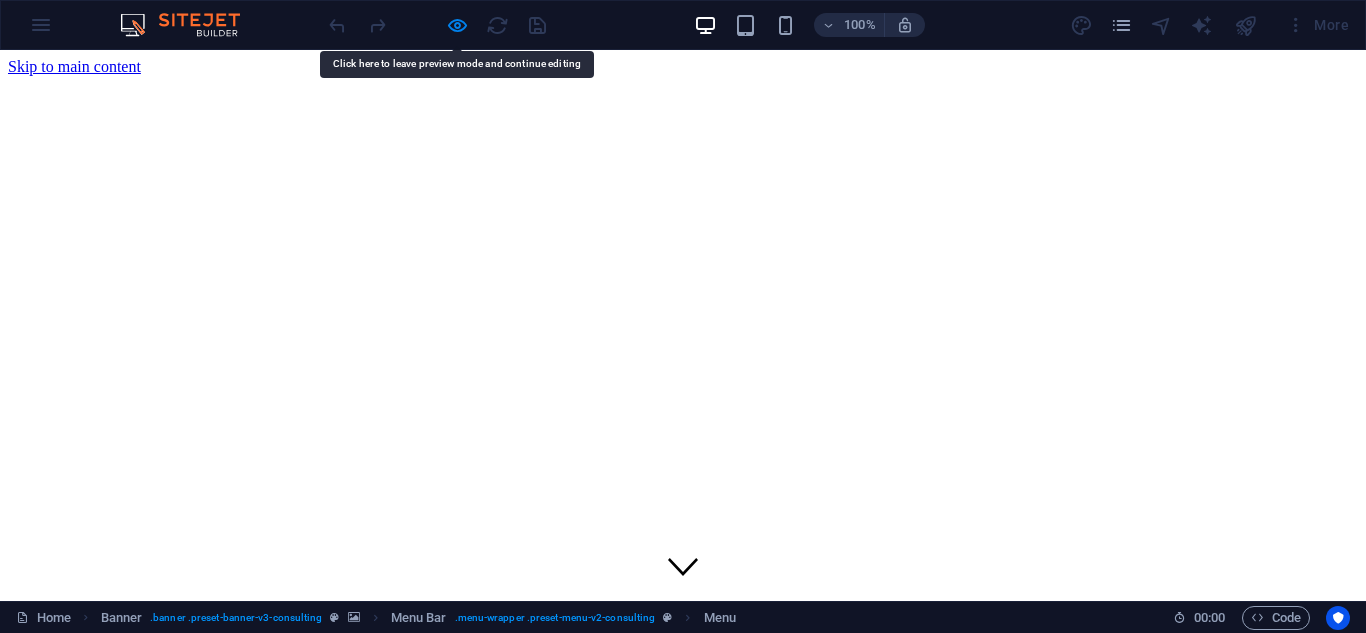 click on "Our Strengths" at bounding box center [92, 1088] 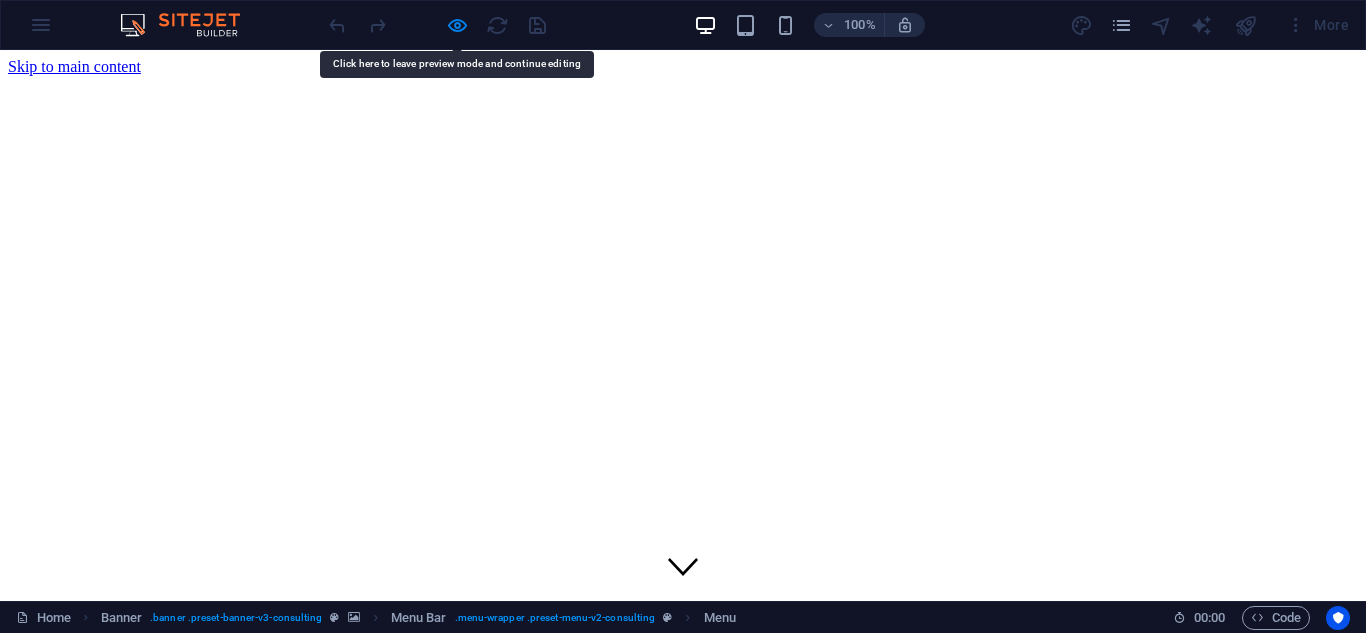 click on "Our Strengths" at bounding box center (92, 1088) 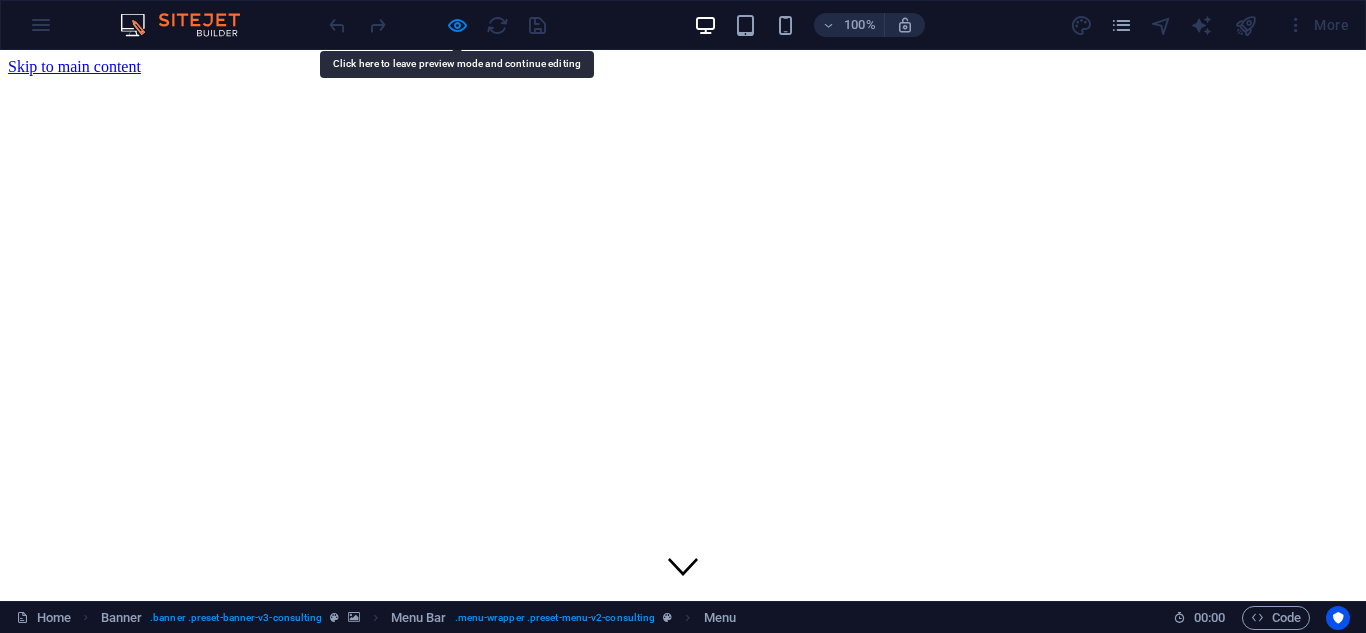 click on "Projects" at bounding box center (74, 1106) 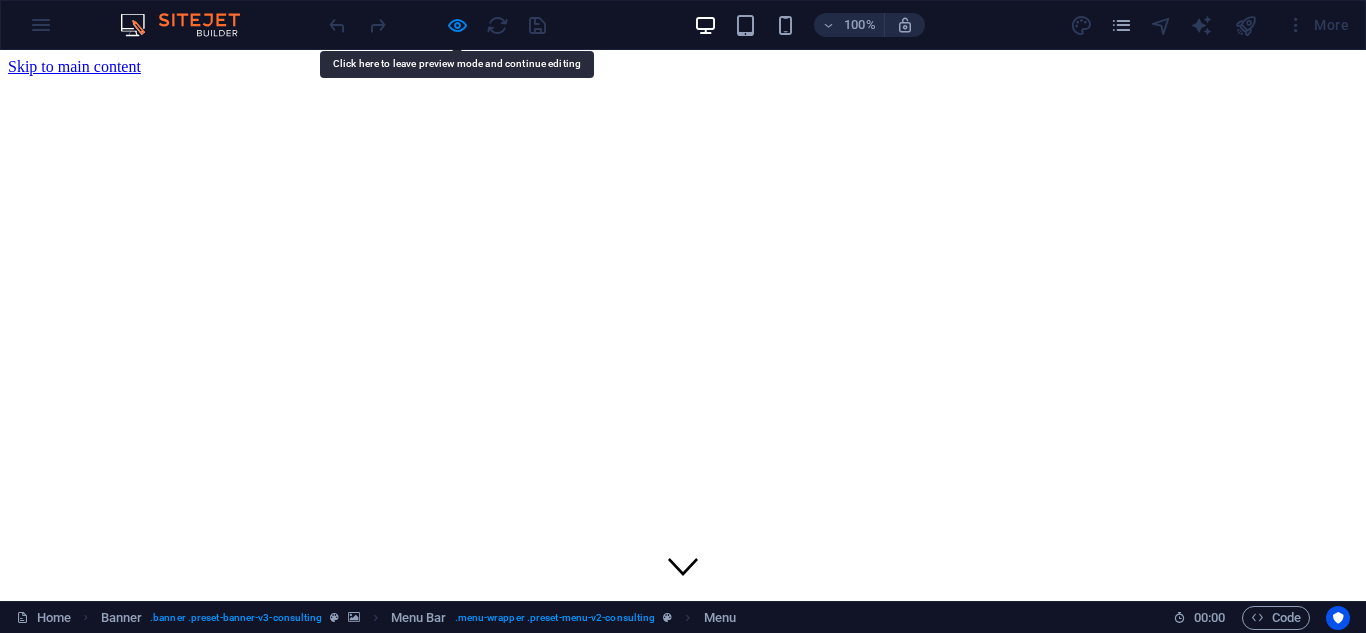 click on "Contact Us" at bounding box center (84, 1124) 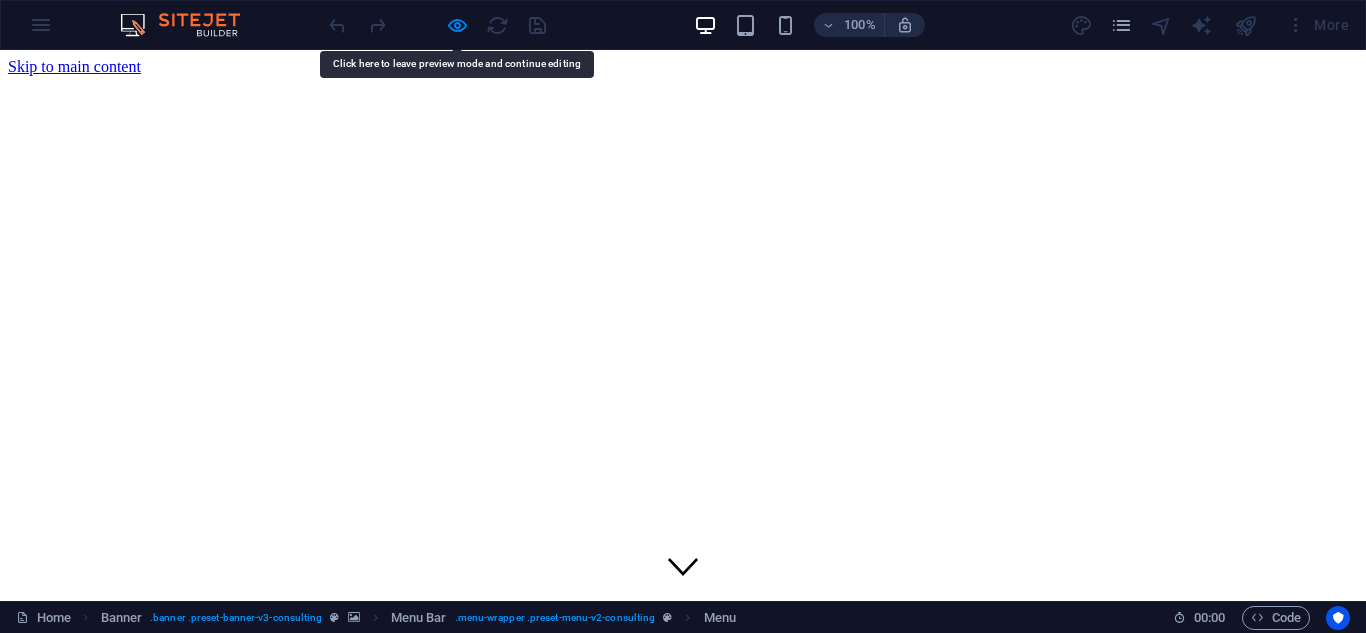 click on "Contact Us" at bounding box center (84, 1124) 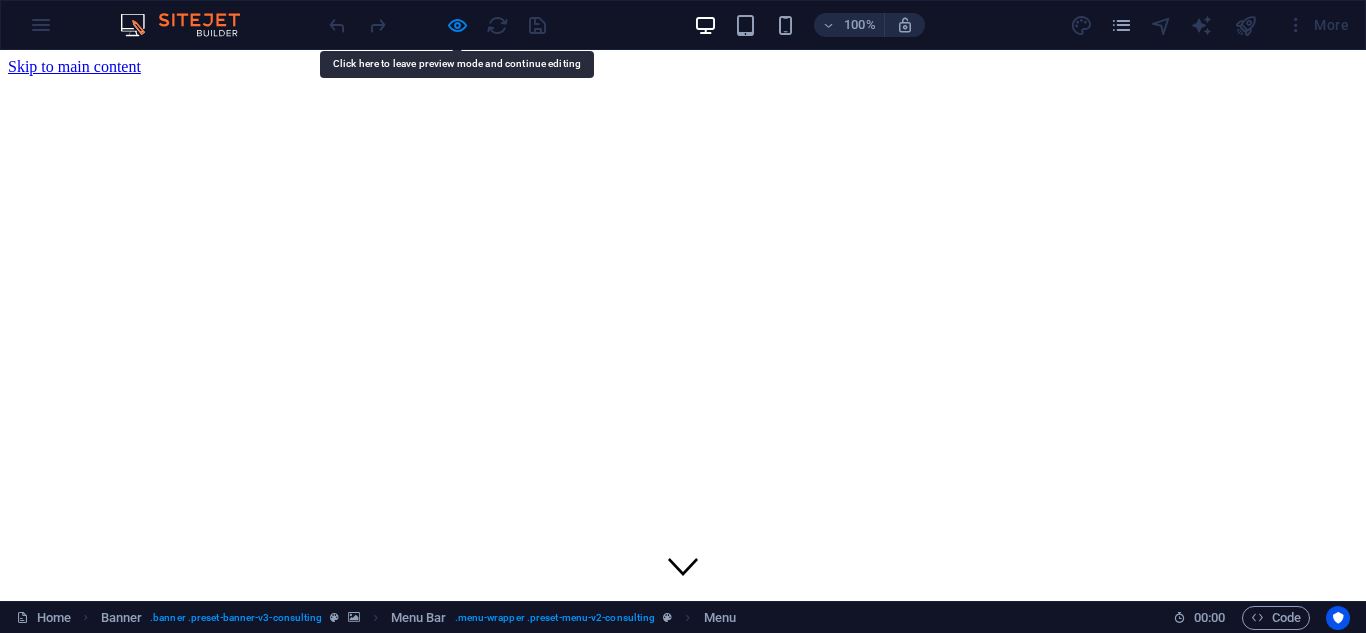 click on "Contact Us" at bounding box center (84, 1124) 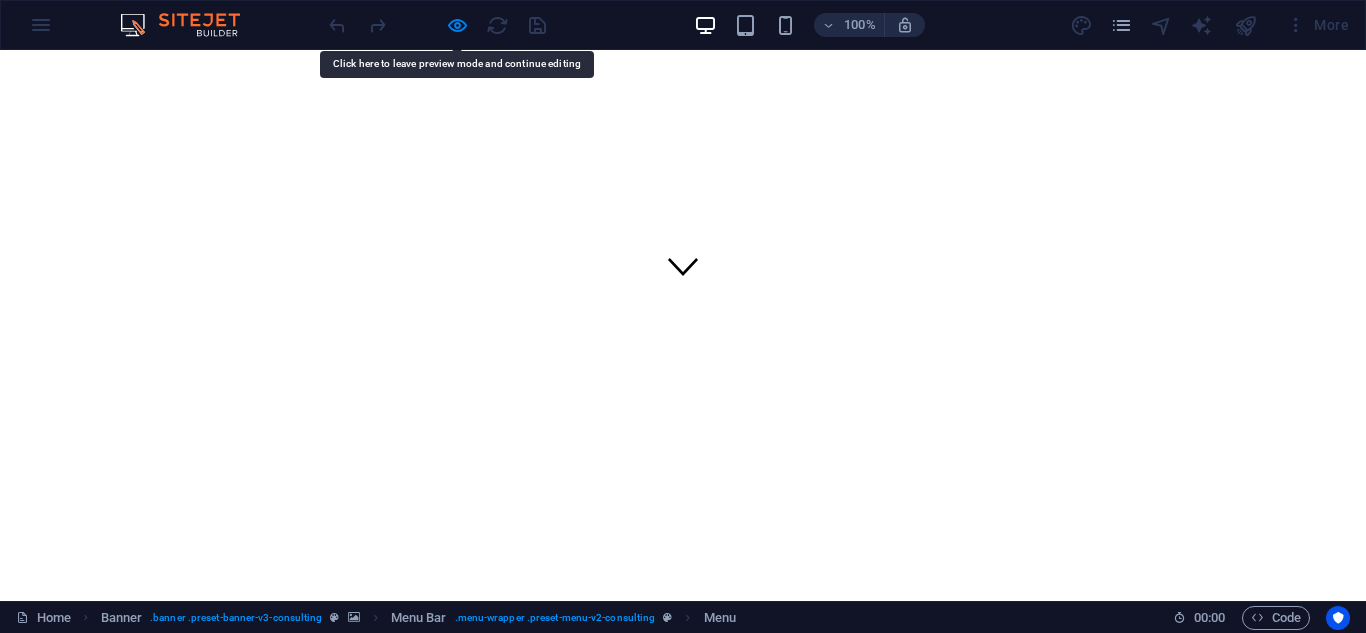 click on "Get Started" at bounding box center (683, 1089) 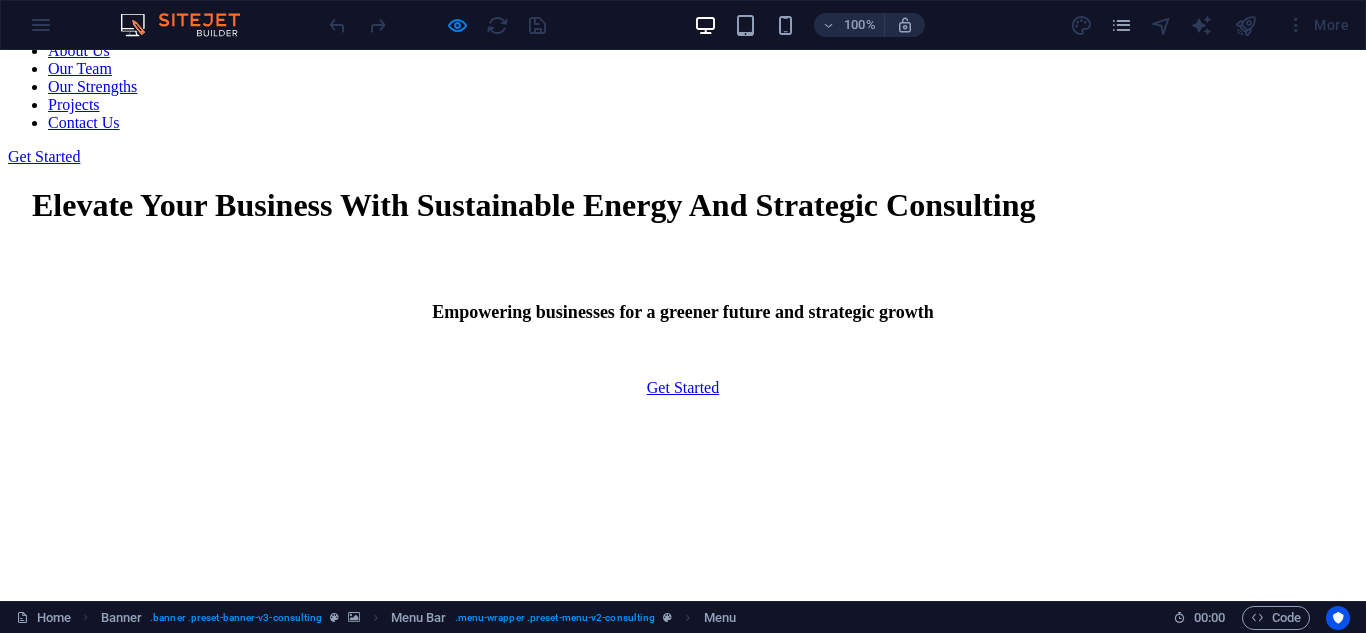 scroll, scrollTop: 822, scrollLeft: 0, axis: vertical 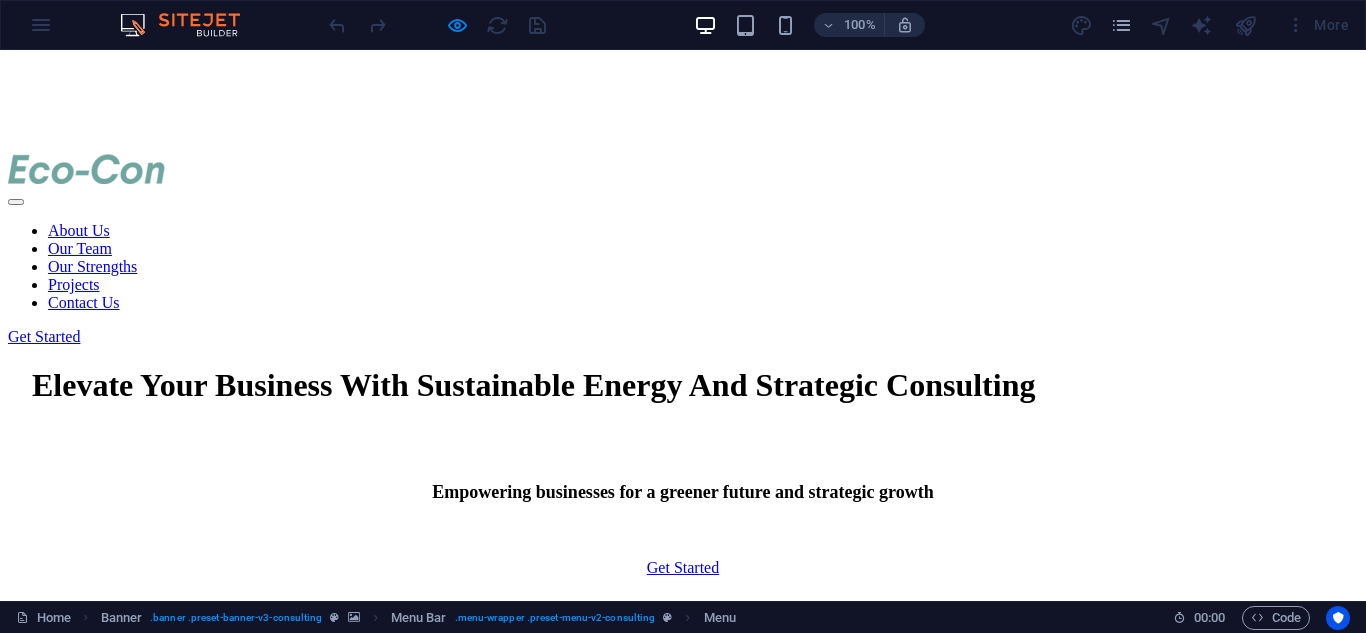 click on "About Us" at bounding box center [79, 230] 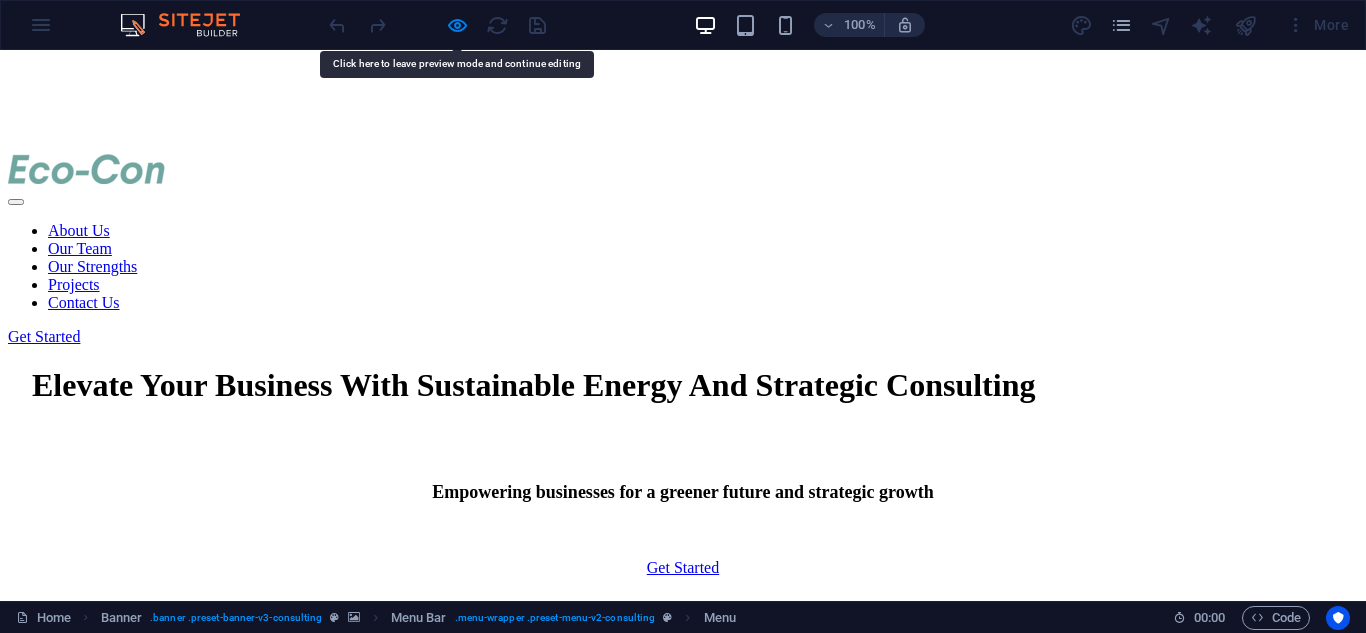 click on "Our Team" at bounding box center [80, 248] 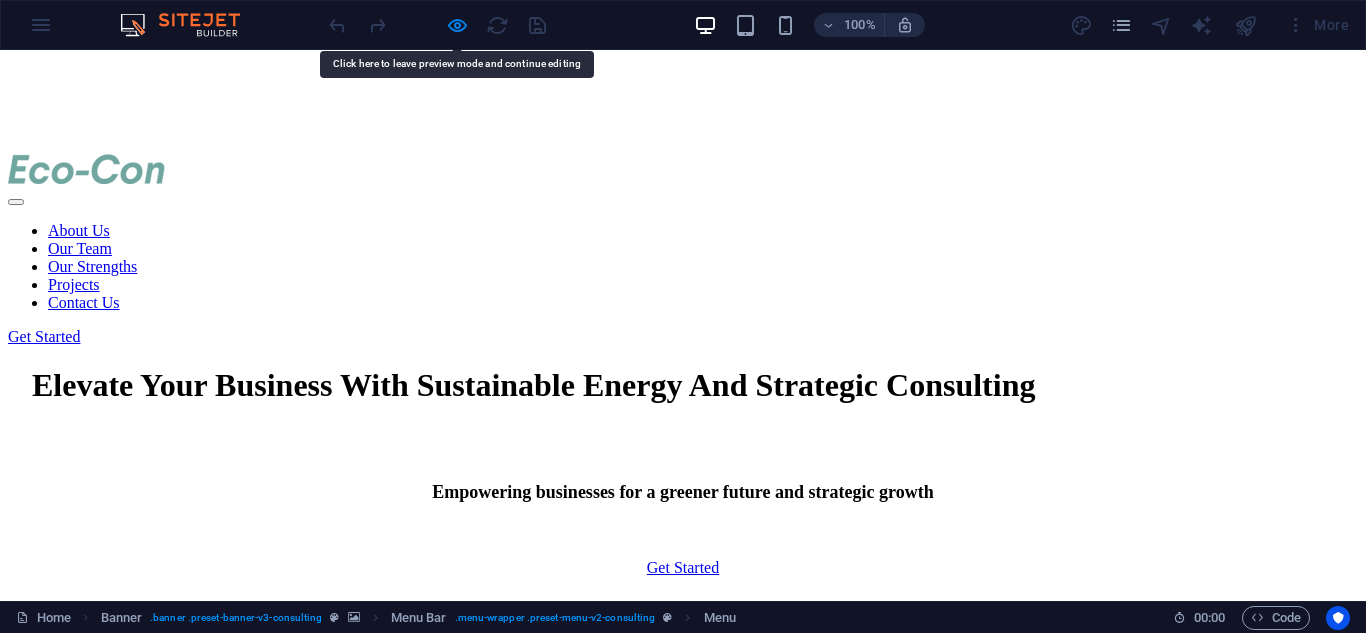 click on "Our Team" at bounding box center (80, 248) 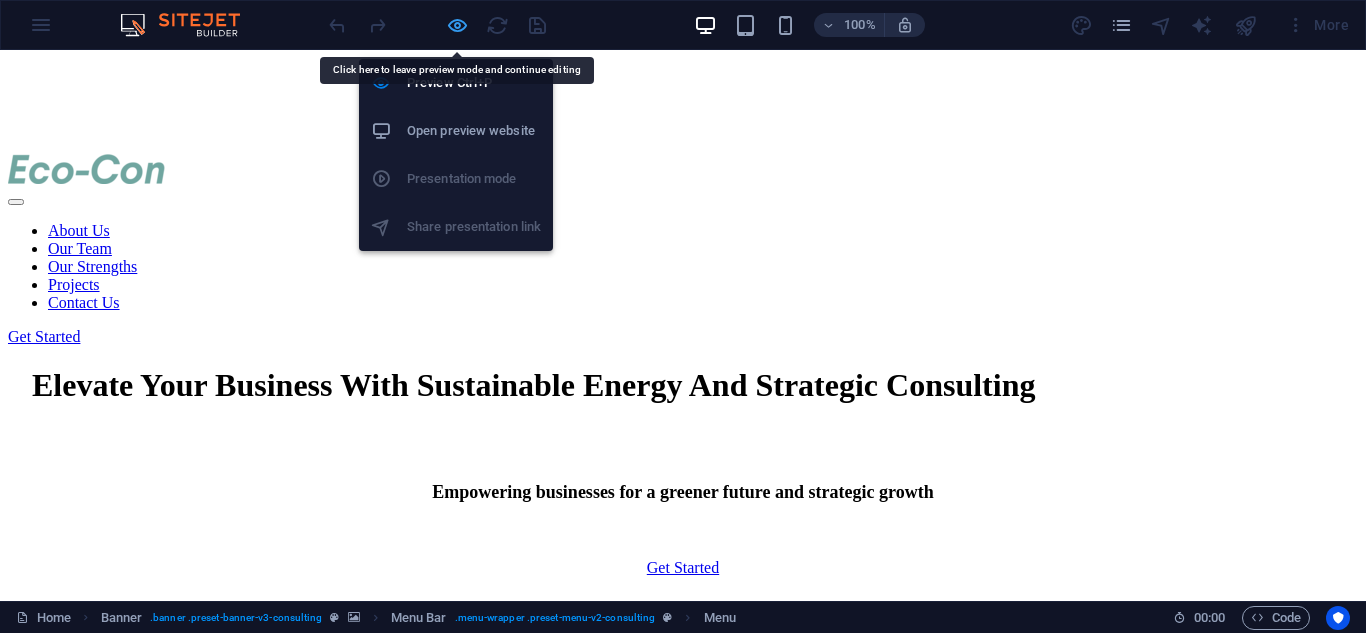 click at bounding box center (457, 25) 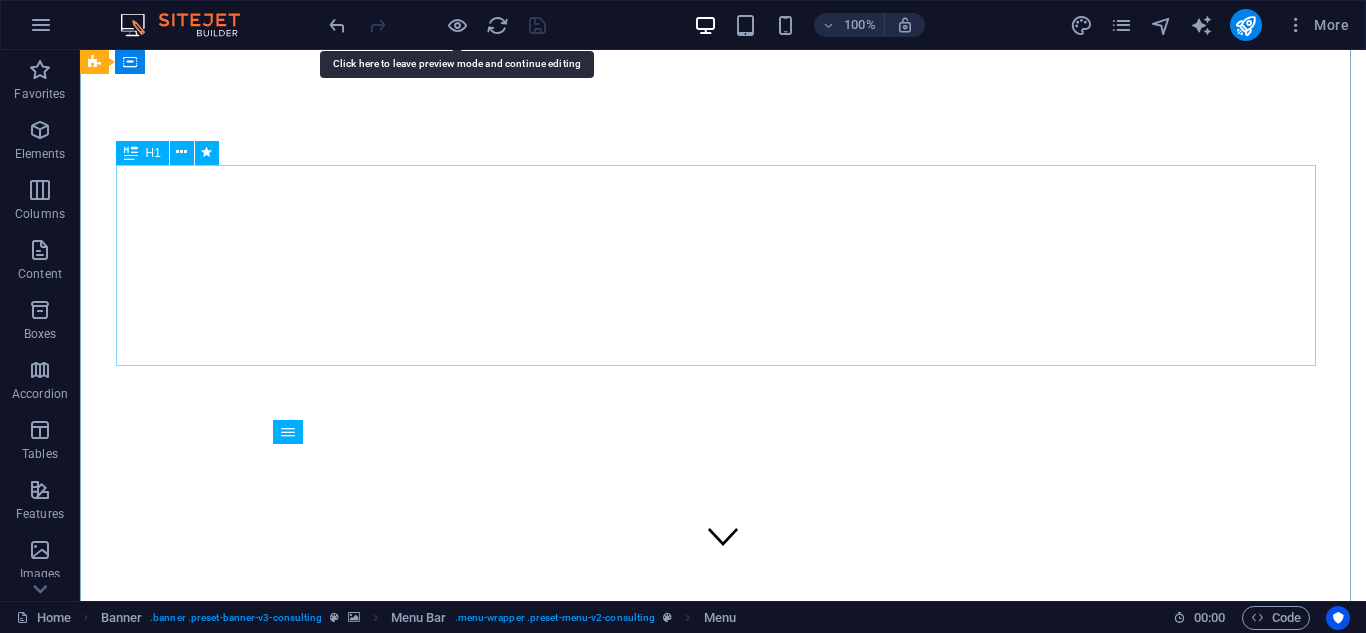 scroll, scrollTop: 0, scrollLeft: 0, axis: both 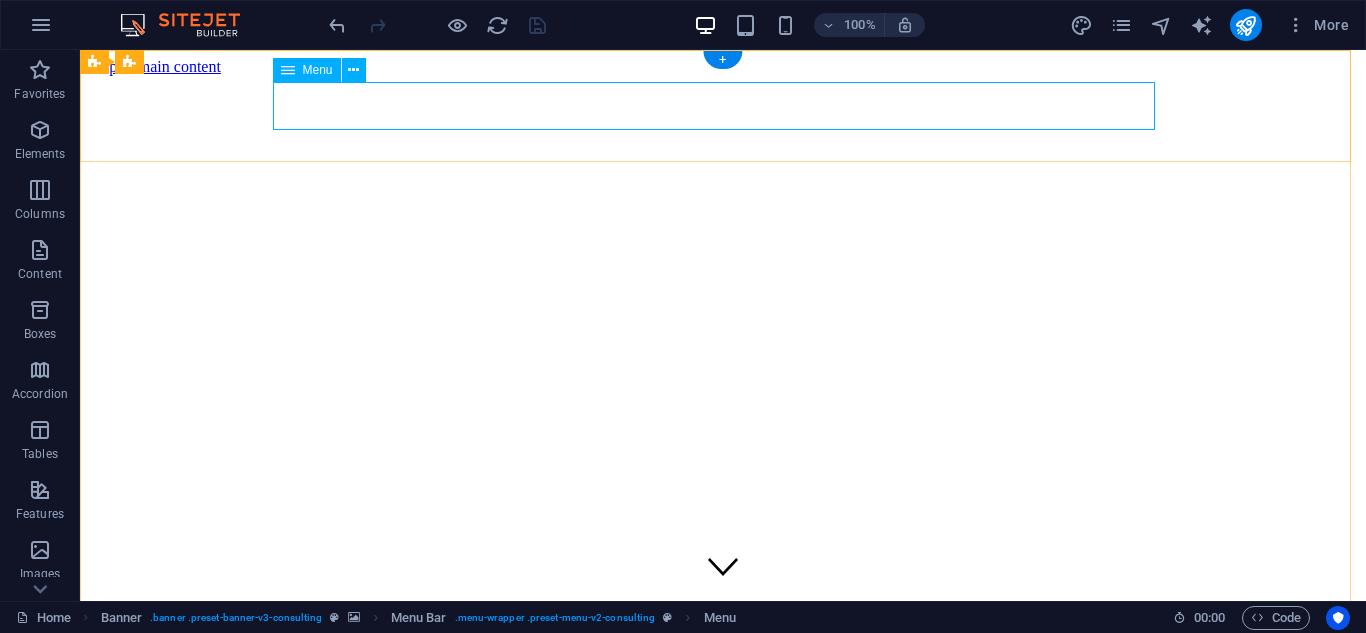 click on "About Us Our Team Our Strengths Projects Contact Us" at bounding box center [723, 1089] 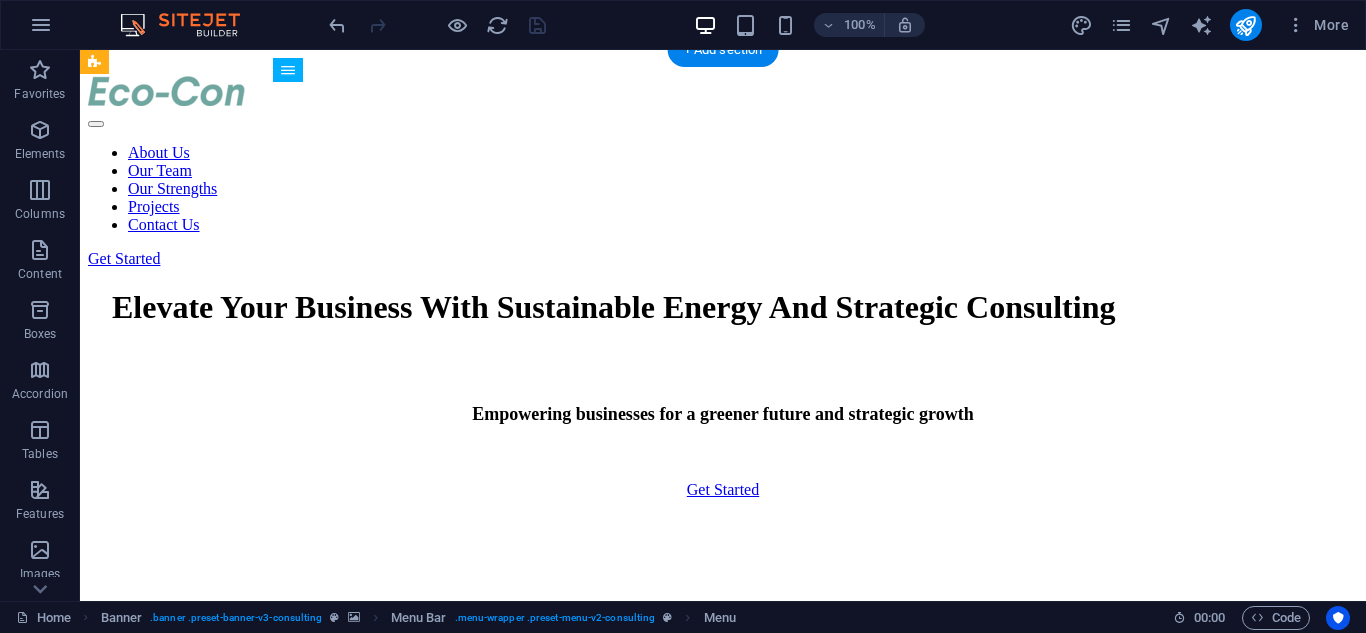 scroll, scrollTop: 1000, scrollLeft: 0, axis: vertical 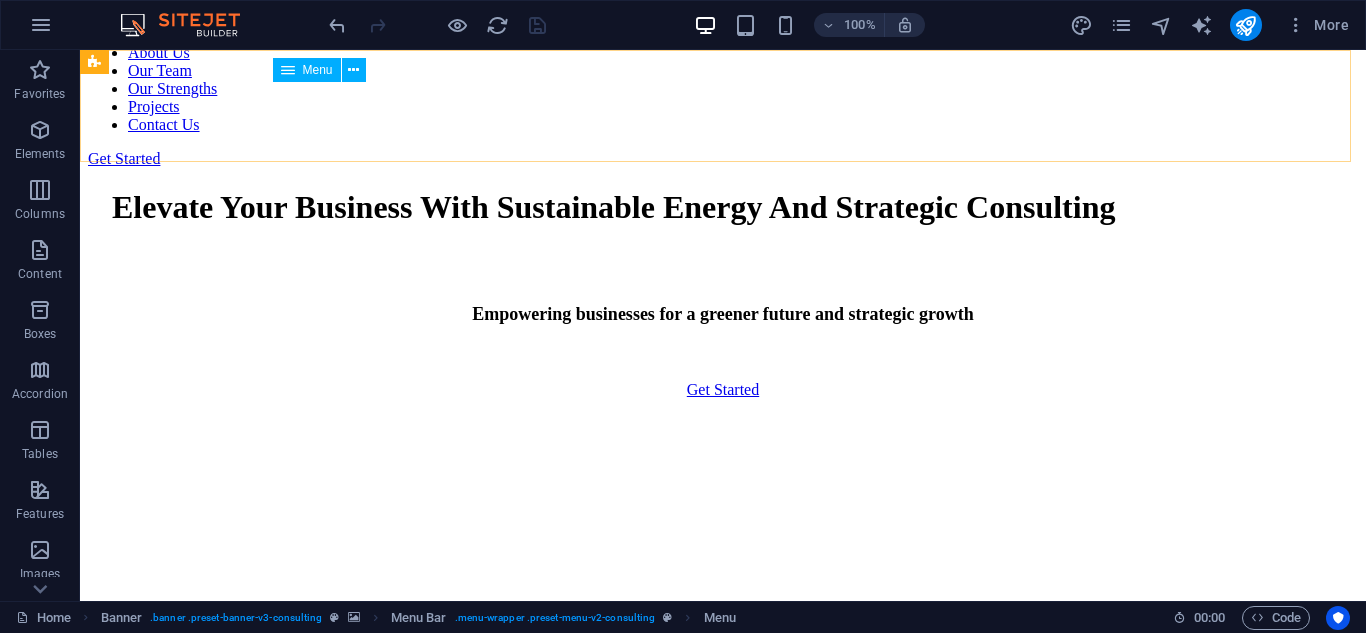 click on "Menu" at bounding box center (307, 70) 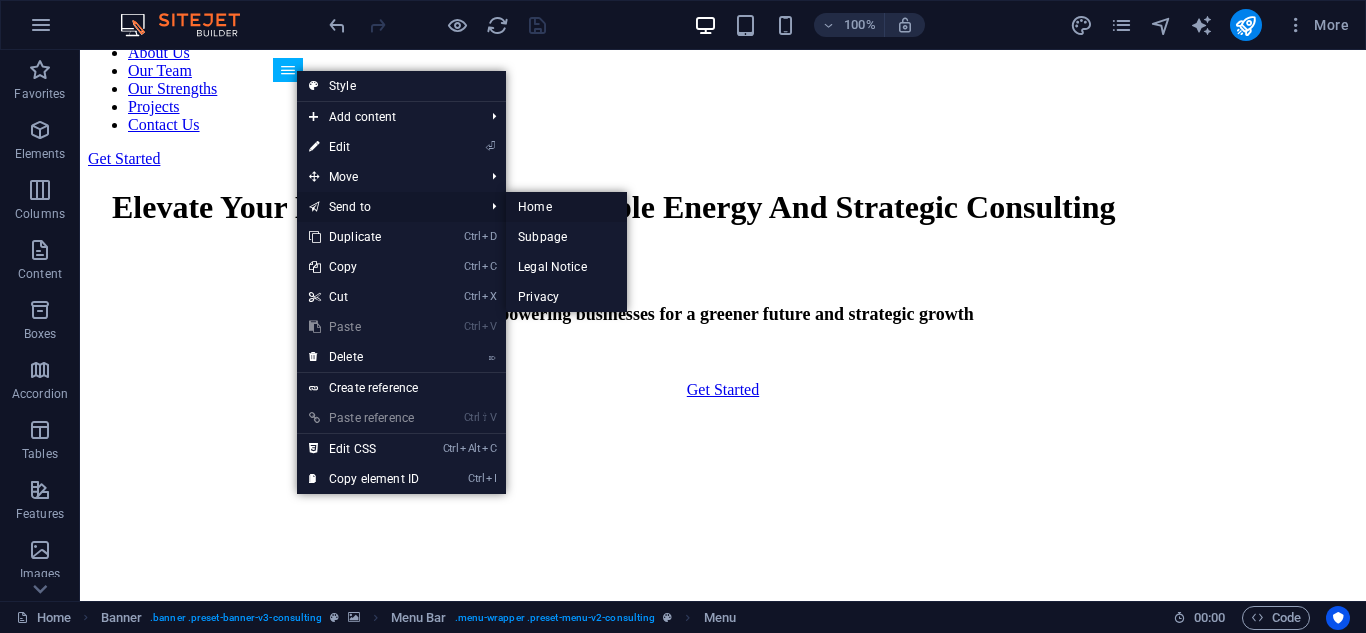 click on "Home" at bounding box center [566, 207] 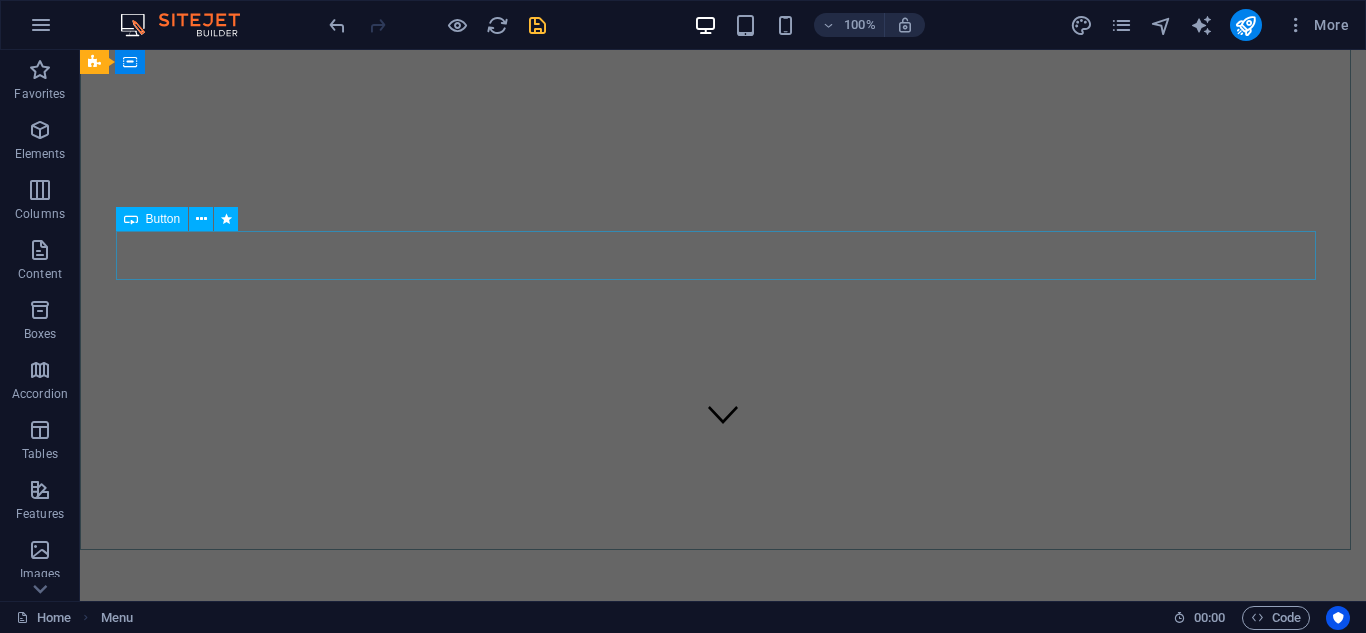 scroll, scrollTop: 0, scrollLeft: 0, axis: both 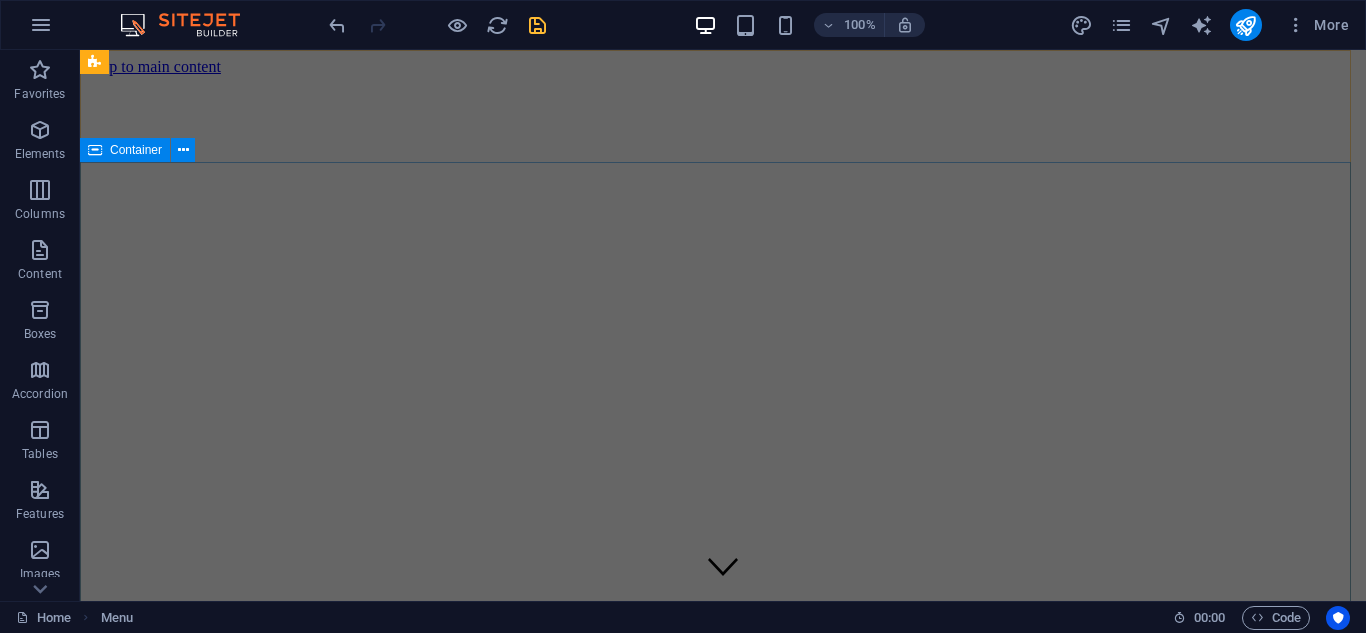 click on "Elevate Your Business With Sustainable Energy And Strategic Consulting Empowering businesses for a greener future and strategic growth Get Started" at bounding box center [723, 1215] 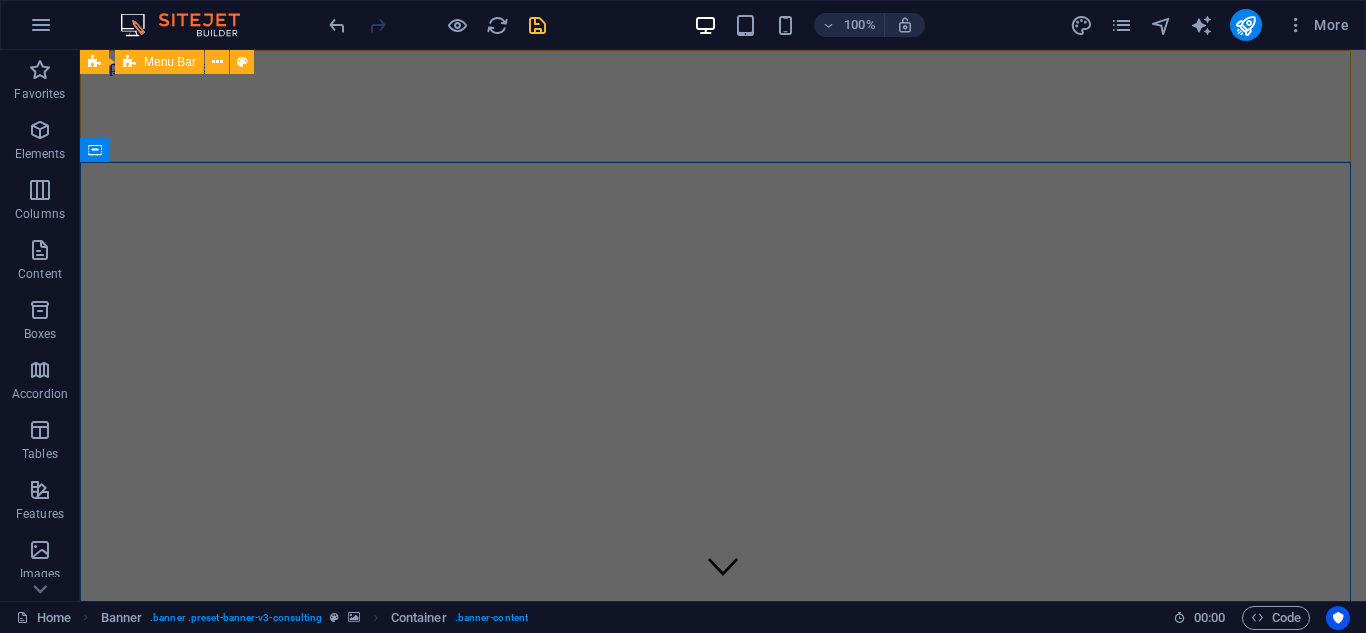 click on "Get Started" at bounding box center [723, 1011] 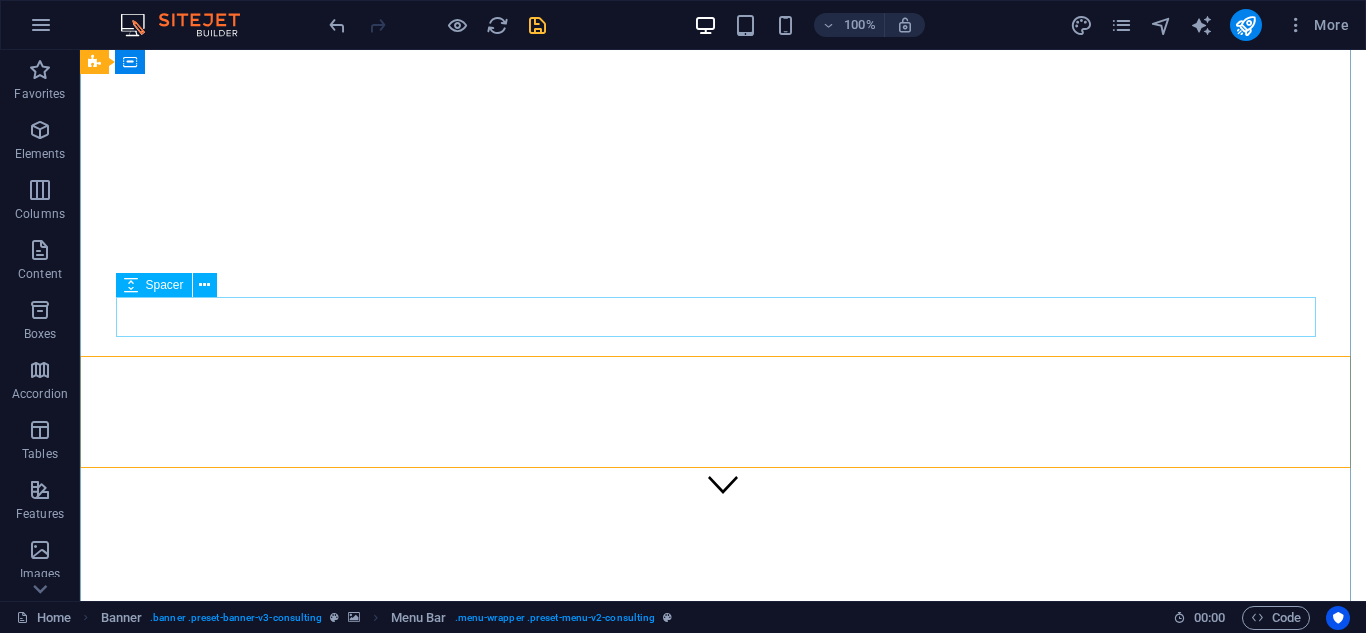 scroll, scrollTop: 0, scrollLeft: 0, axis: both 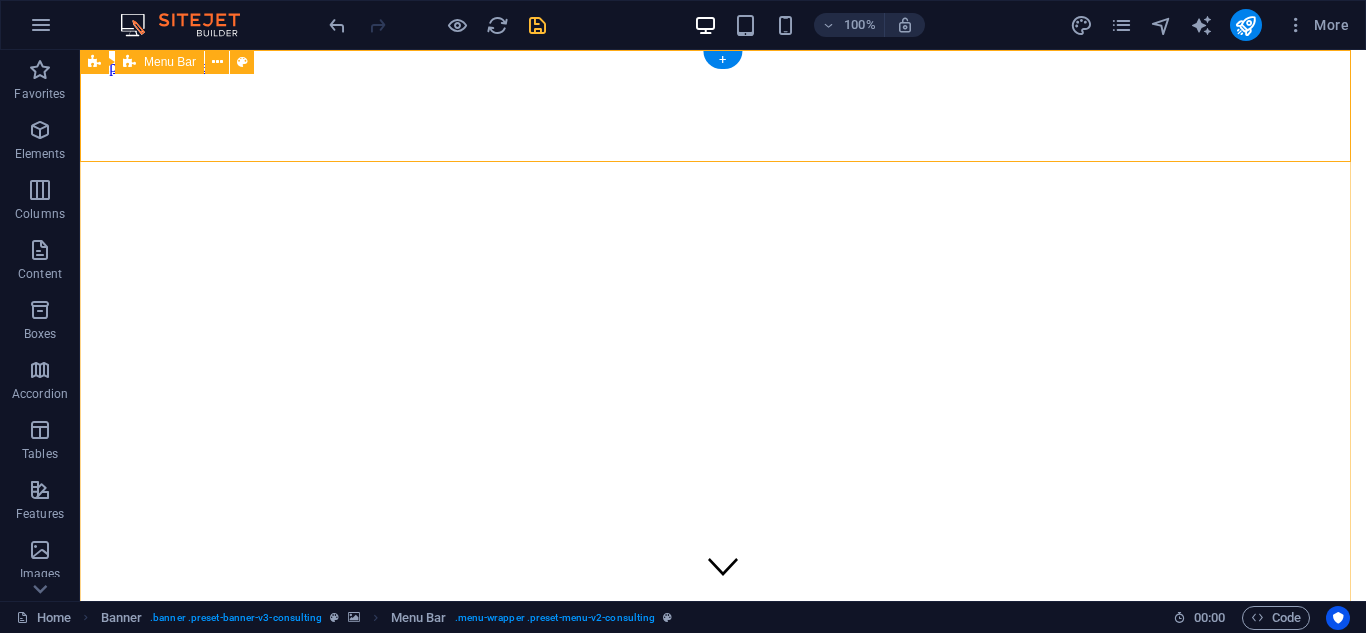 click on "Get Started" at bounding box center (723, 1011) 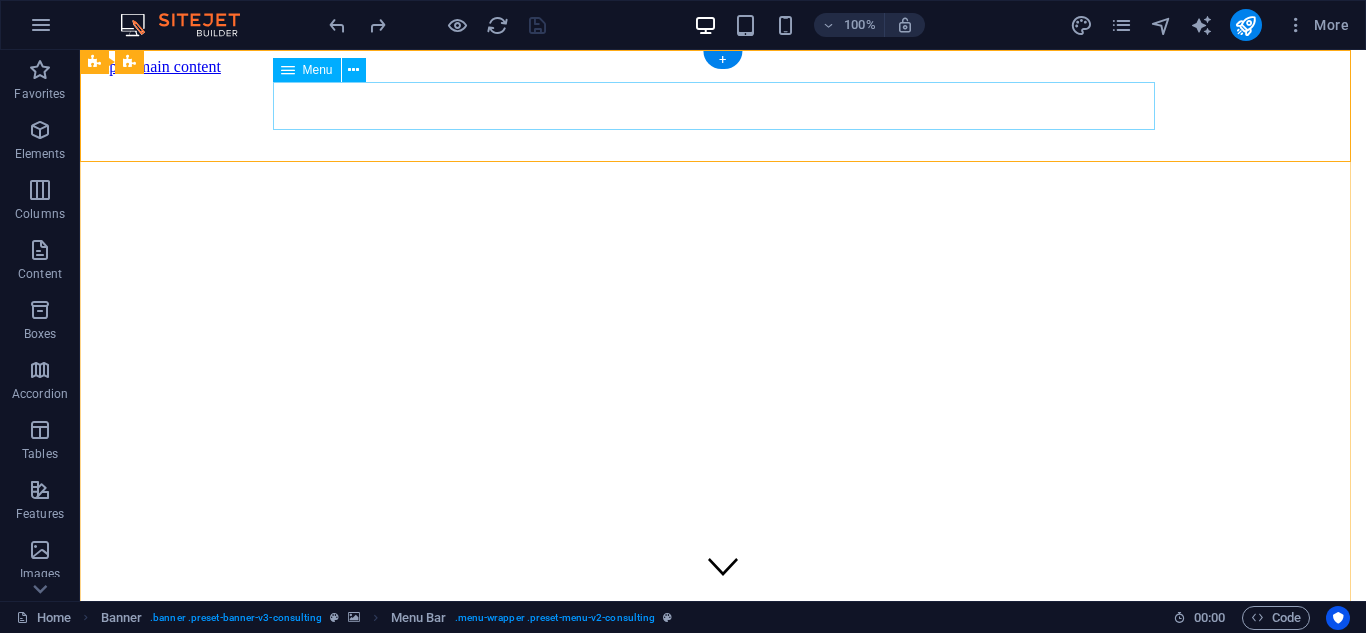 click on "About Us Our Team Our Strengths Projects Contact Us" at bounding box center [723, 1089] 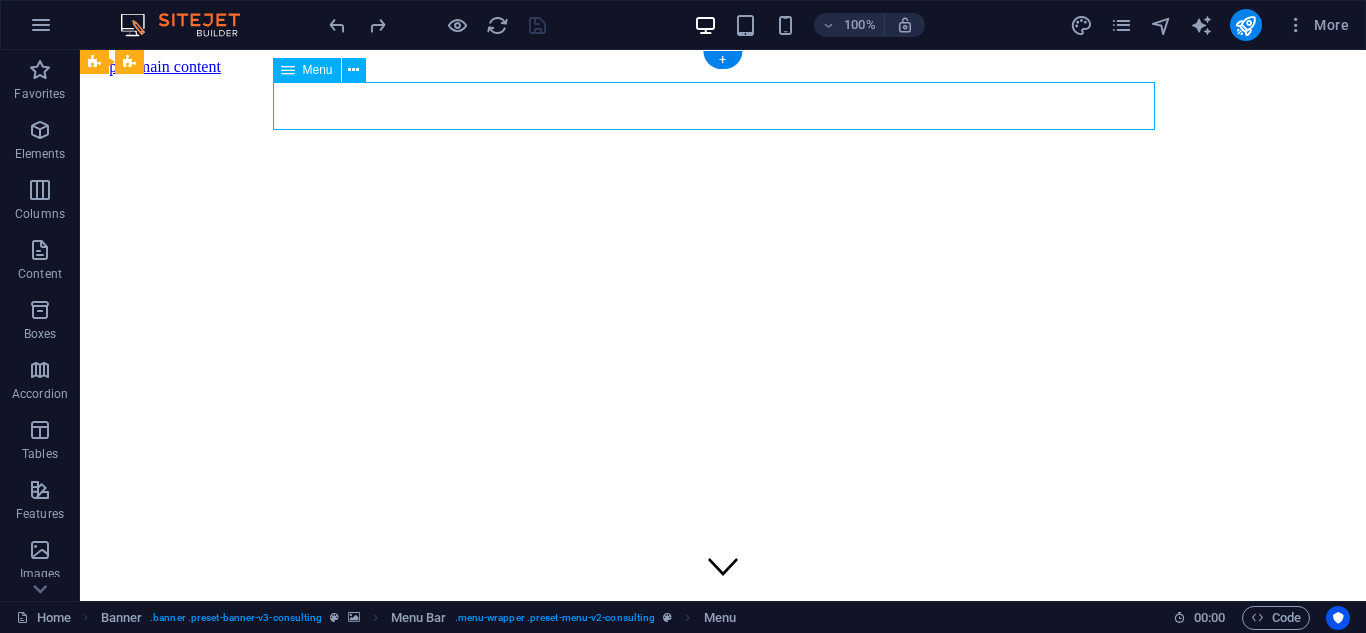 click on "About Us Our Team Our Strengths Projects Contact Us" at bounding box center (723, 1089) 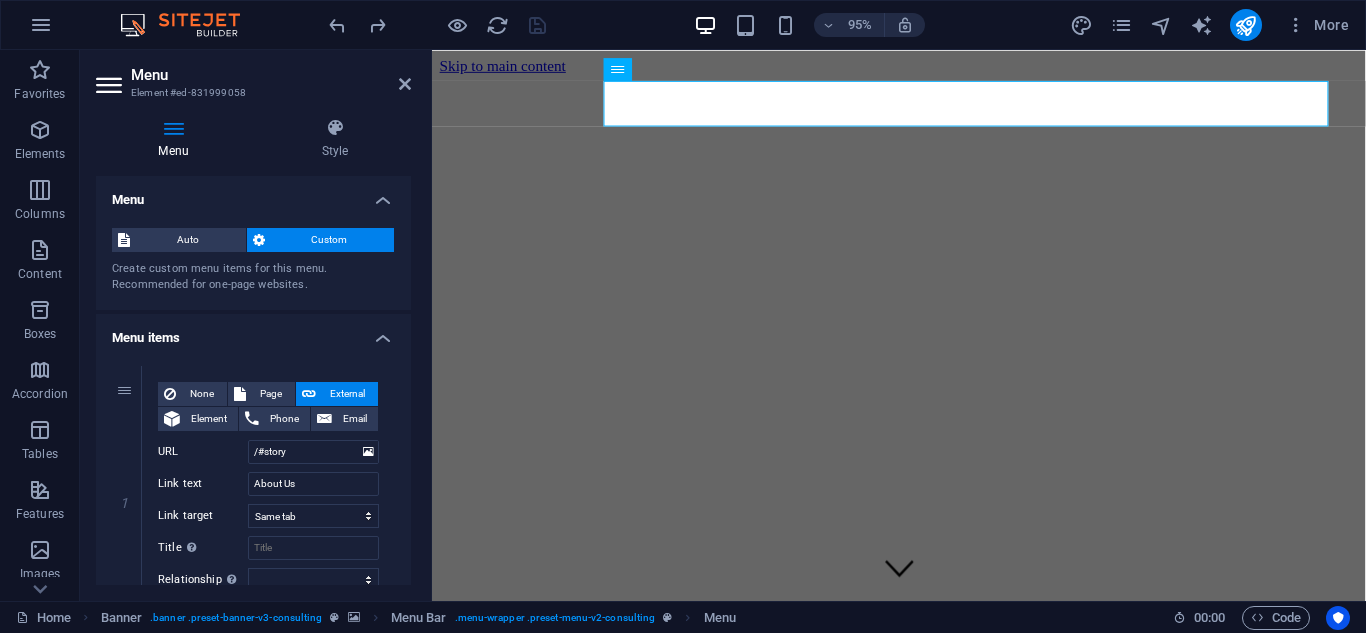 click on "Menu Style Menu Auto Custom Create custom menu items for this menu. Recommended for one-page websites. Manage pages Menu items 1 None Page External Element Phone Email Page Home Subpage Legal Notice Privacy Element
URL /#story Phone Email Link text About Us Link target New tab Same tab Overlay Title Additional link description, should not be the same as the link text. The title is most often shown as a tooltip text when the mouse moves over the element. Leave empty if uncertain. Relationship Sets the  relationship of this link to the link target . For example, the value "nofollow" instructs search engines not to follow the link. Can be left empty. alternate author bookmark external help license next nofollow noreferrer noopener prev search tag Button Design None Default Primary Secondary 2 None Page External Element Phone Email Page Home Subpage Legal Notice Privacy Element
URL /#team Phone Email Link text Our Team Link target New tab Same tab Overlay Title help" at bounding box center [253, 351] 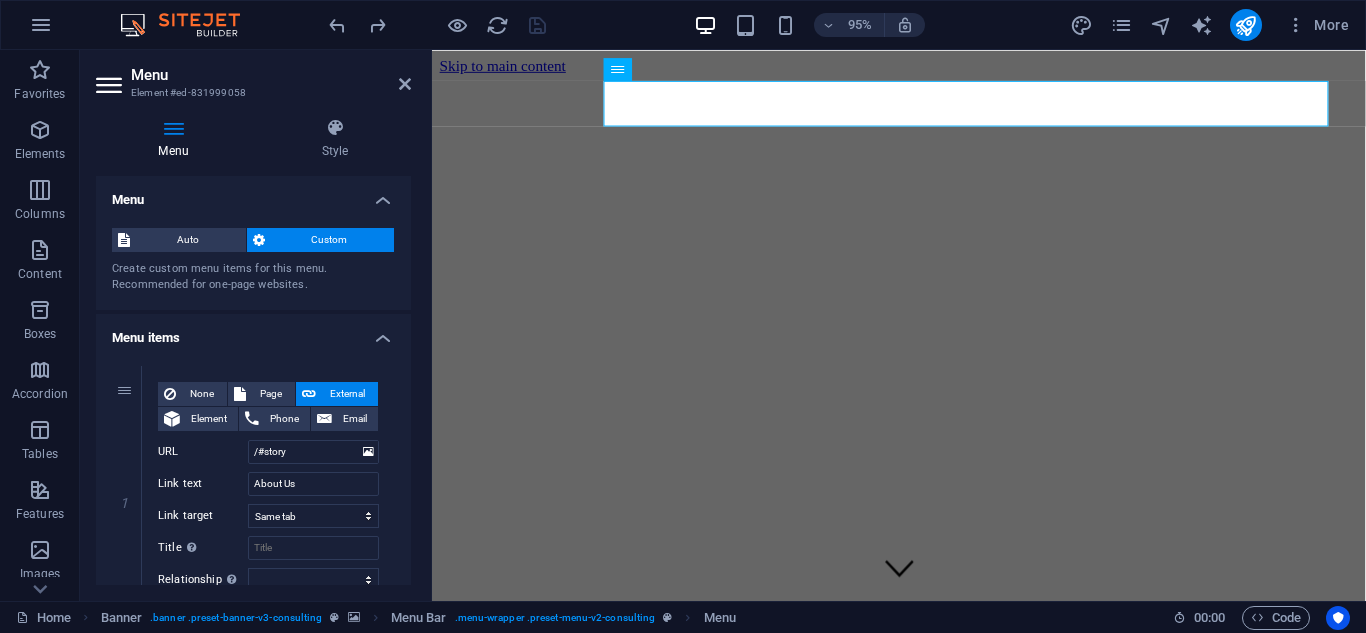 scroll, scrollTop: 100, scrollLeft: 0, axis: vertical 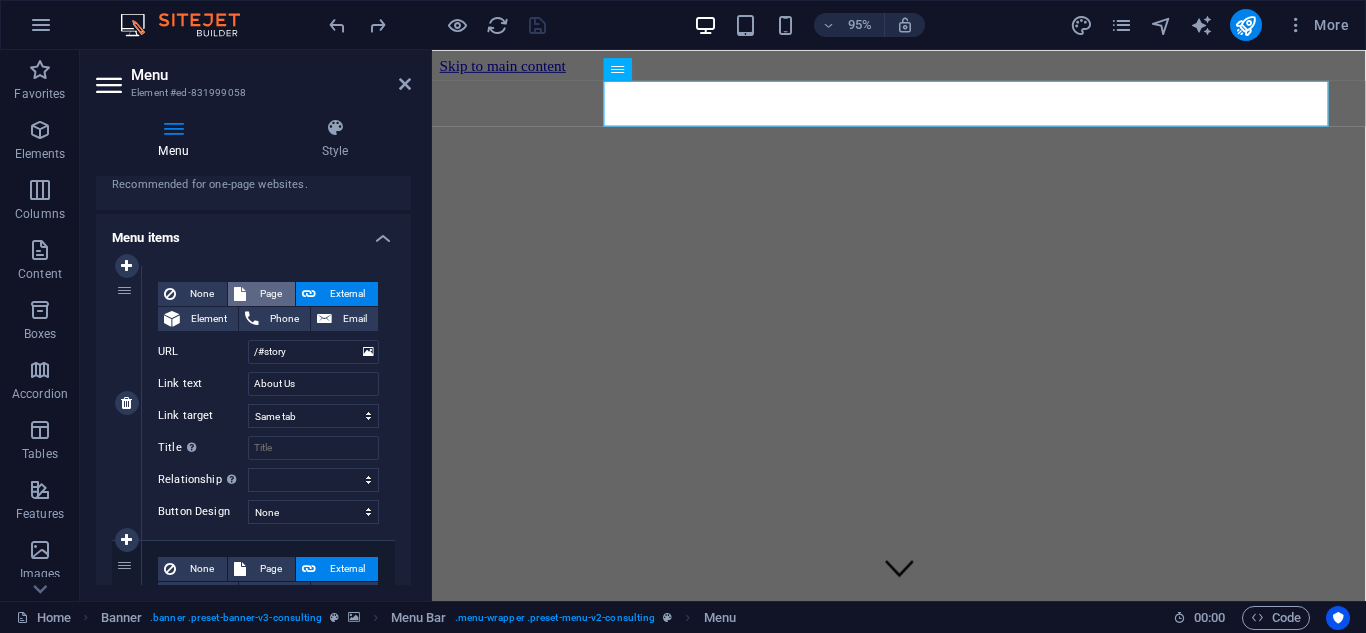 click on "Page" at bounding box center [270, 294] 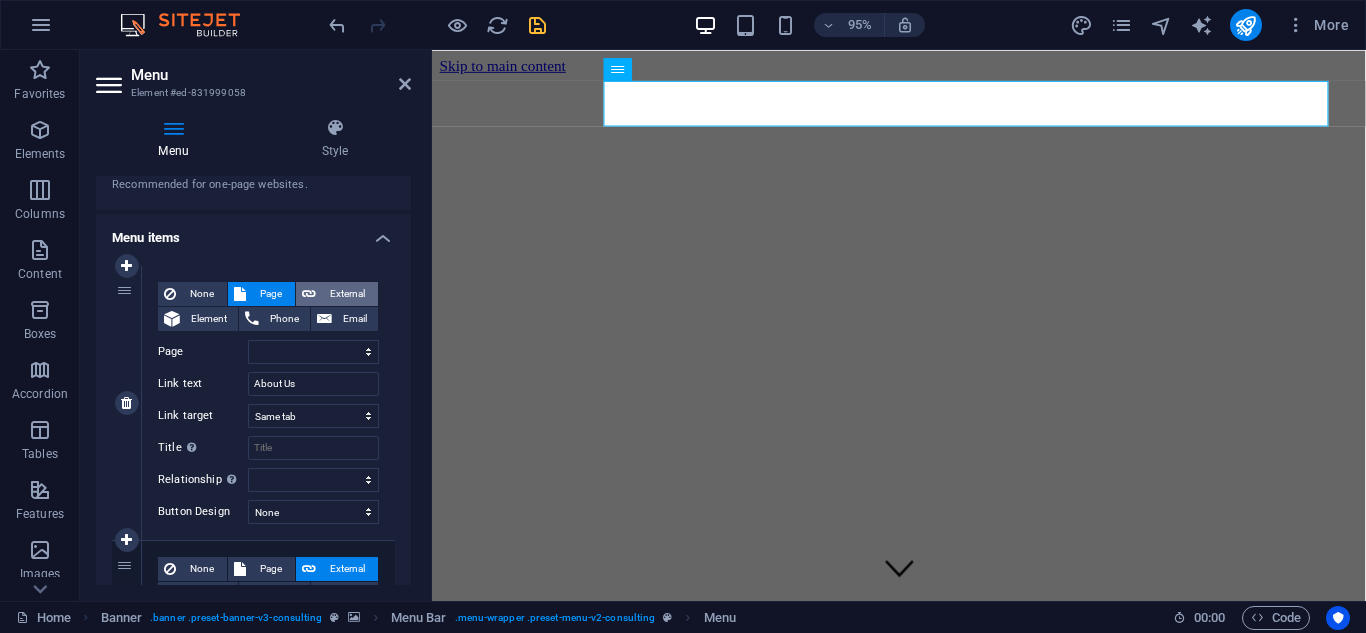 click on "External" at bounding box center [337, 294] 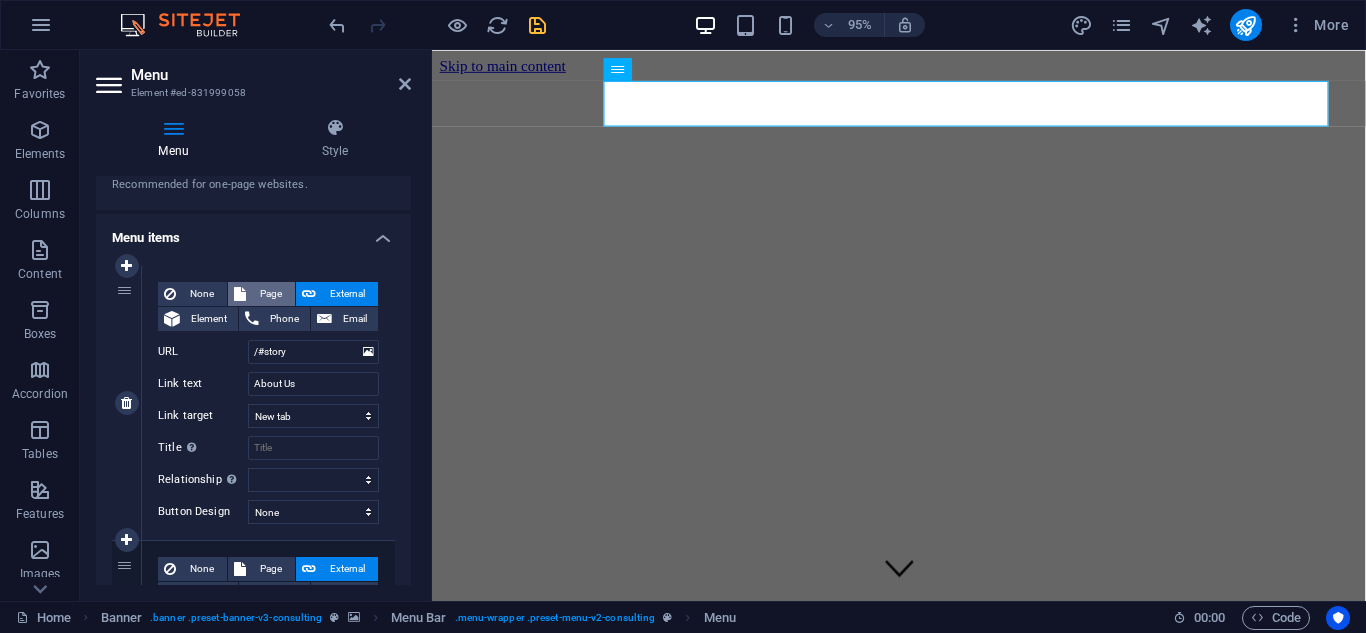 click on "Page" at bounding box center [270, 294] 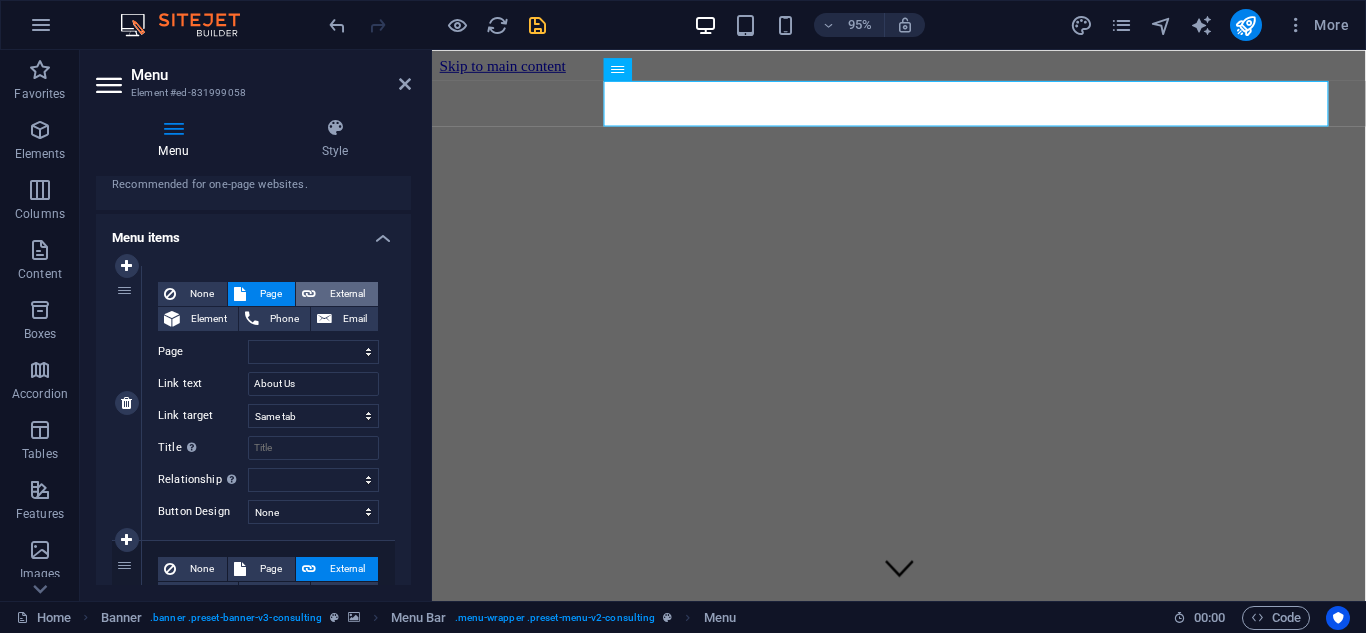 click on "External" at bounding box center [347, 294] 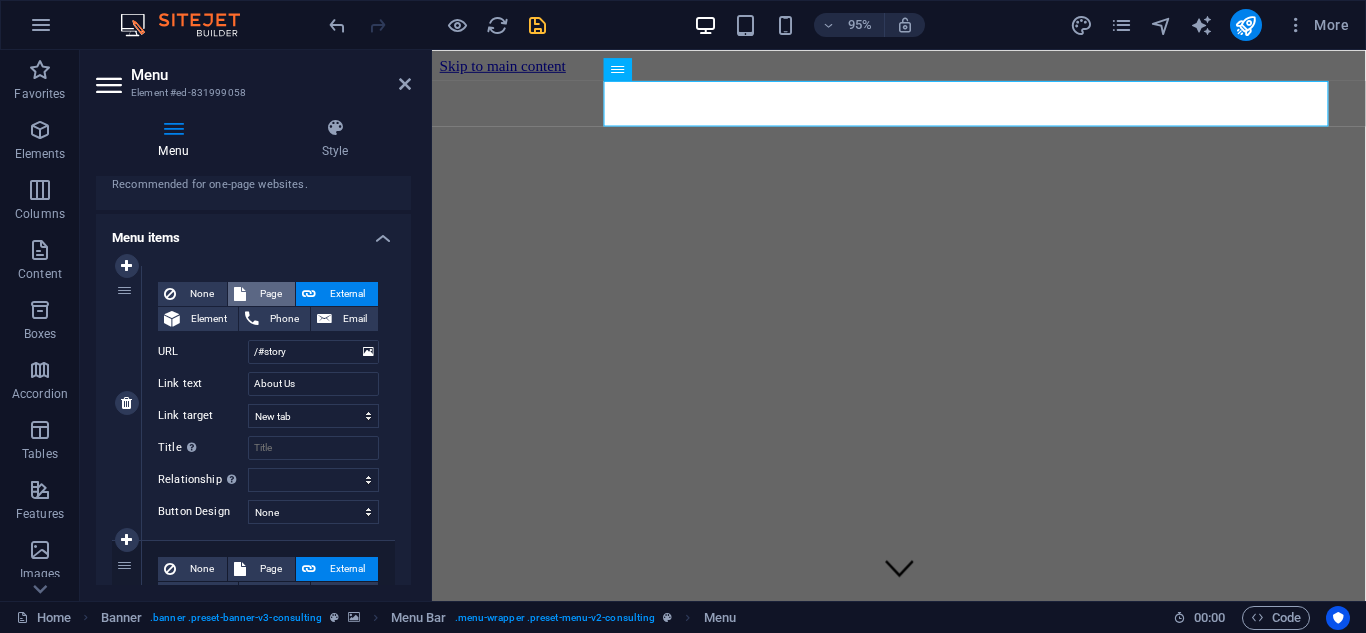 click on "Page" at bounding box center (270, 294) 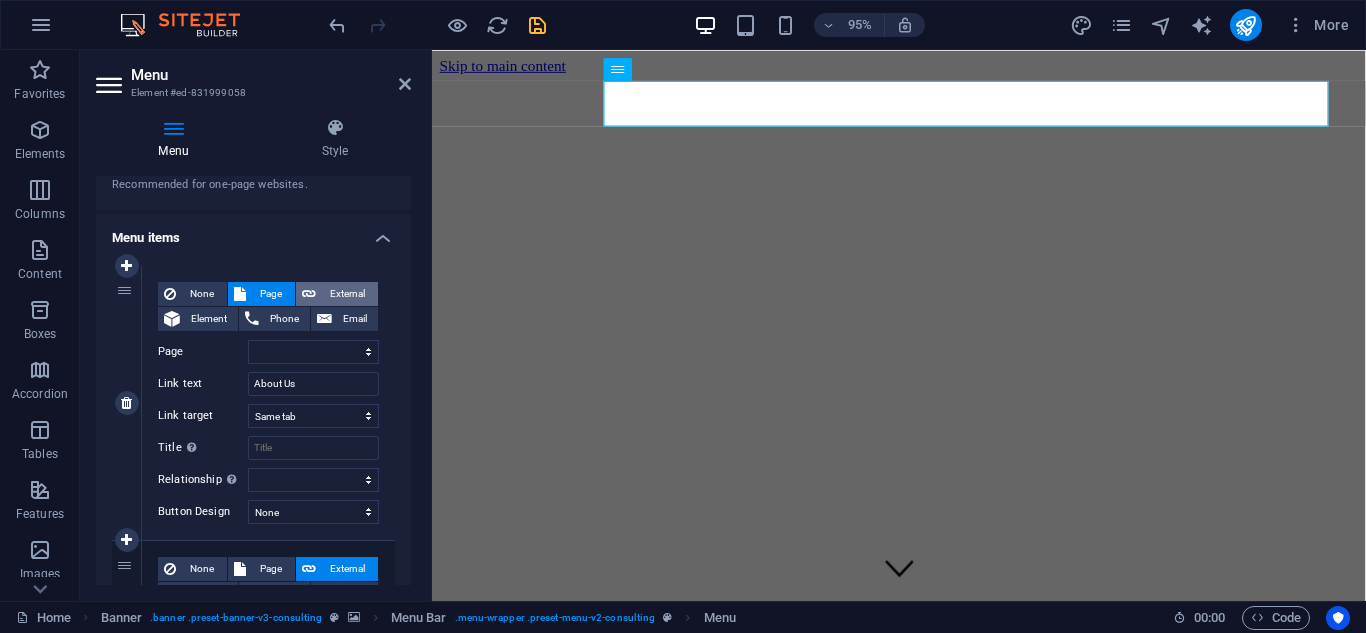 click on "External" at bounding box center (347, 294) 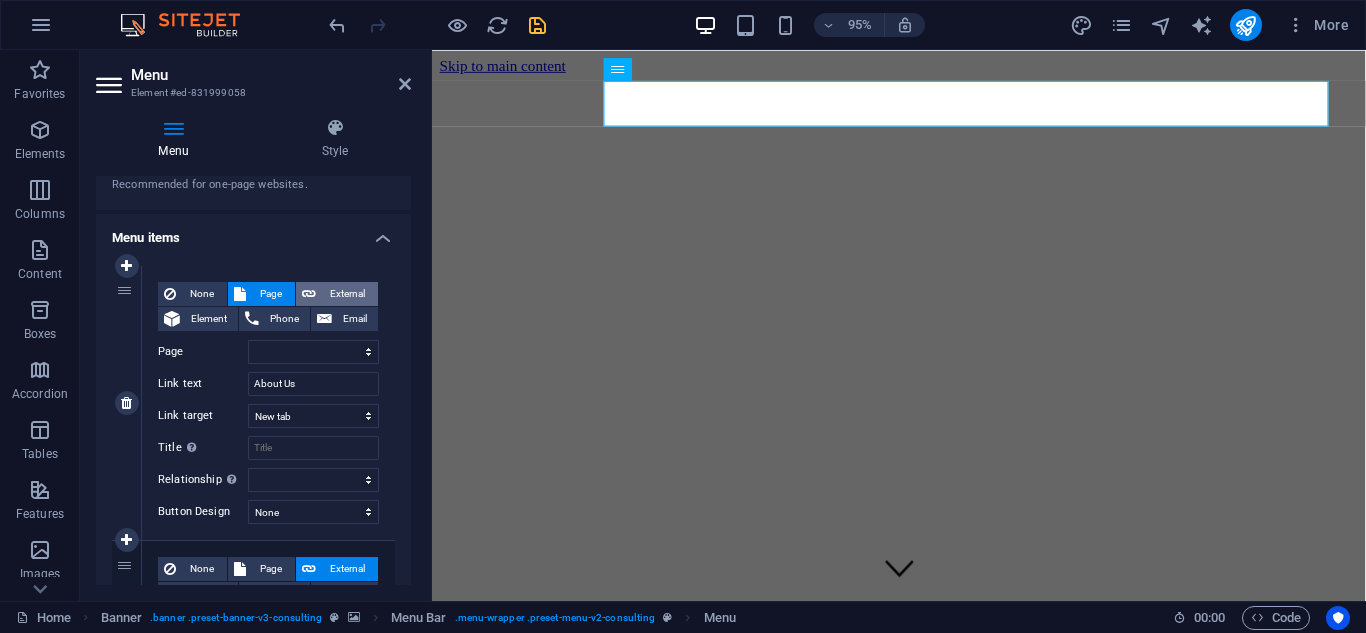 select 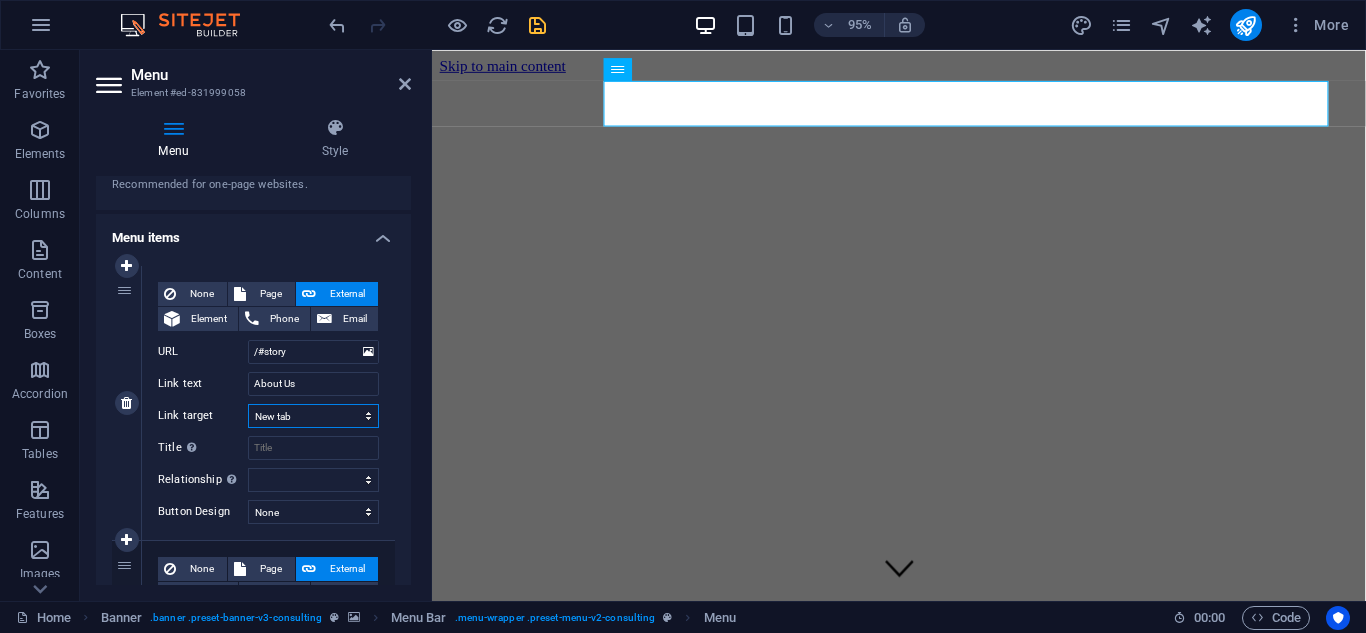 click on "New tab Same tab Overlay" at bounding box center [313, 416] 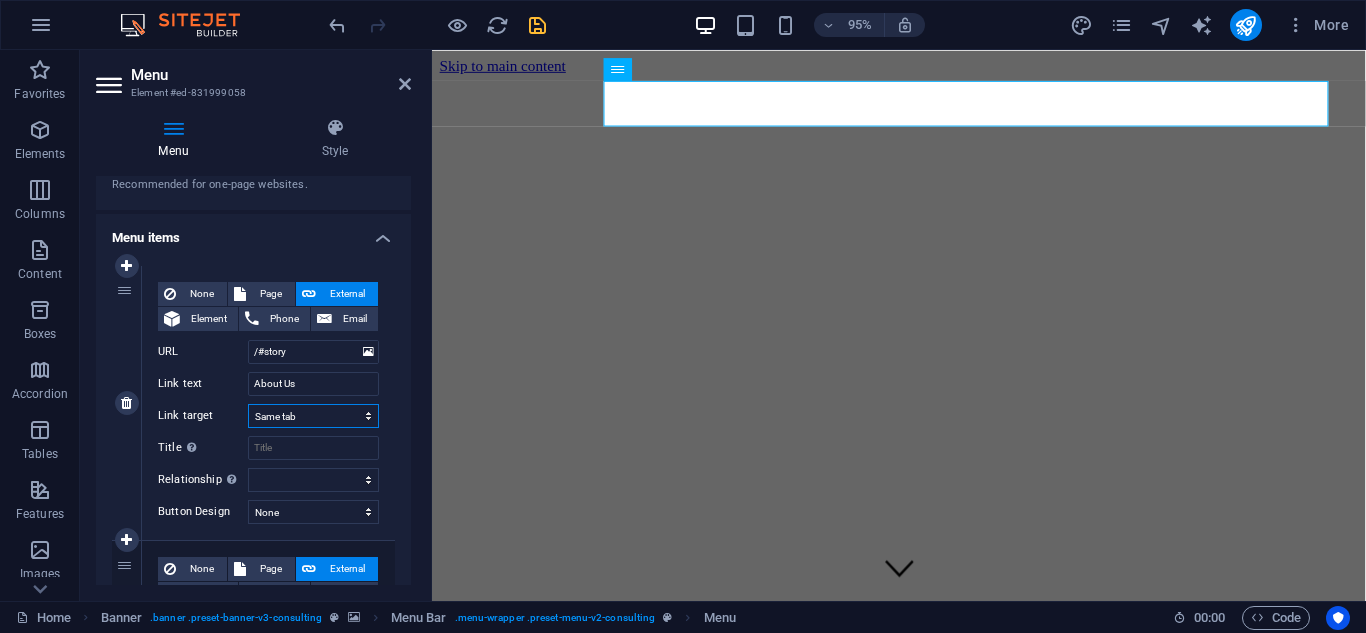 click on "New tab Same tab Overlay" at bounding box center [313, 416] 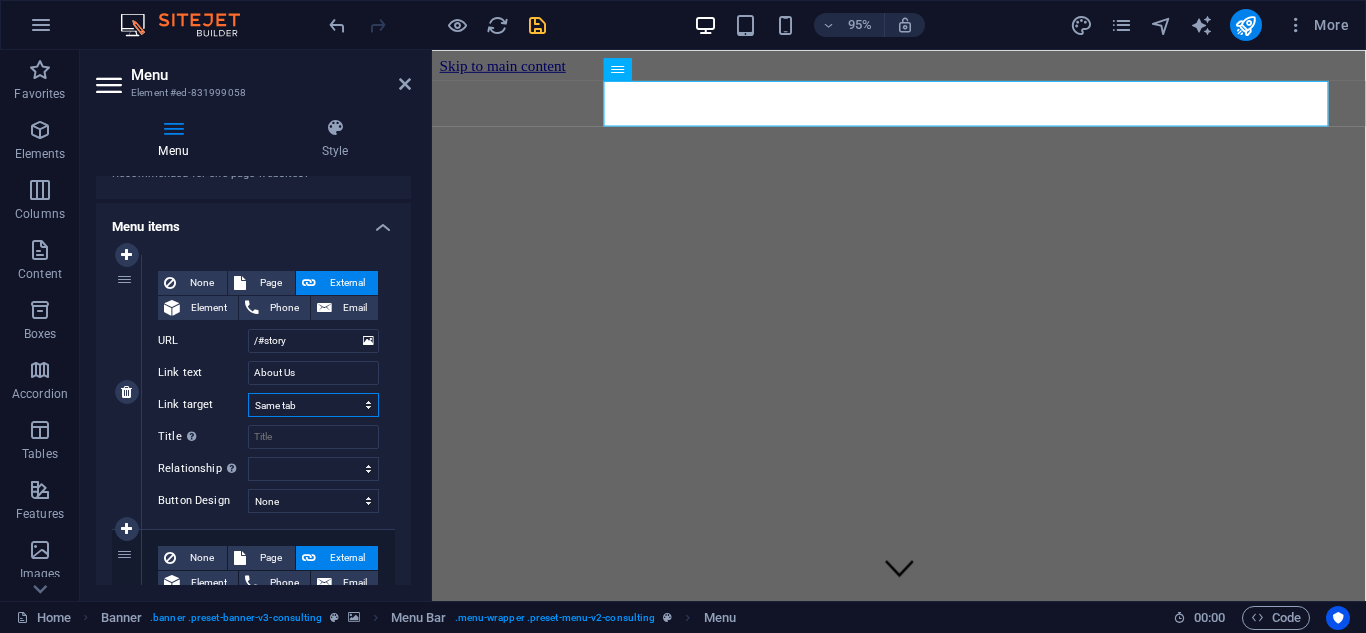 scroll, scrollTop: 0, scrollLeft: 0, axis: both 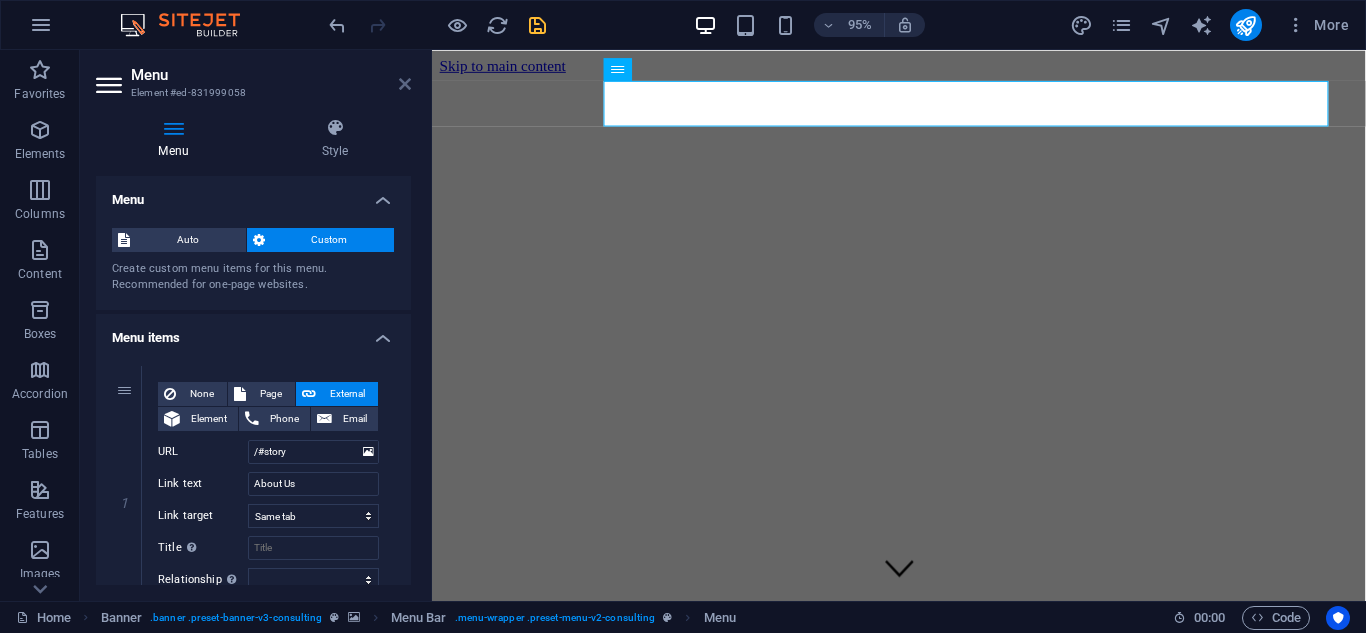 click at bounding box center [405, 84] 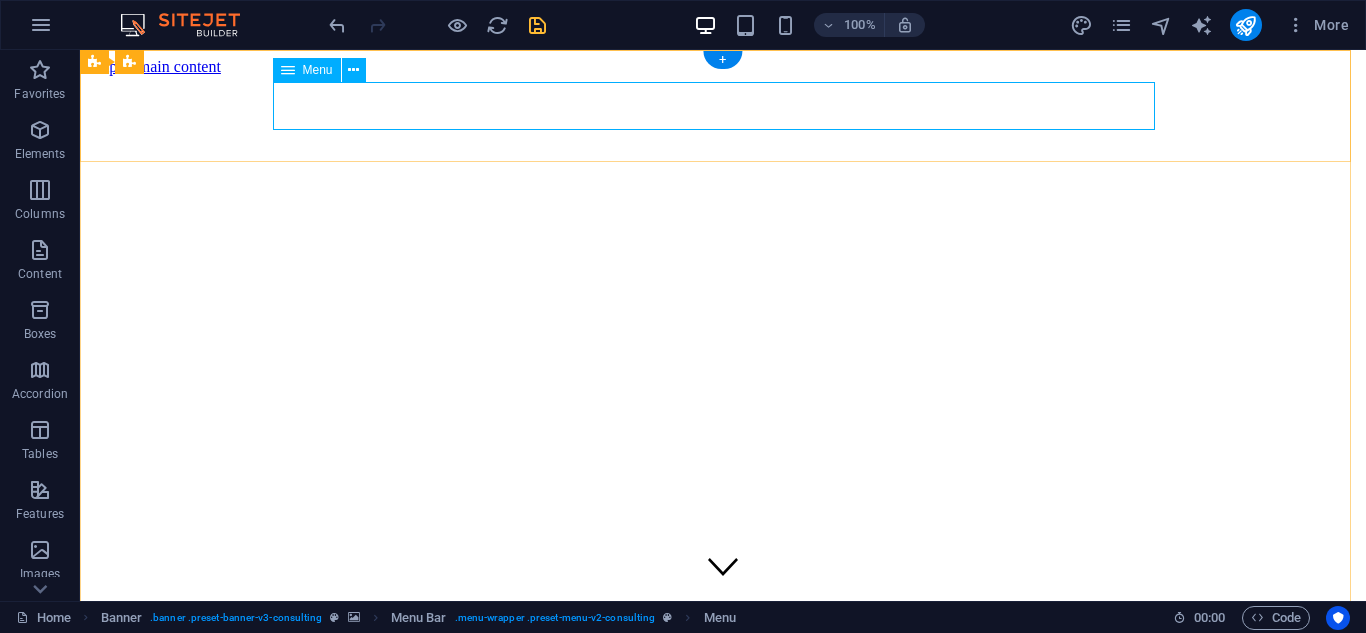 click on "About Us Our Team Our Strengths Projects Contact Us" at bounding box center [723, 1089] 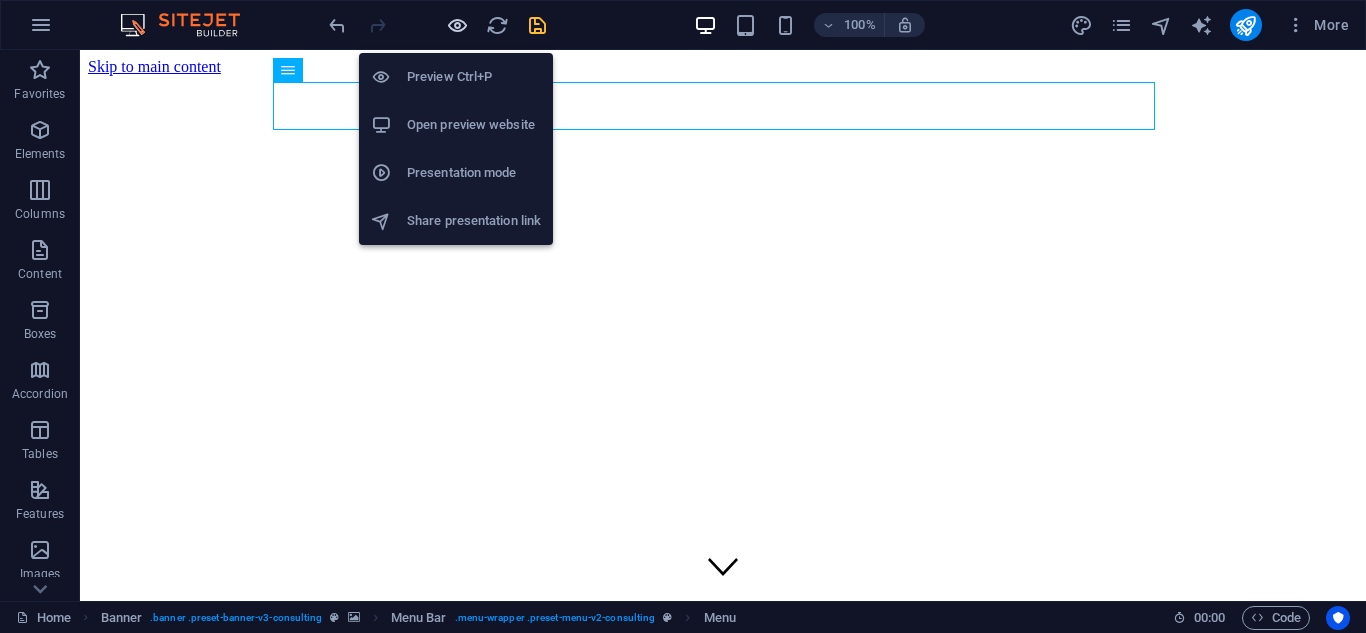 click at bounding box center (457, 25) 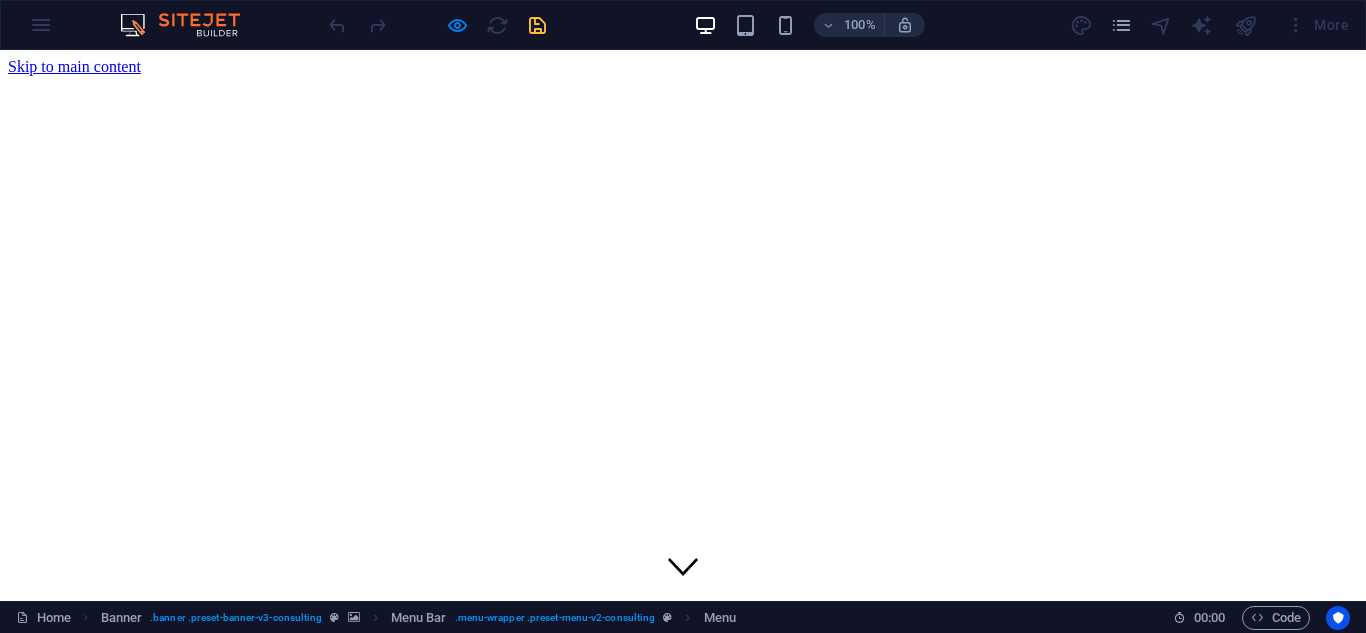 click on "About Us" at bounding box center (79, 1052) 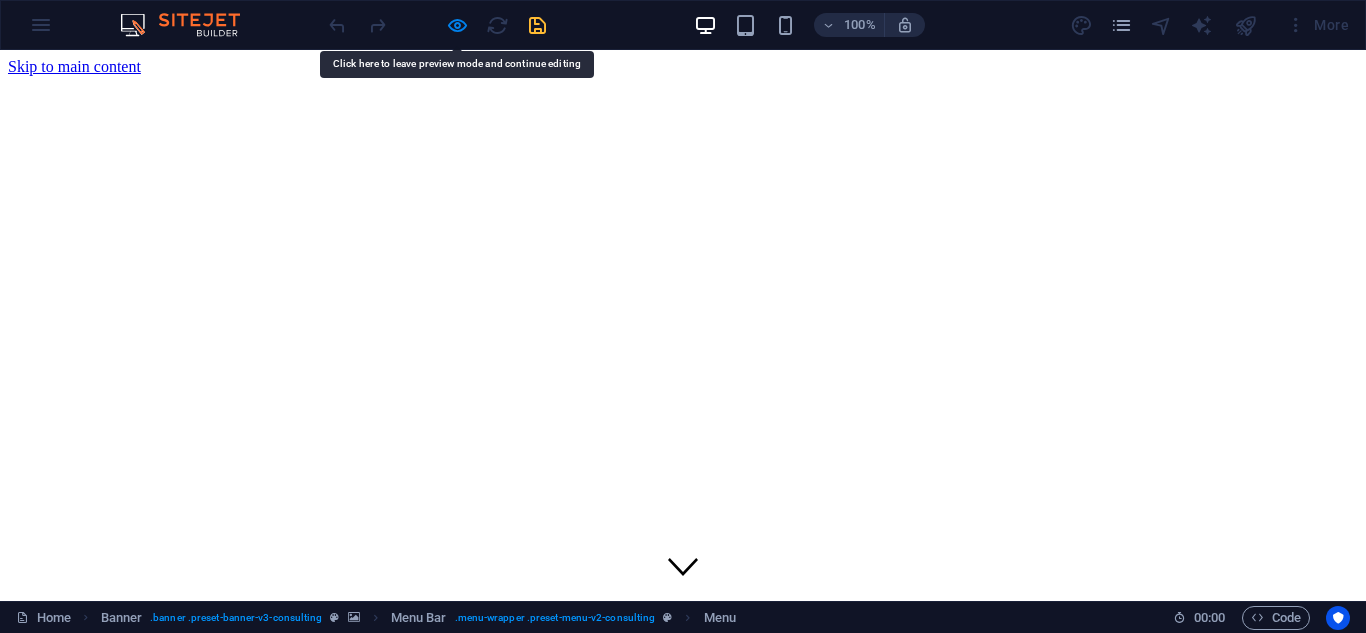 click on "About Us" at bounding box center (79, 1052) 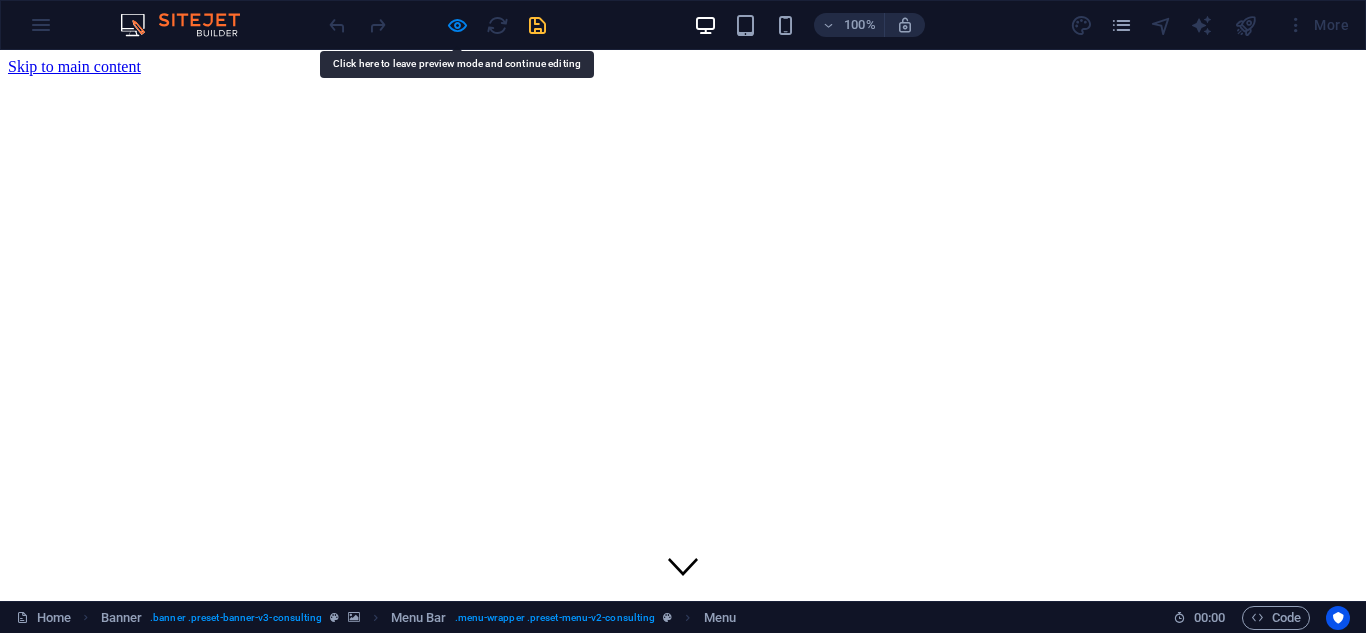 click on "About Us" at bounding box center [79, 1052] 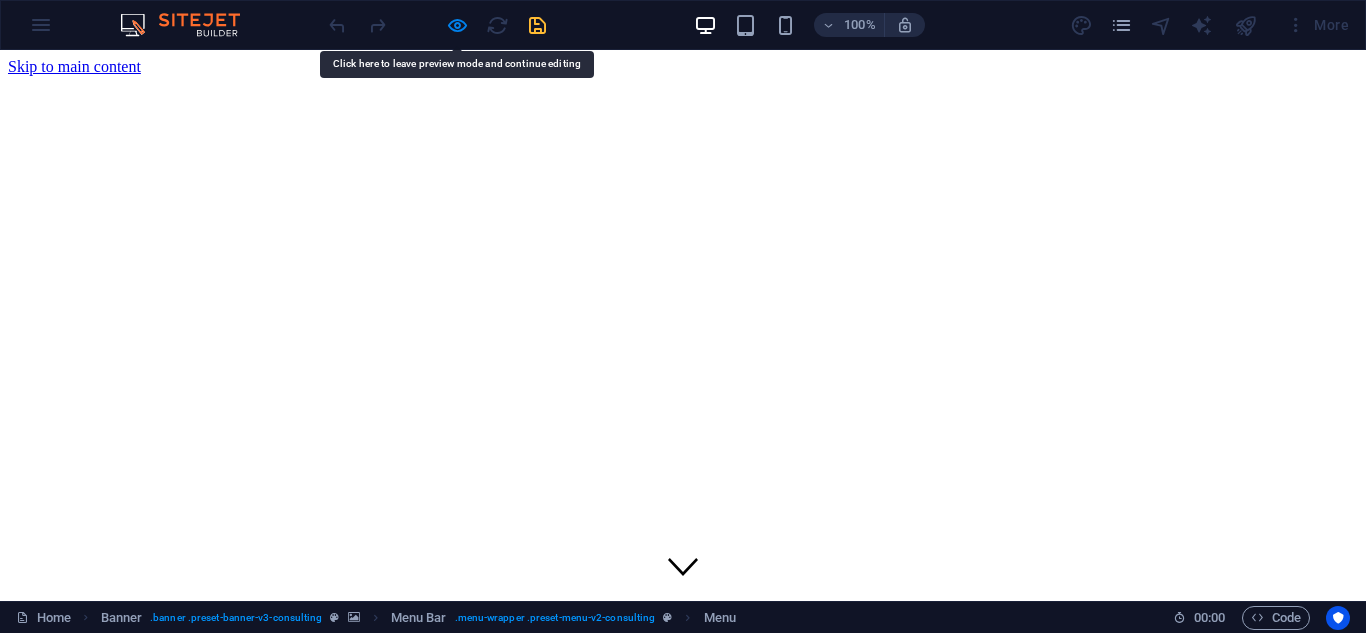 click on "About Us" at bounding box center (79, 1052) 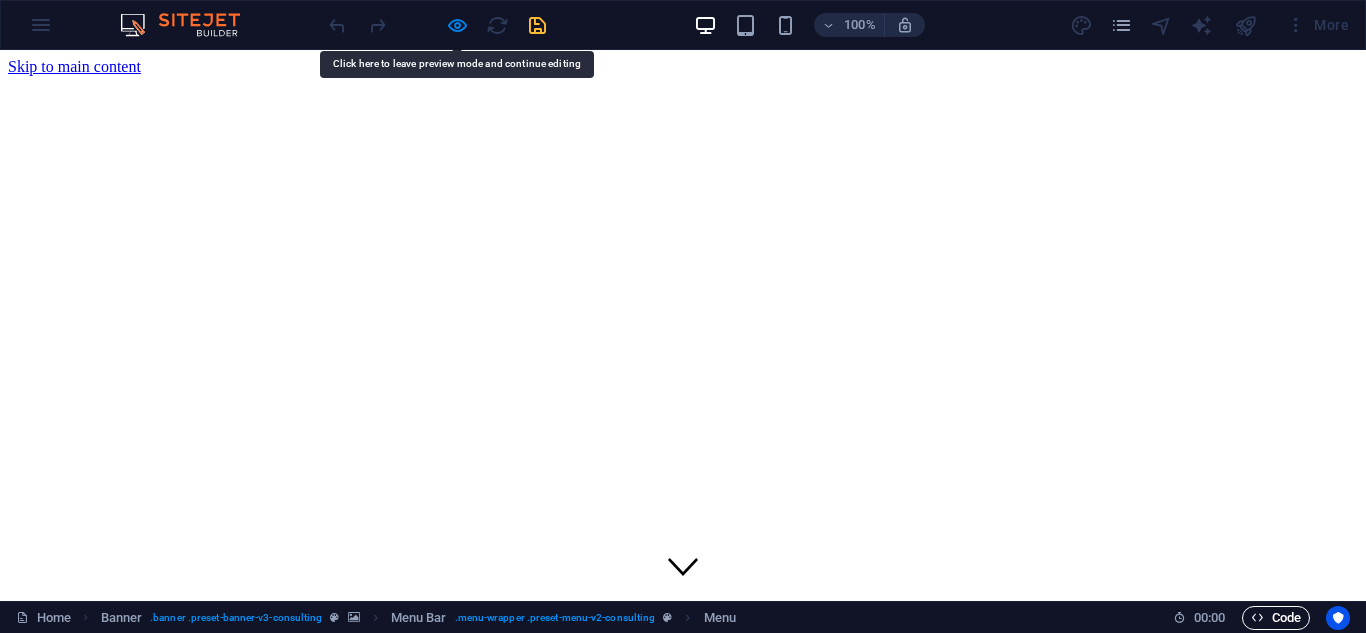 click on "Code" at bounding box center (1276, 618) 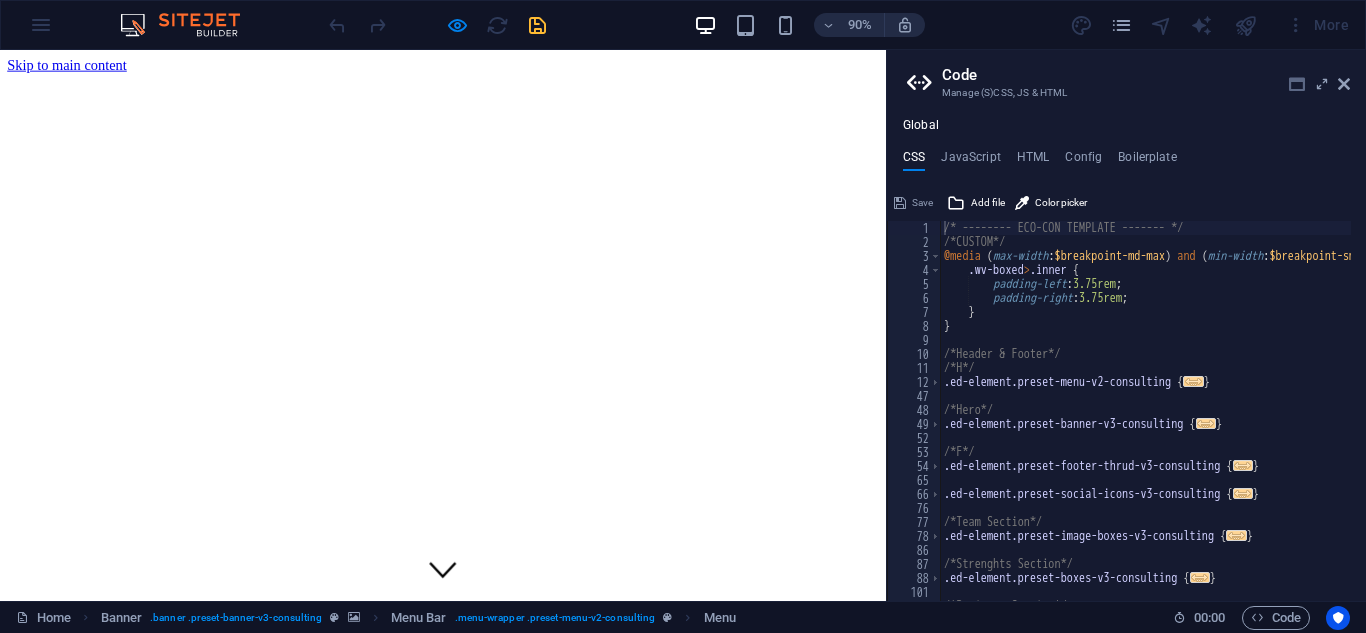 click at bounding box center [1297, 84] 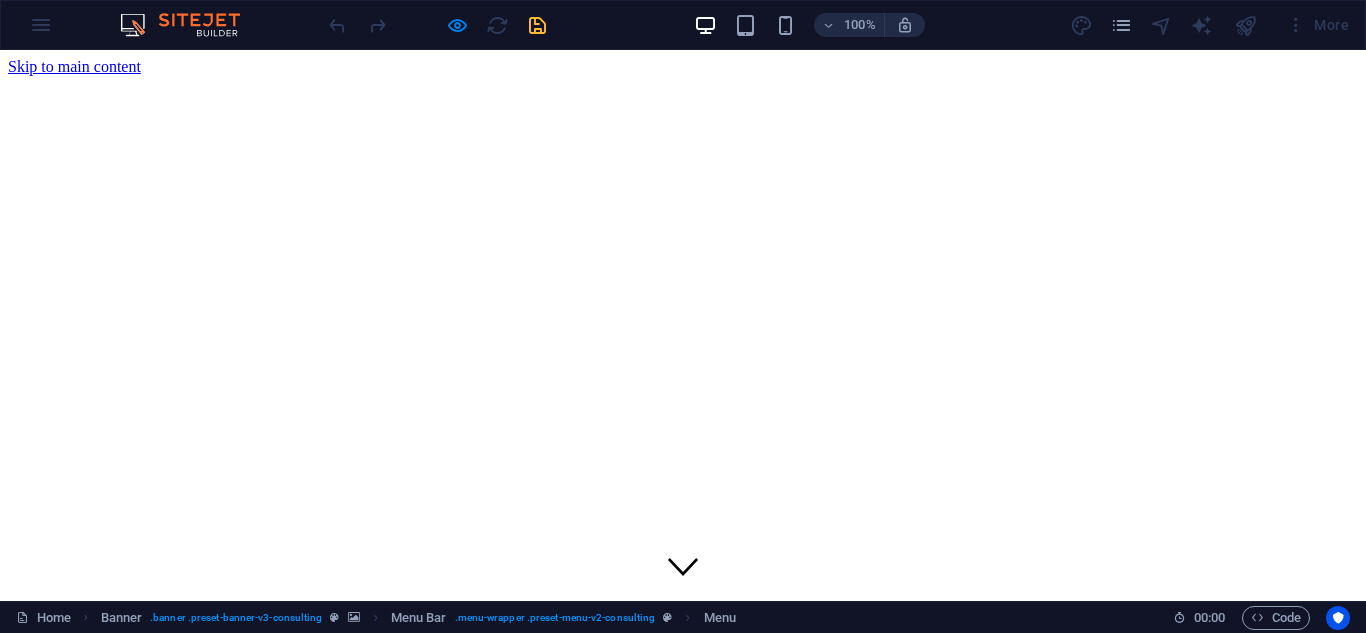 drag, startPoint x: 560, startPoint y: 113, endPoint x: 546, endPoint y: 110, distance: 14.3178215 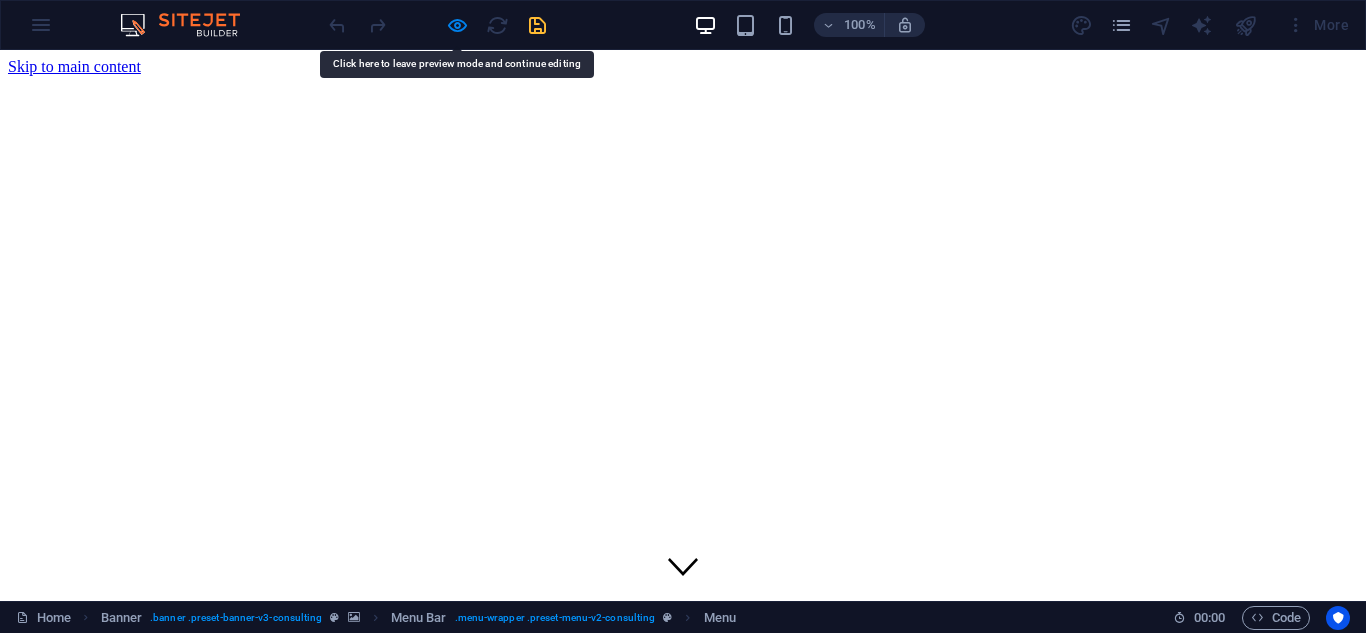 click on "Our Team" at bounding box center (80, 1070) 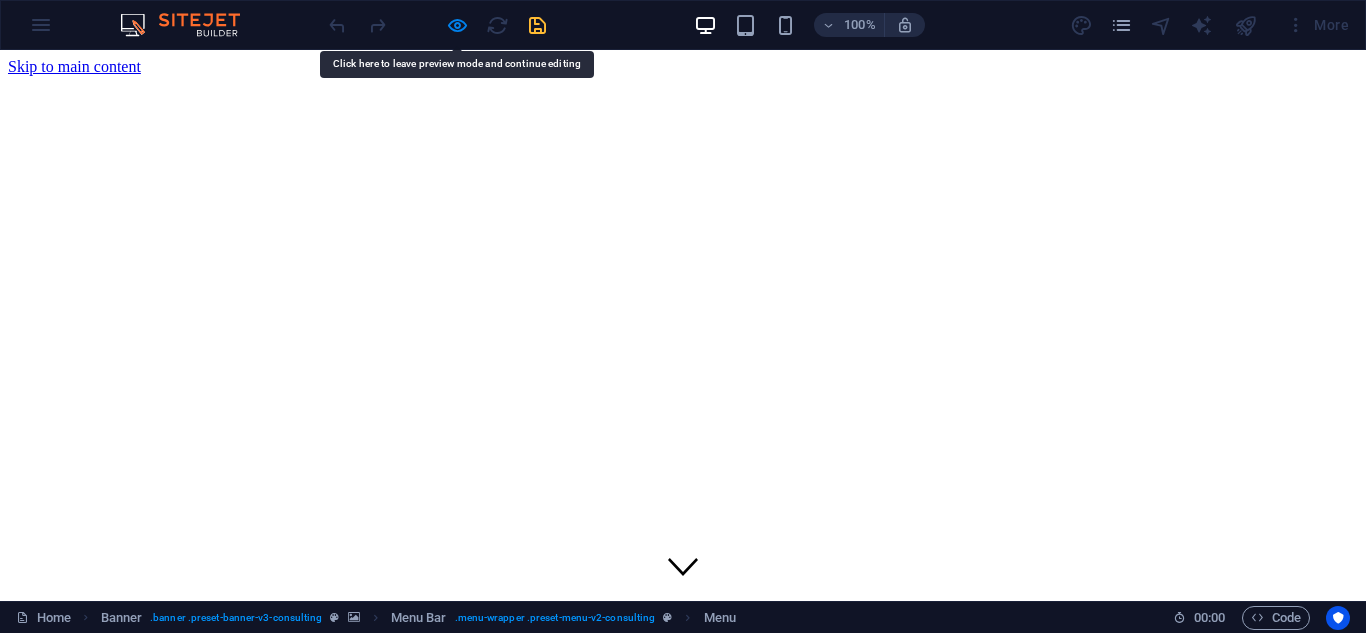 click on "Our Team" at bounding box center (80, 1070) 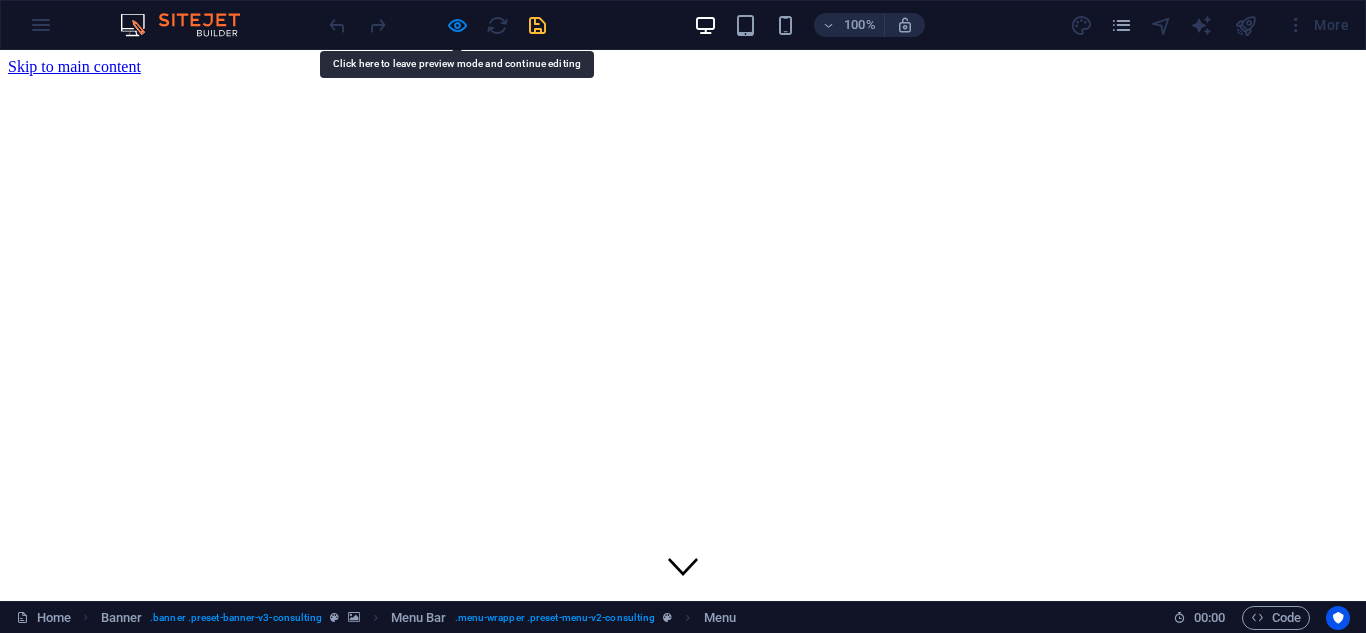 click on "Our Strengths" at bounding box center (92, 1088) 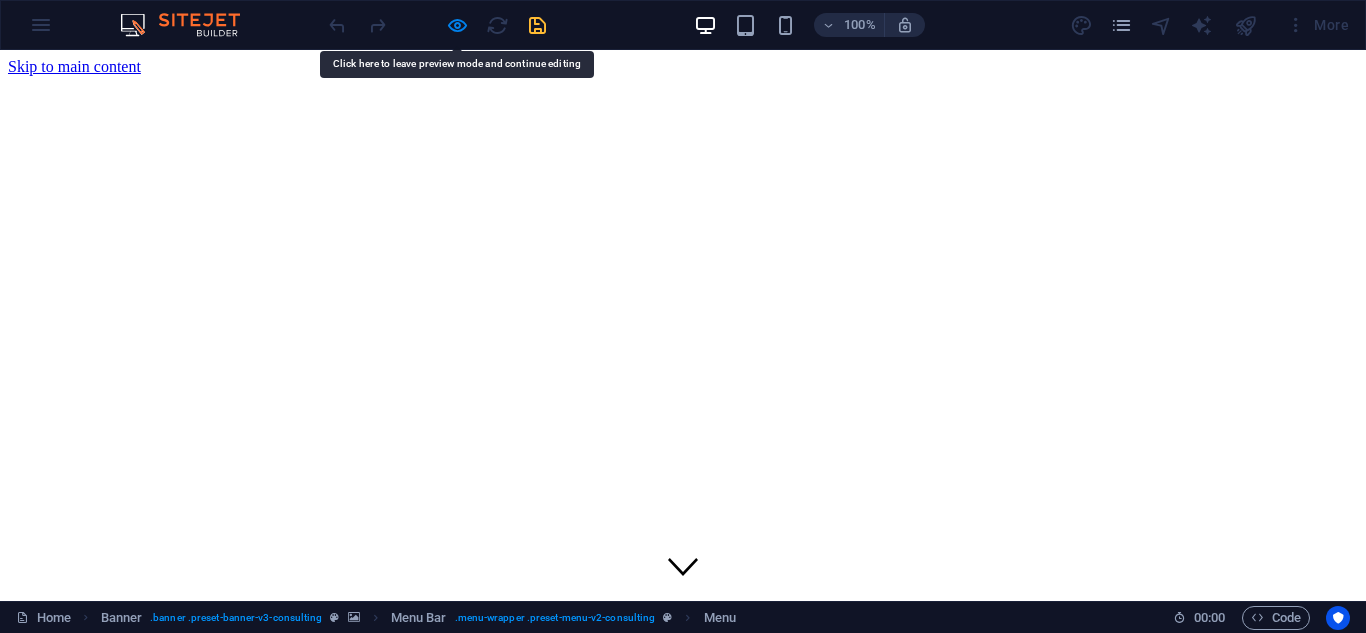 click on "Our Strengths" at bounding box center (92, 1088) 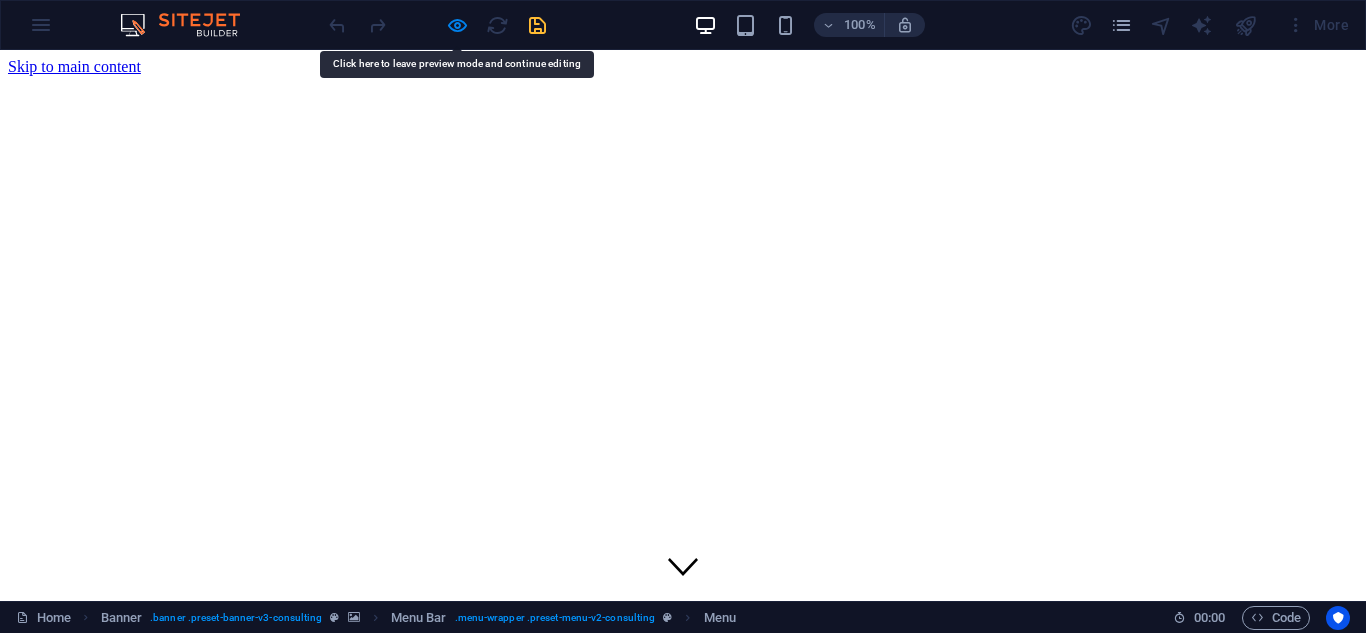 click on "Get Started" at bounding box center (44, 1158) 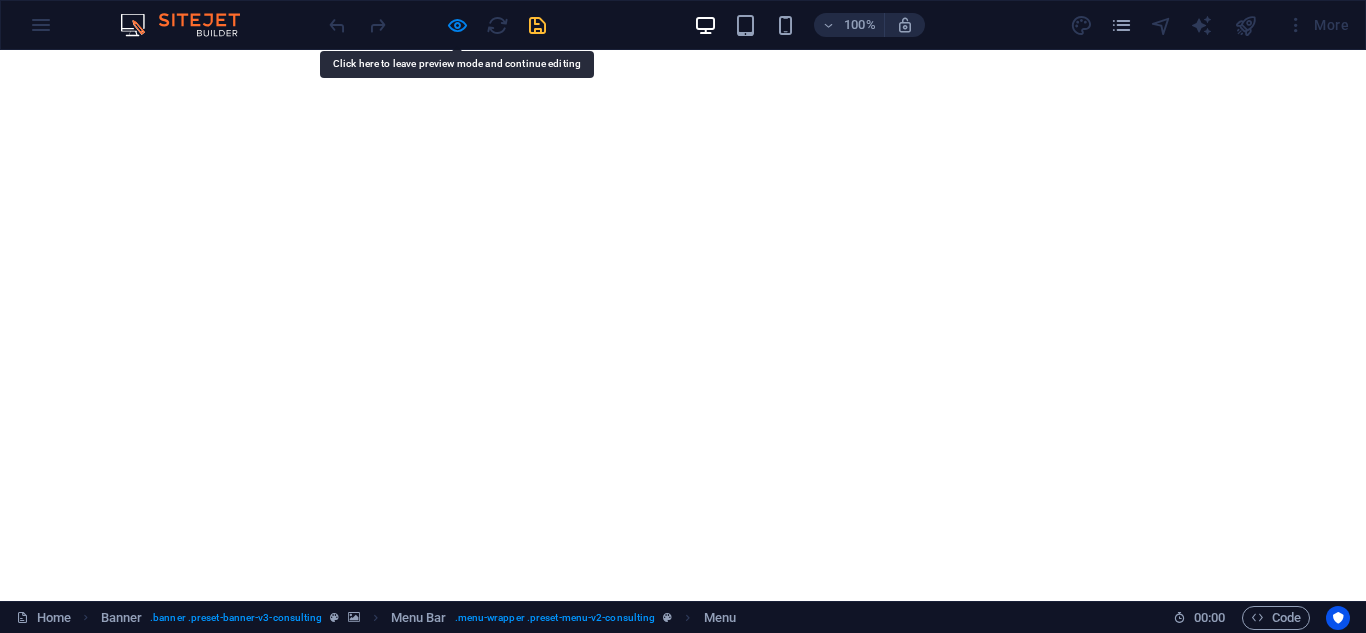 scroll, scrollTop: 5808, scrollLeft: 0, axis: vertical 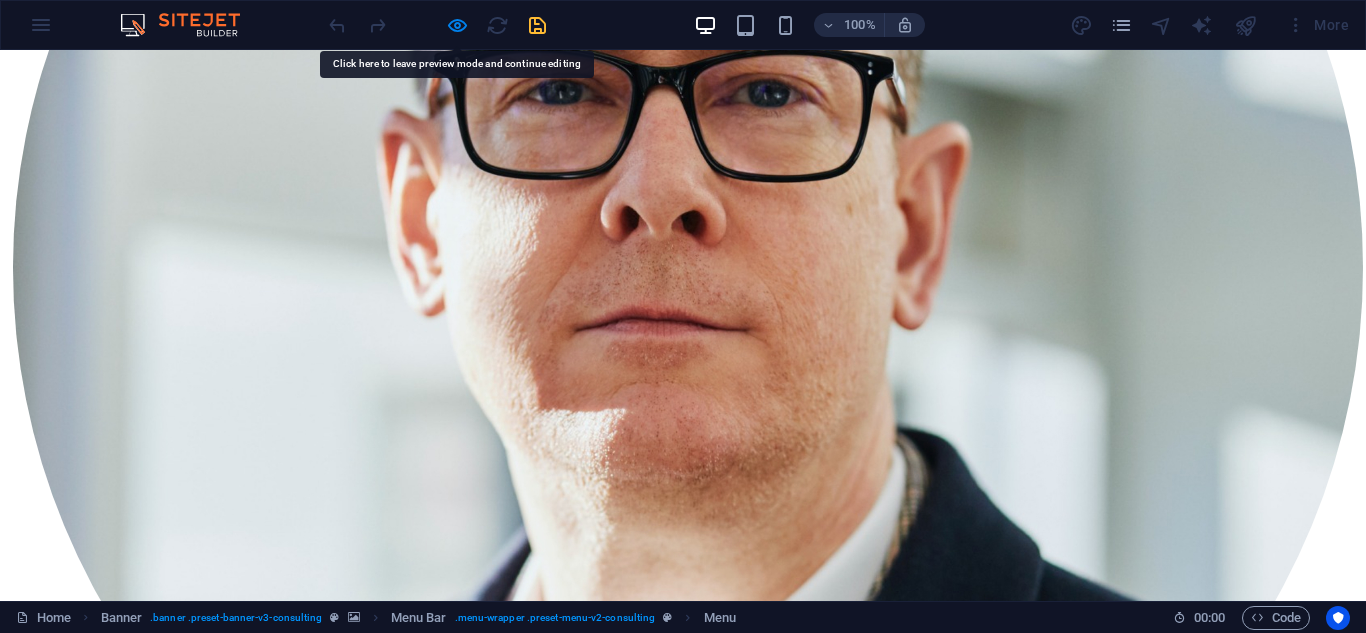 click on "Projects" at bounding box center [74, -4702] 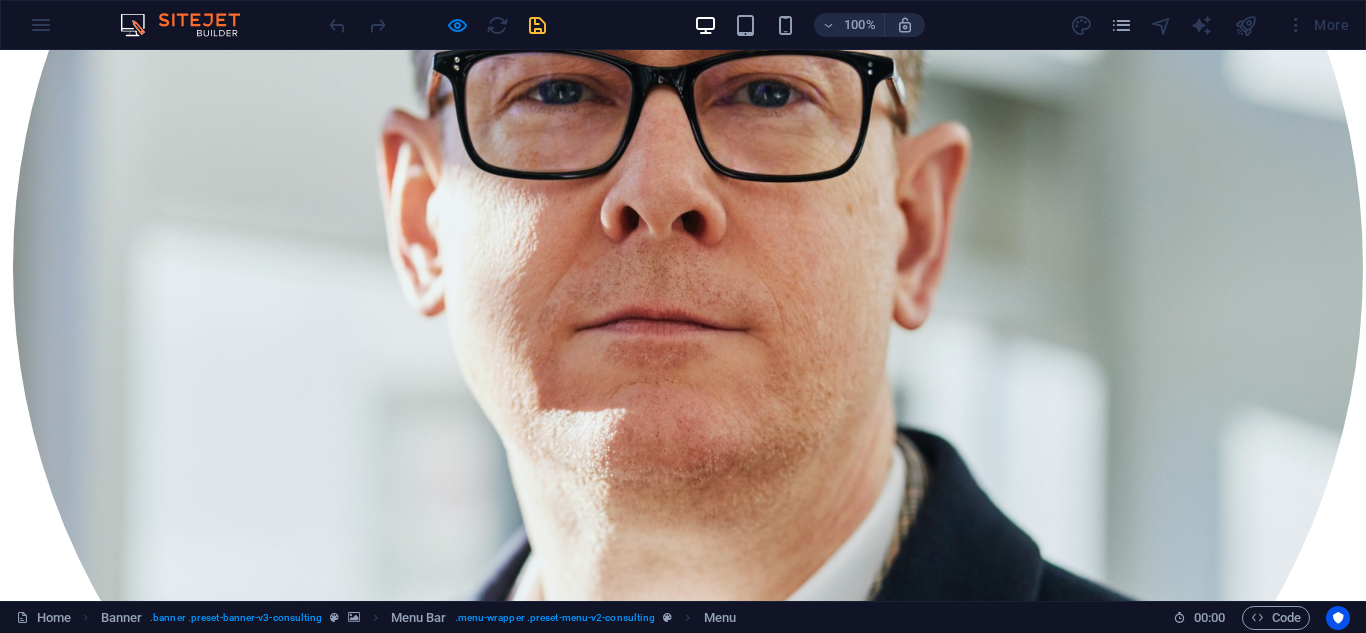 drag, startPoint x: 689, startPoint y: 105, endPoint x: 676, endPoint y: 102, distance: 13.341664 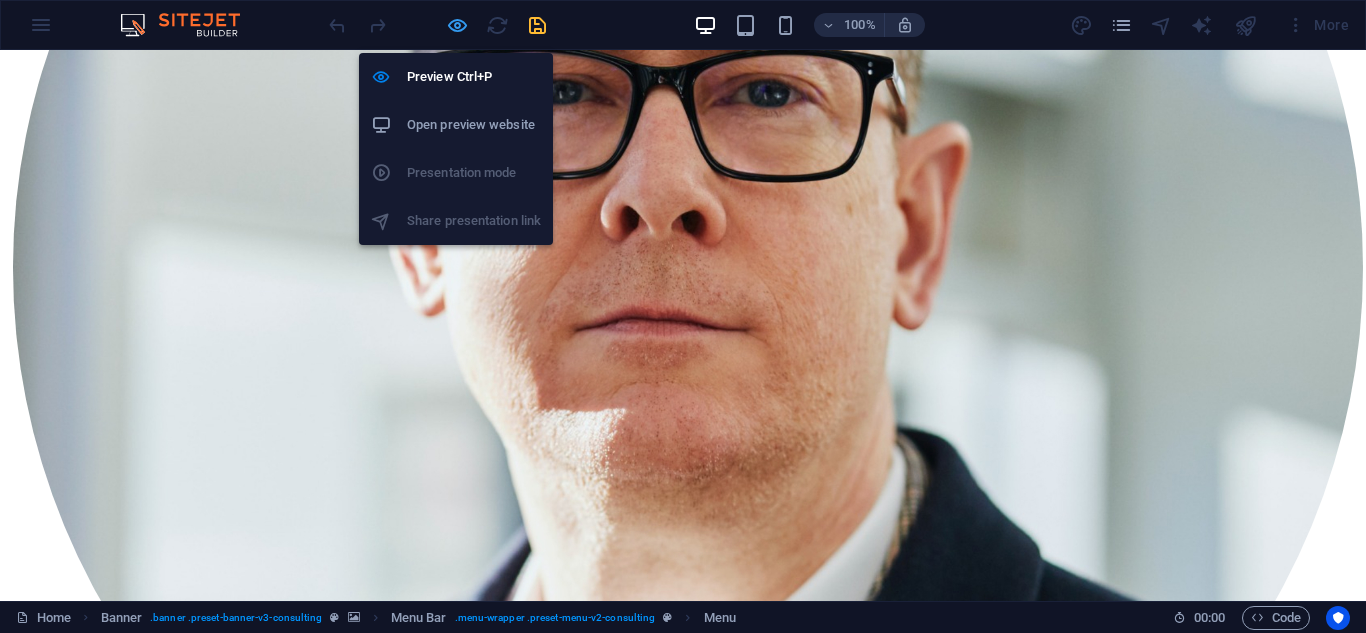 click at bounding box center (457, 25) 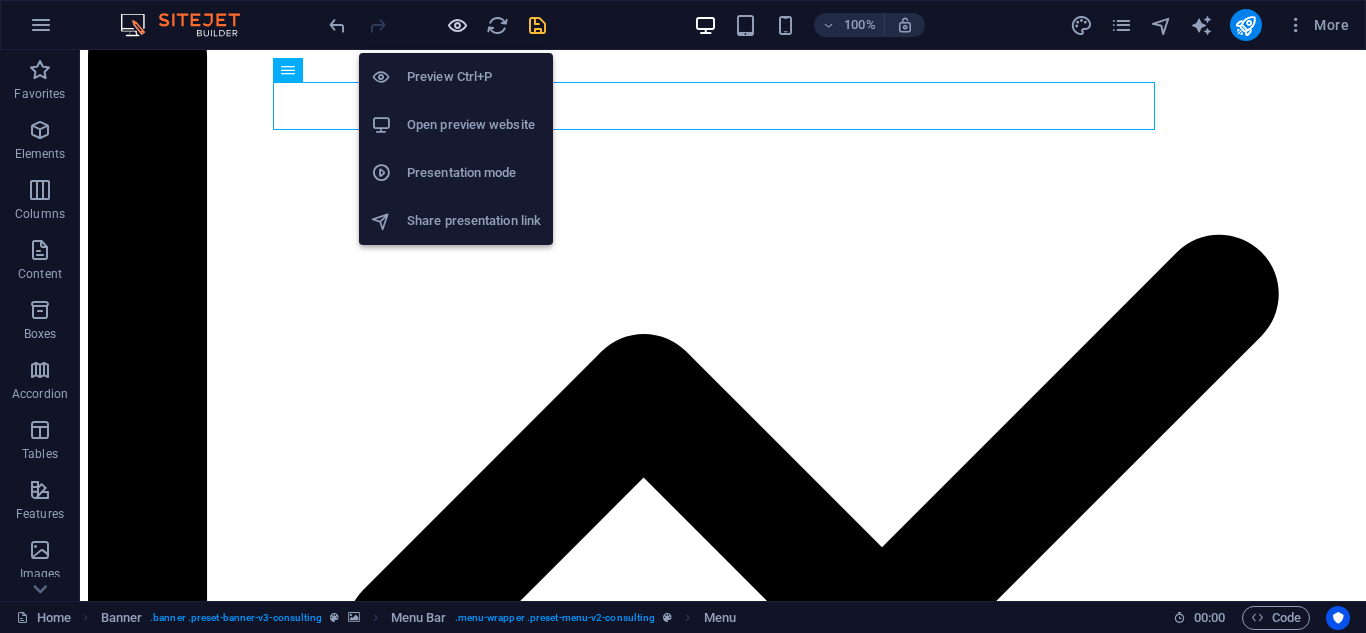 click on "Preview Ctrl+P Open preview website Presentation mode Share presentation link" at bounding box center (456, 141) 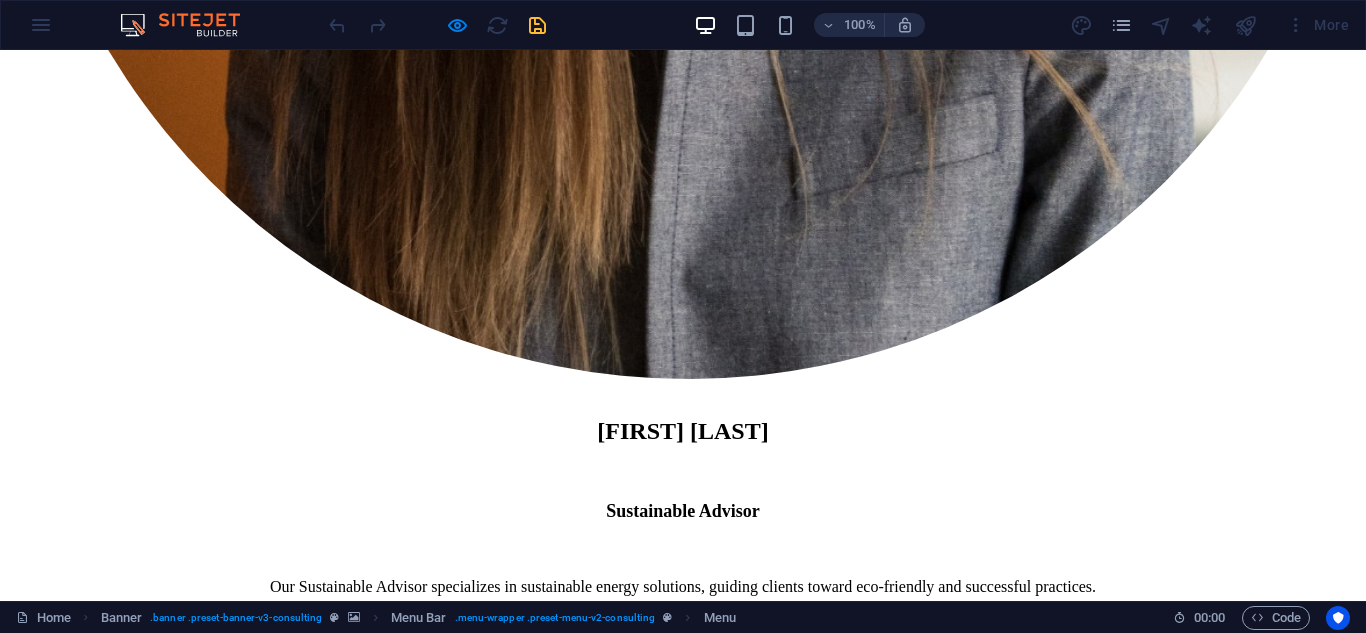 scroll, scrollTop: 4708, scrollLeft: 0, axis: vertical 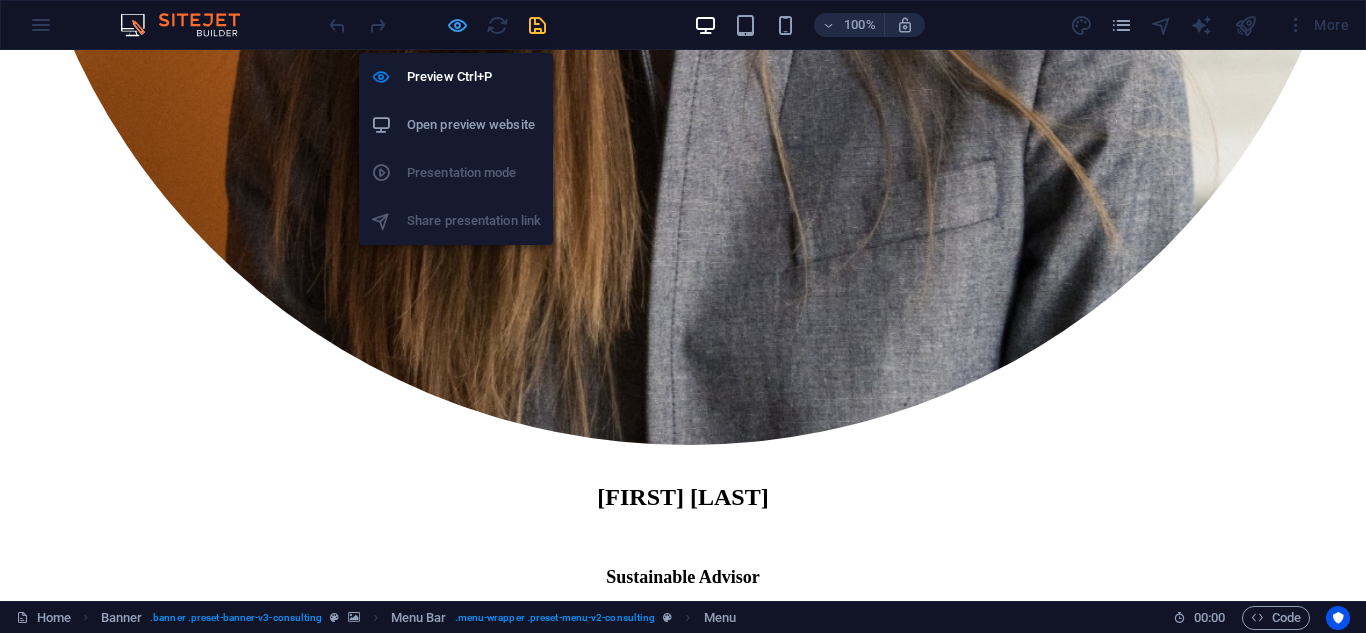 click at bounding box center [457, 25] 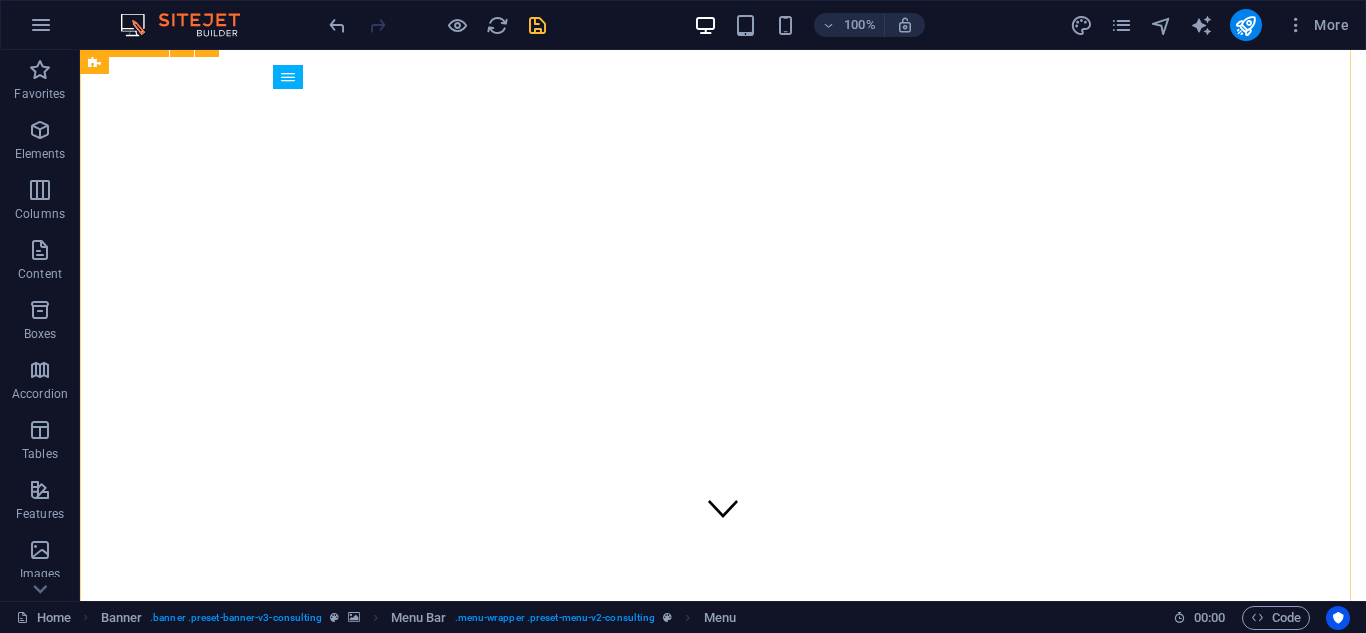 scroll, scrollTop: 0, scrollLeft: 0, axis: both 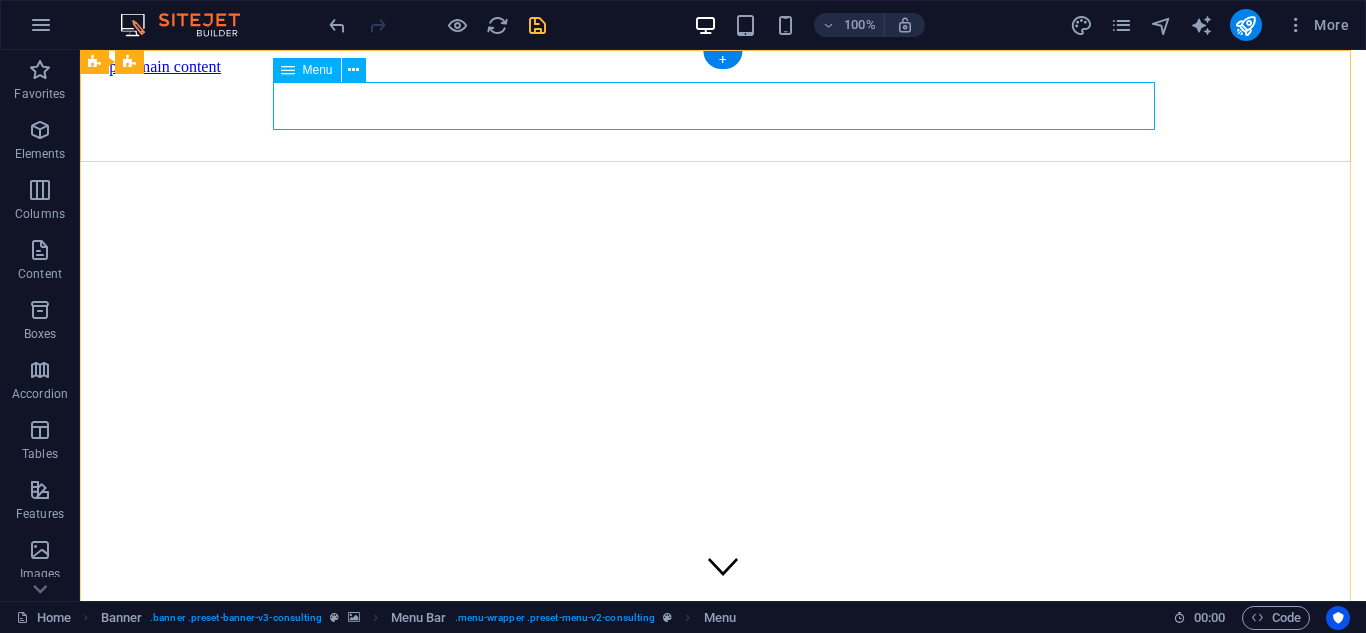click on "About Us Our Team Our Strengths Projects Contact Us" at bounding box center [723, 1089] 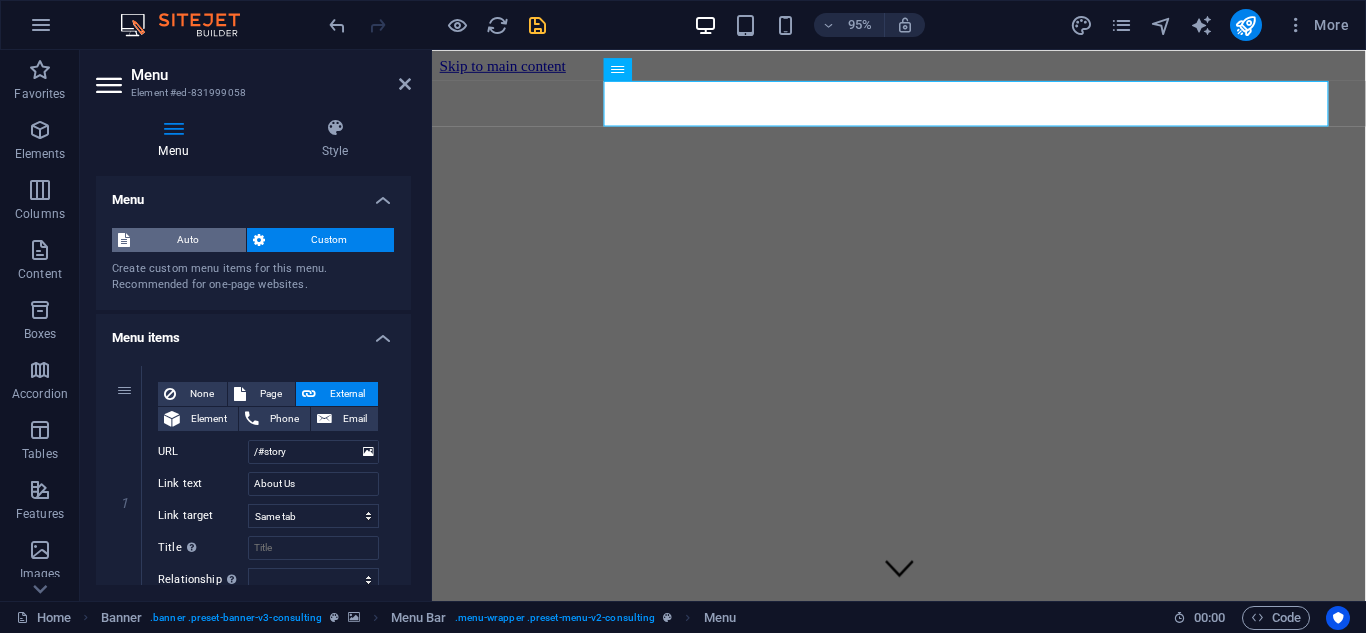 click on "Auto" at bounding box center [188, 240] 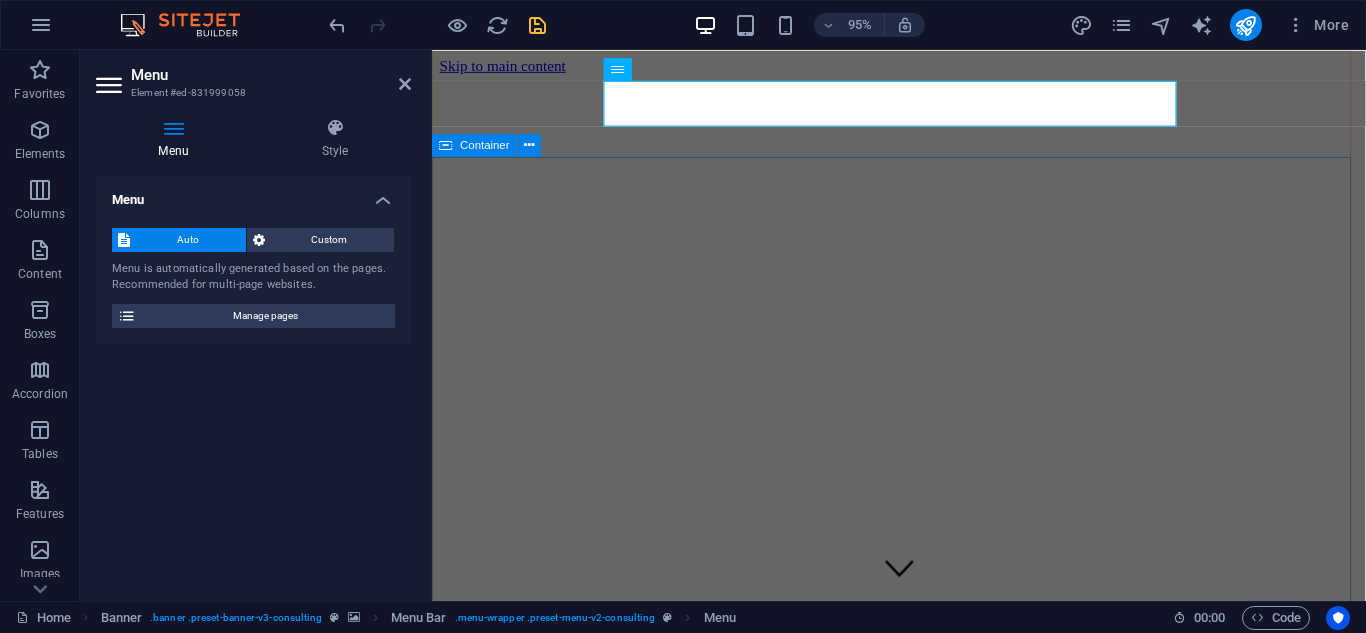 click on "Elevate Your Business With Sustainable Energy And Strategic Consulting Empowering businesses for a greener future and strategic growth Get Started" at bounding box center (923, 1338) 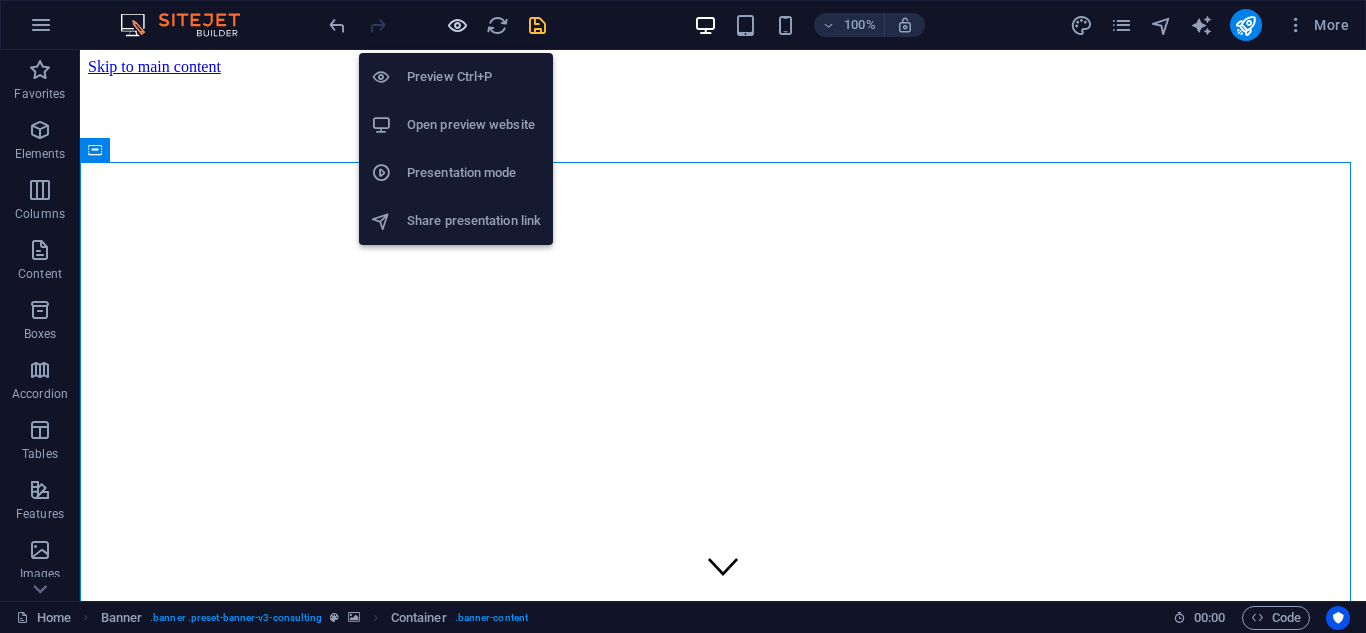 click at bounding box center [457, 25] 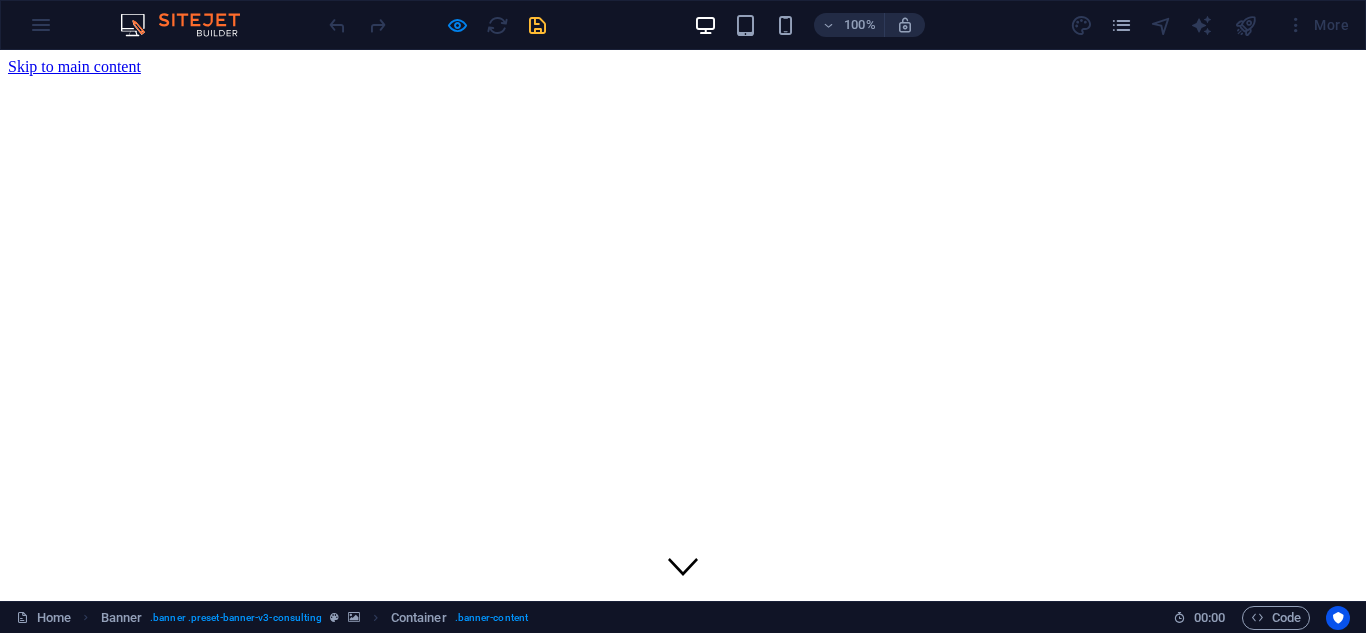 click on "Home" at bounding box center (67, 1052) 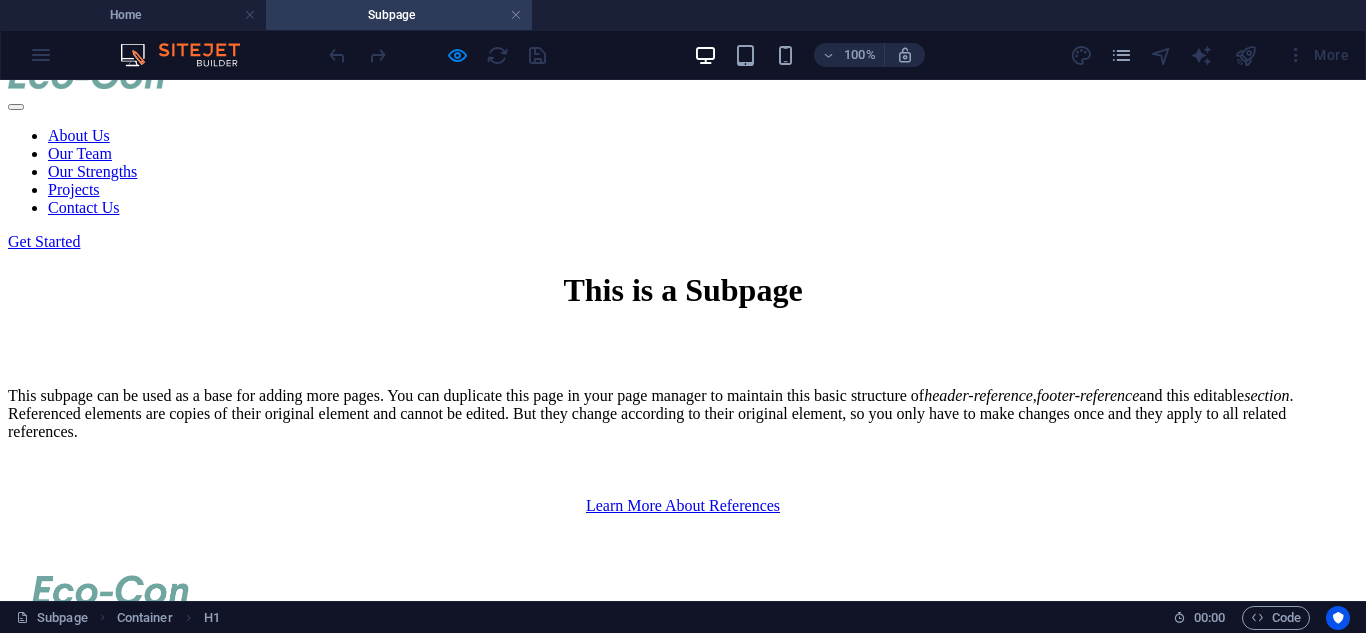 scroll, scrollTop: 0, scrollLeft: 0, axis: both 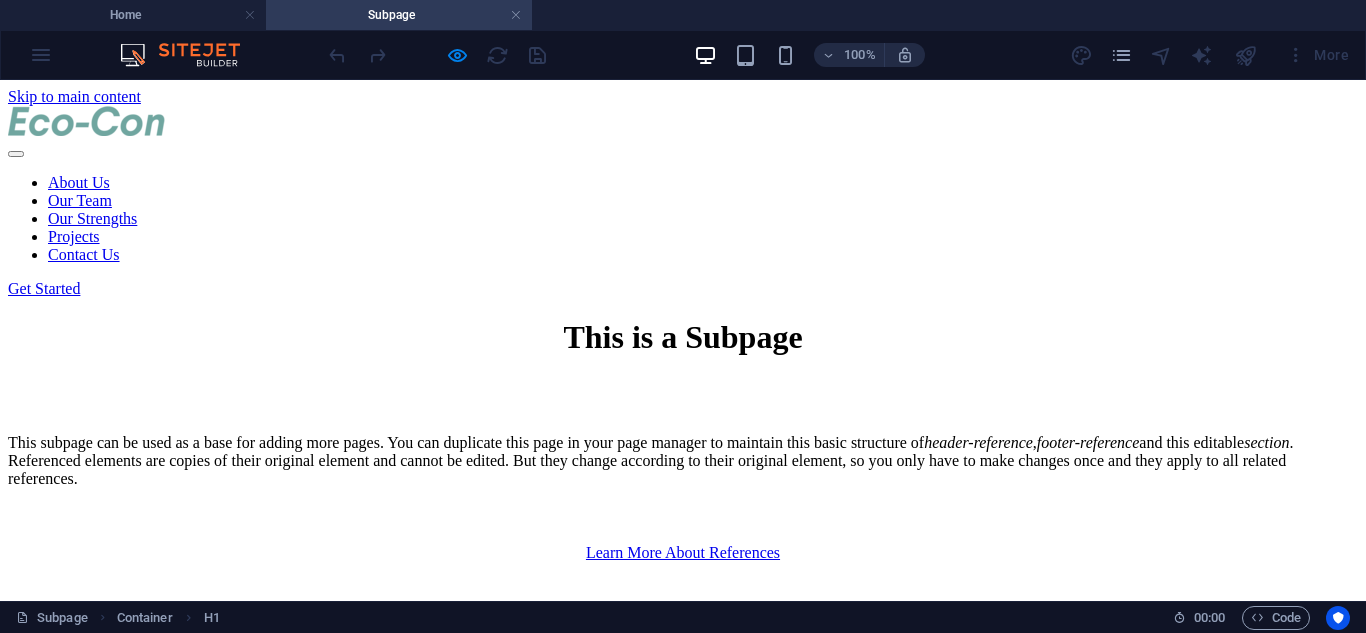 click on "About Us Our Team Our Strengths Projects Contact Us" at bounding box center (683, 219) 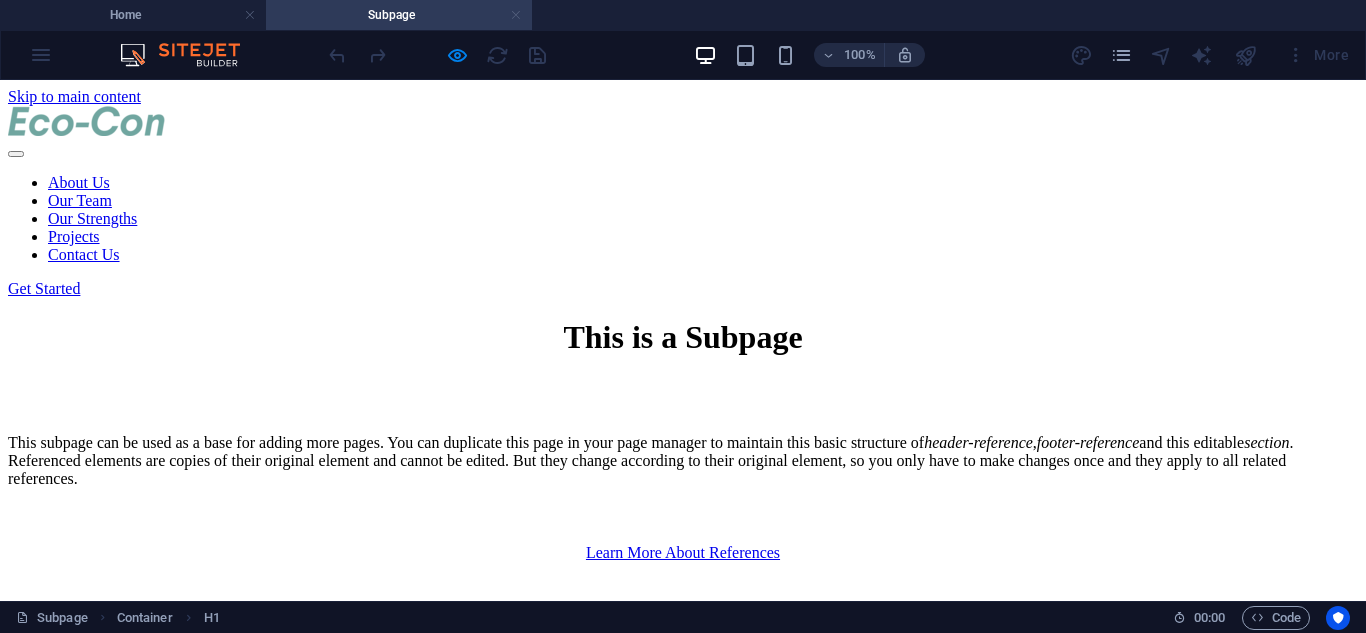 click at bounding box center (516, 15) 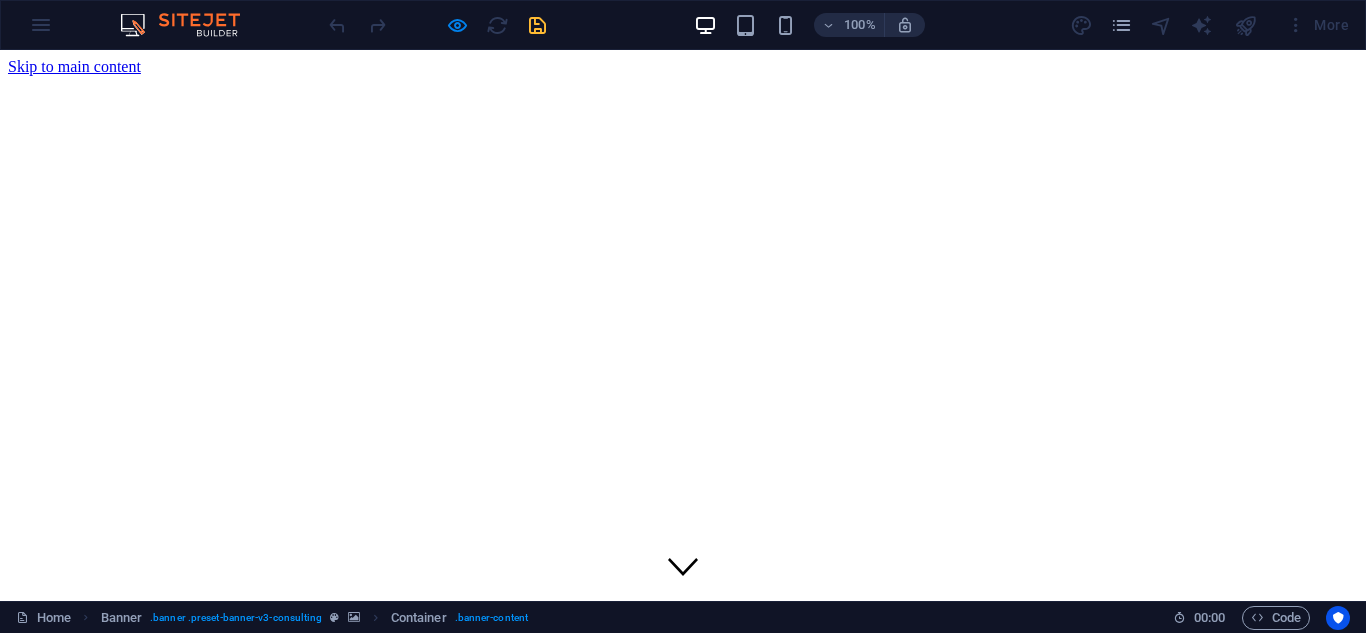 click on "Home" at bounding box center [67, 1052] 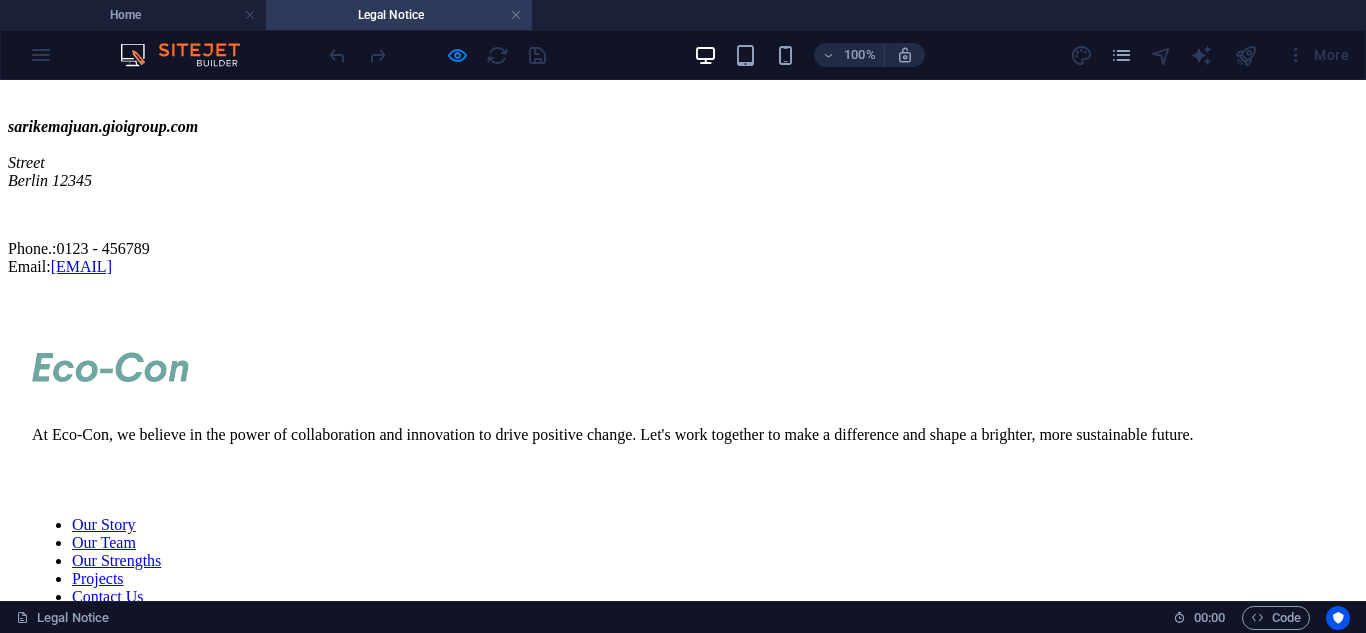 scroll, scrollTop: 0, scrollLeft: 0, axis: both 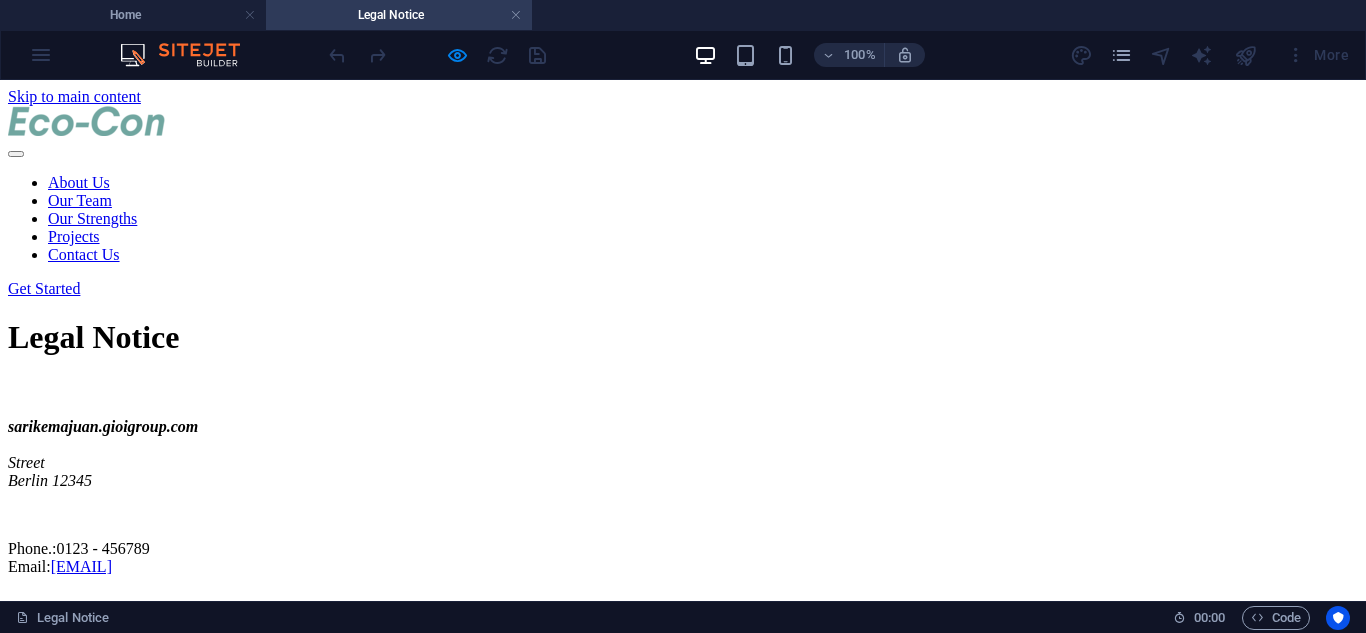 click on "Legal Notice" at bounding box center [399, 15] 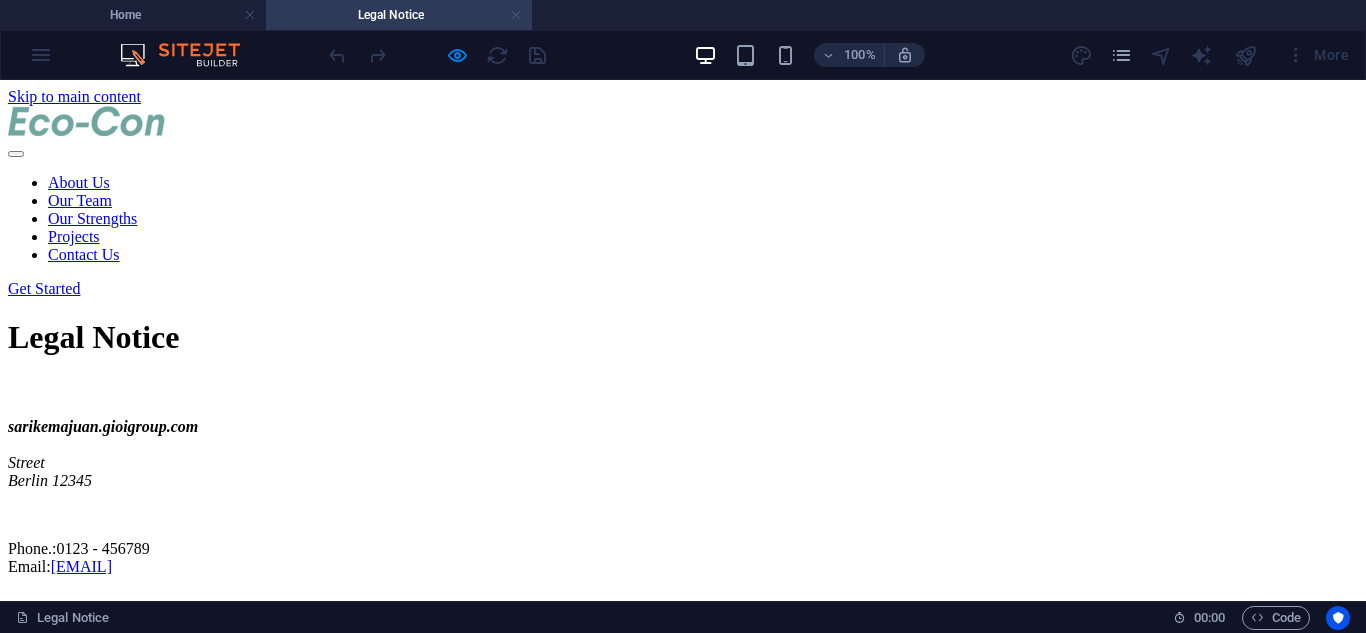 click at bounding box center (516, 15) 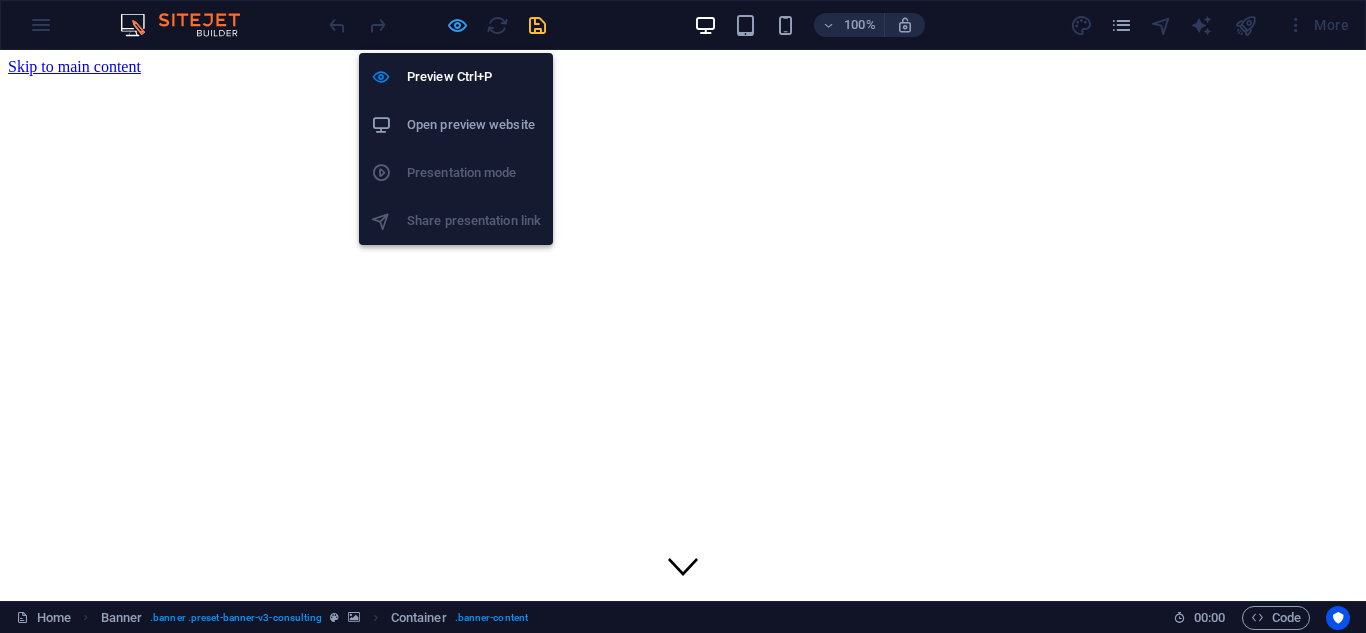 click at bounding box center [457, 25] 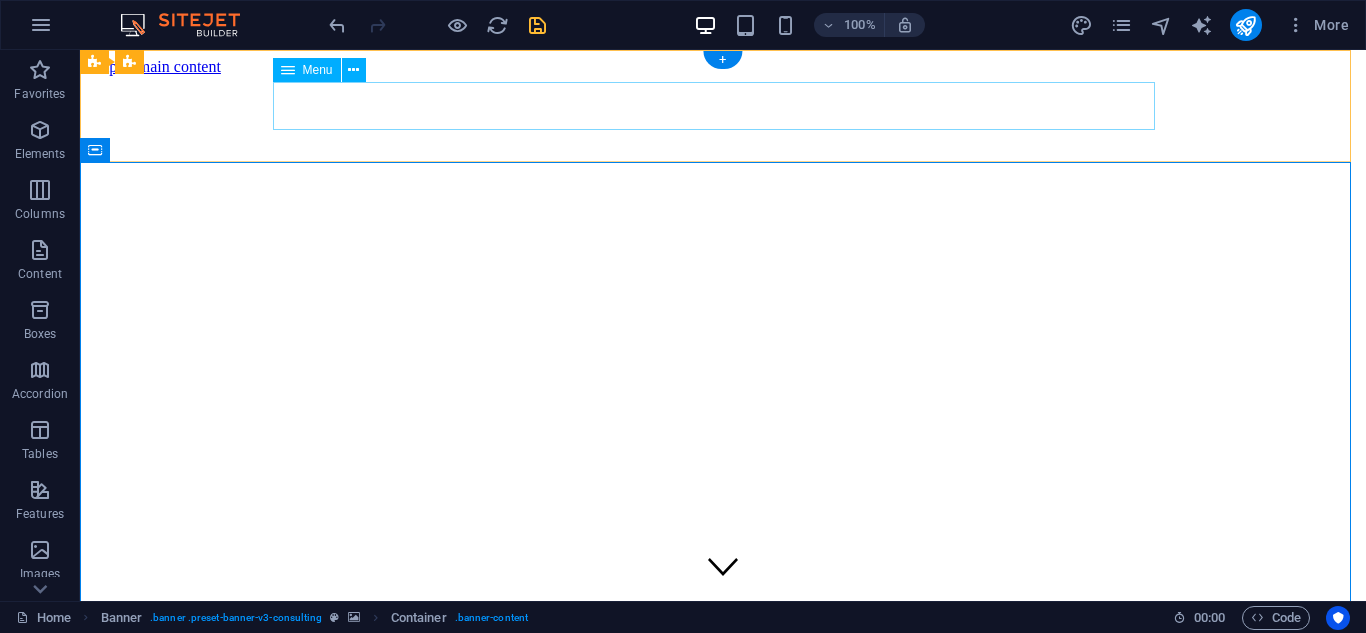 click on "Home Subpage Legal Notice Privacy" at bounding box center [723, 1080] 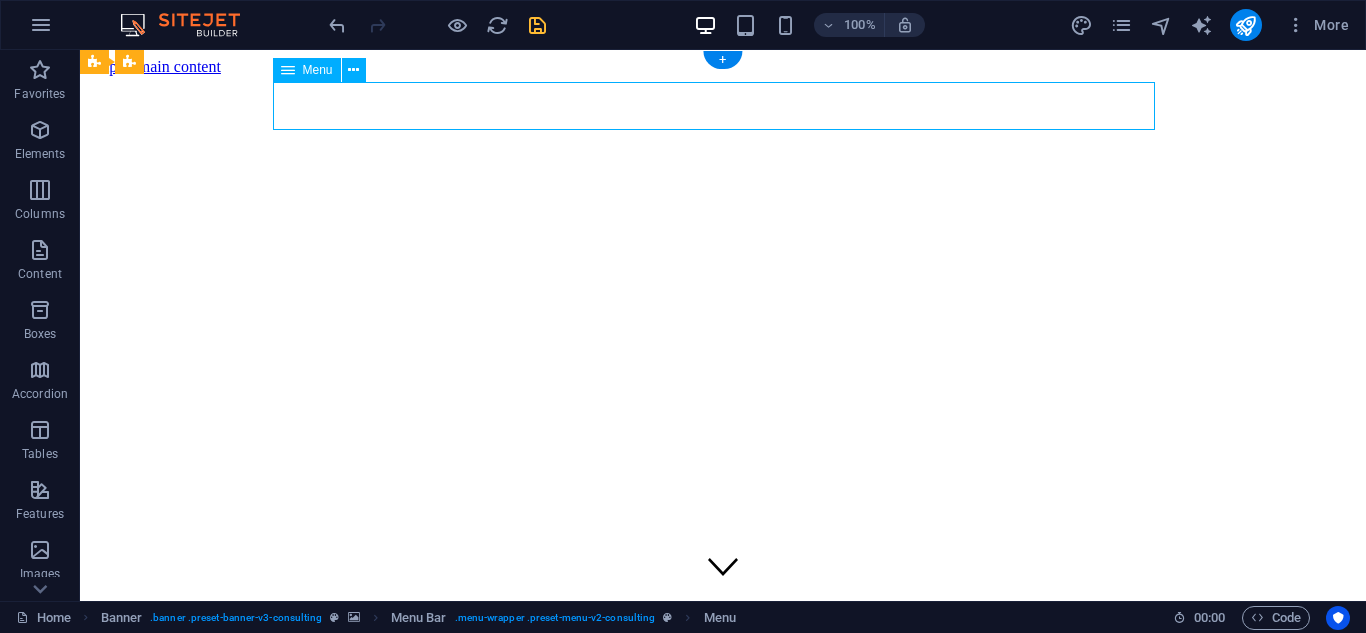click on "Home Subpage Legal Notice Privacy" at bounding box center [723, 1080] 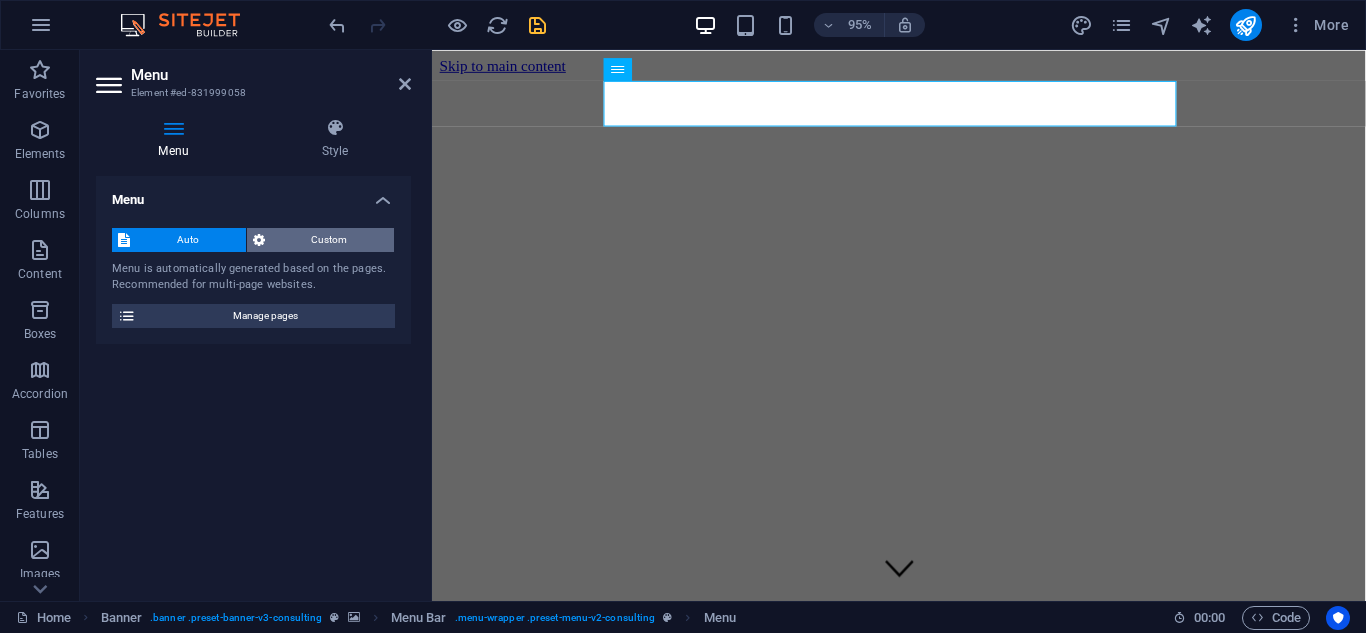 click on "Custom" at bounding box center [330, 240] 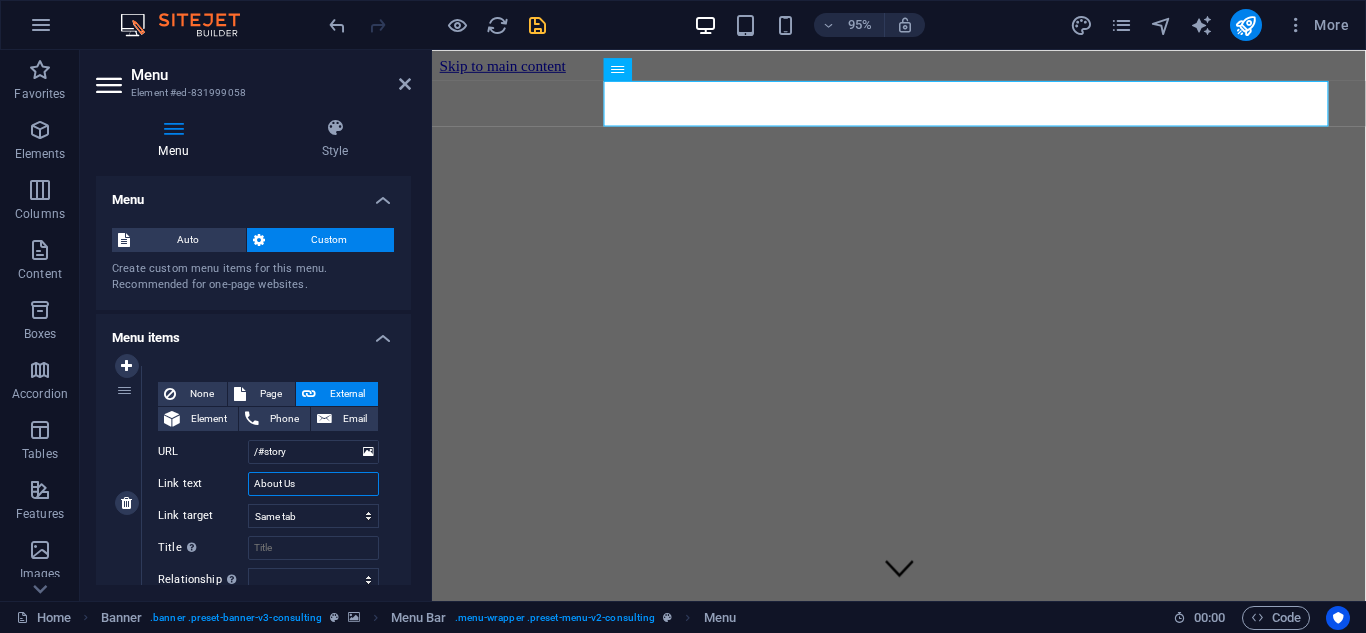 drag, startPoint x: 307, startPoint y: 488, endPoint x: 247, endPoint y: 493, distance: 60.207973 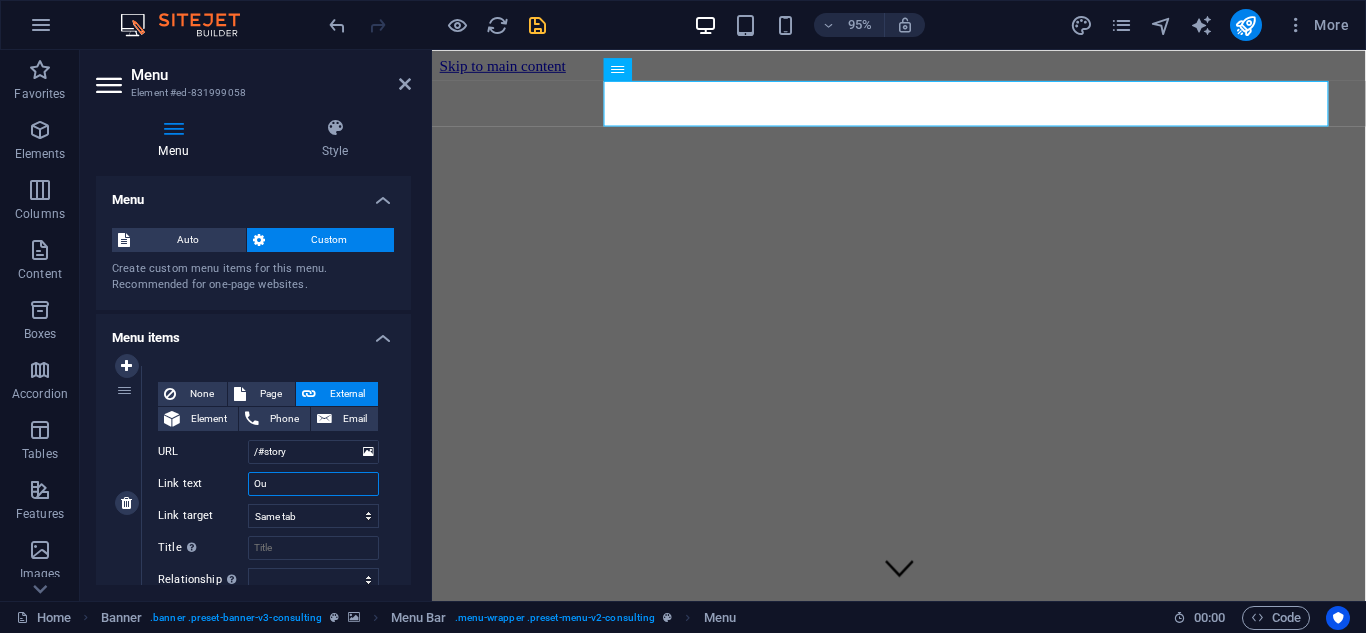 type on "Out" 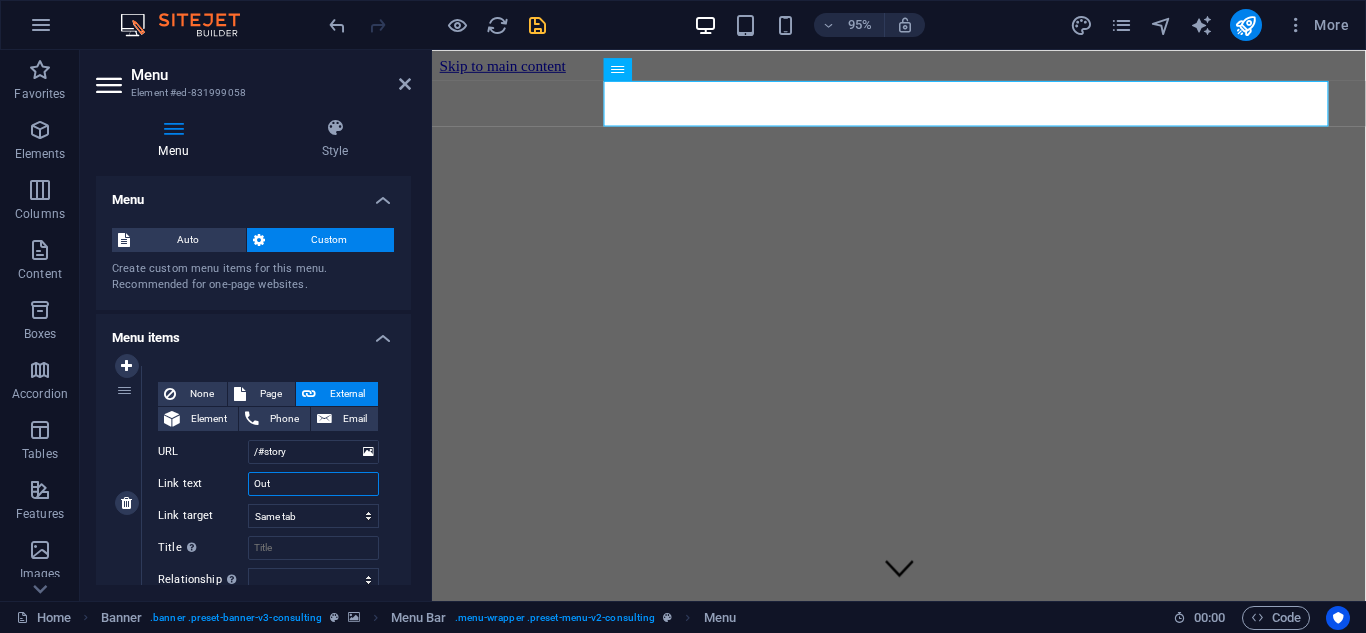 select 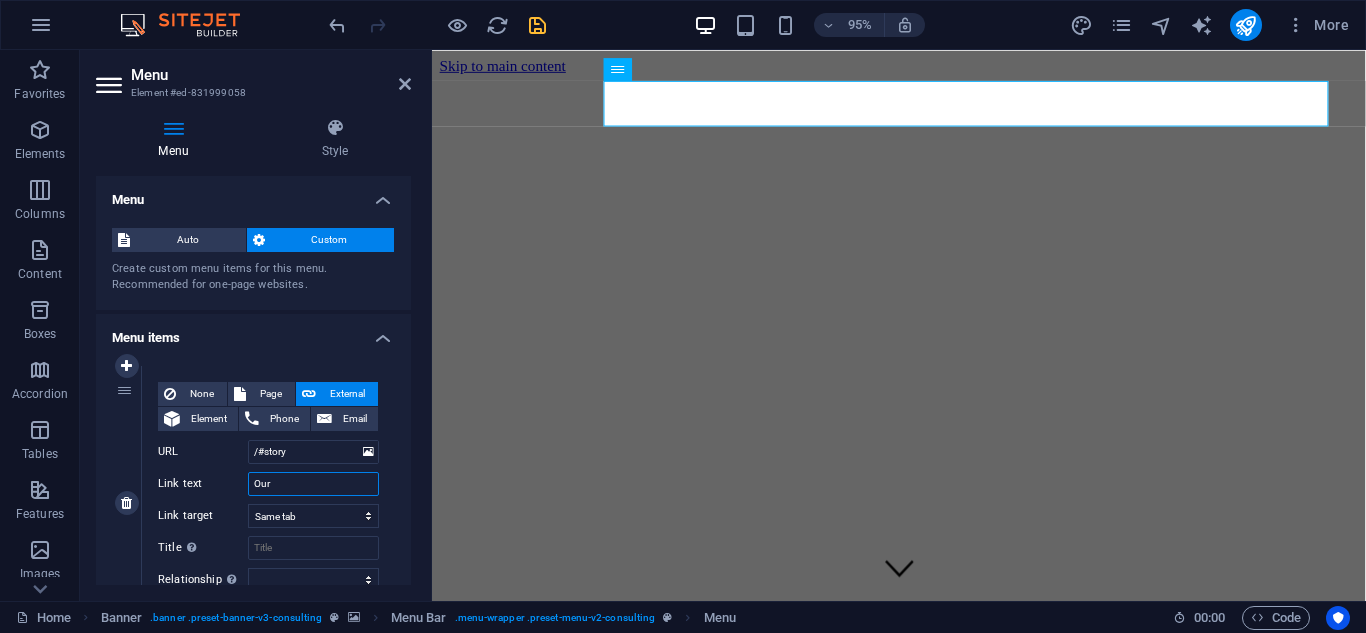 type on "Our" 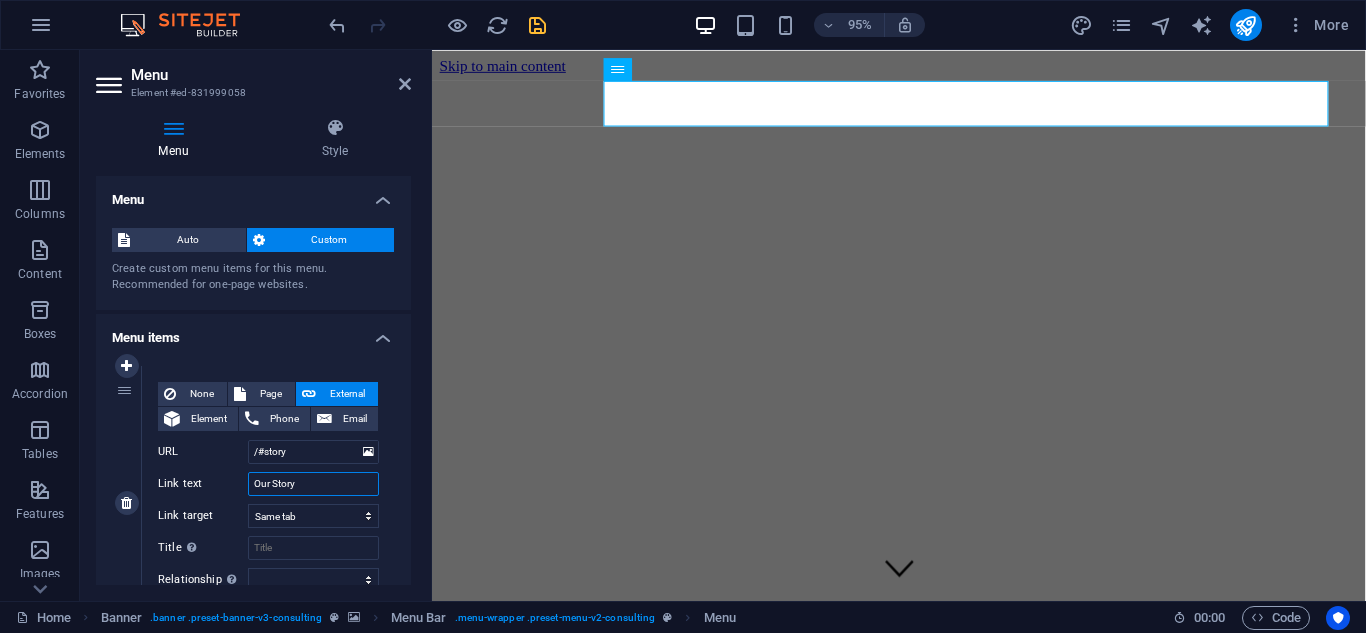 type on "Our Story" 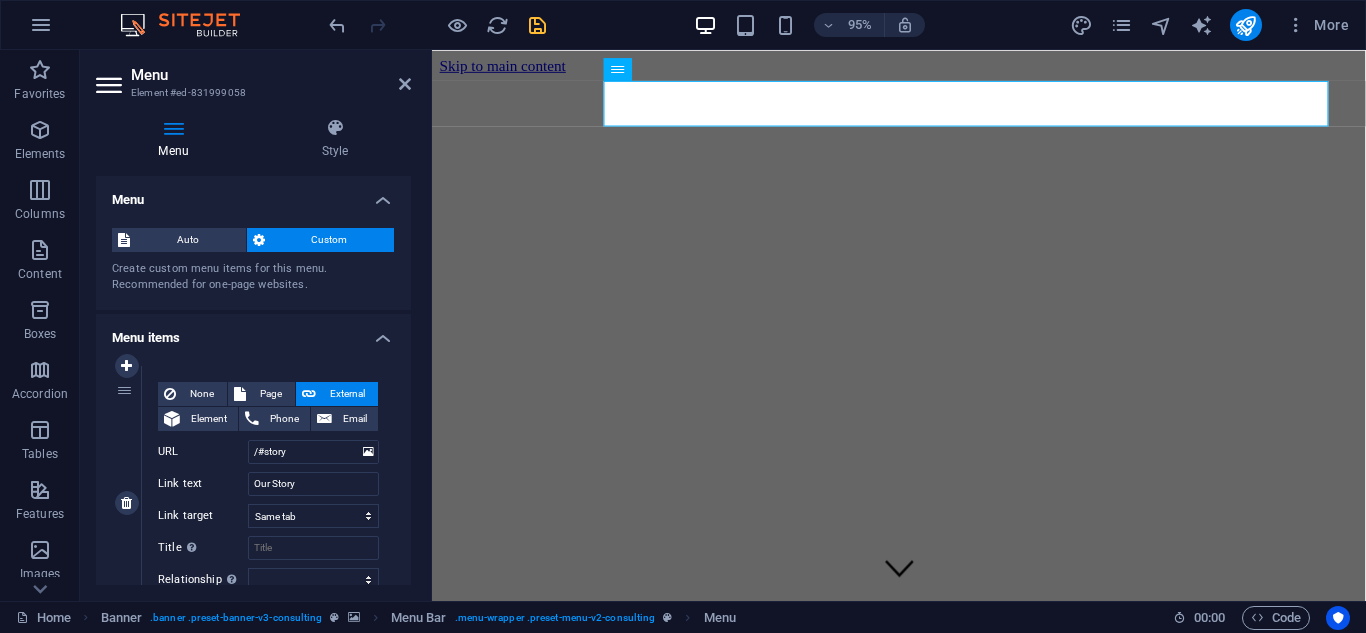select 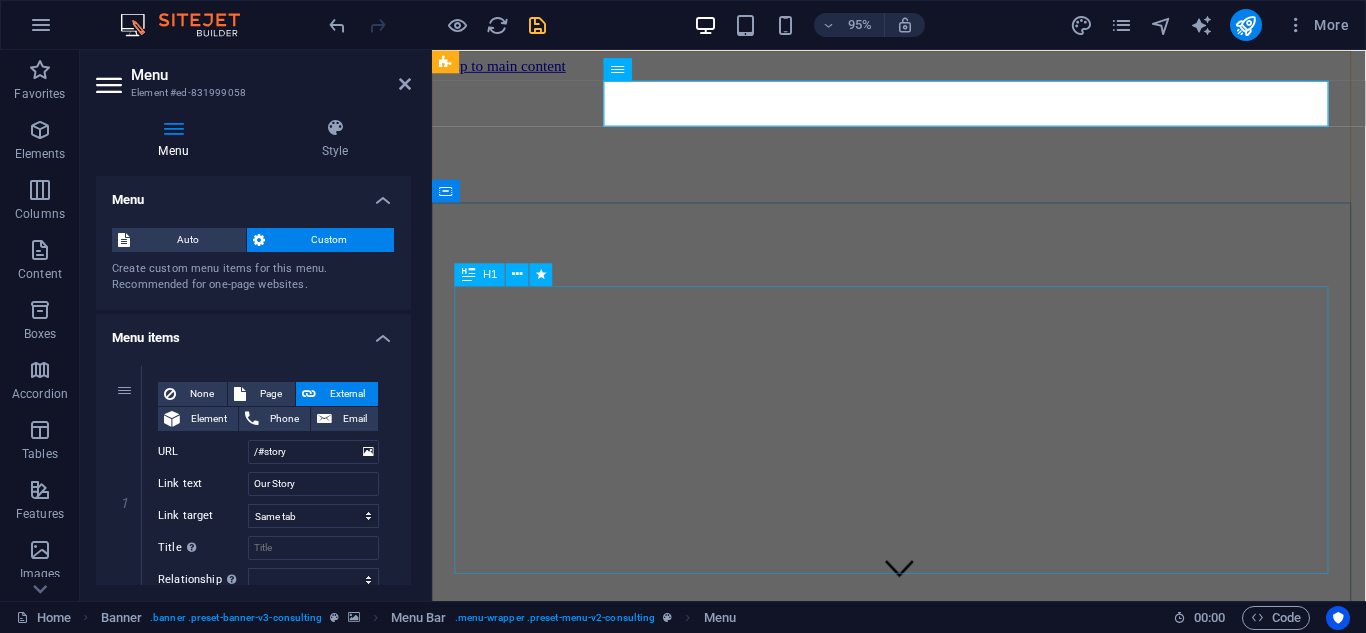 click on "Elevate Your Business With Sustainable Energy And Strategic Consulting" at bounding box center [923, 1226] 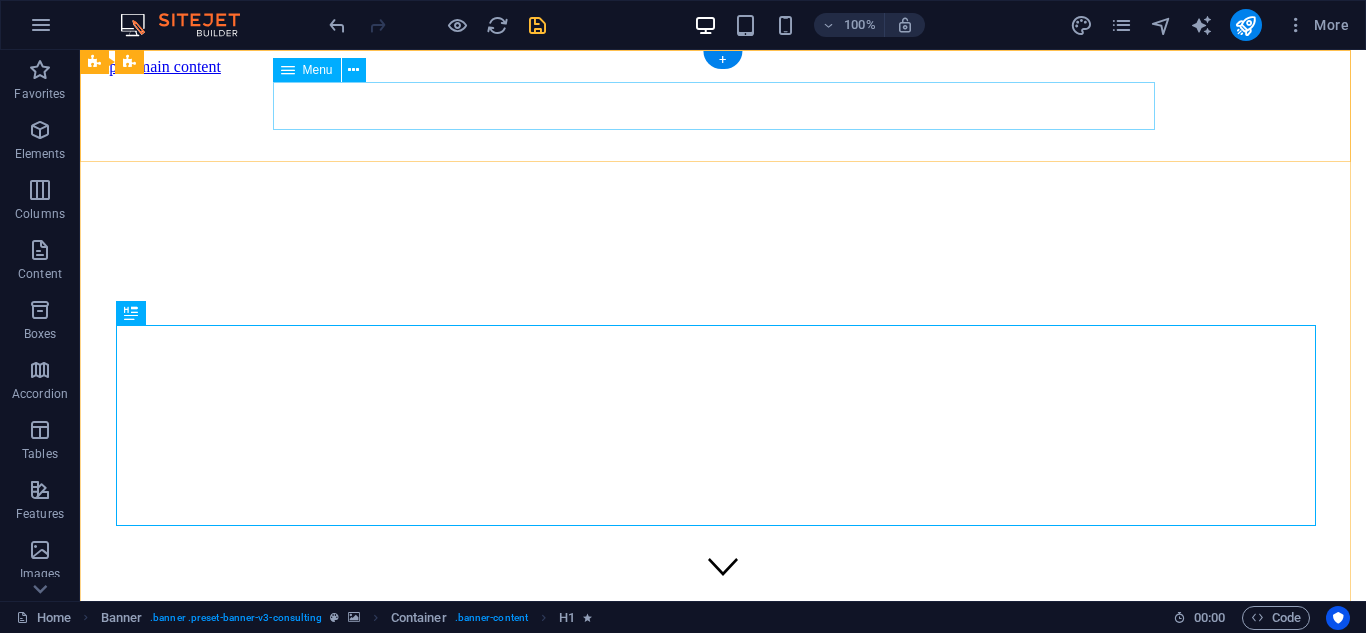 click on "Our Story Our Team Our Strengths Projects Contact Us" at bounding box center (723, 1089) 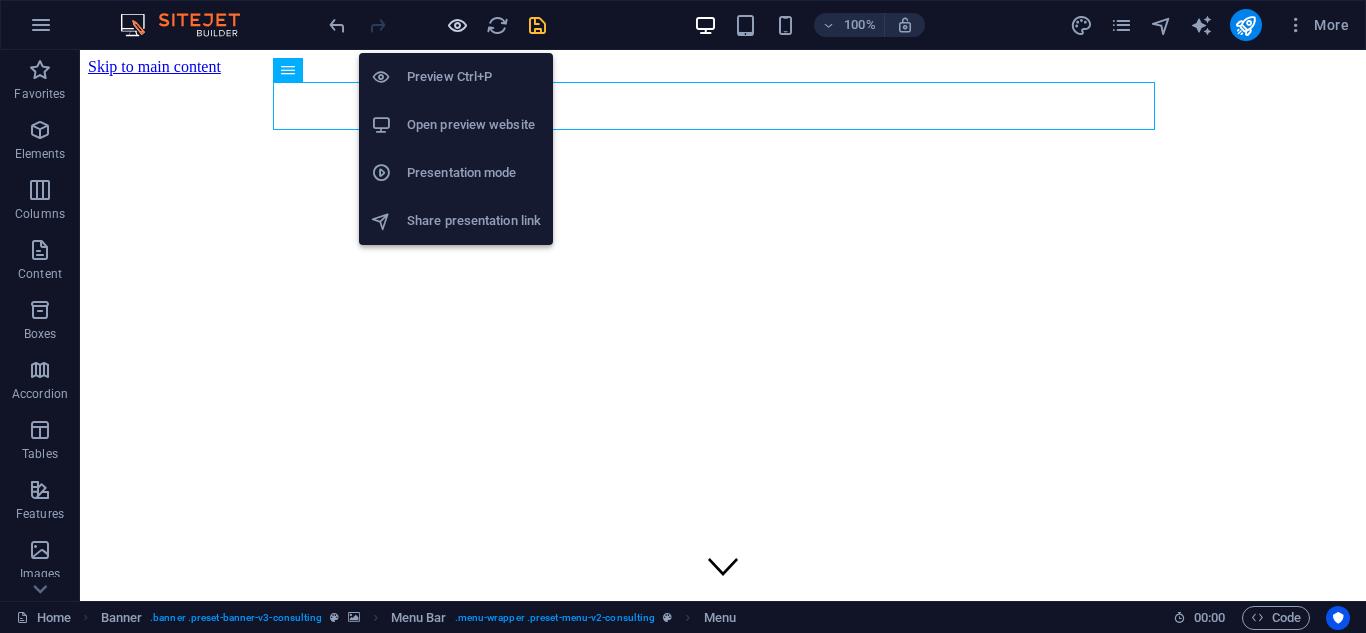 click at bounding box center (457, 25) 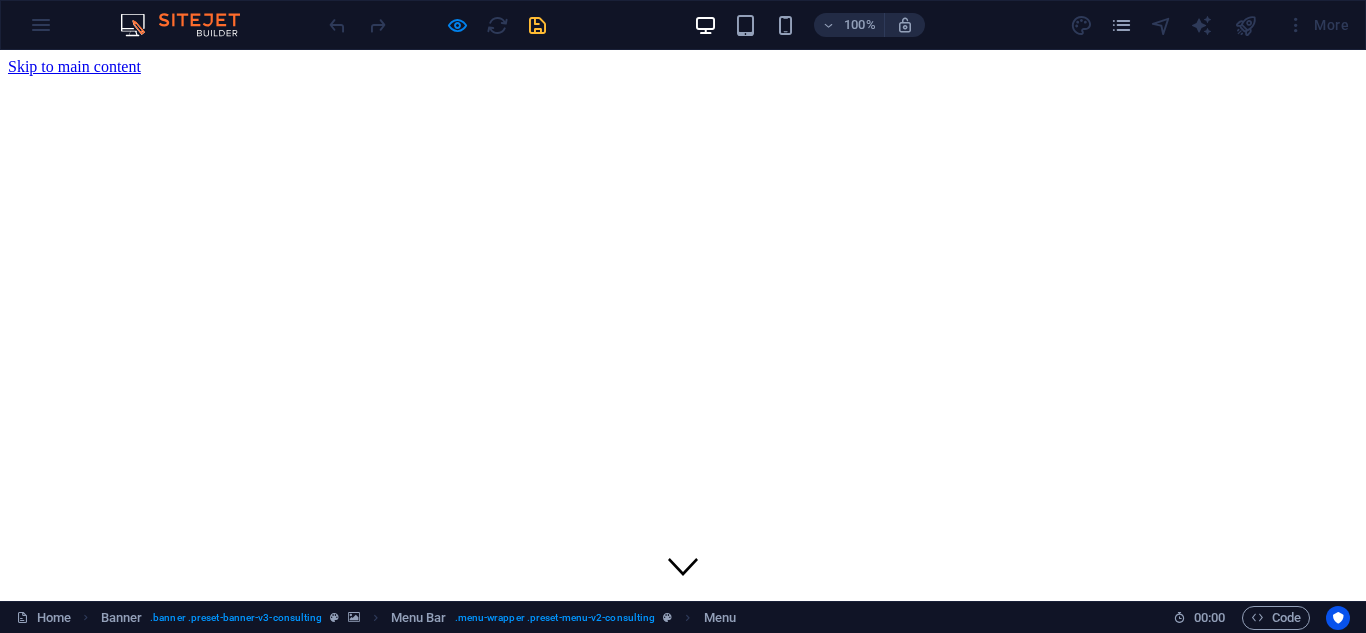 click on "Our Story" at bounding box center [80, 1052] 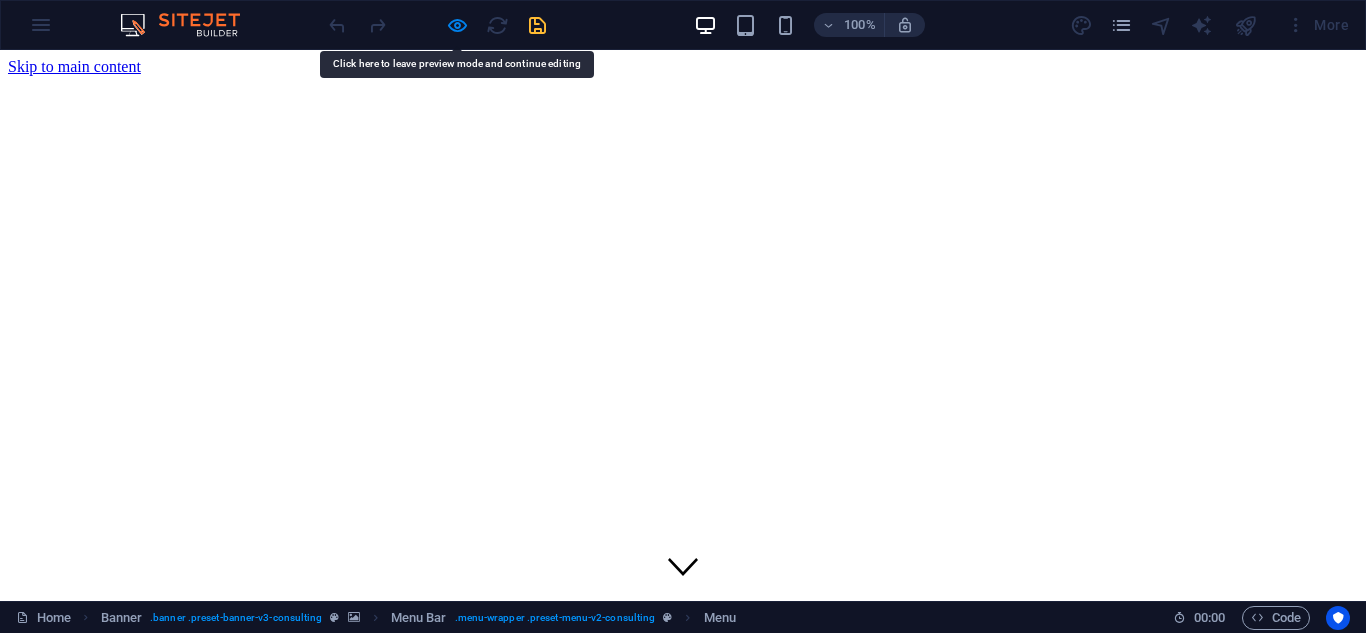 click on "Our Story" at bounding box center (80, 1052) 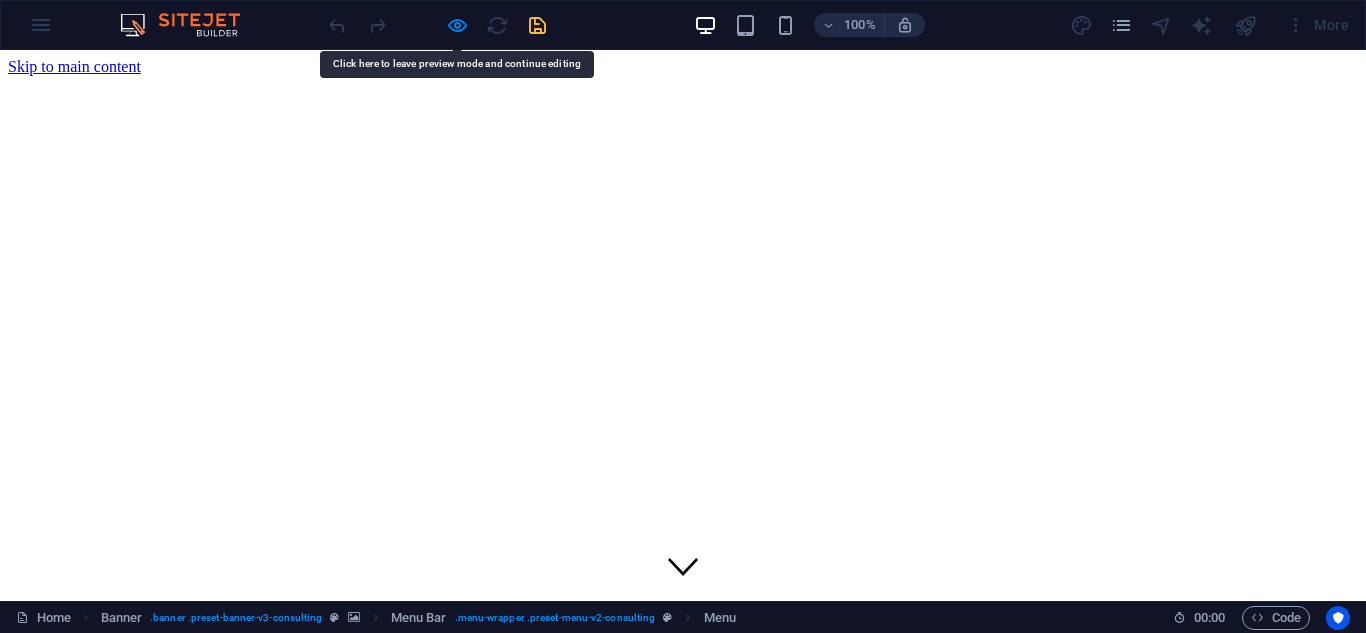 click on "Our Story" at bounding box center (80, 1052) 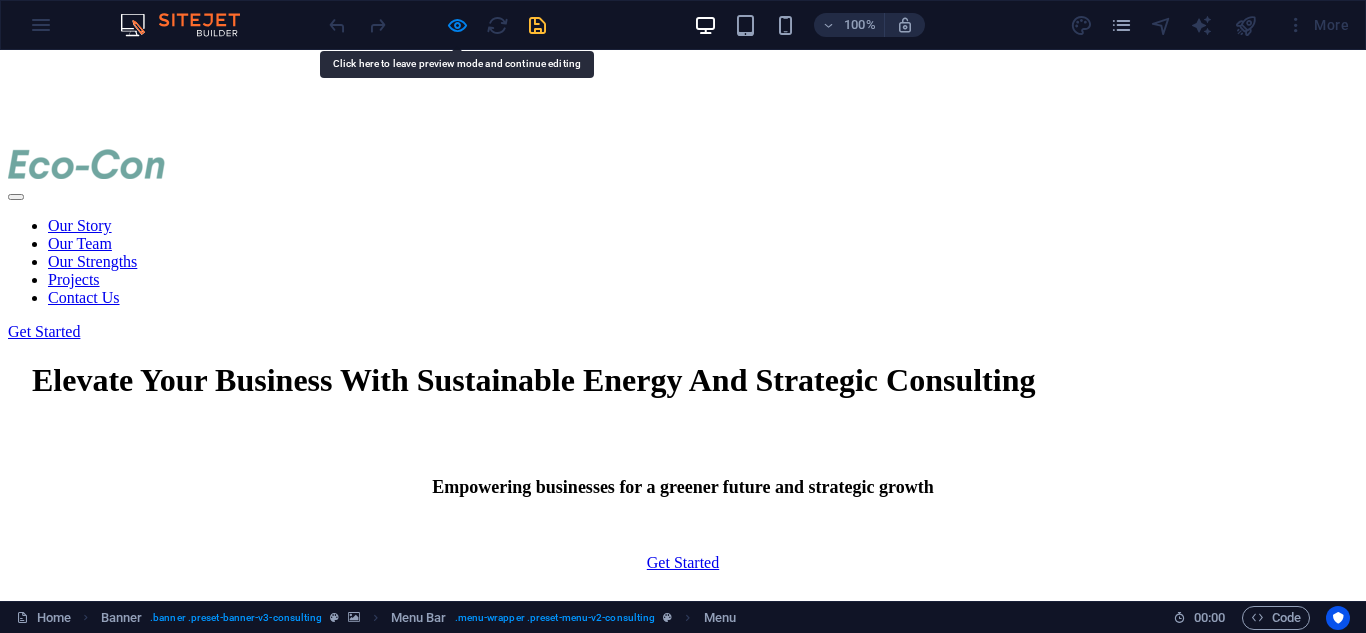 scroll, scrollTop: 900, scrollLeft: 0, axis: vertical 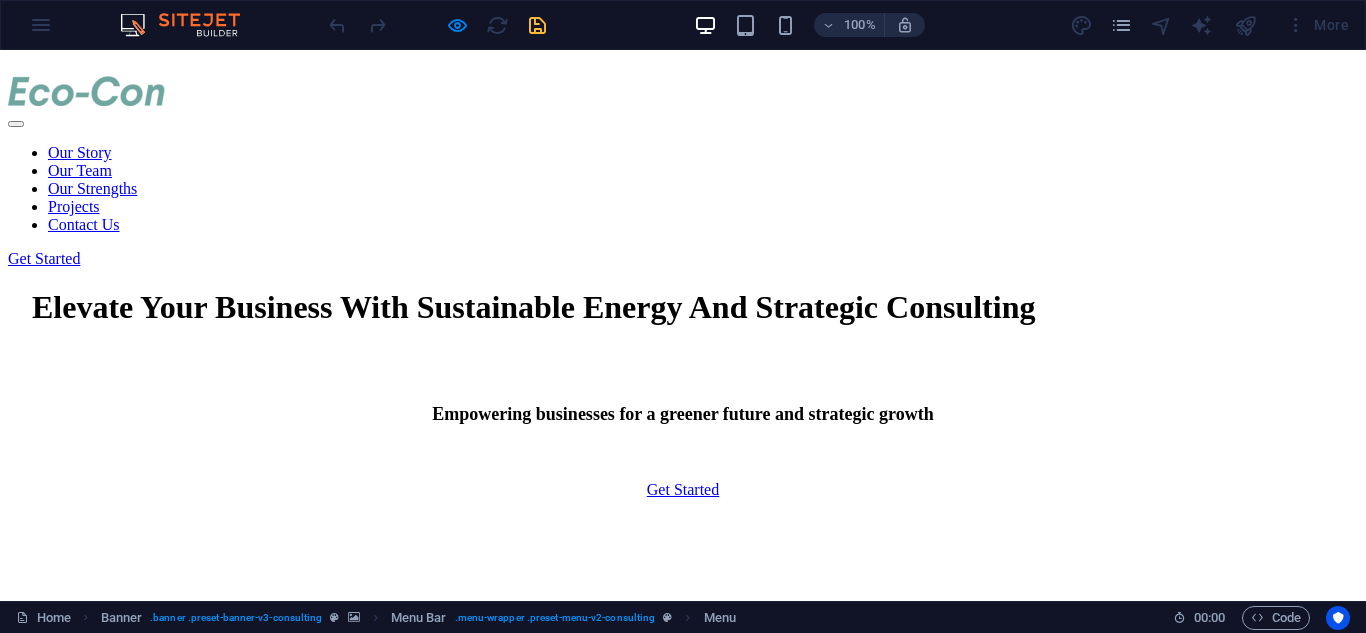 click on "Our Story" at bounding box center (683, 800) 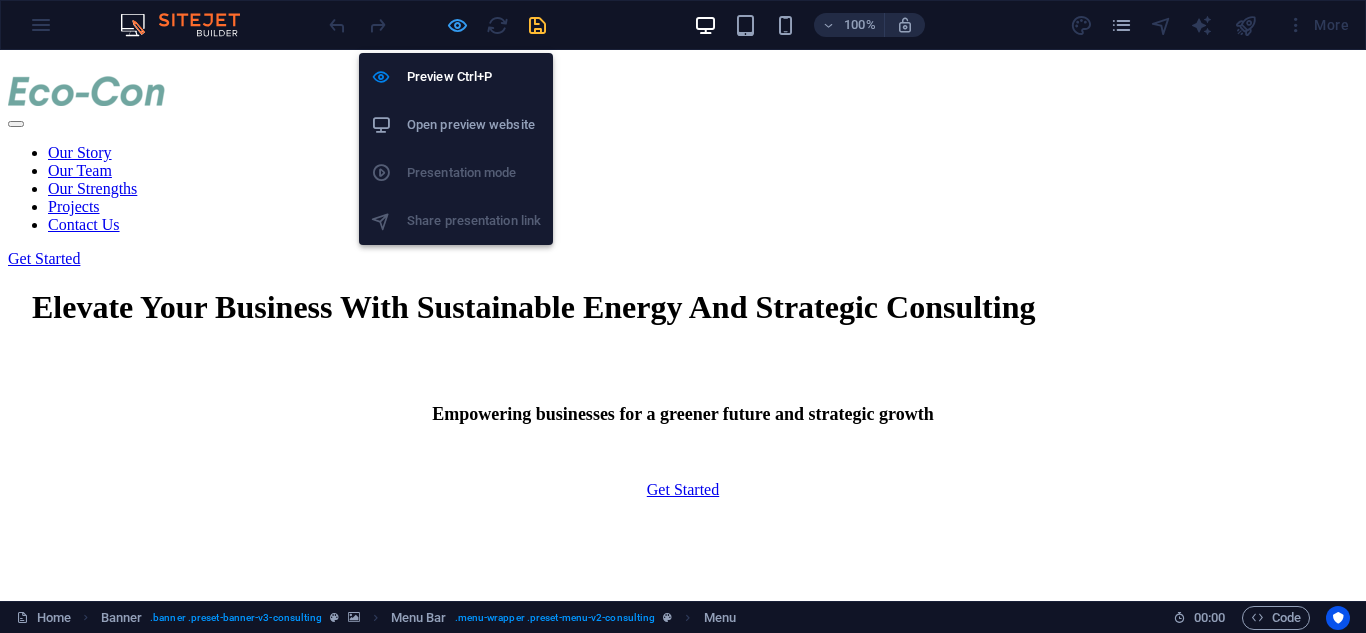 click at bounding box center (457, 25) 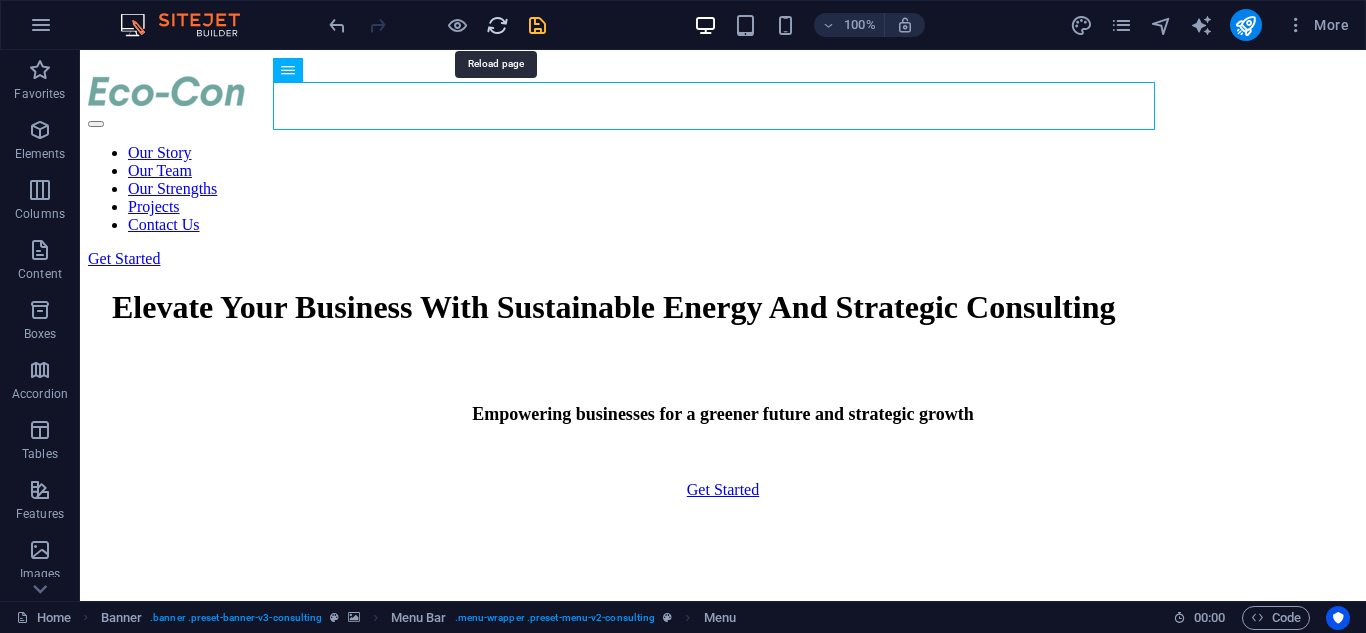 click at bounding box center [497, 25] 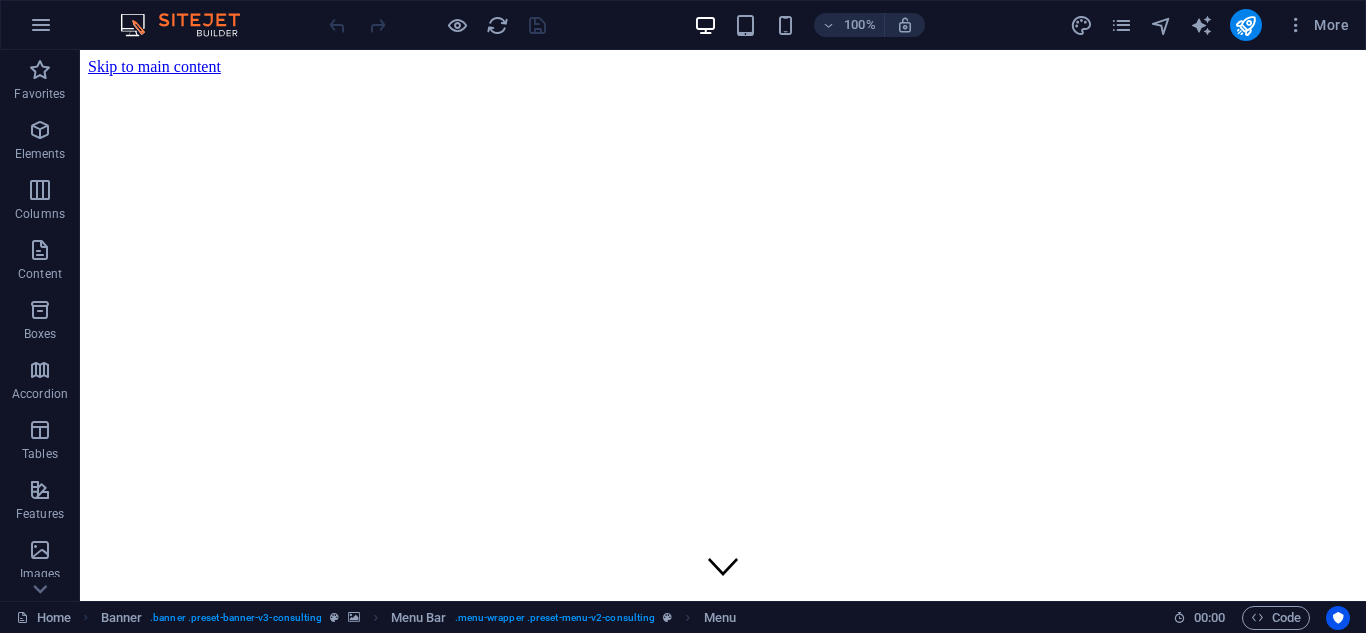scroll, scrollTop: 0, scrollLeft: 0, axis: both 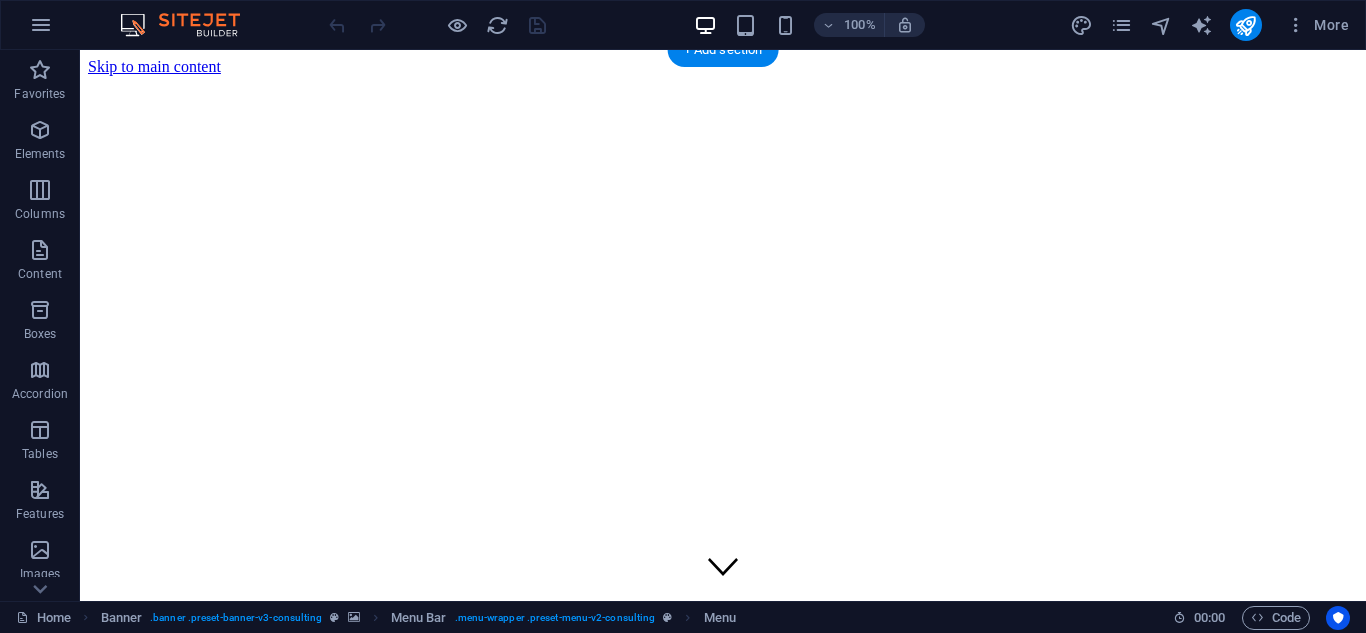 click on "About Us Our Team Our Strengths Projects Contact Us" at bounding box center [723, 1089] 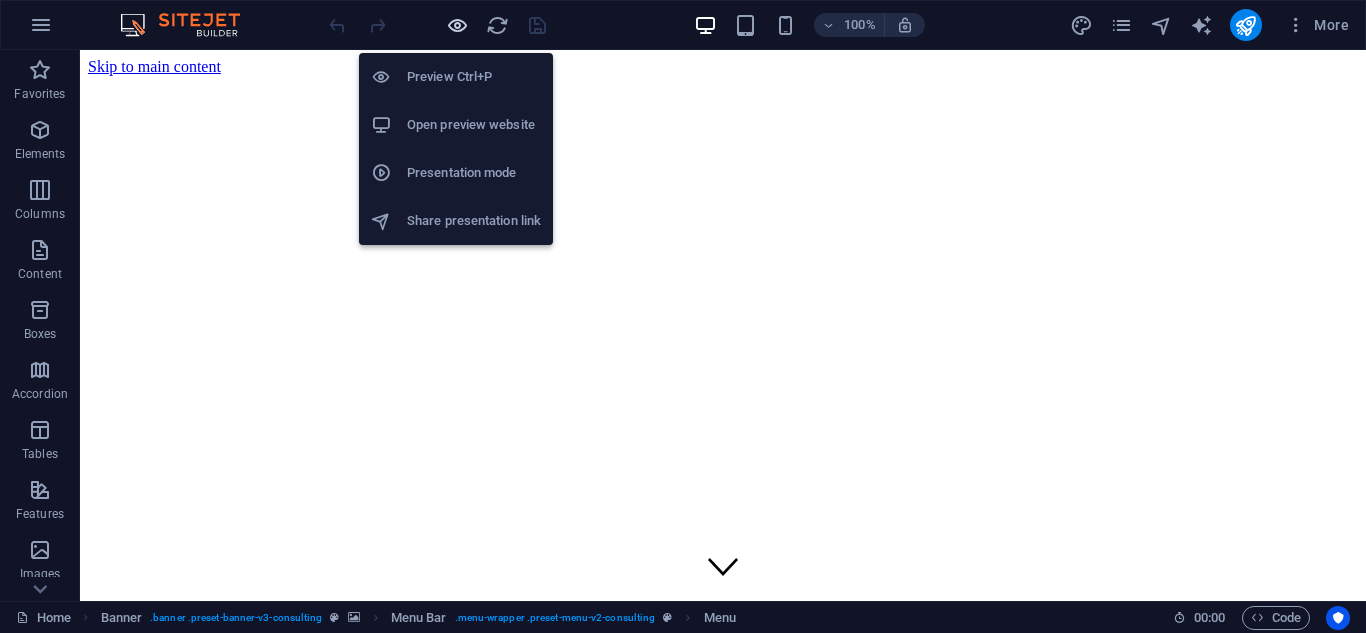 click at bounding box center [457, 25] 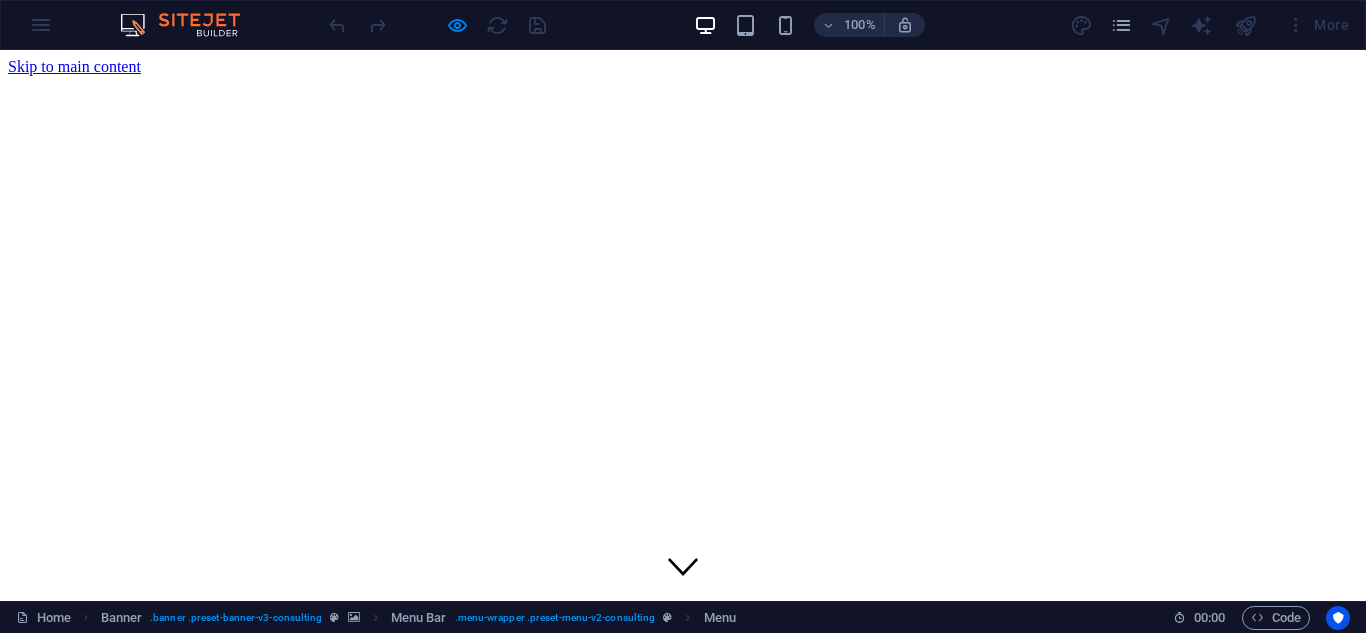 click on "About Us" at bounding box center [79, 1052] 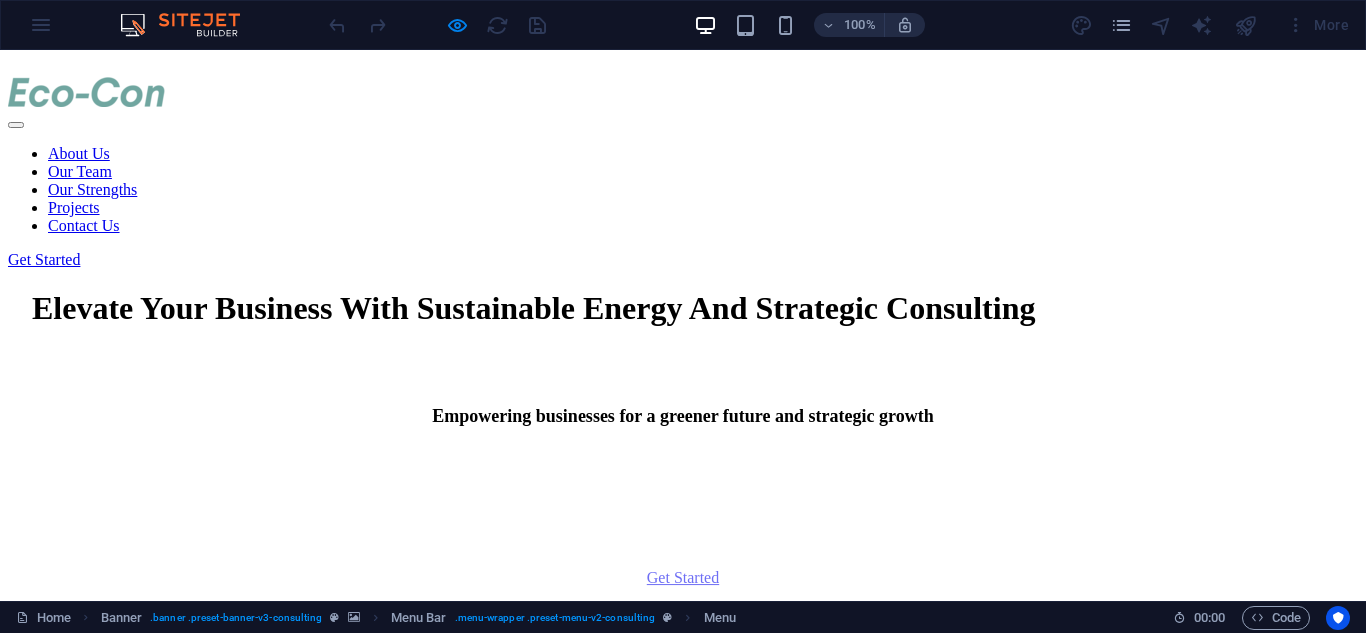 scroll, scrollTop: 787, scrollLeft: 0, axis: vertical 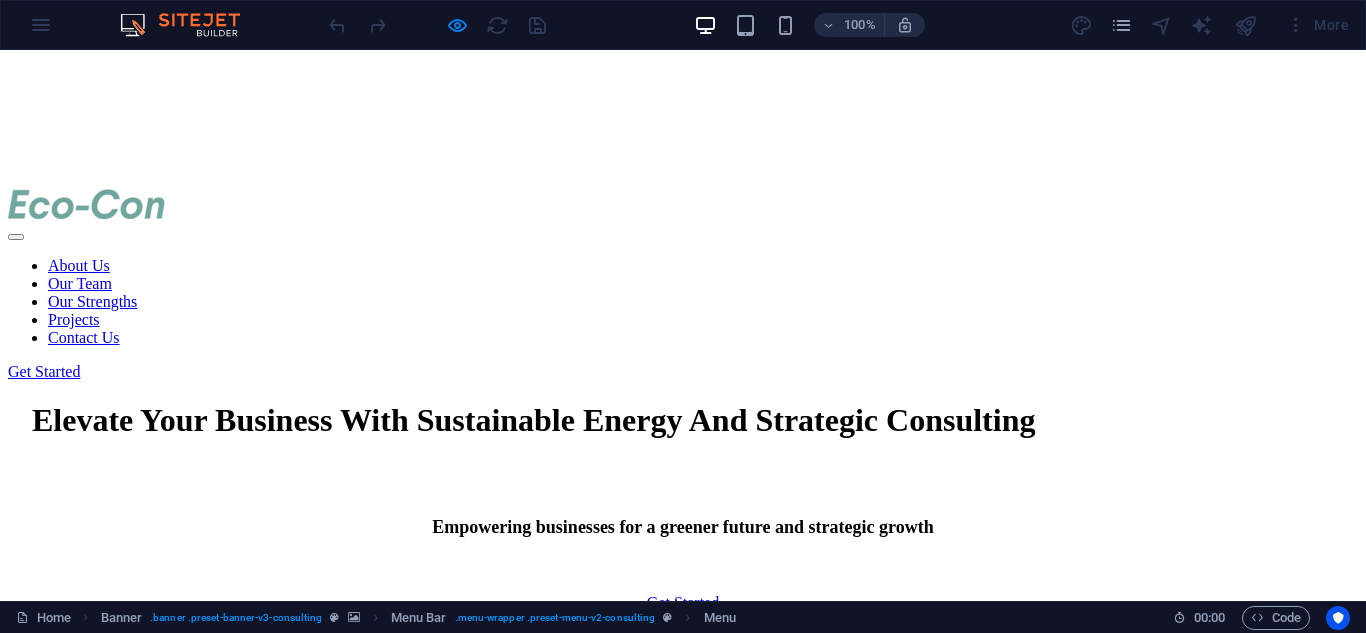 click on "Our Team" at bounding box center [80, 283] 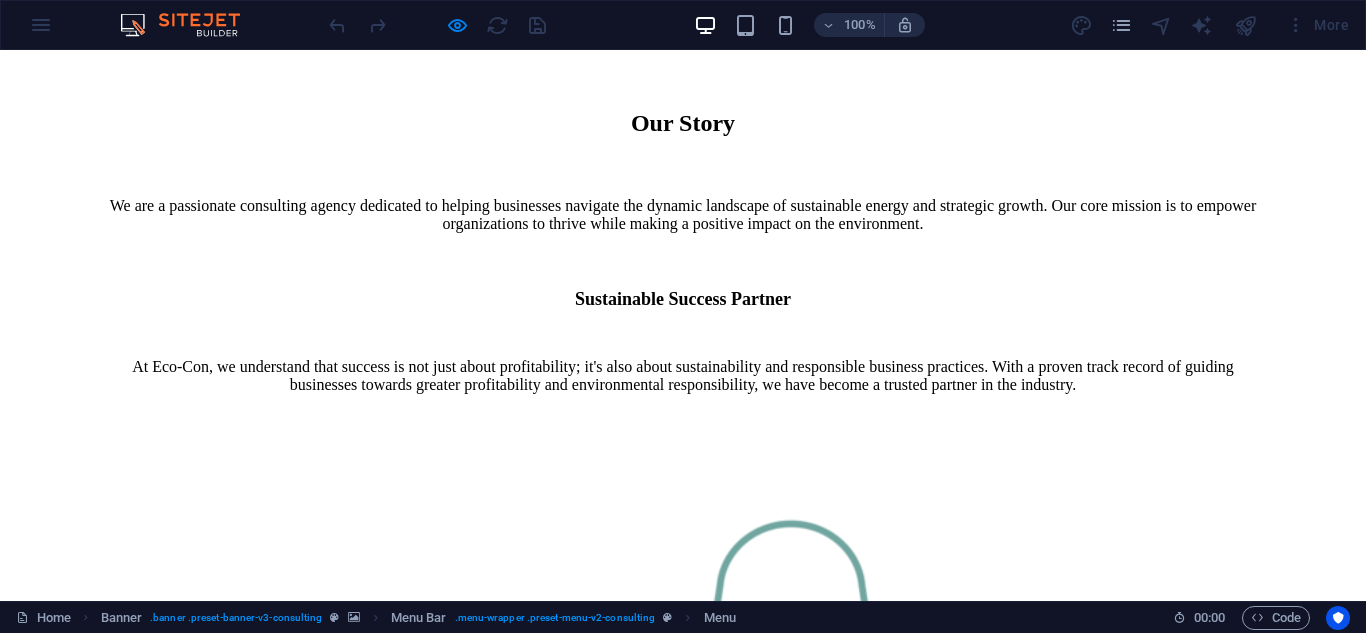 scroll, scrollTop: 1598, scrollLeft: 0, axis: vertical 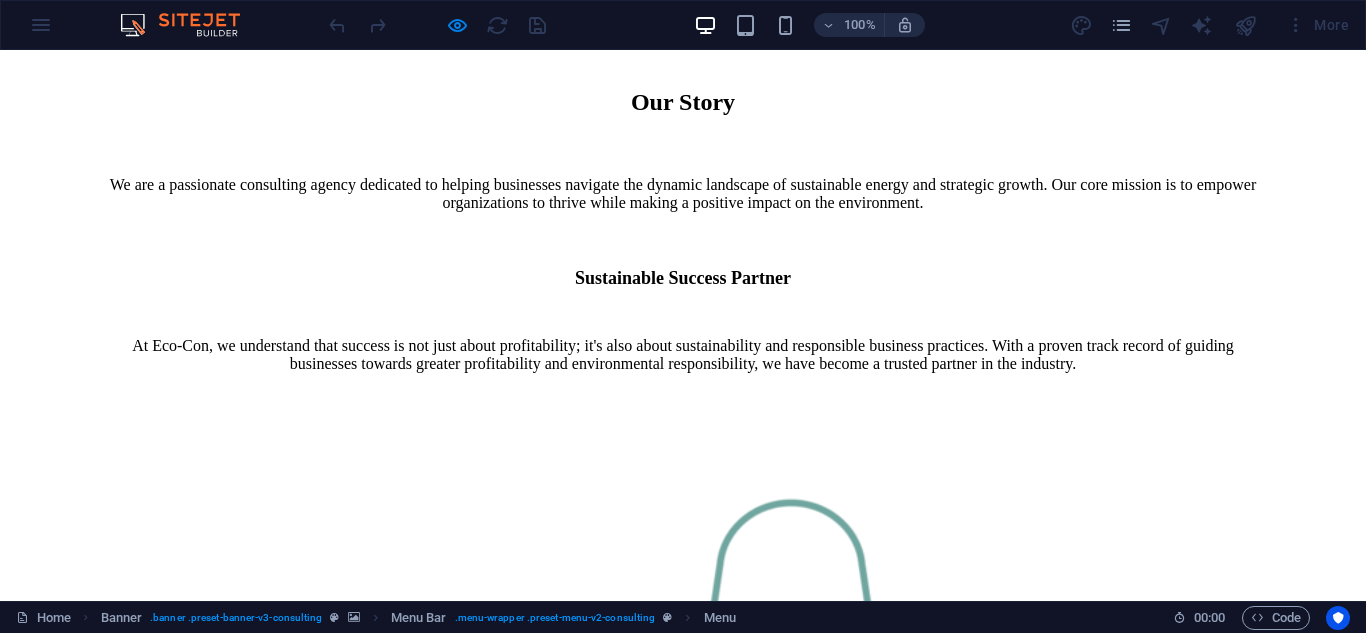 click on "Our Strengths" at bounding box center [92, -510] 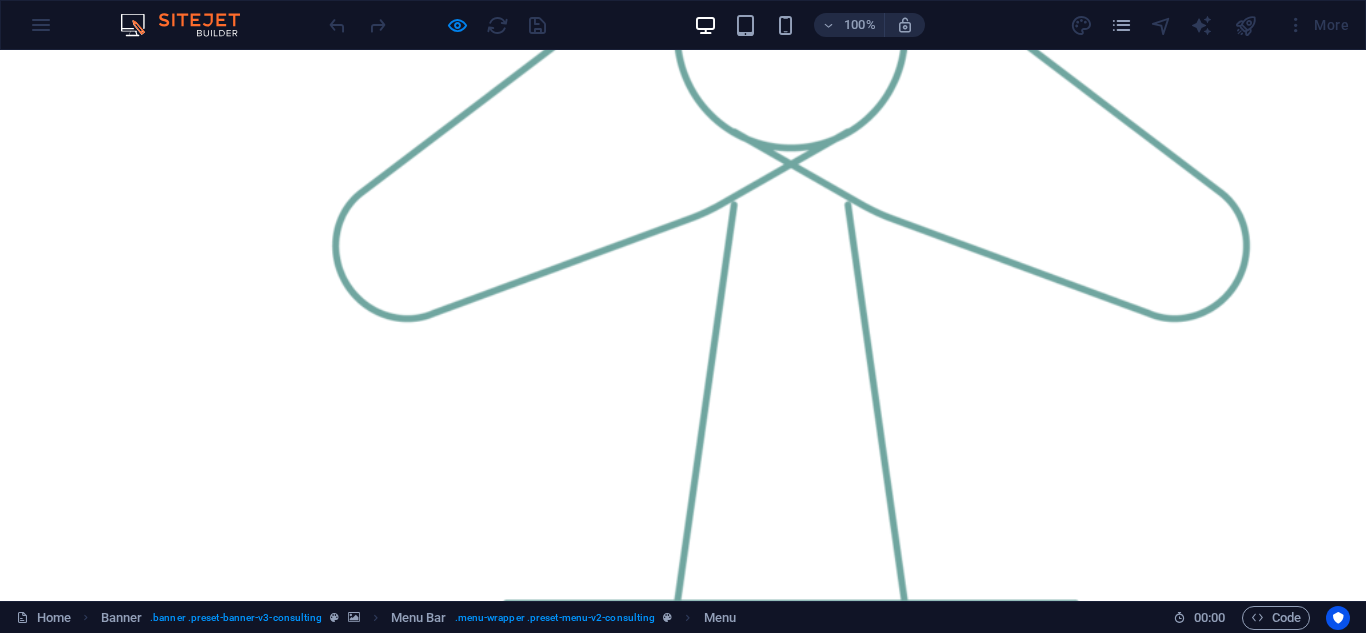 click on "Projects" at bounding box center (74, -1473) 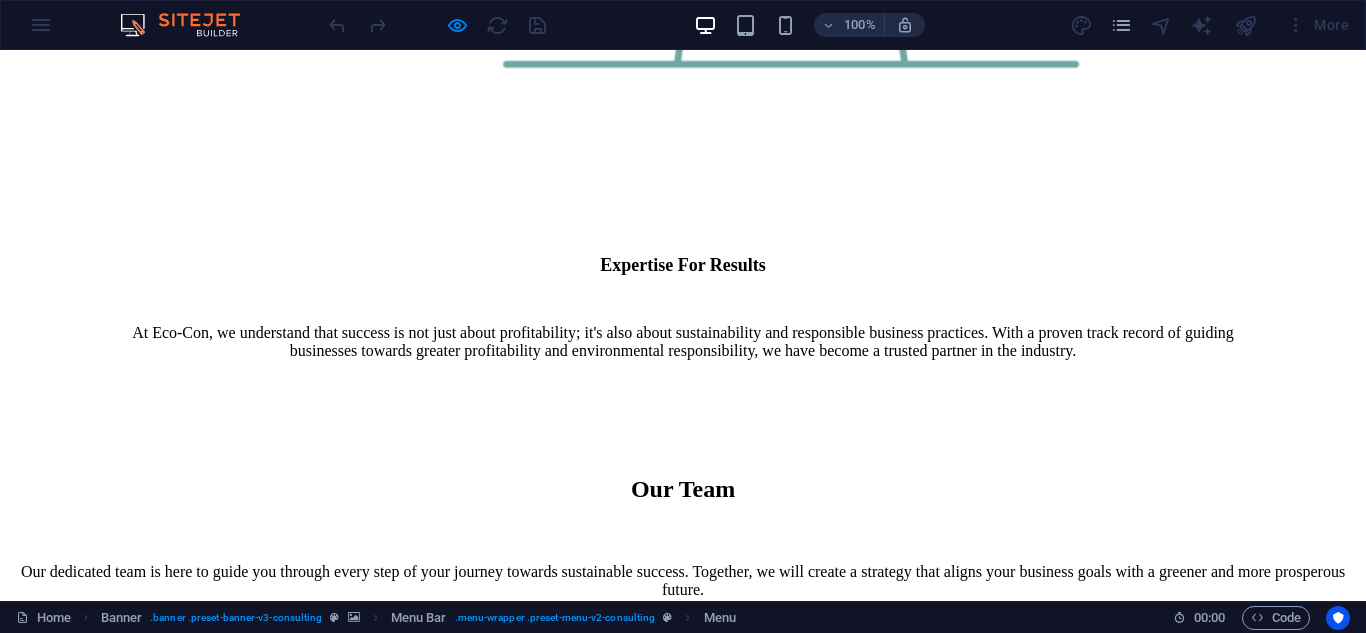 click on "Contact Us" at bounding box center [84, -1994] 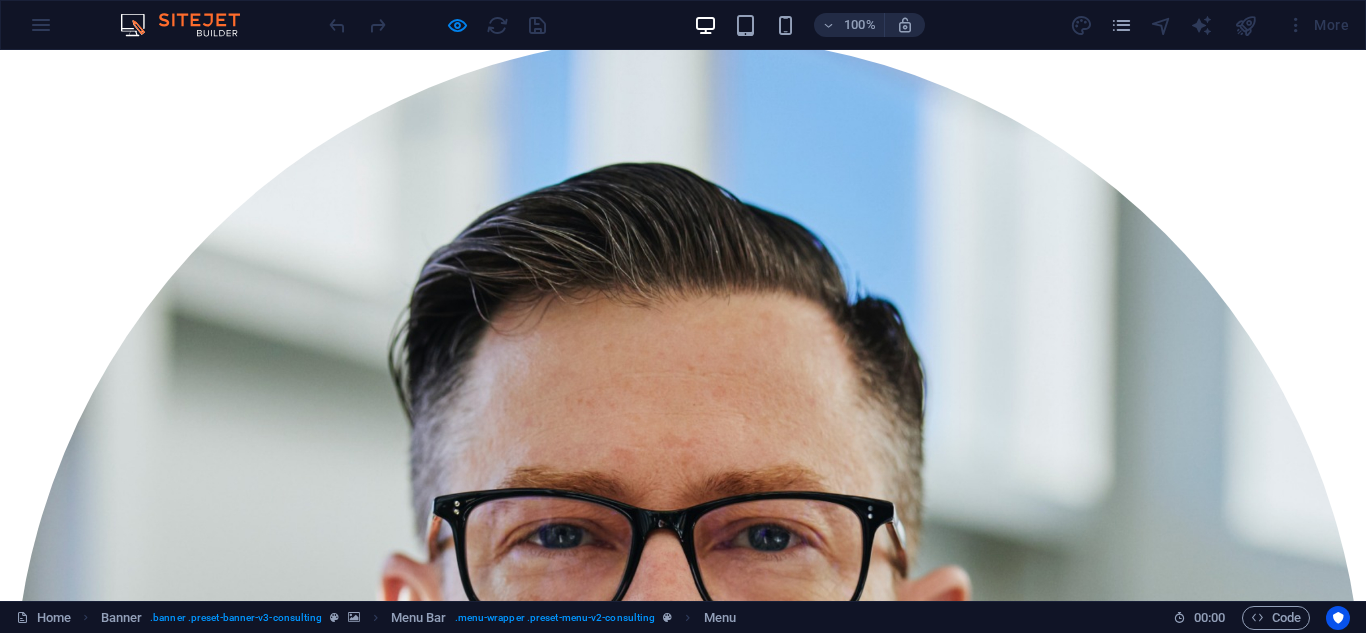 click on "About Us" at bounding box center [79, -4312] 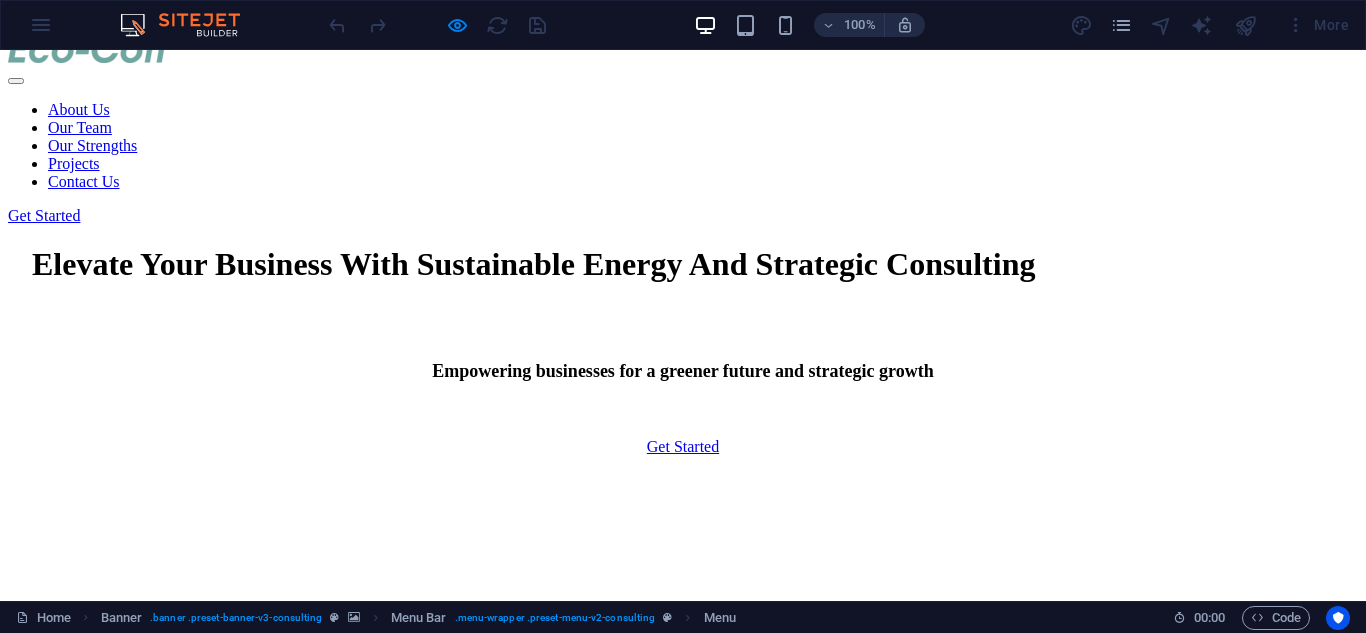 scroll, scrollTop: 787, scrollLeft: 0, axis: vertical 